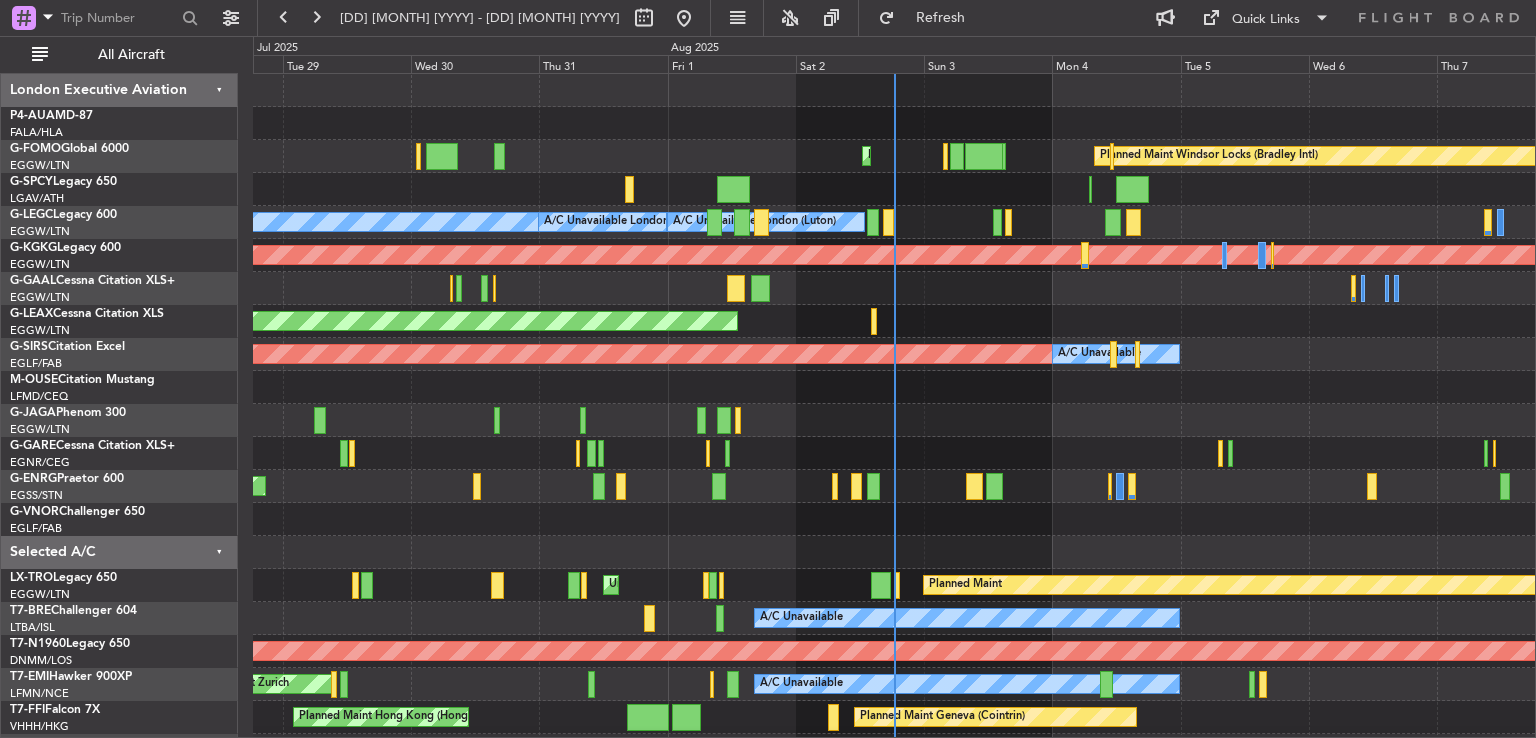 scroll, scrollTop: 0, scrollLeft: 0, axis: both 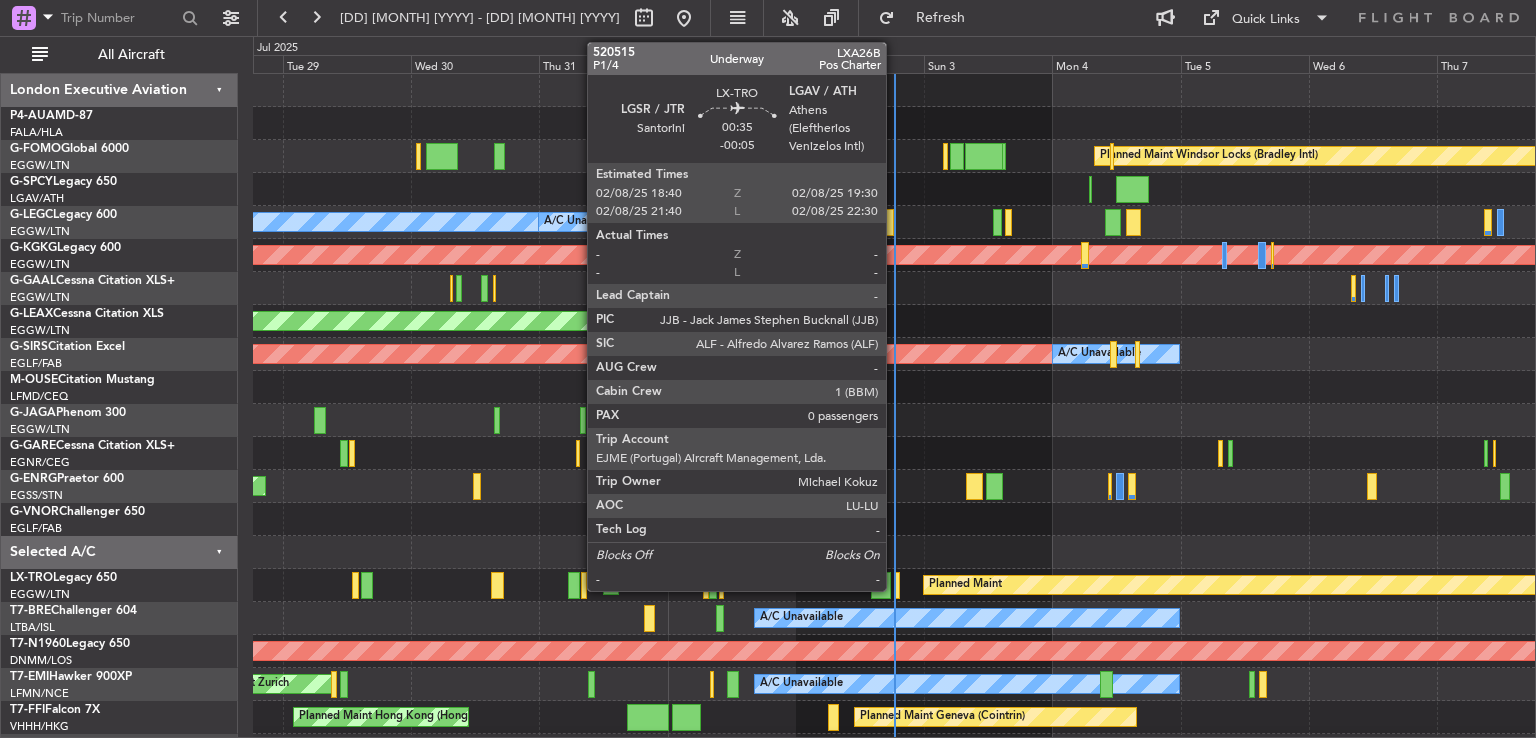 click 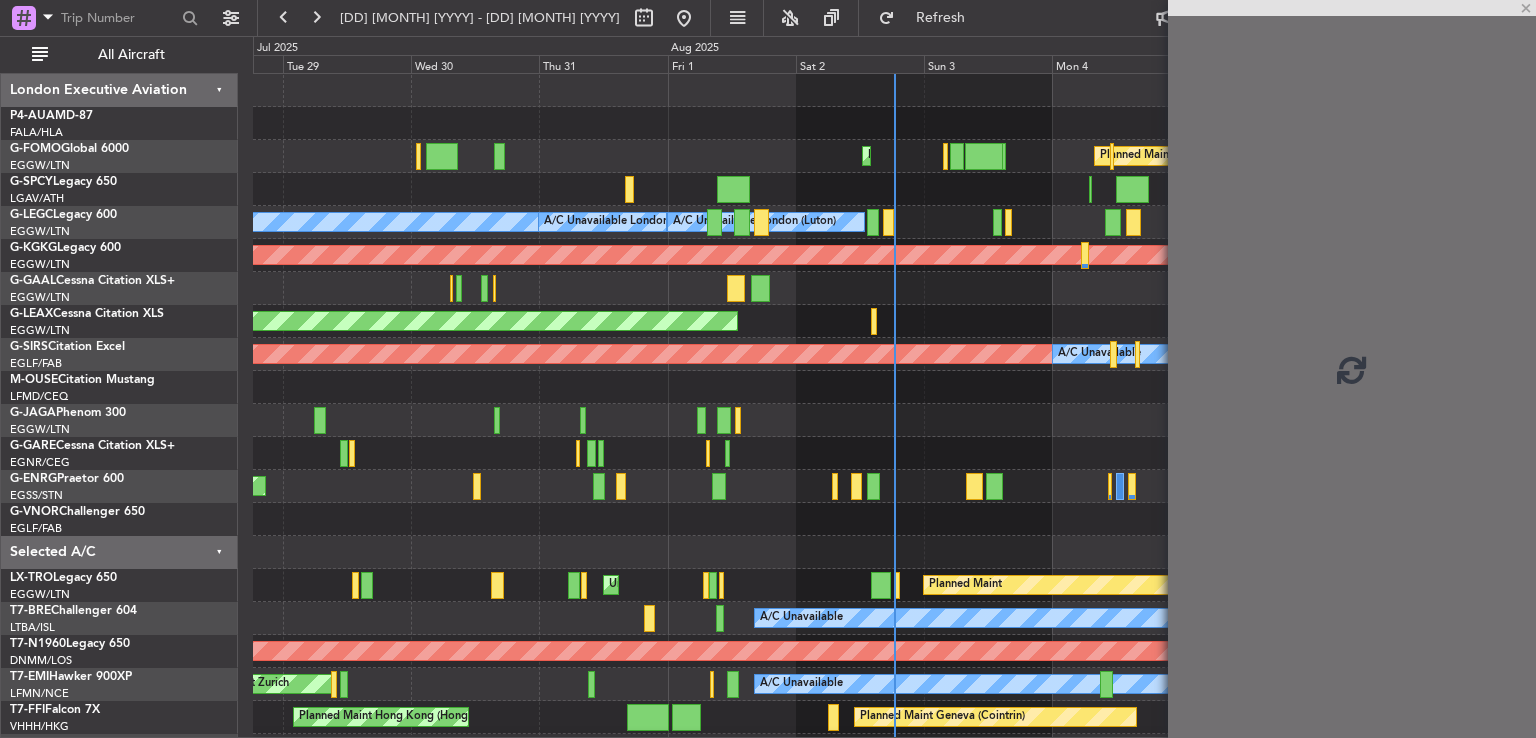 click 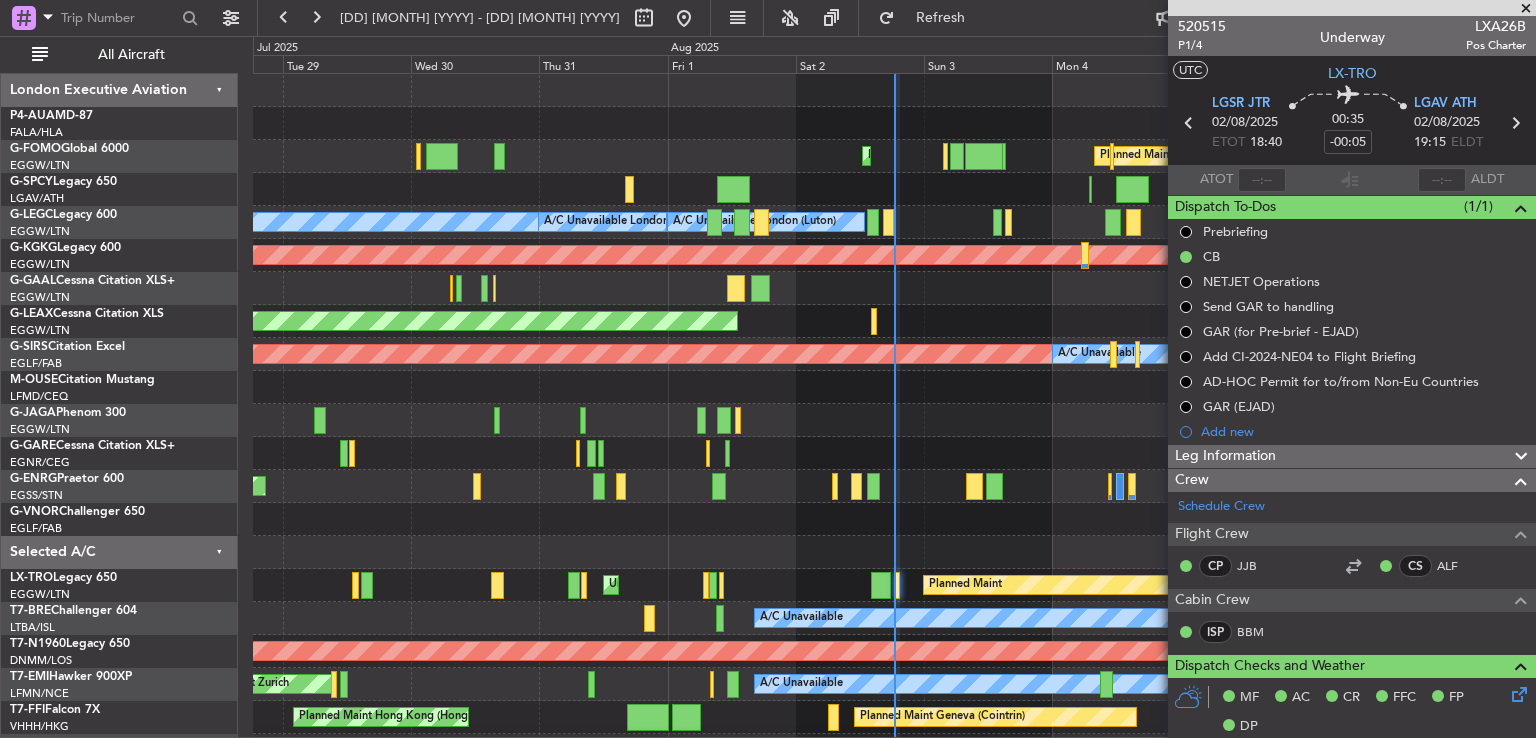 scroll, scrollTop: 567, scrollLeft: 0, axis: vertical 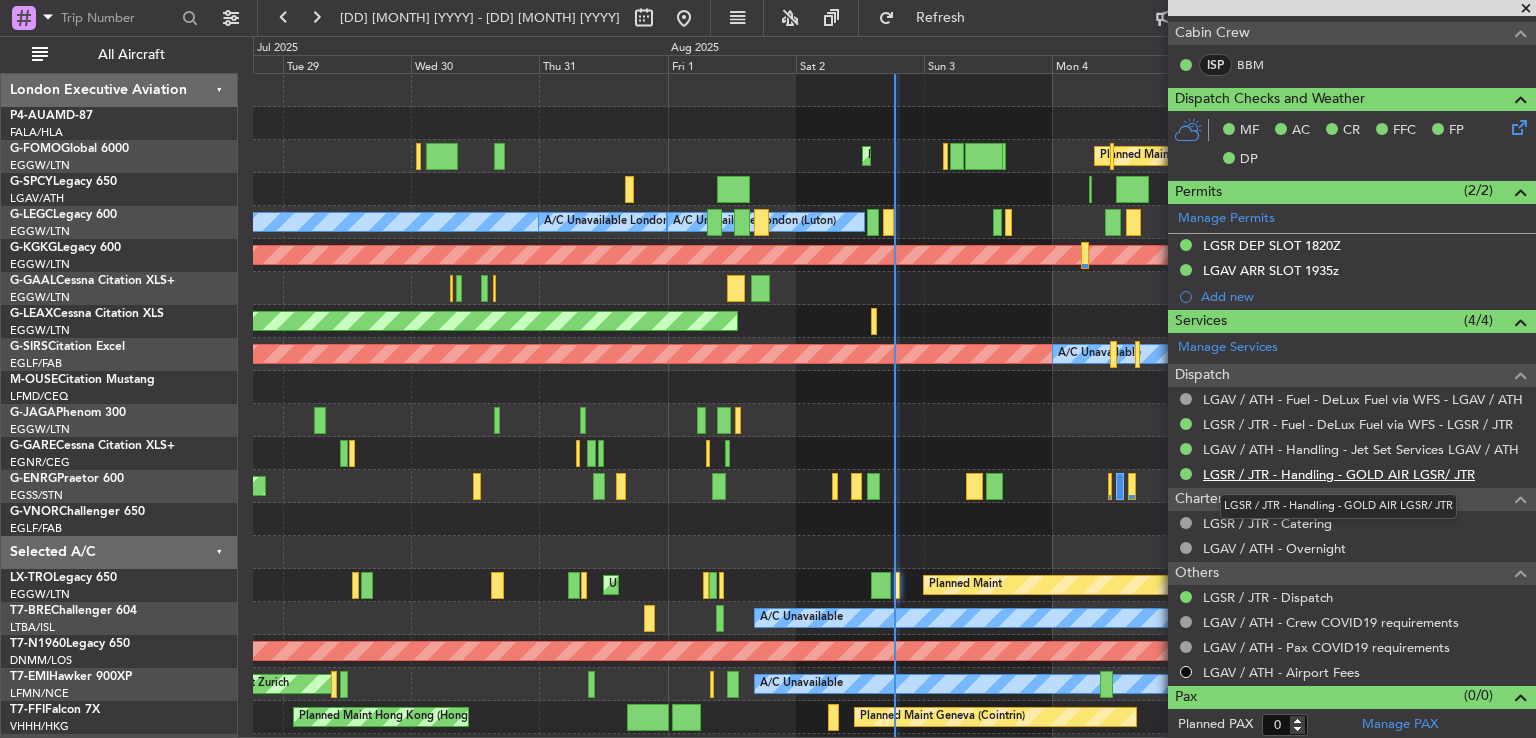 click on "LGSR / JTR - Handling - GOLD AIR LGSR/ JTR" at bounding box center (1339, 474) 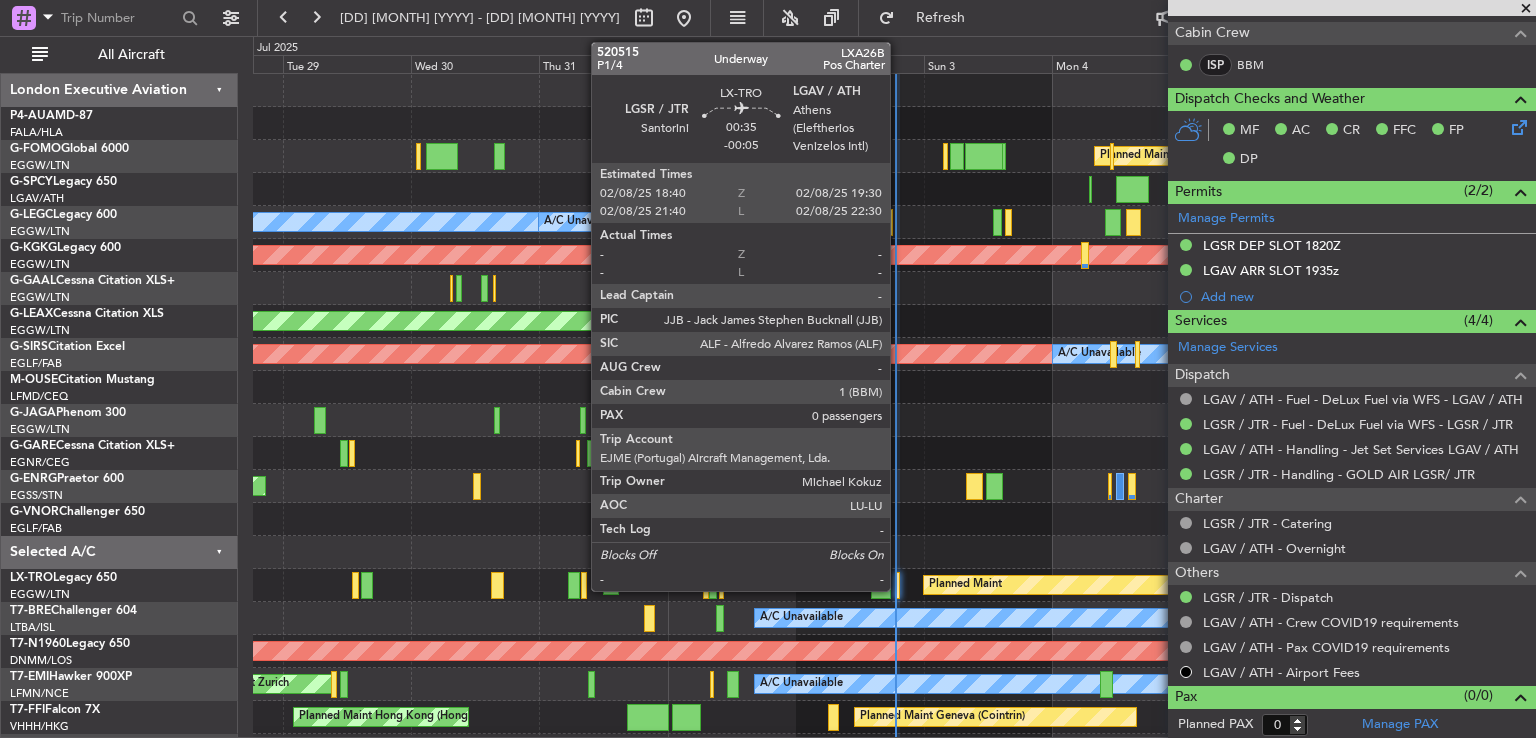 click 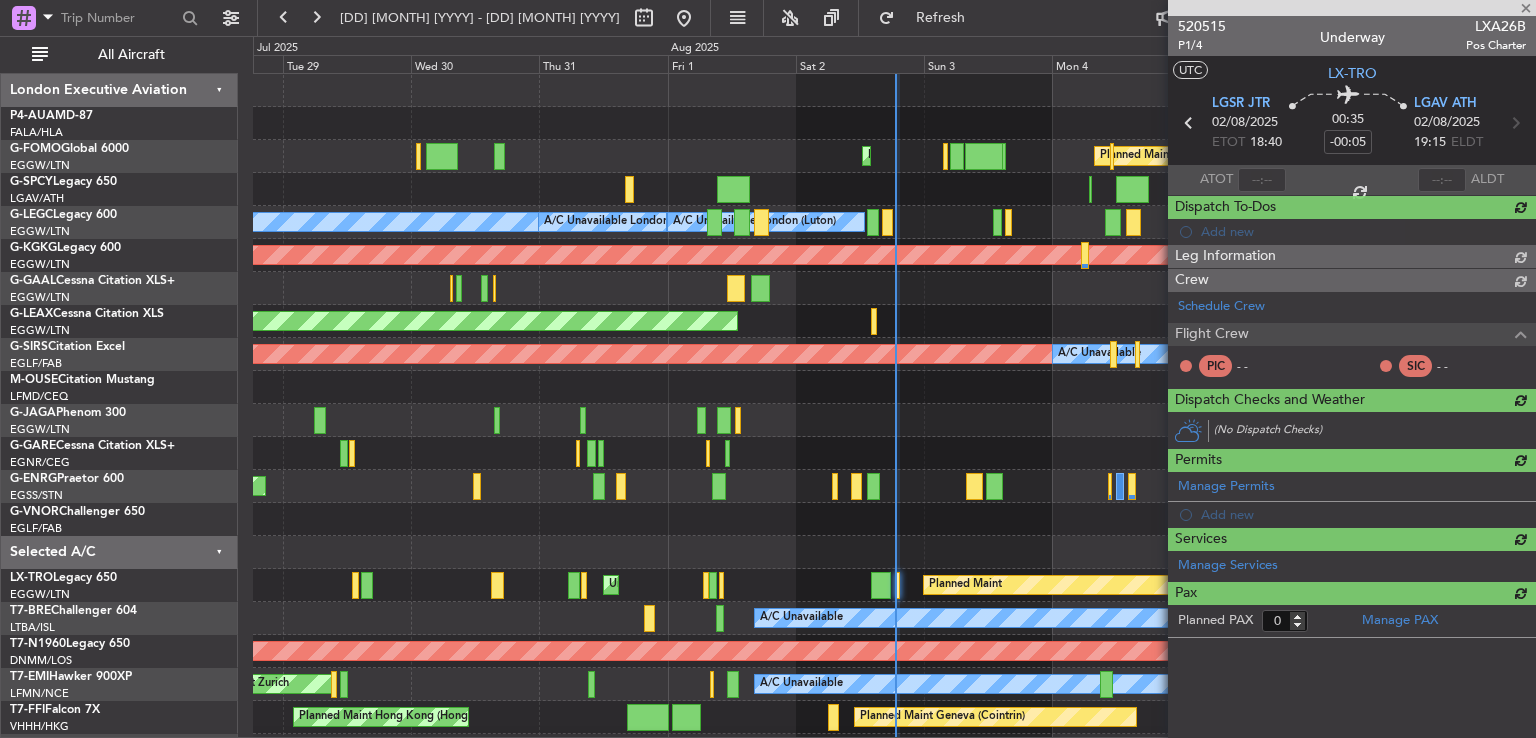scroll, scrollTop: 0, scrollLeft: 0, axis: both 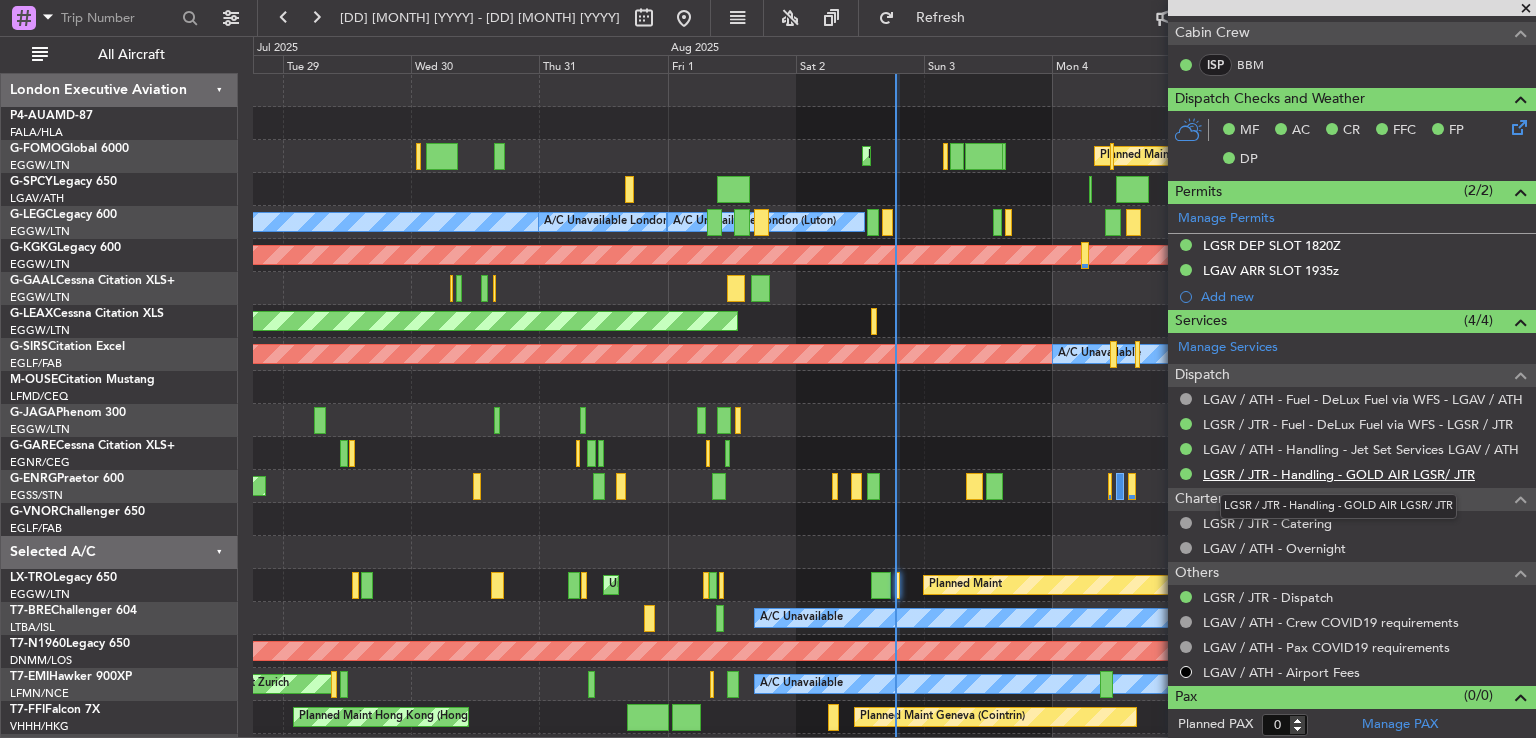click on "LGSR / JTR - Handling - GOLD AIR LGSR/ JTR" at bounding box center [1339, 474] 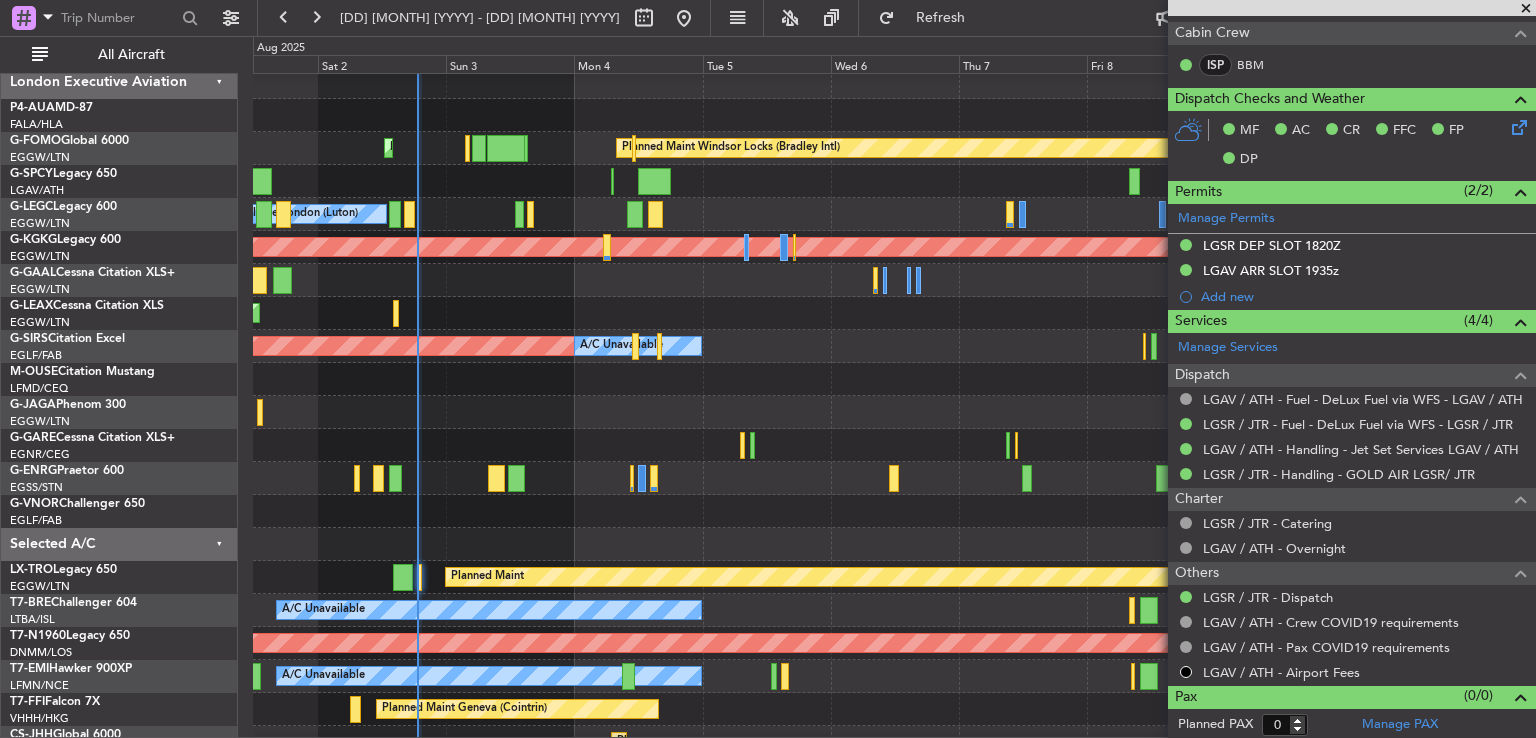 click on "Planned Maint Bournemouth" 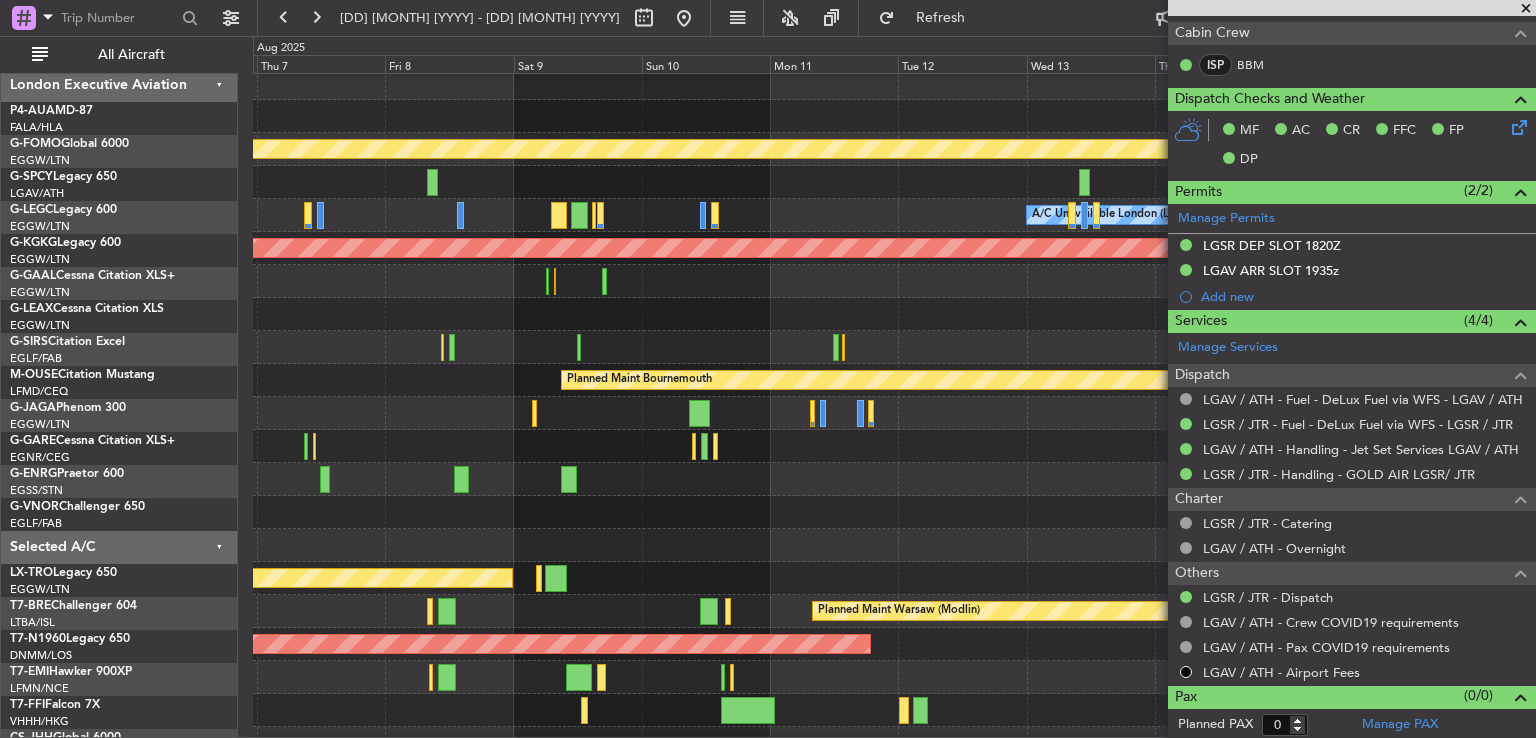 scroll, scrollTop: 8, scrollLeft: 0, axis: vertical 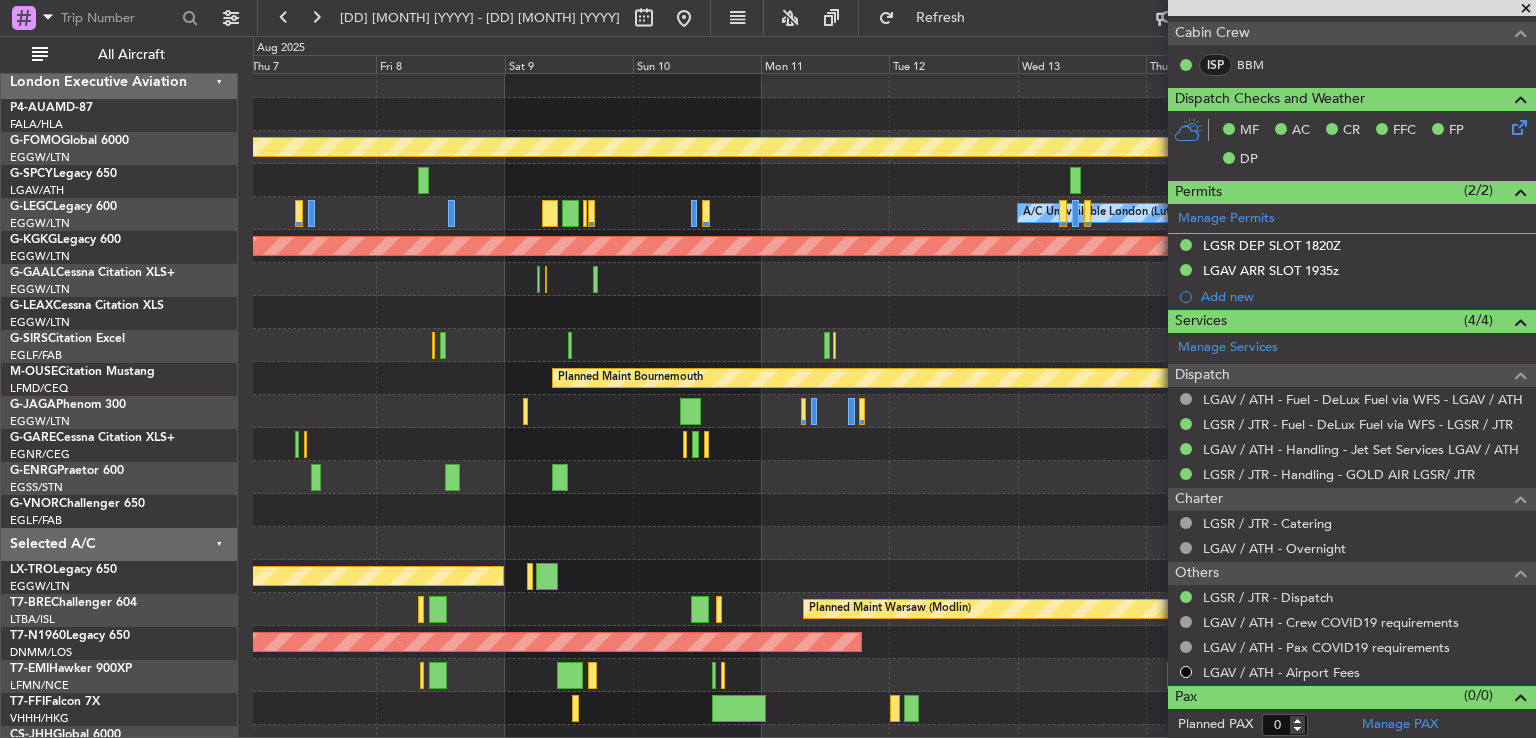 click 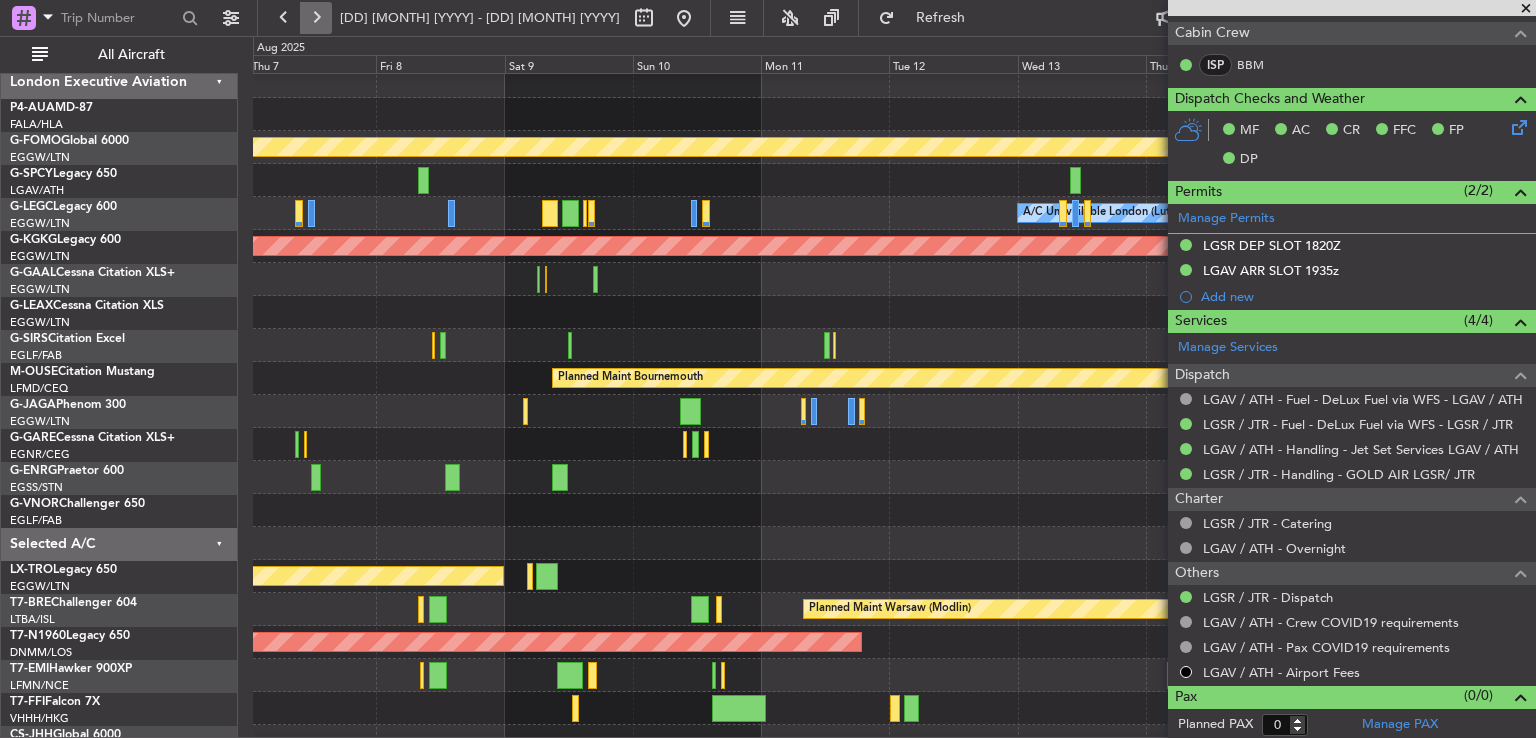 click at bounding box center (316, 18) 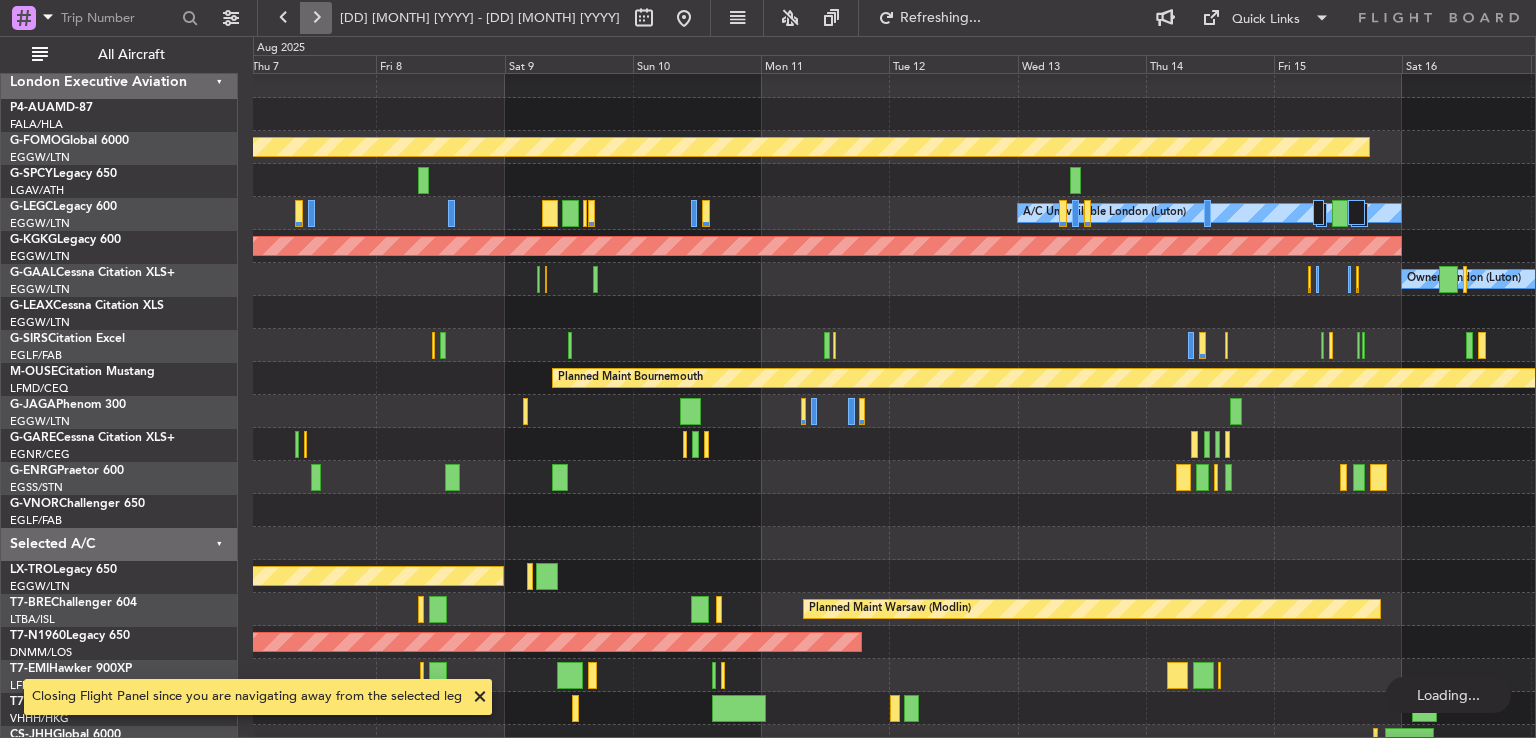 scroll, scrollTop: 0, scrollLeft: 0, axis: both 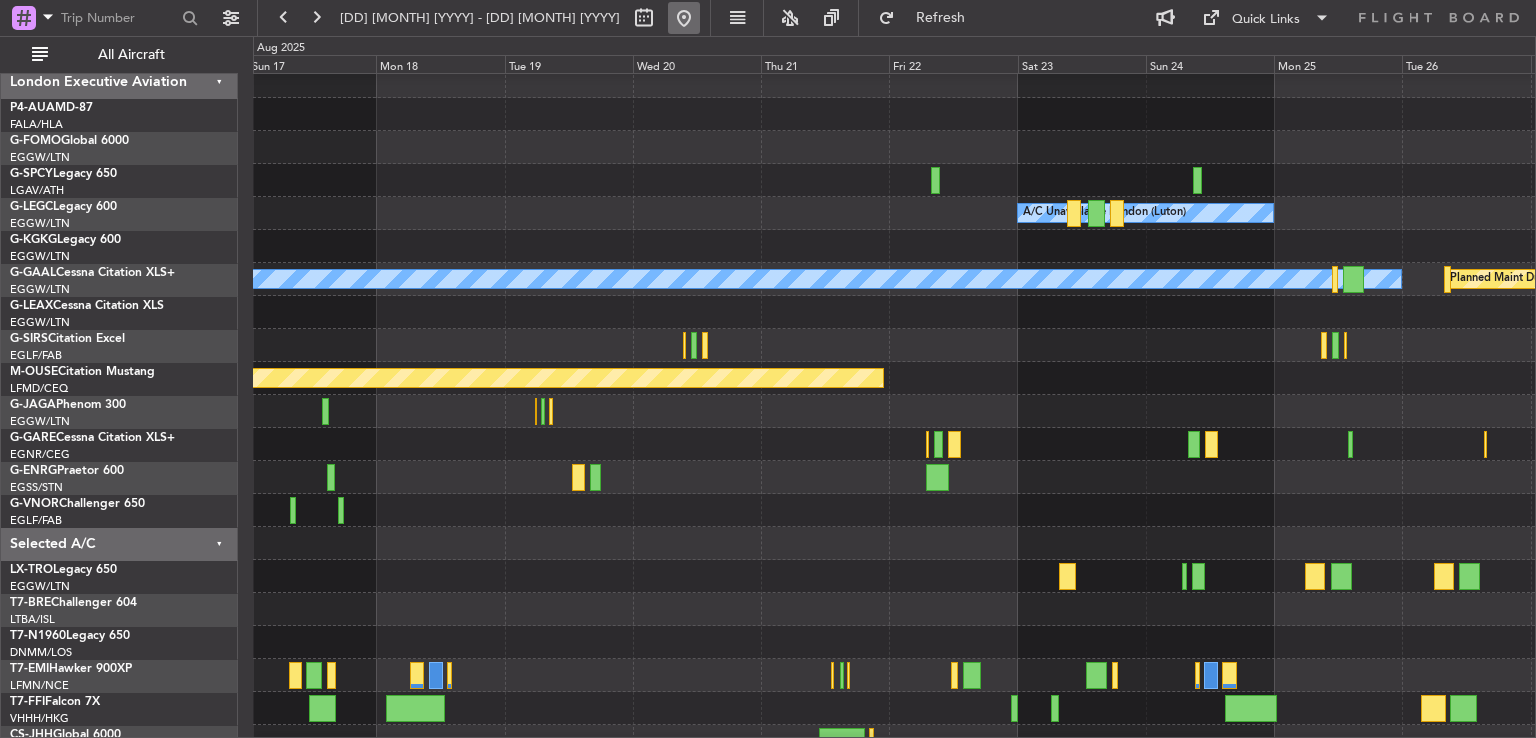 click at bounding box center (684, 18) 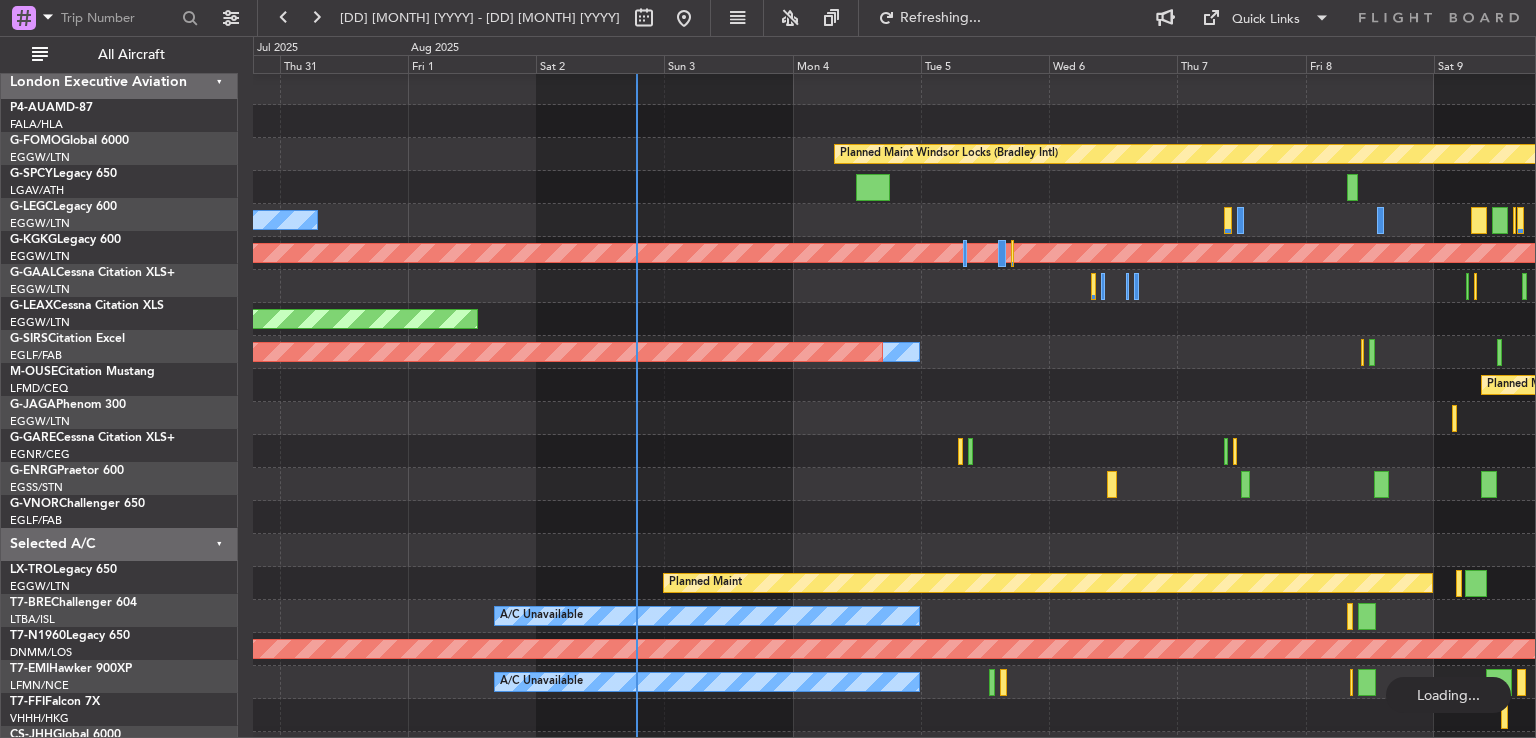scroll, scrollTop: 1, scrollLeft: 0, axis: vertical 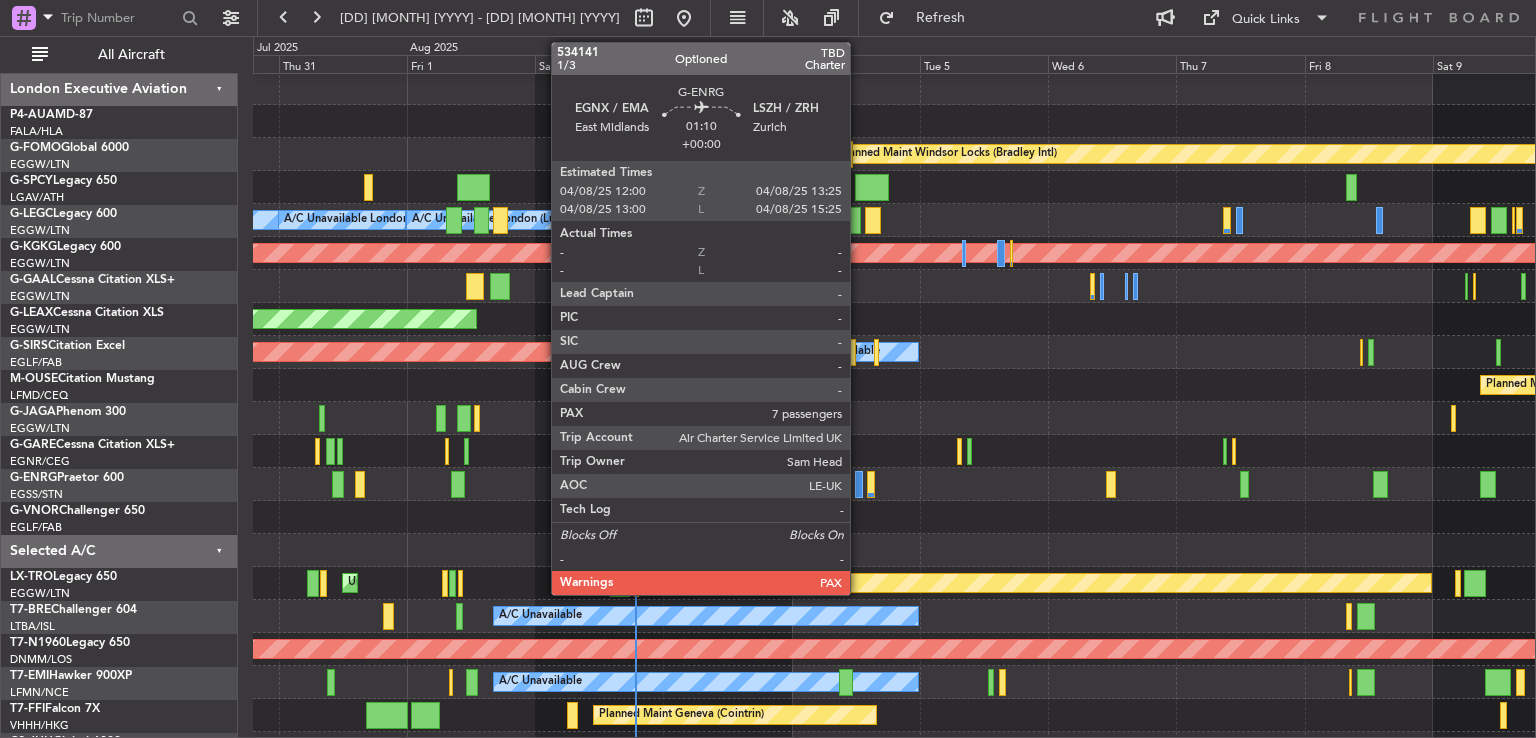 click 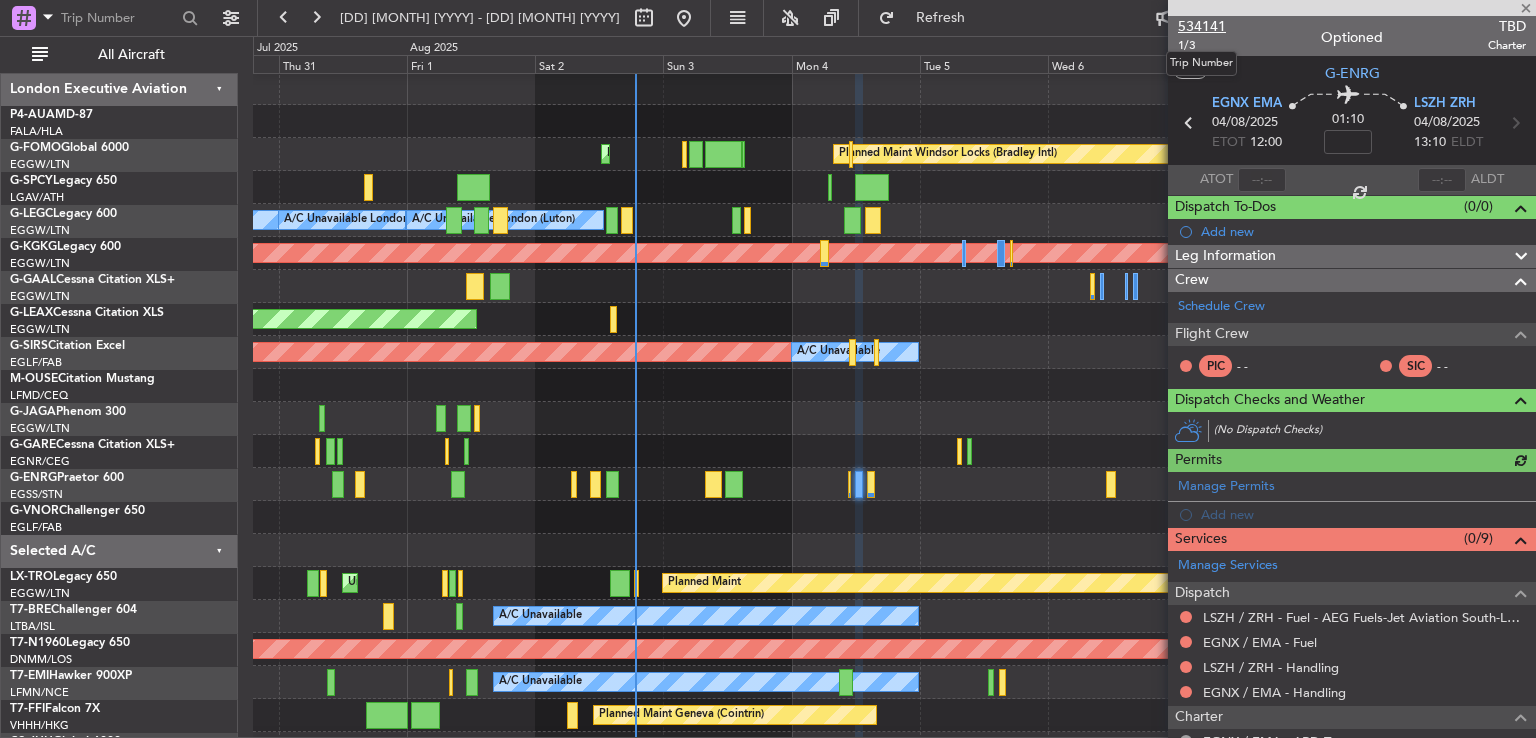 click on "534141" at bounding box center (1202, 26) 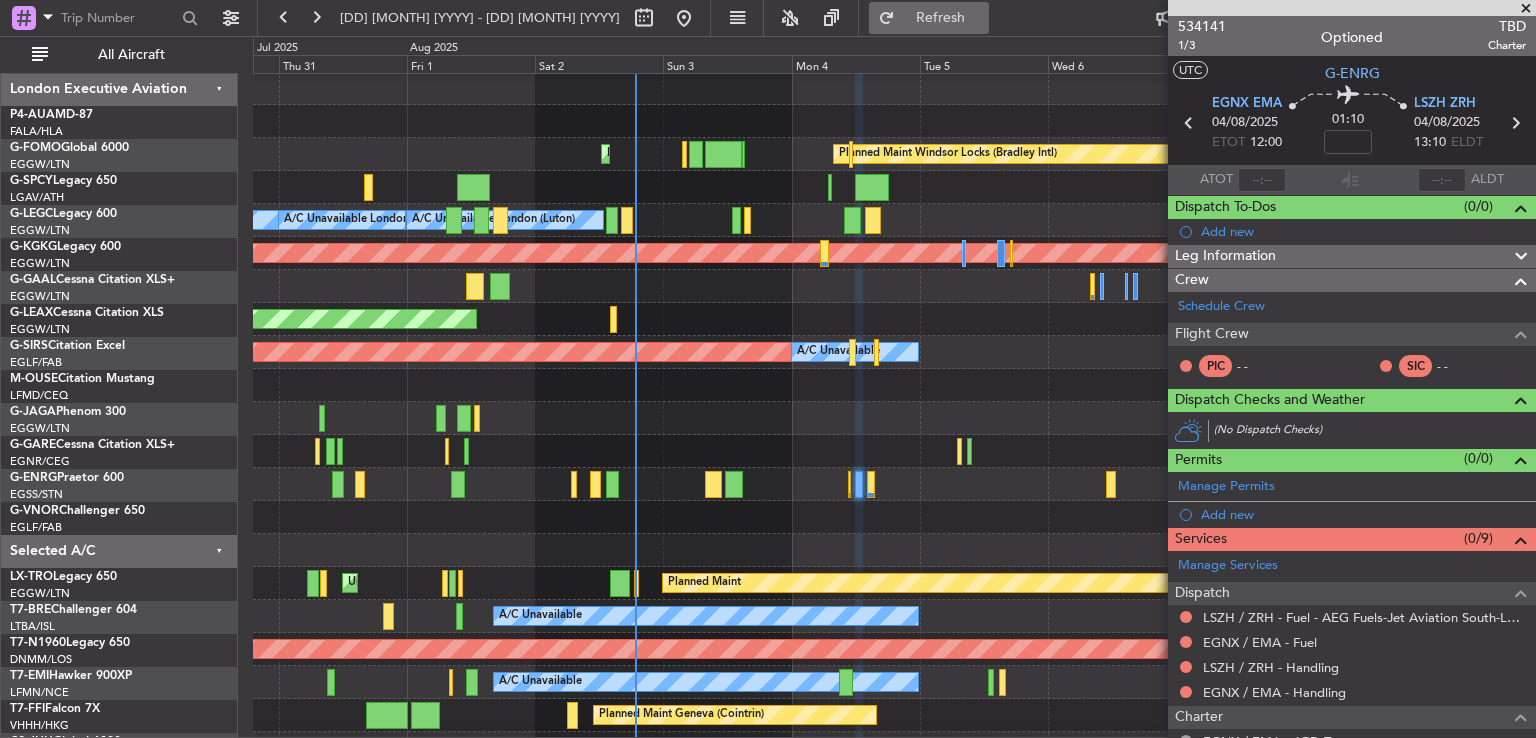 click on "Refresh" 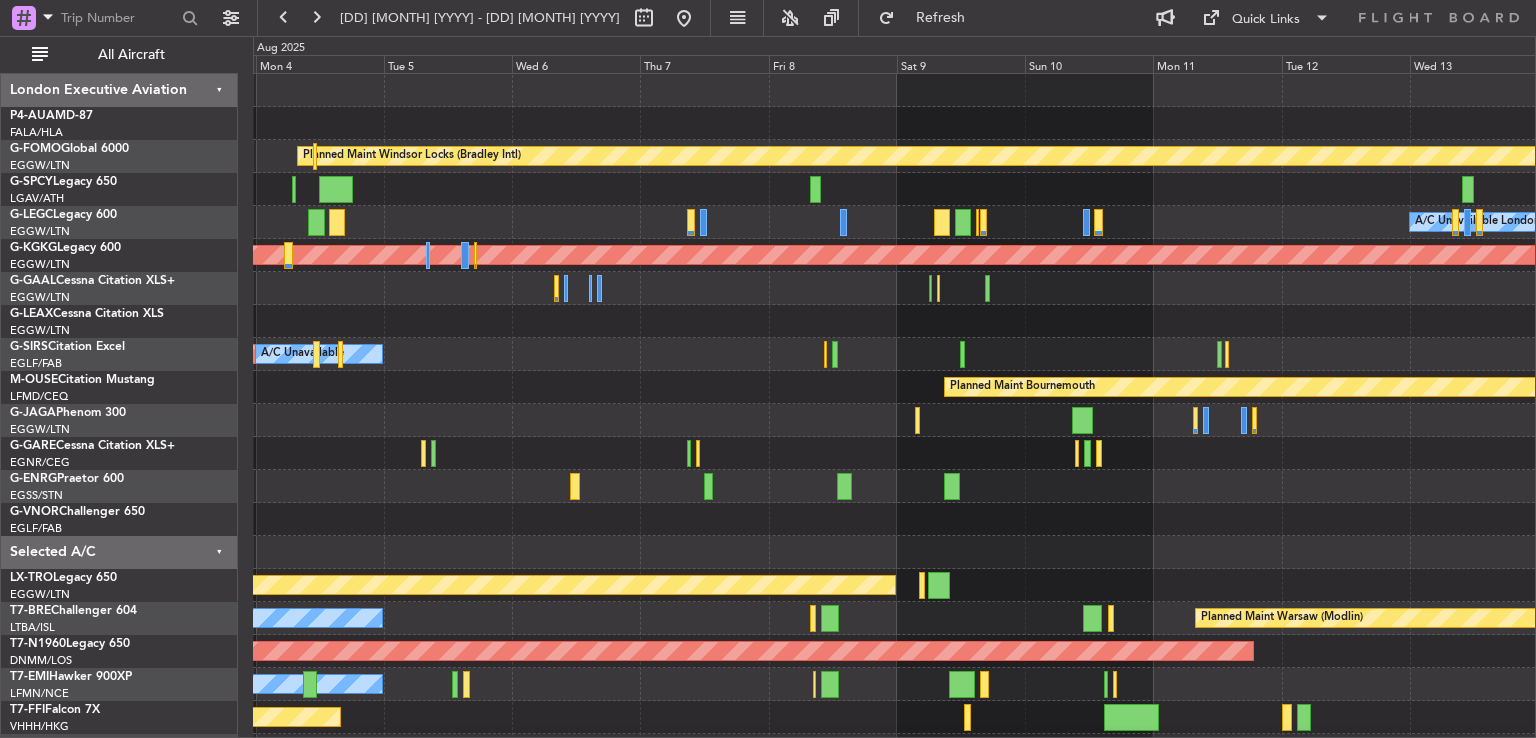 click 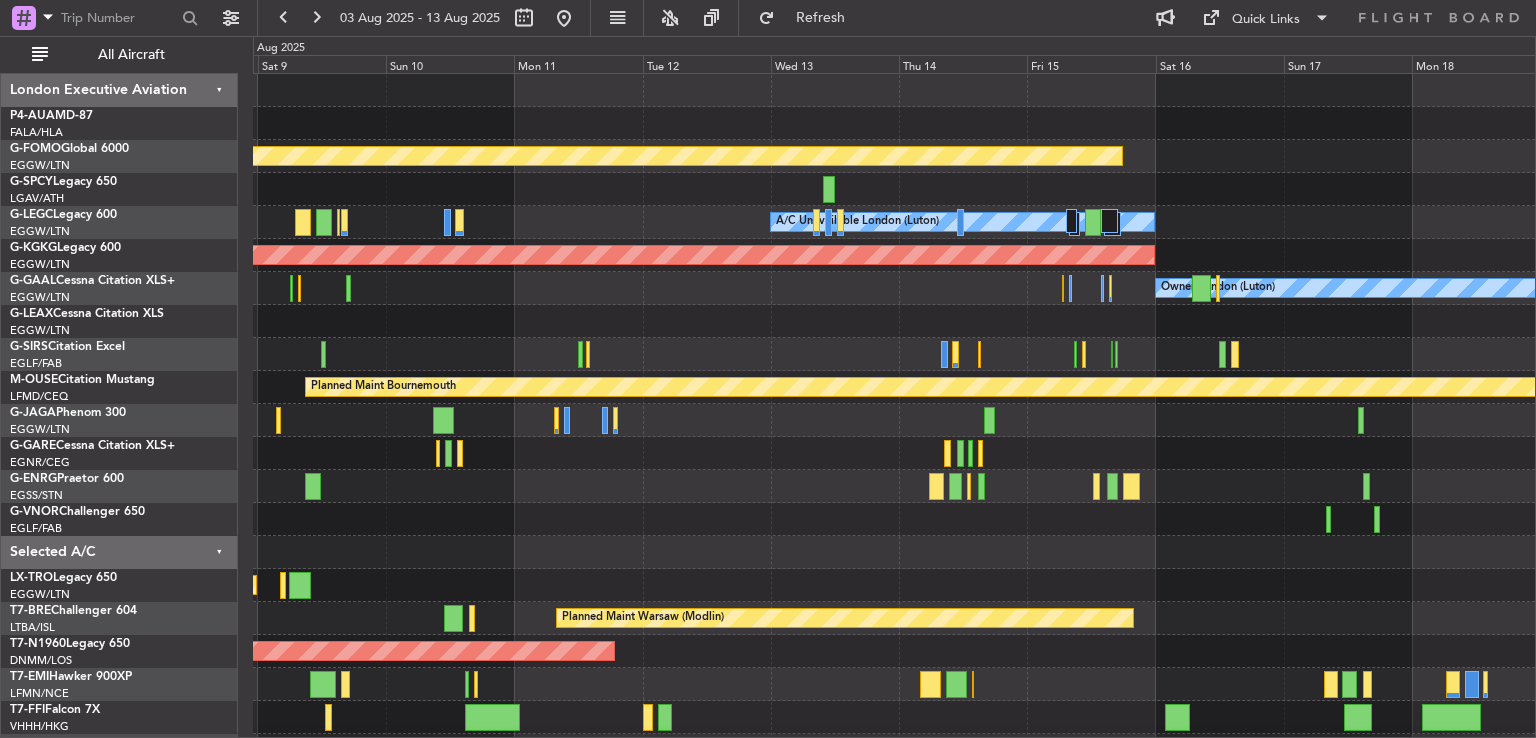scroll, scrollTop: 0, scrollLeft: 0, axis: both 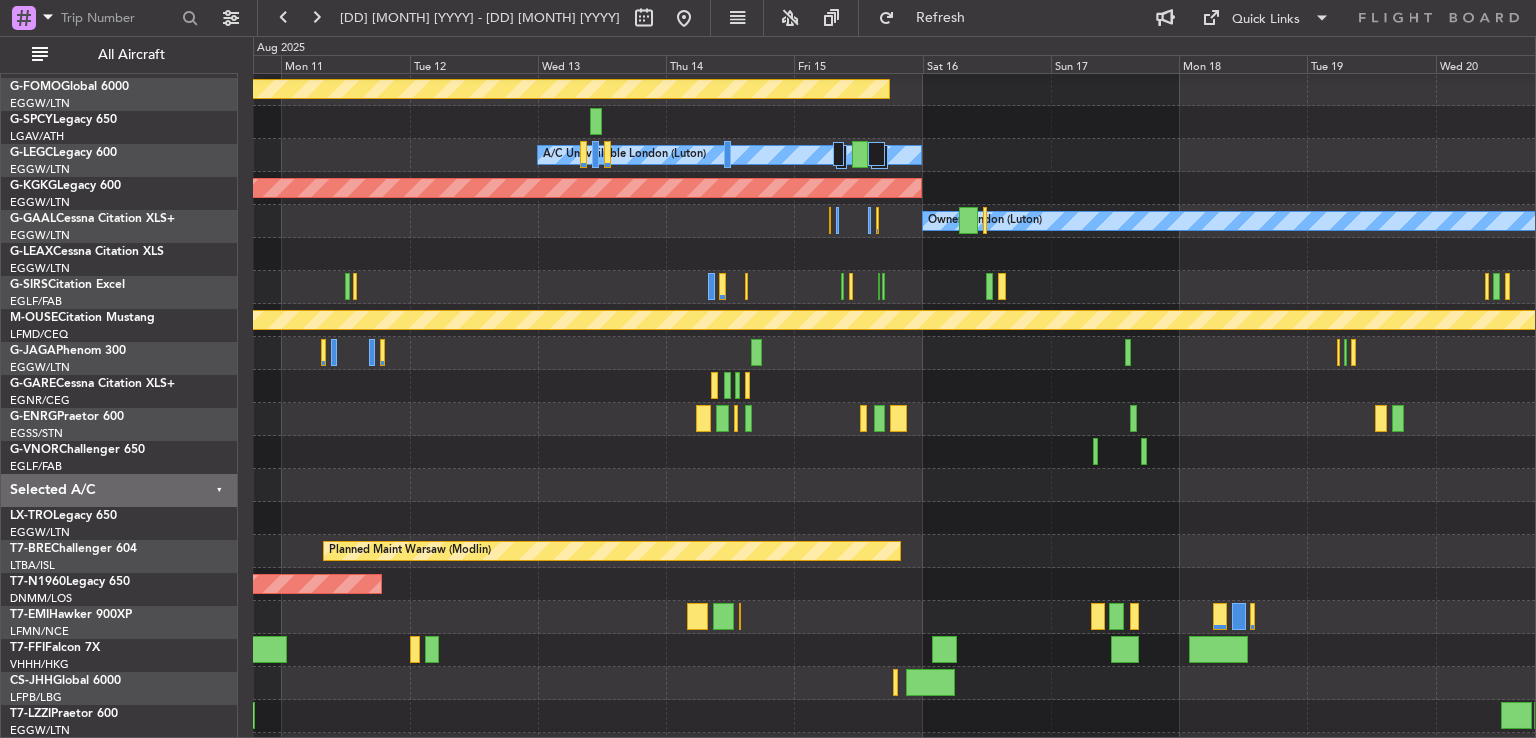 click on "Planned Maint" 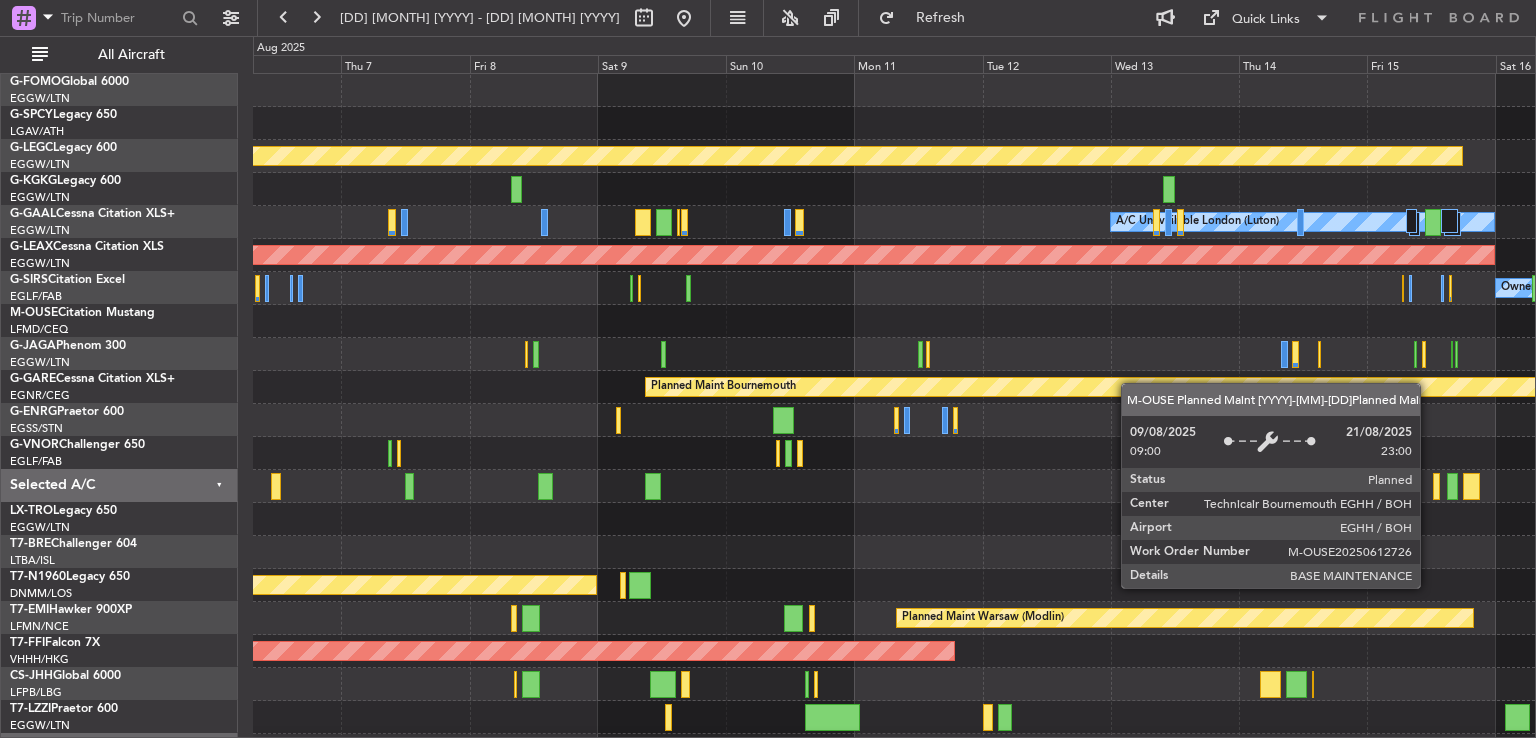 click on "Planned Maint Bournemouth" 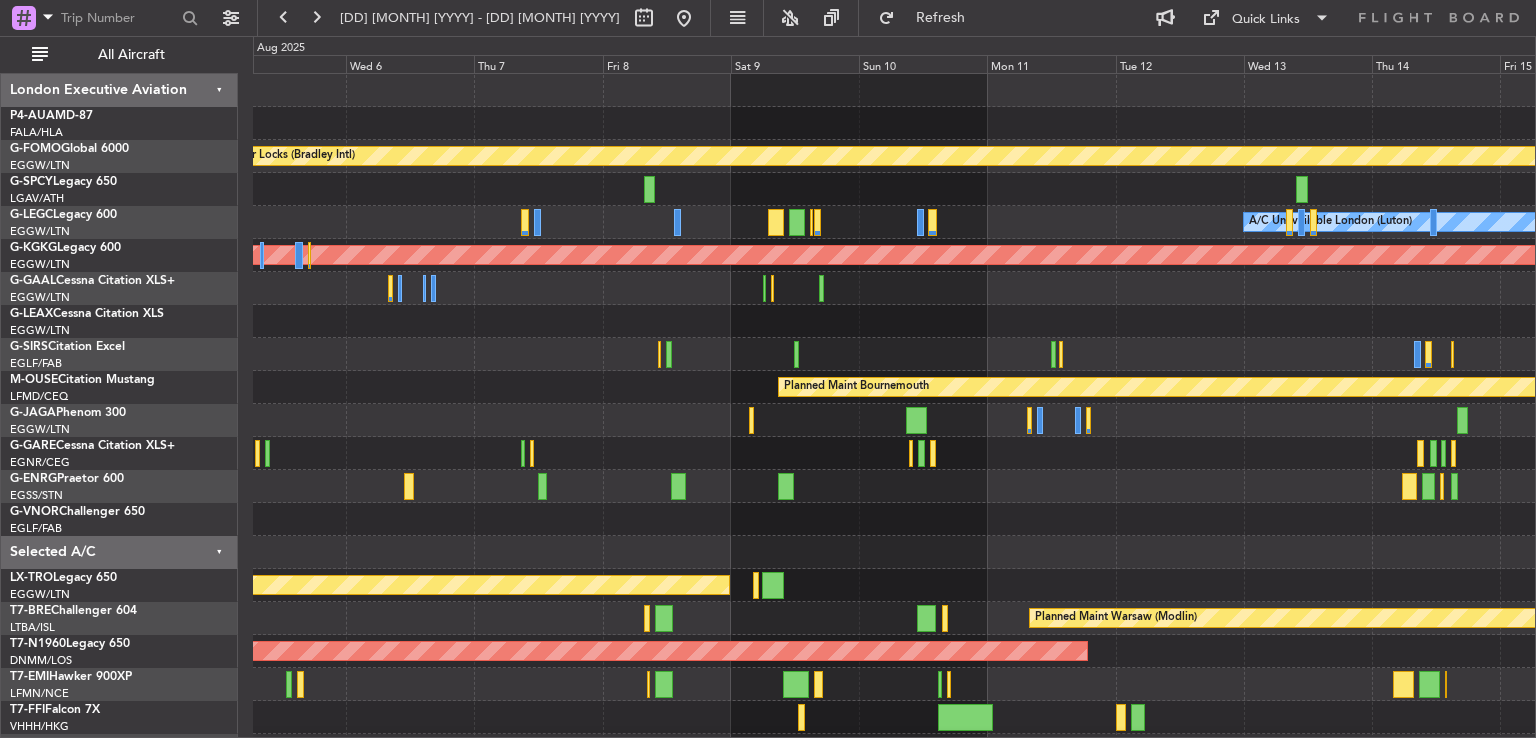 scroll, scrollTop: 0, scrollLeft: 0, axis: both 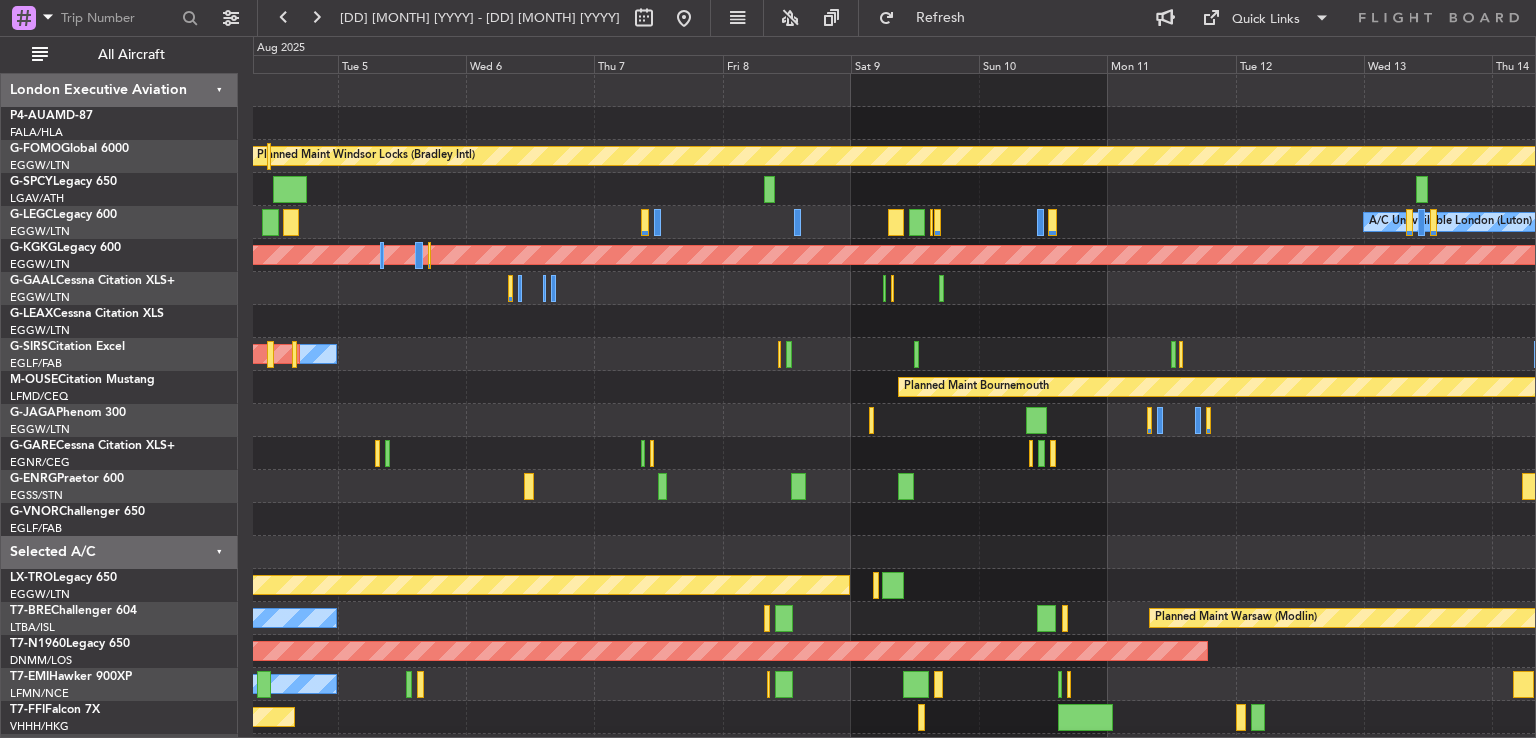 click on "A/C Unavailable
Planned Maint Oxford (Kidlington)" 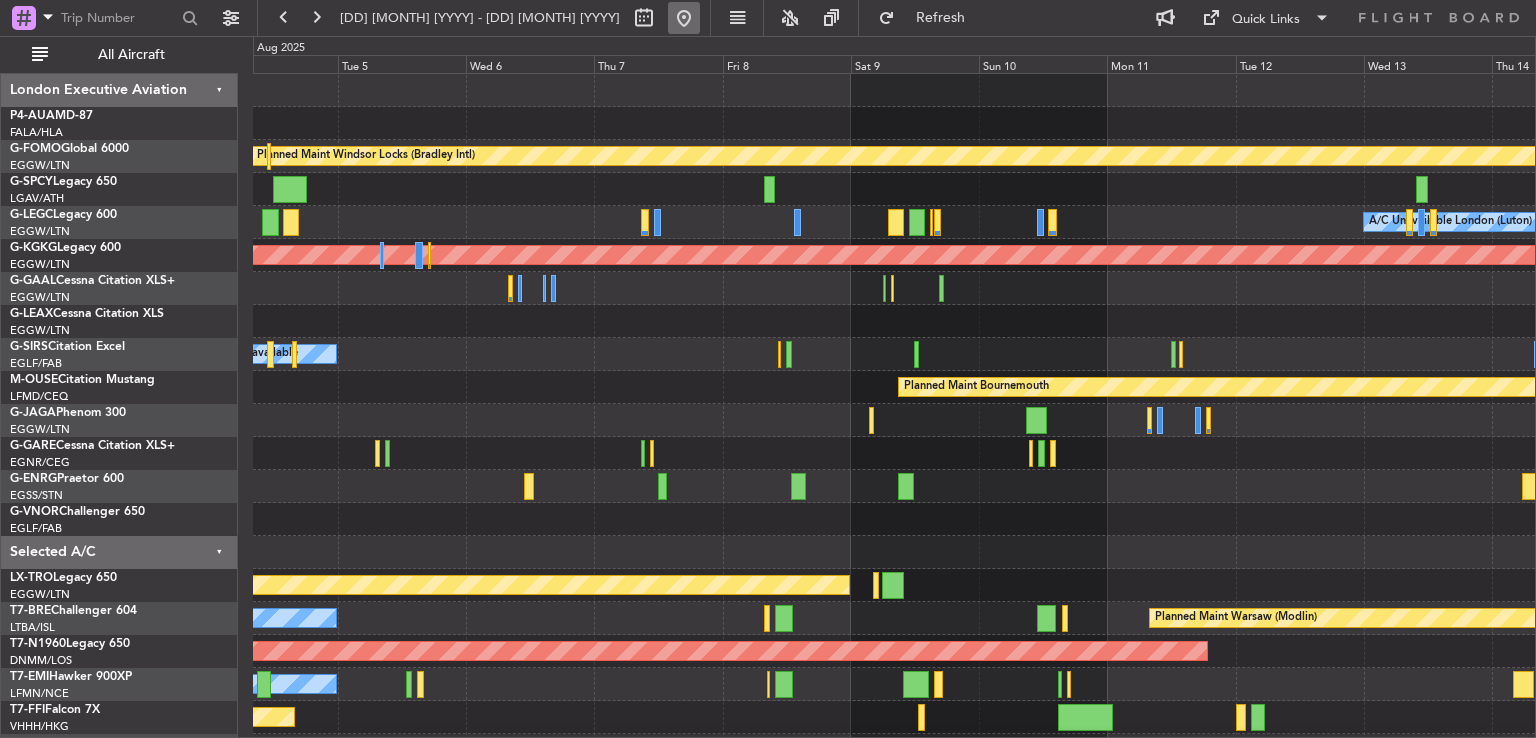 click at bounding box center (684, 18) 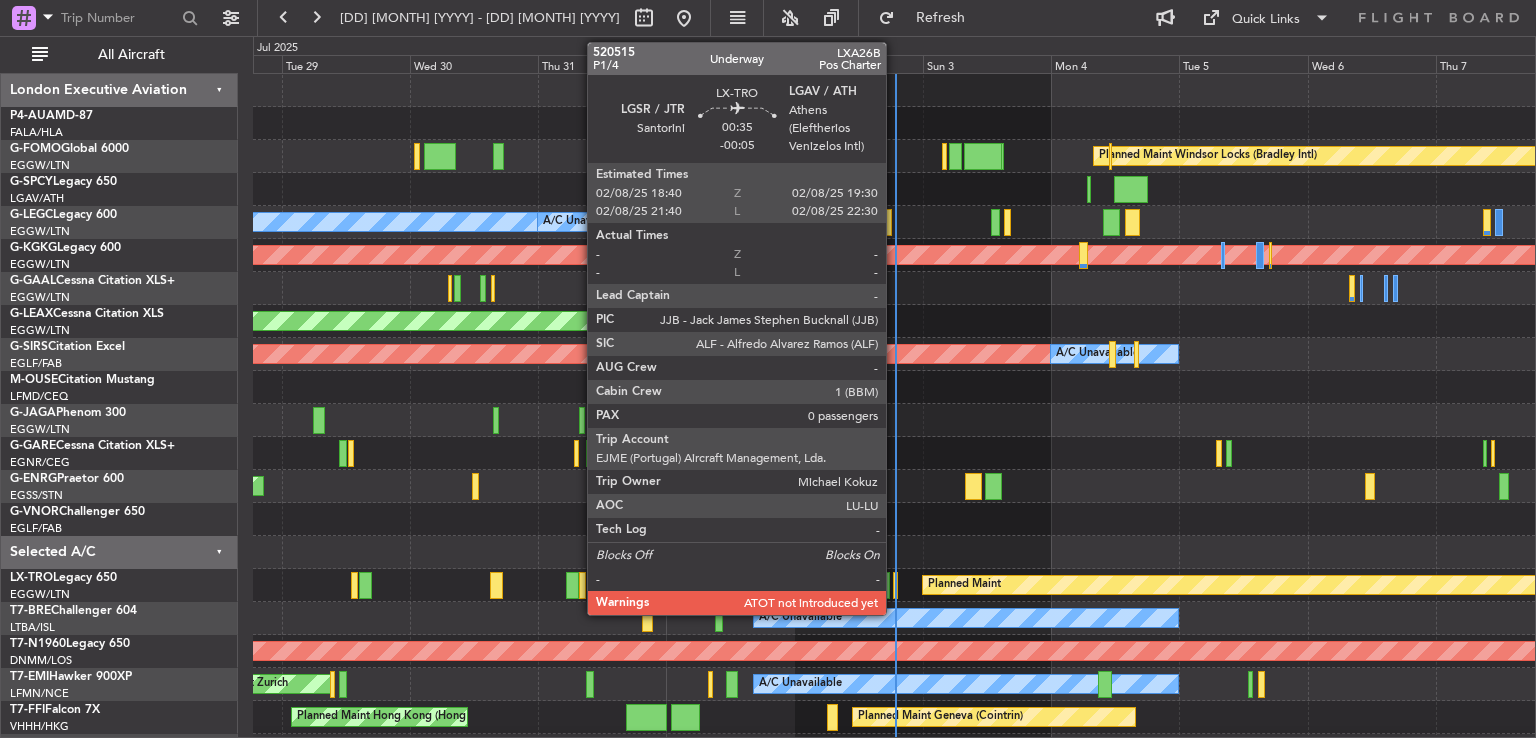 click 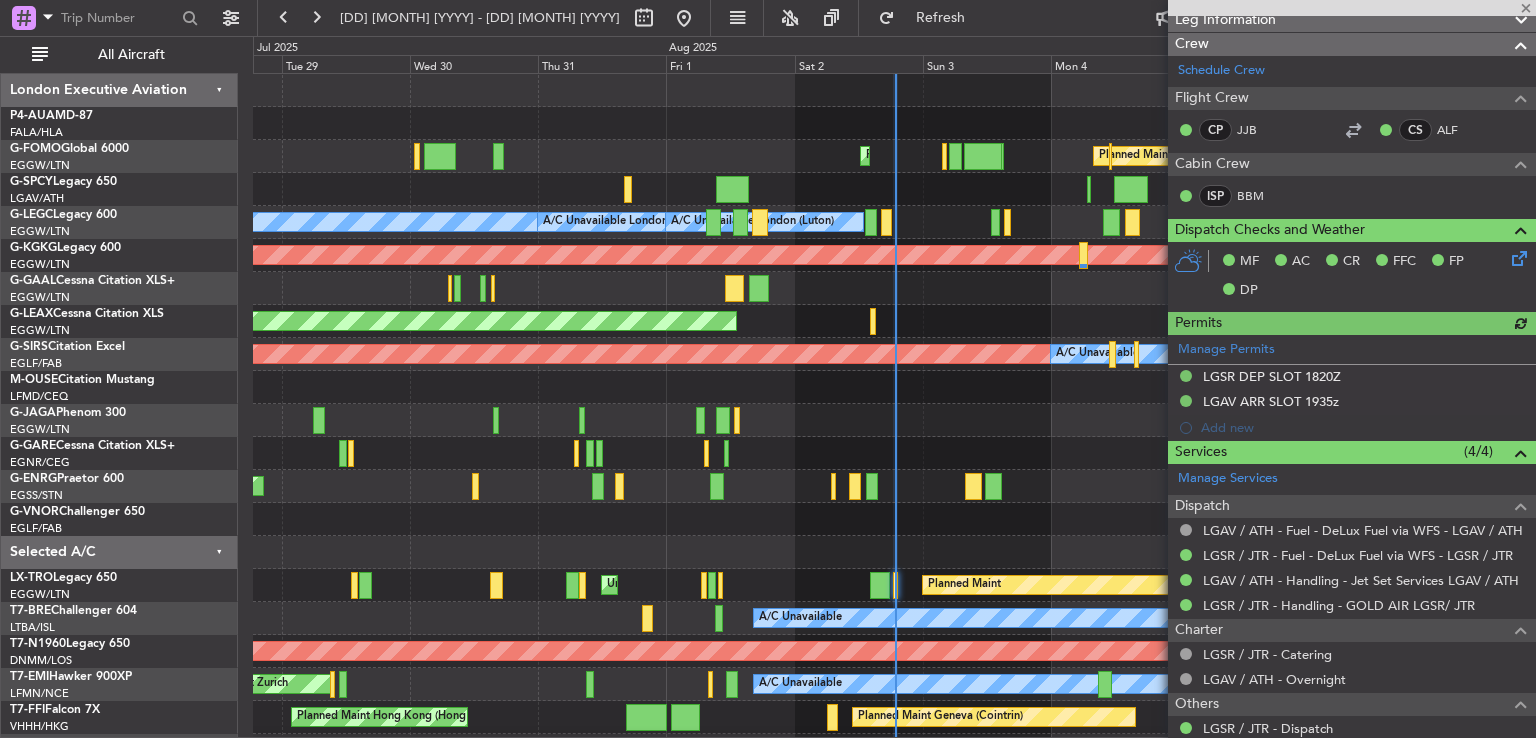 scroll, scrollTop: 448, scrollLeft: 0, axis: vertical 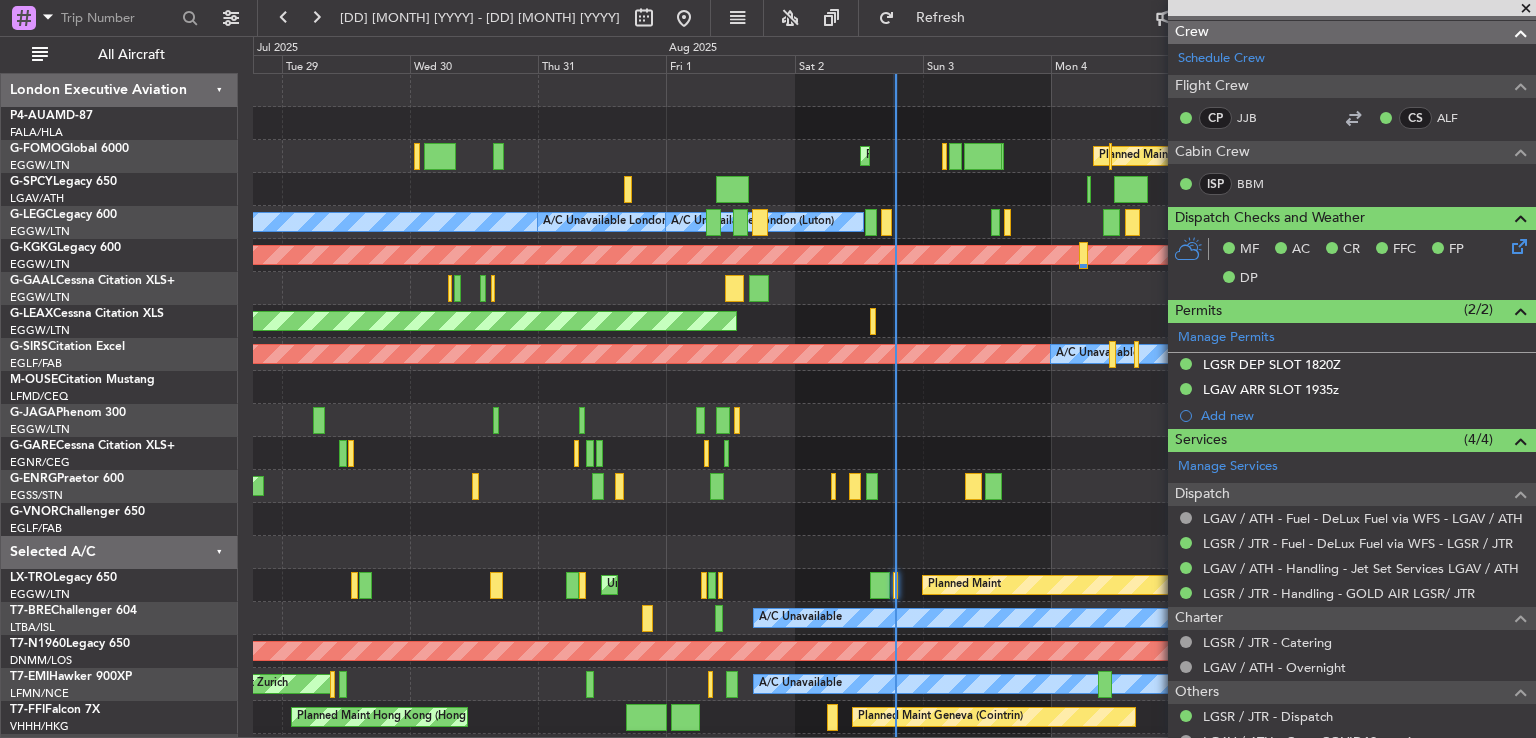 click at bounding box center [1526, 9] 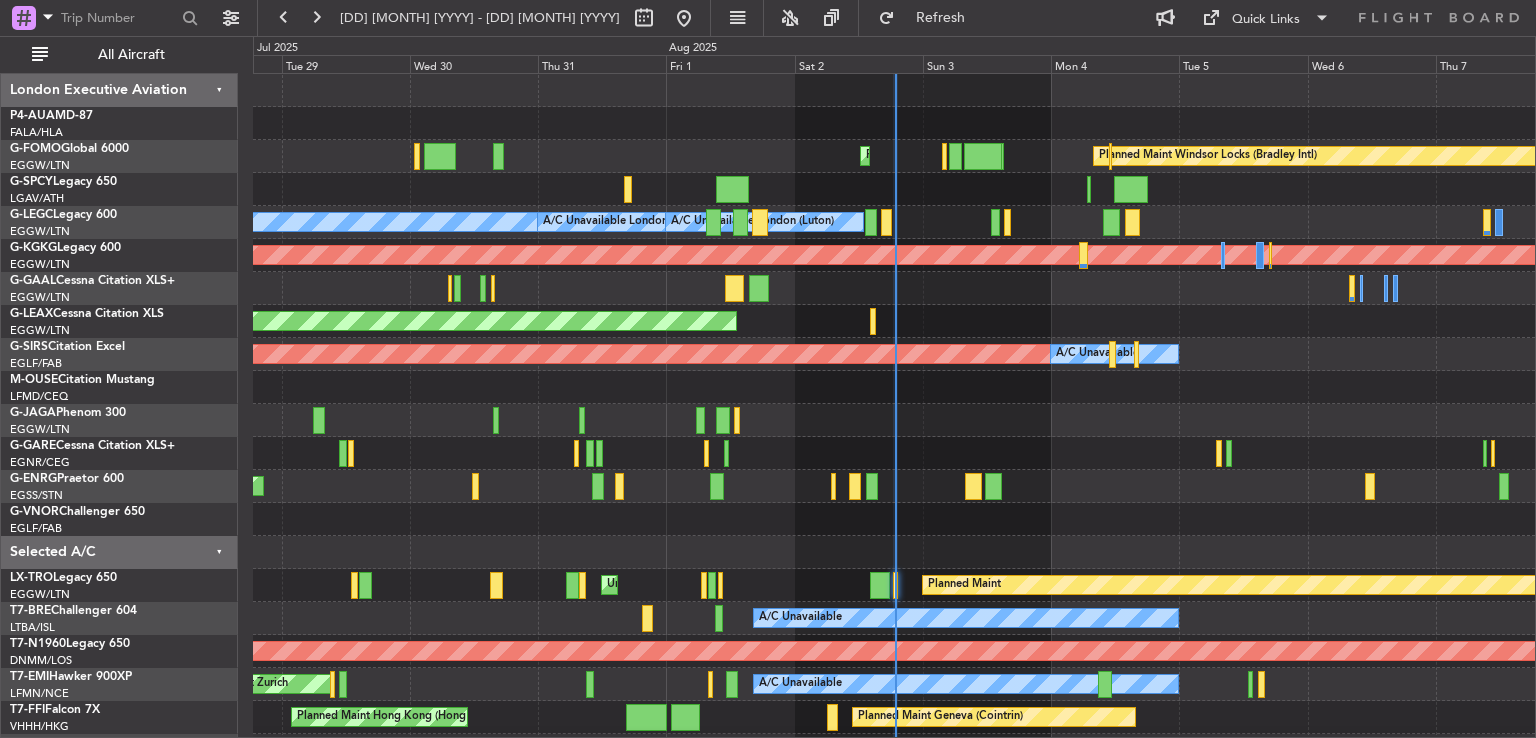 scroll, scrollTop: 0, scrollLeft: 0, axis: both 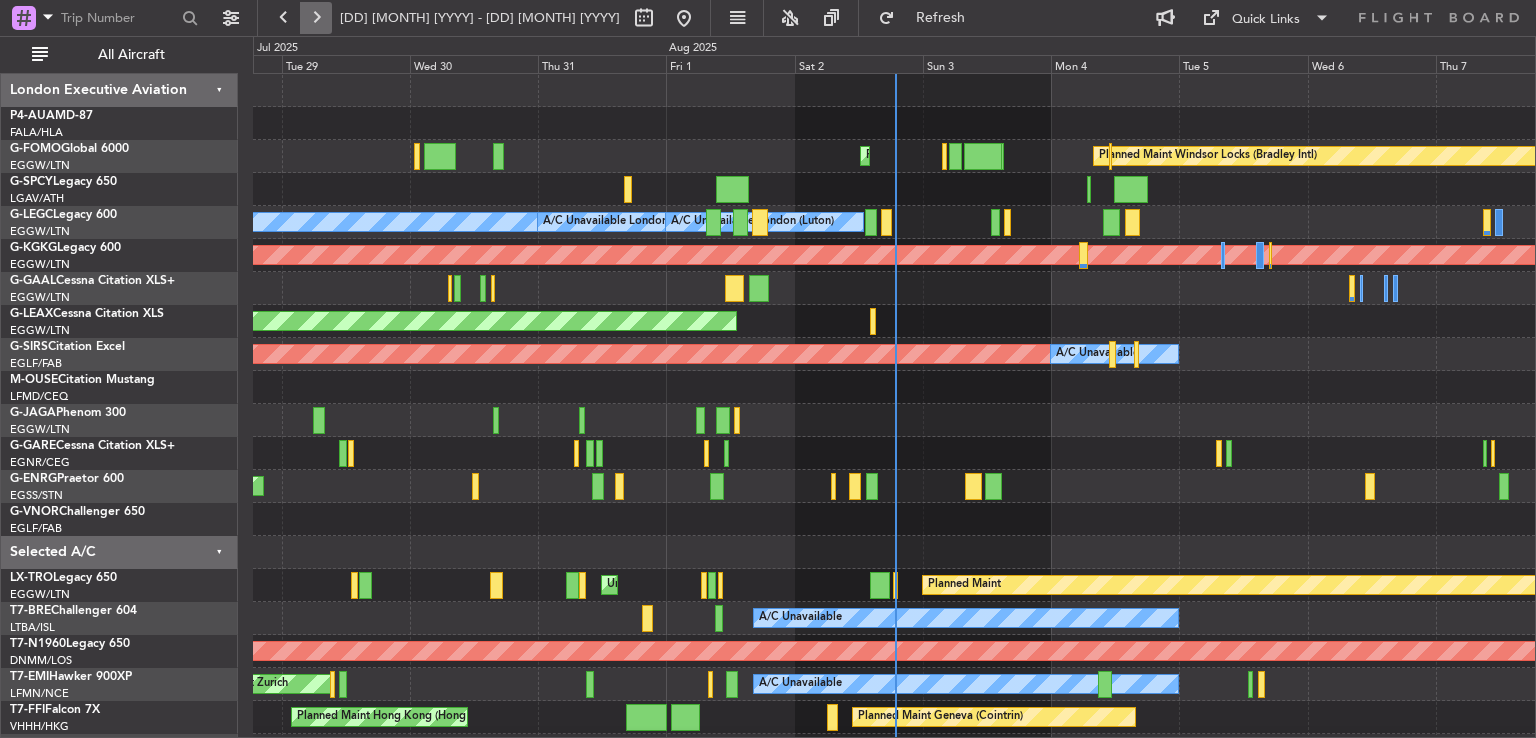 click at bounding box center [316, 18] 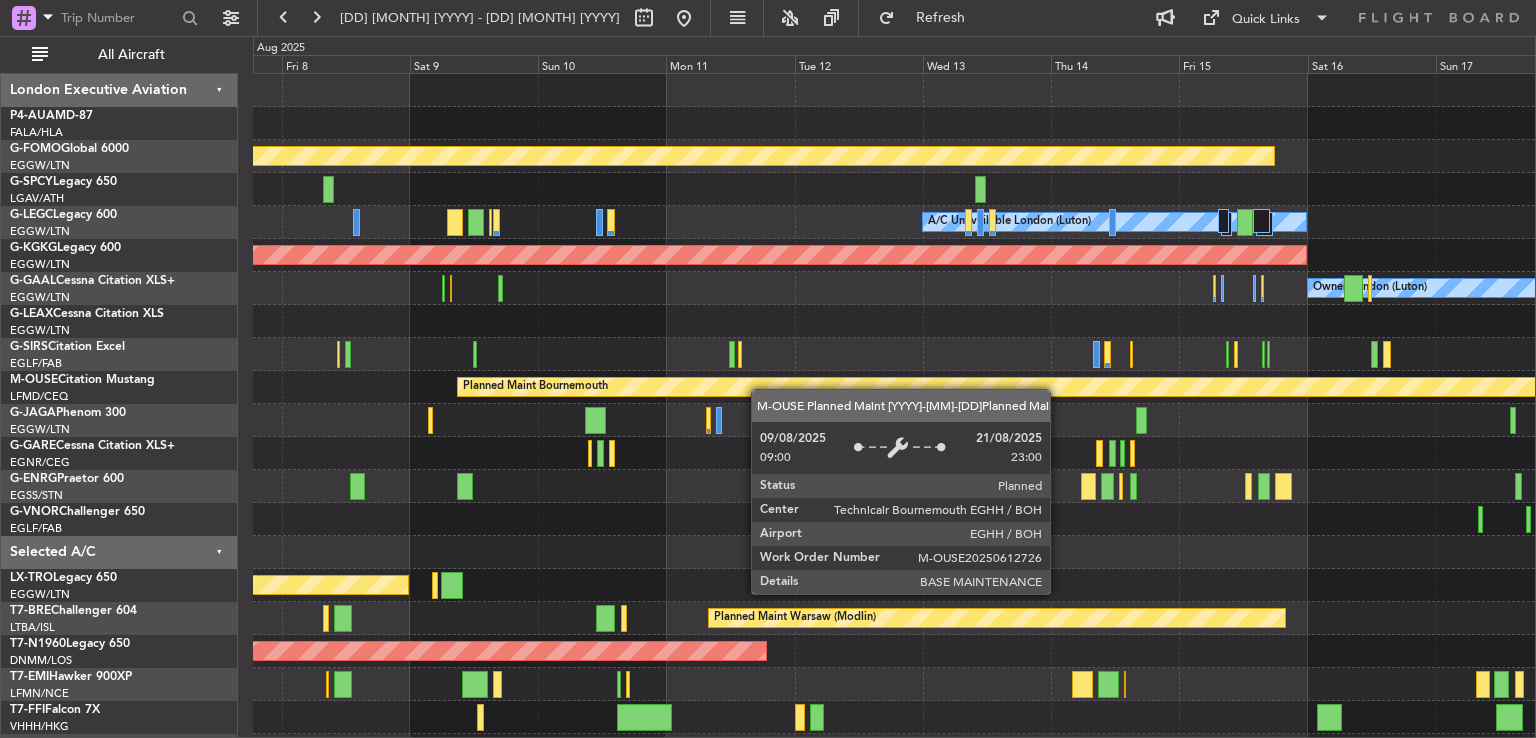 scroll, scrollTop: 0, scrollLeft: 0, axis: both 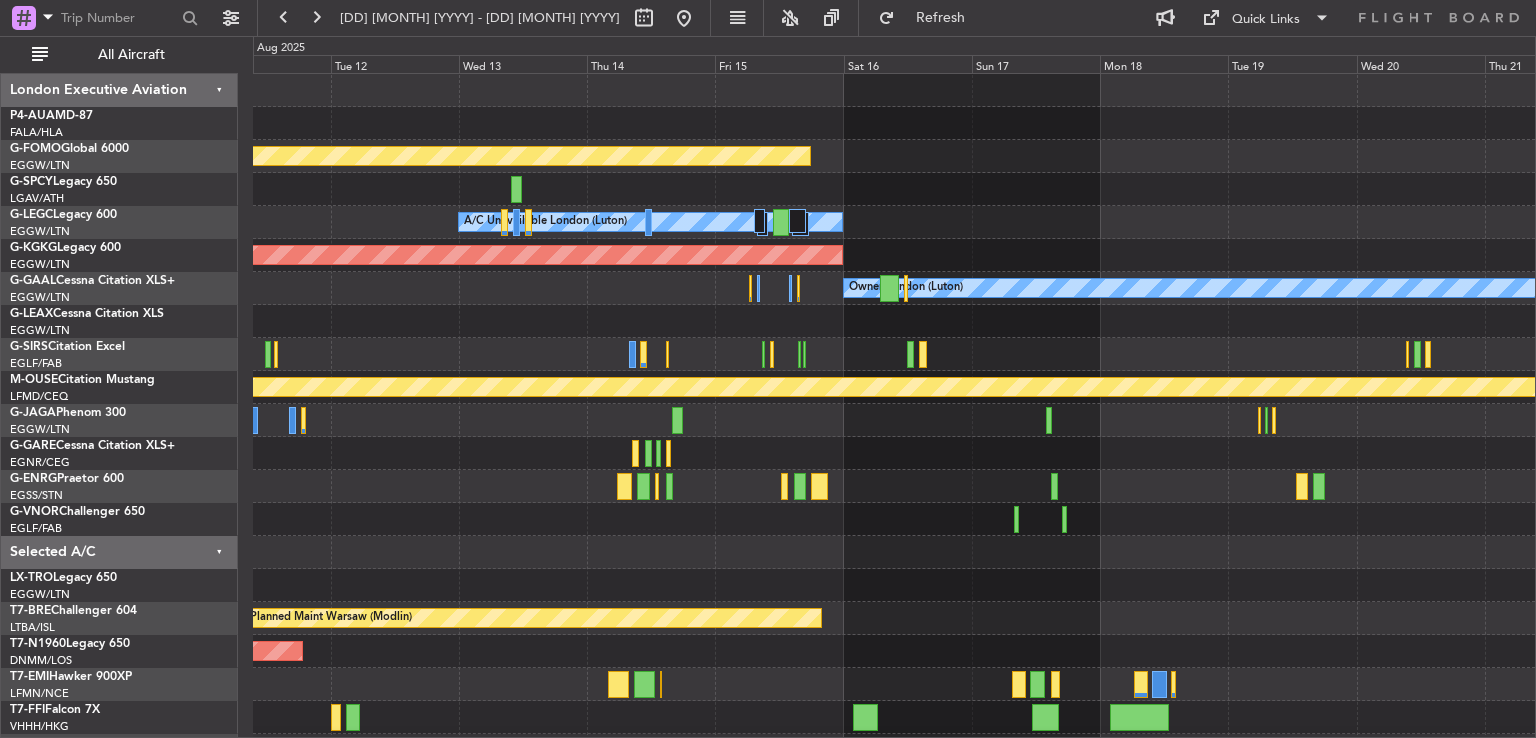 click 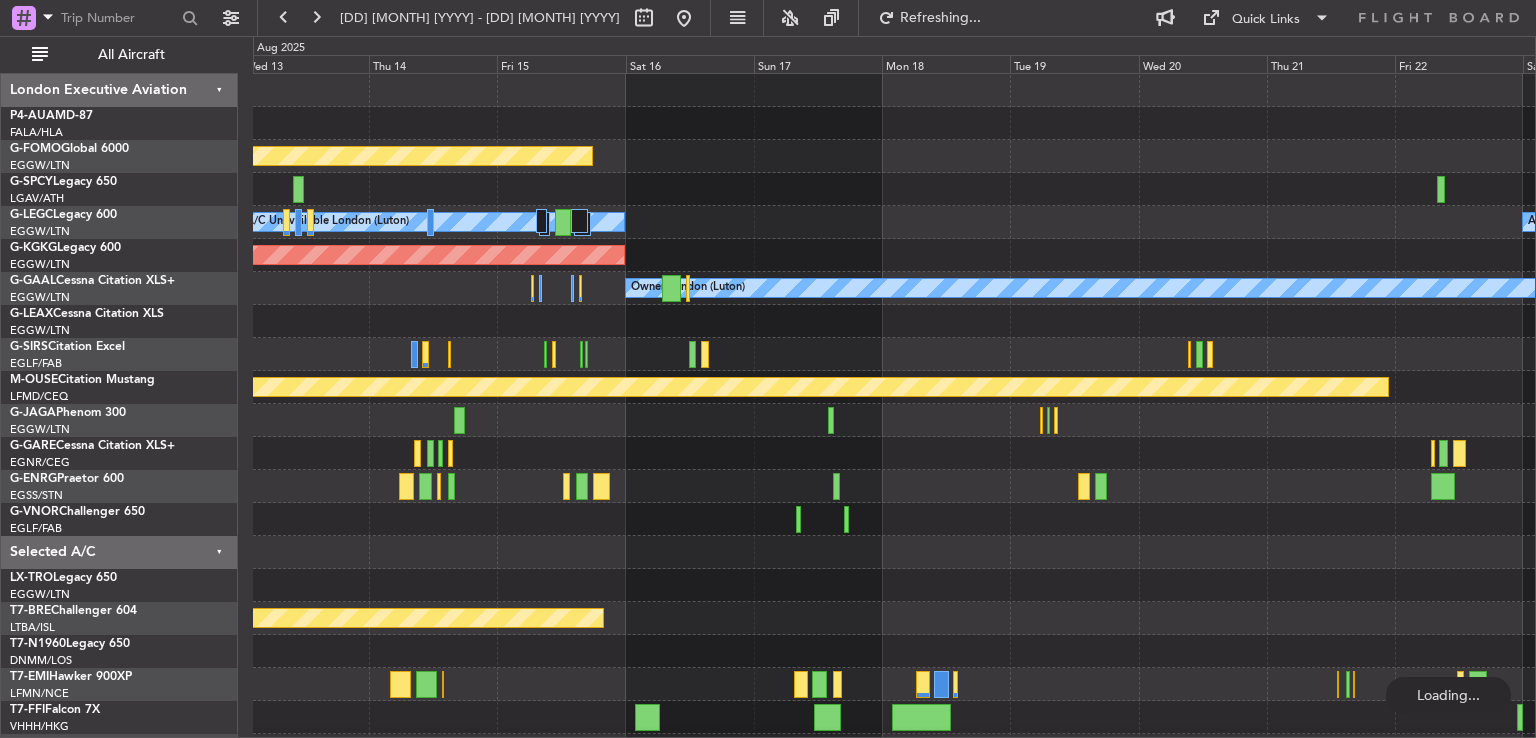 scroll, scrollTop: 0, scrollLeft: 0, axis: both 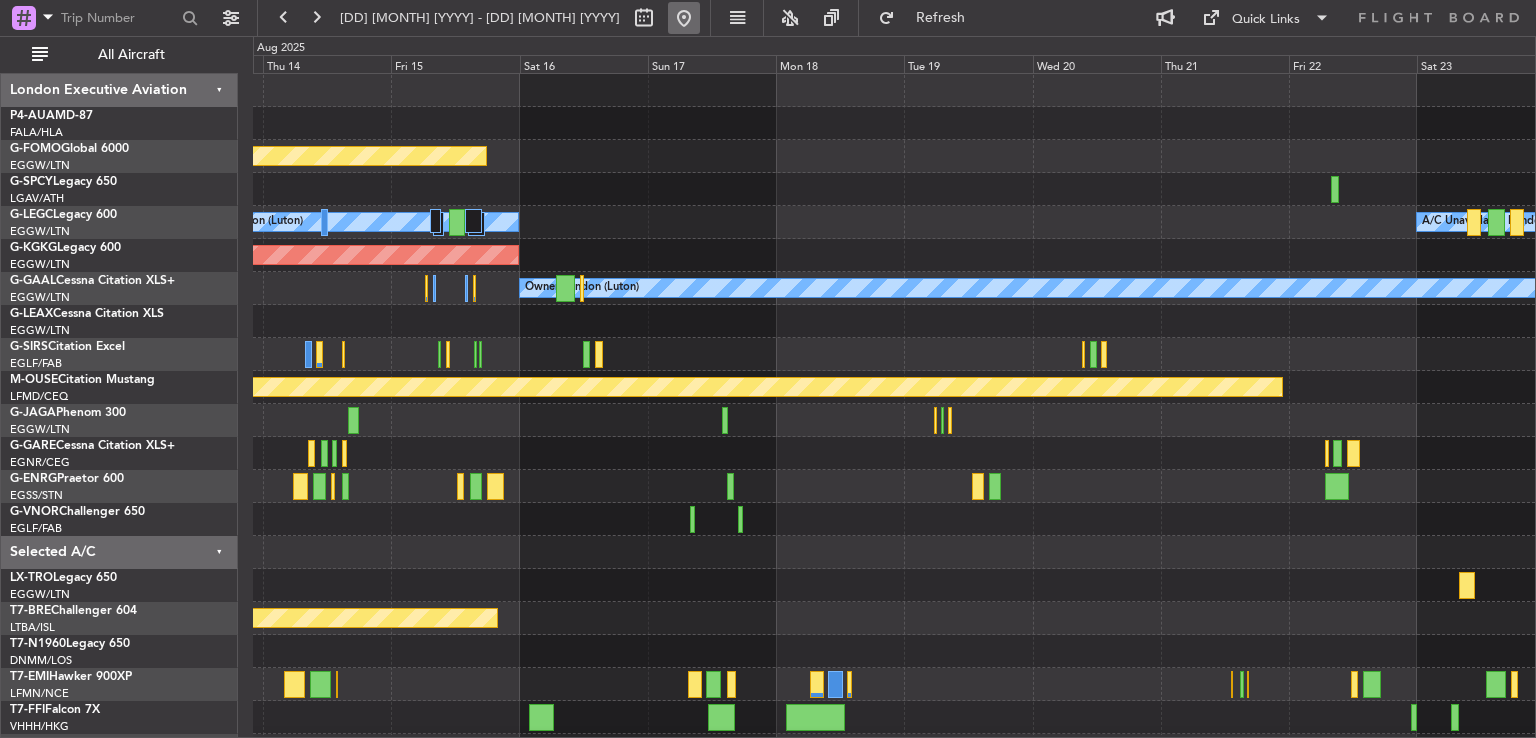 click on "Go to Today" at bounding box center (566, 60) 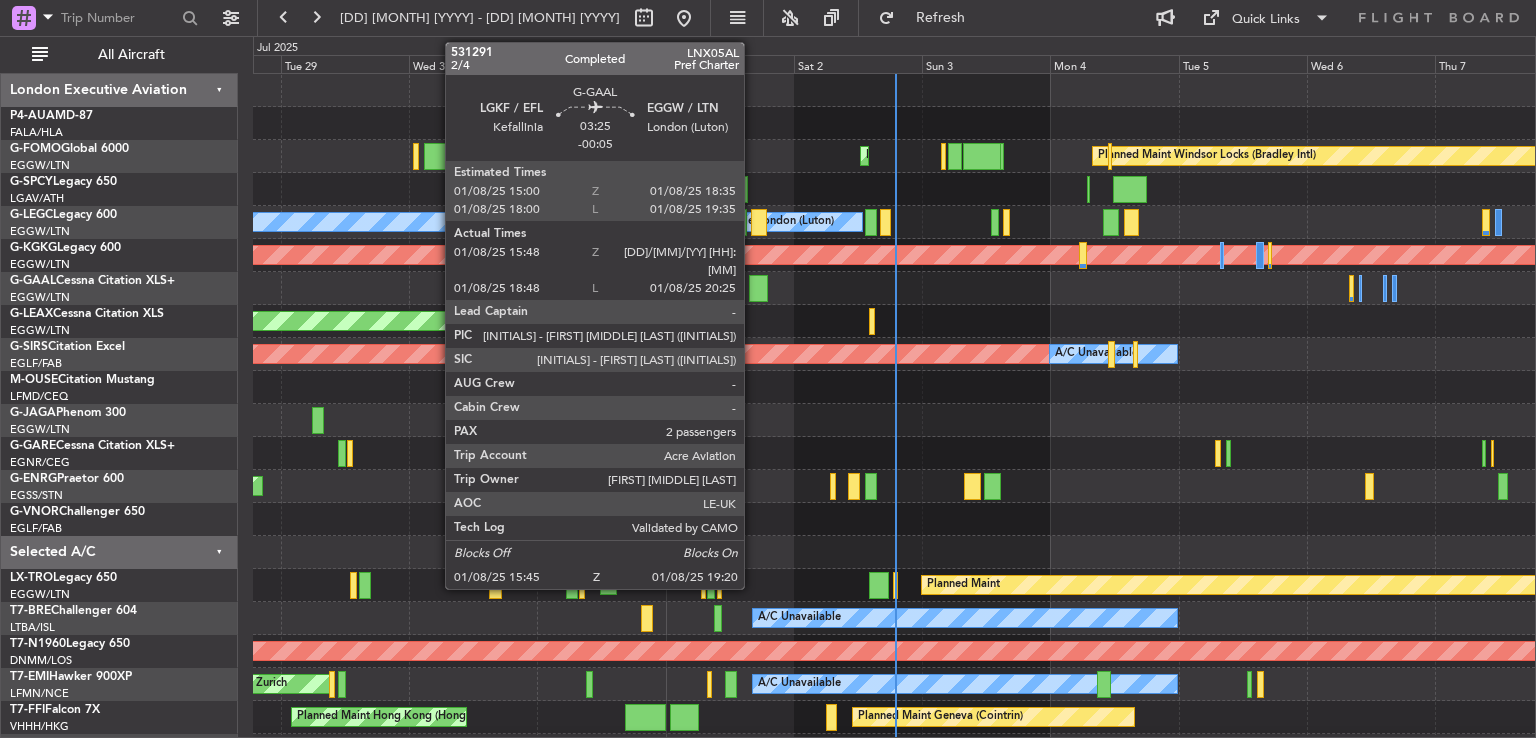 click 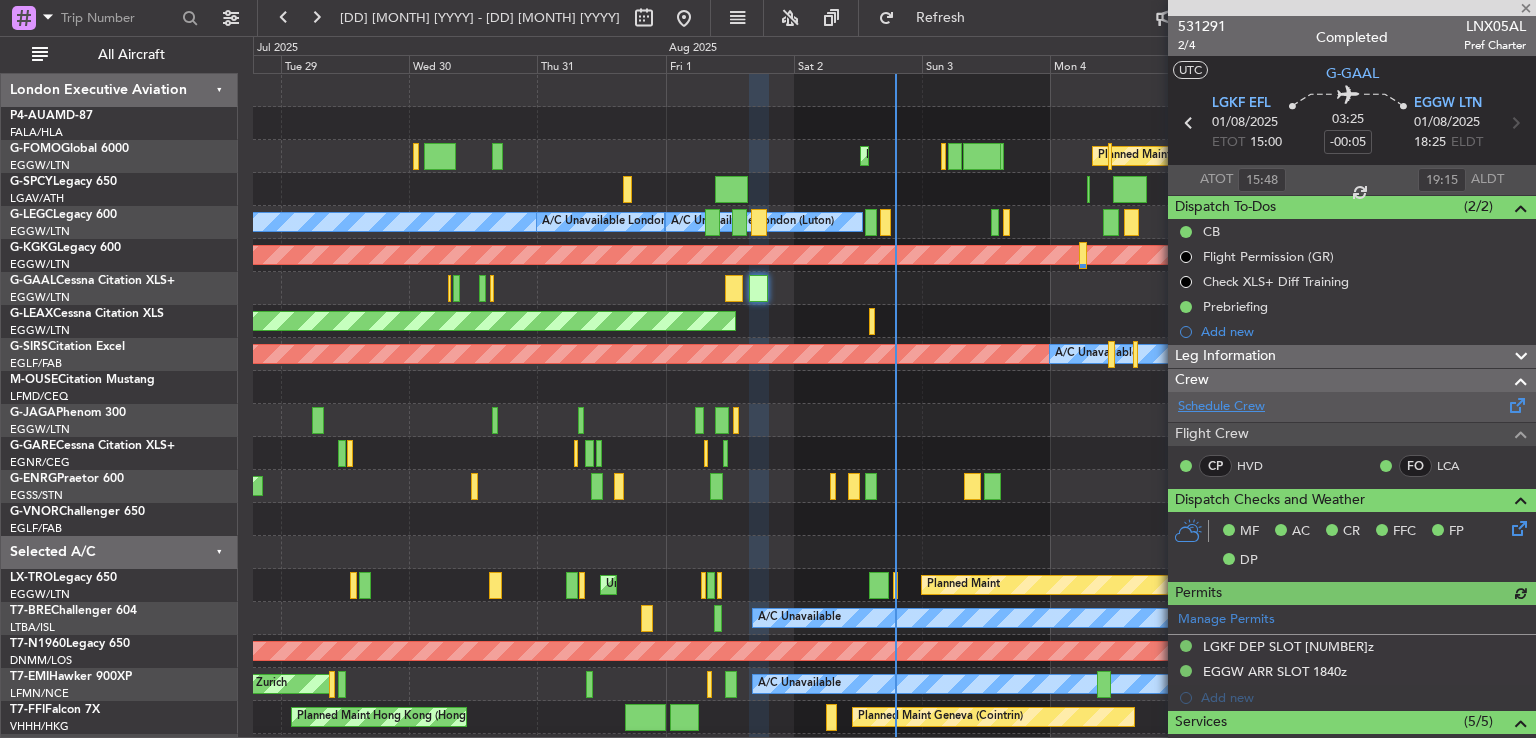 click on "Schedule Crew" 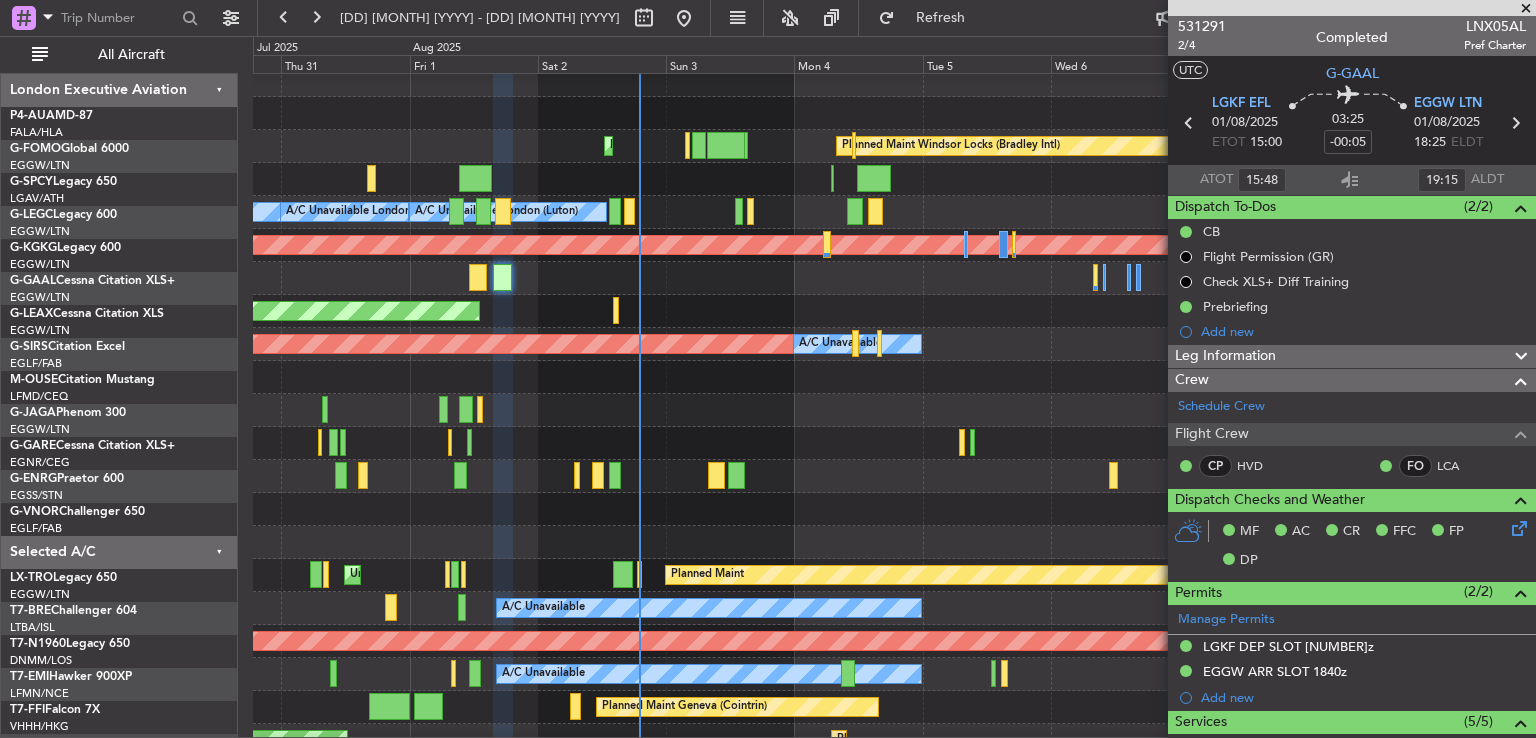 click 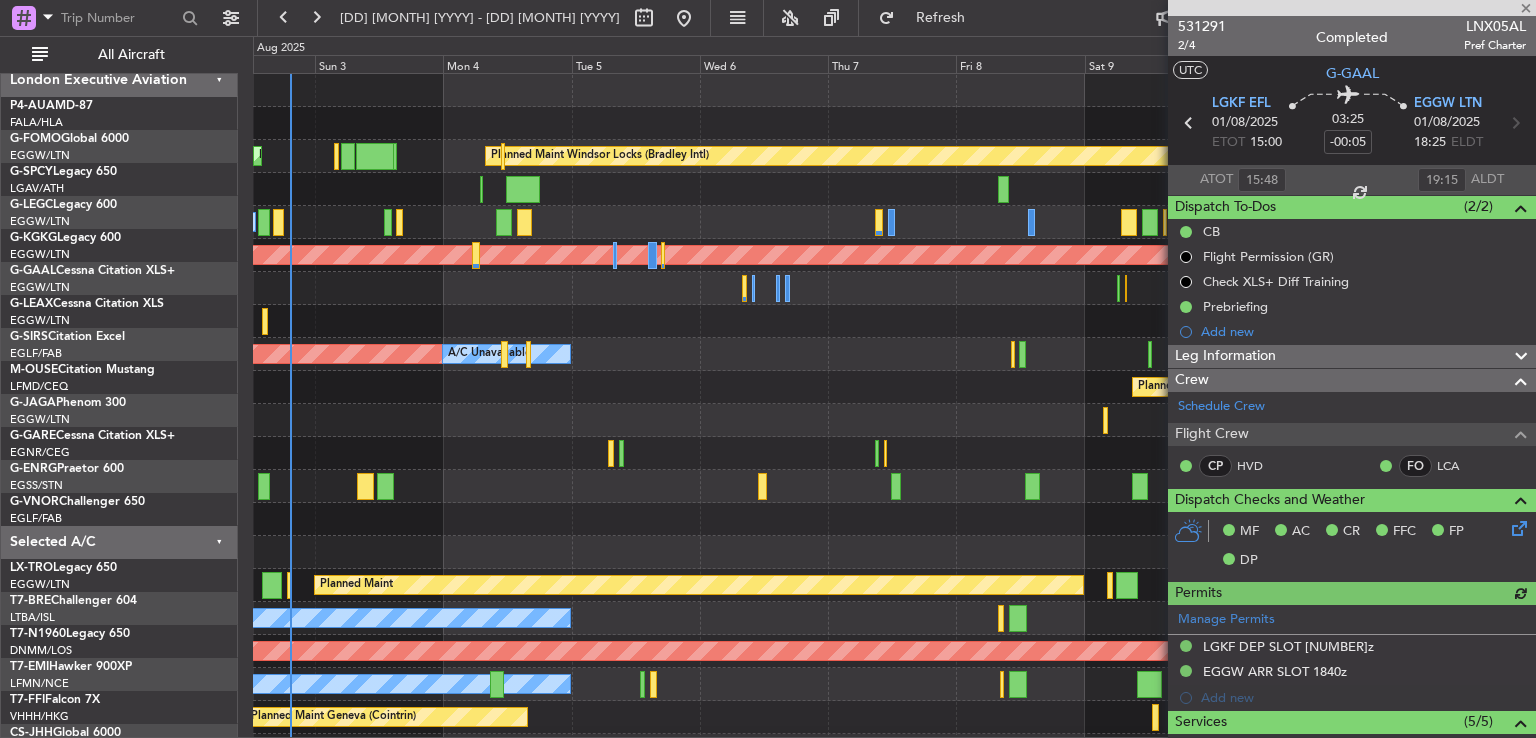 scroll, scrollTop: 0, scrollLeft: 0, axis: both 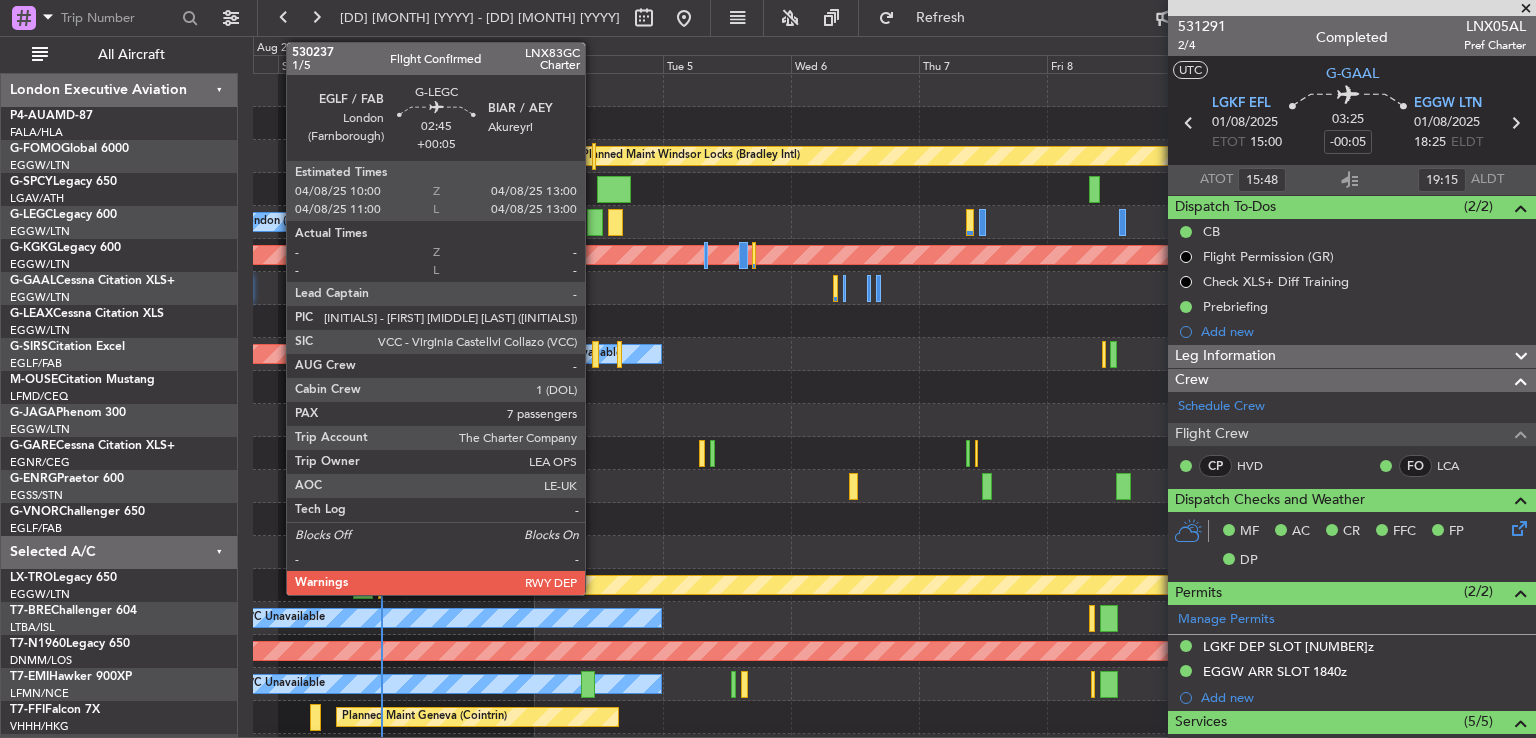 click 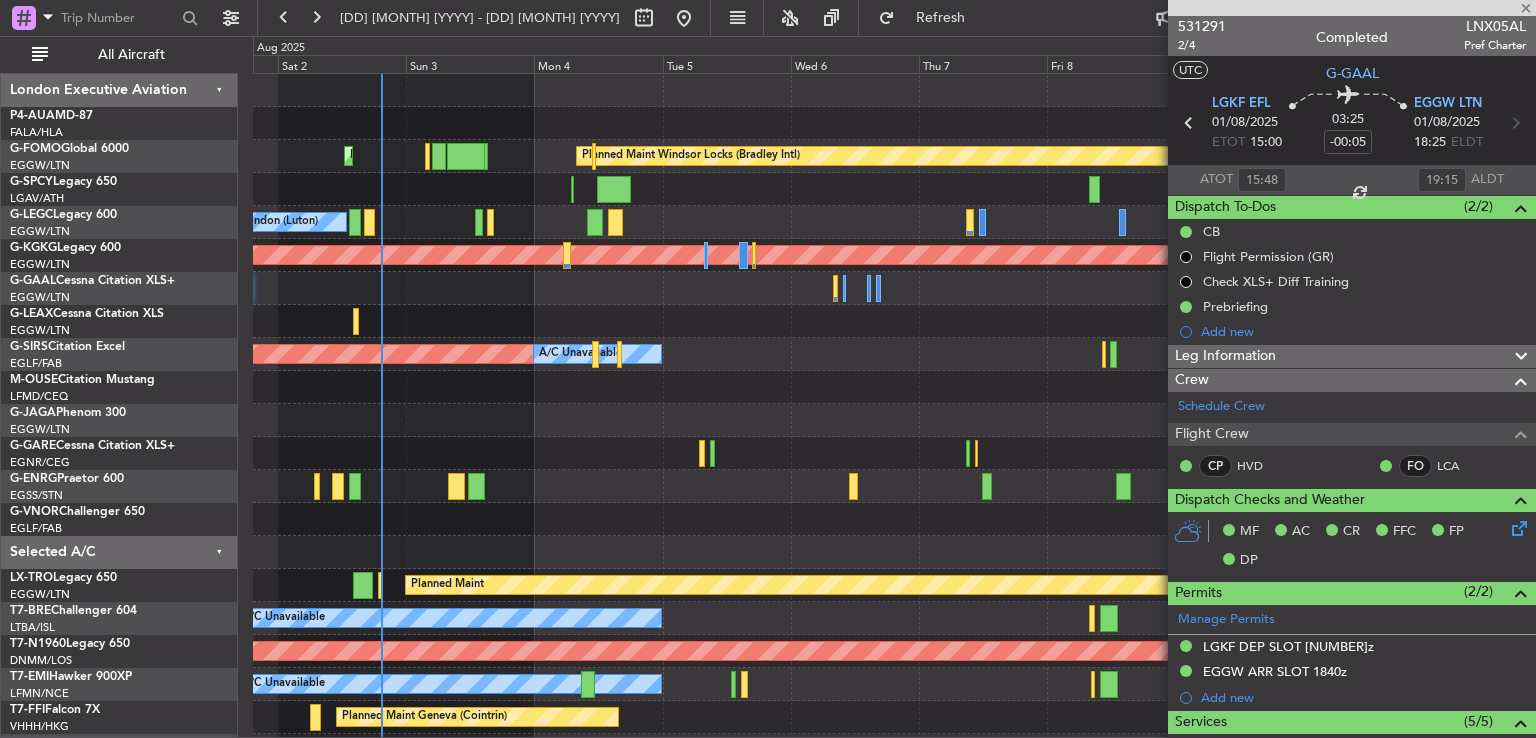 type on "+00:05" 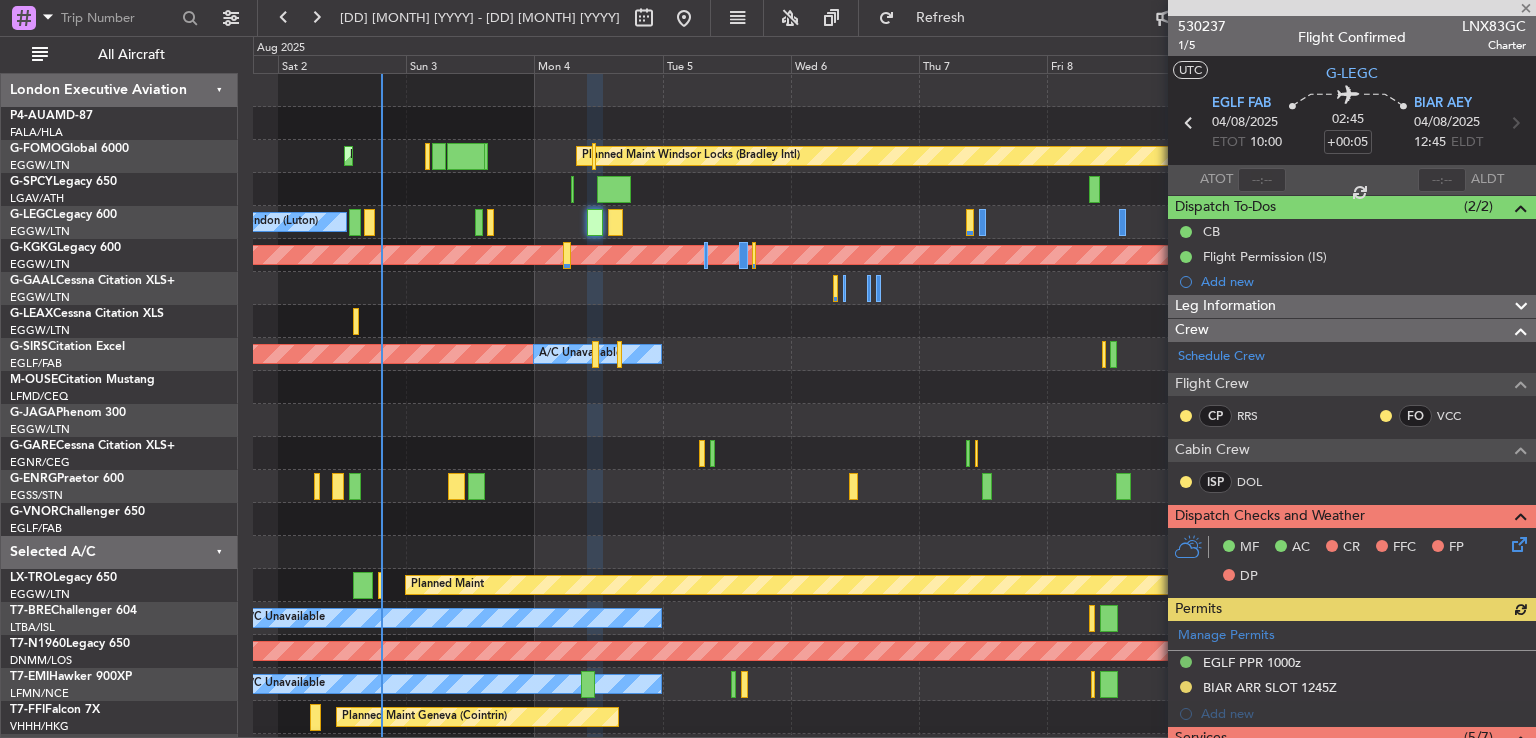 scroll, scrollTop: 732, scrollLeft: 0, axis: vertical 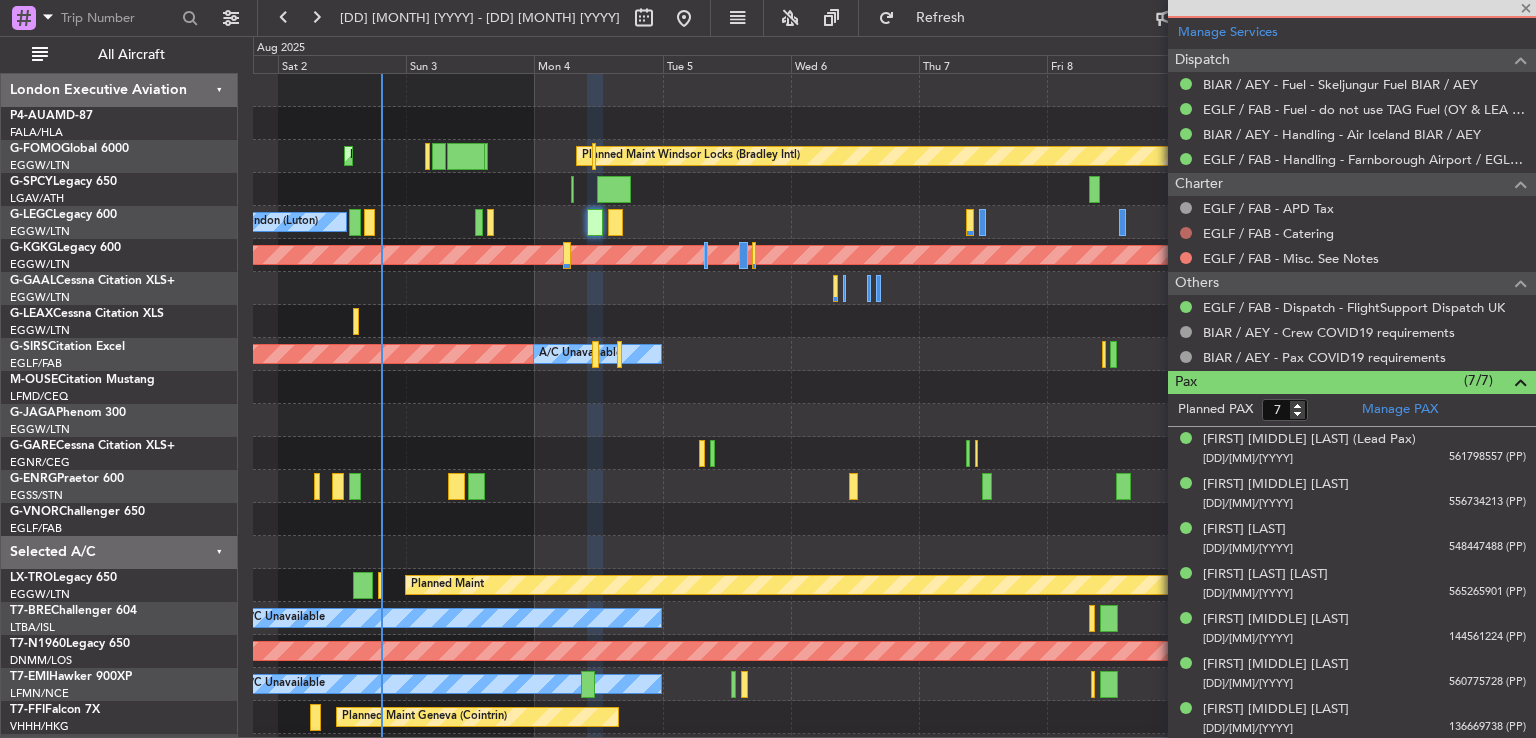 click at bounding box center [1186, 233] 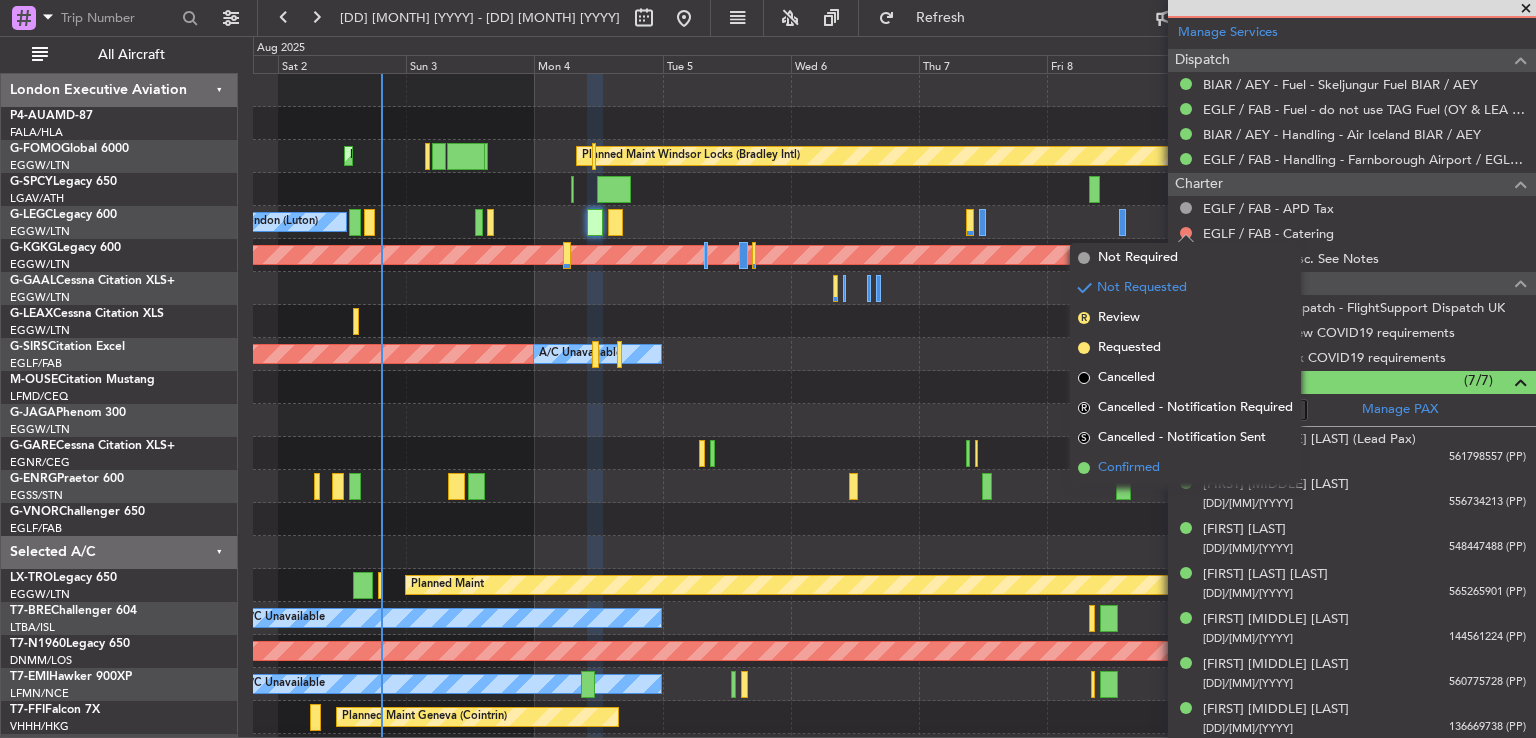 click on "Confirmed" at bounding box center (1185, 468) 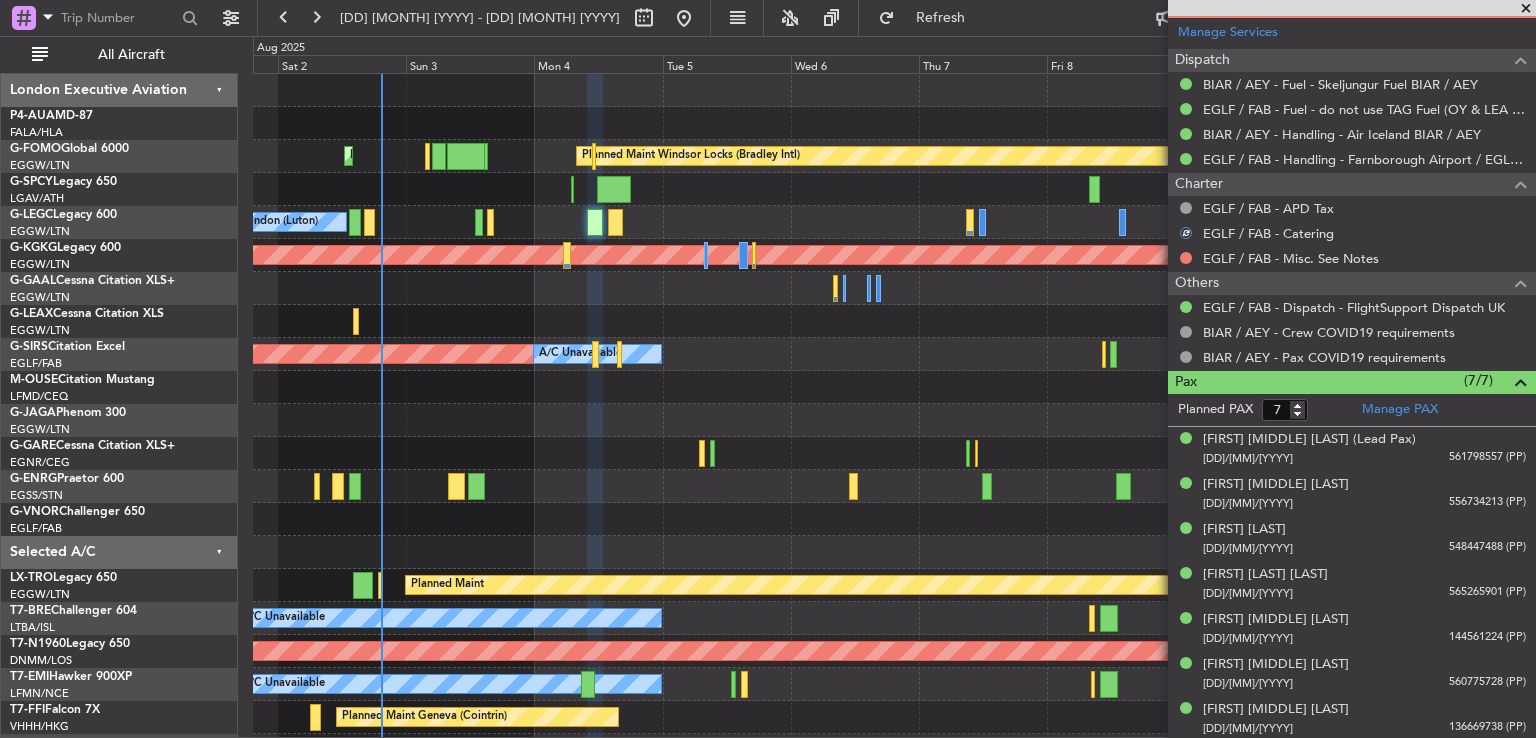 click at bounding box center (1526, 9) 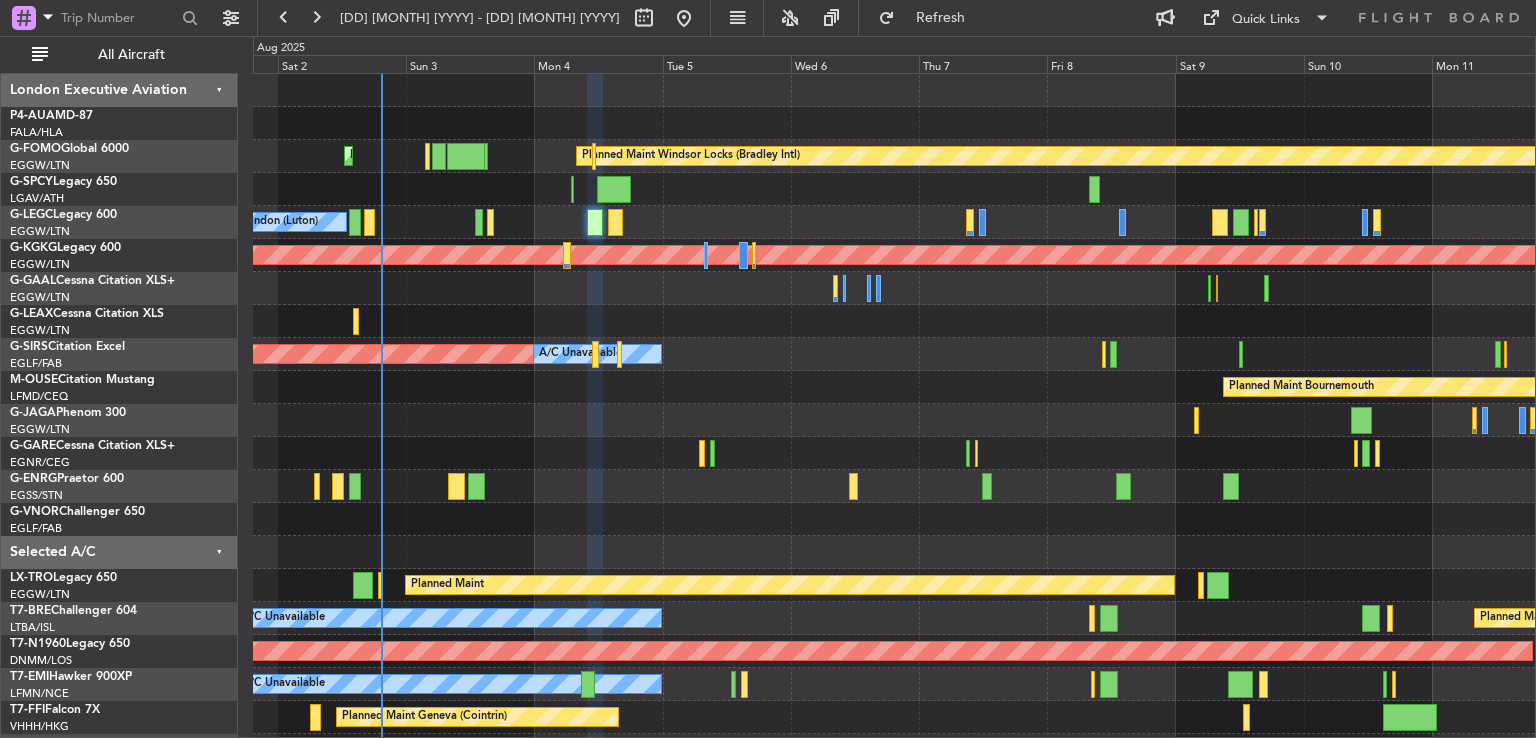 type on "0" 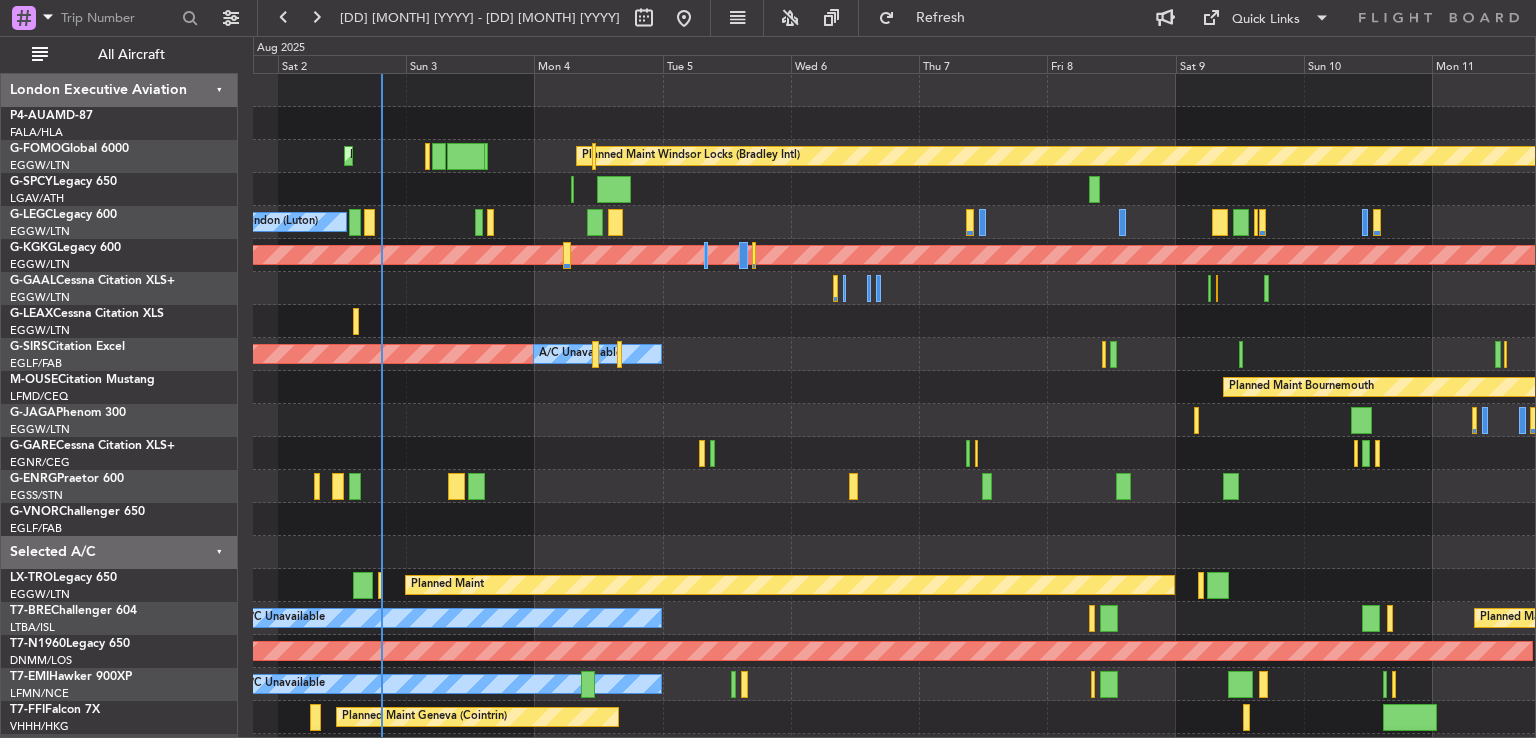 scroll, scrollTop: 0, scrollLeft: 0, axis: both 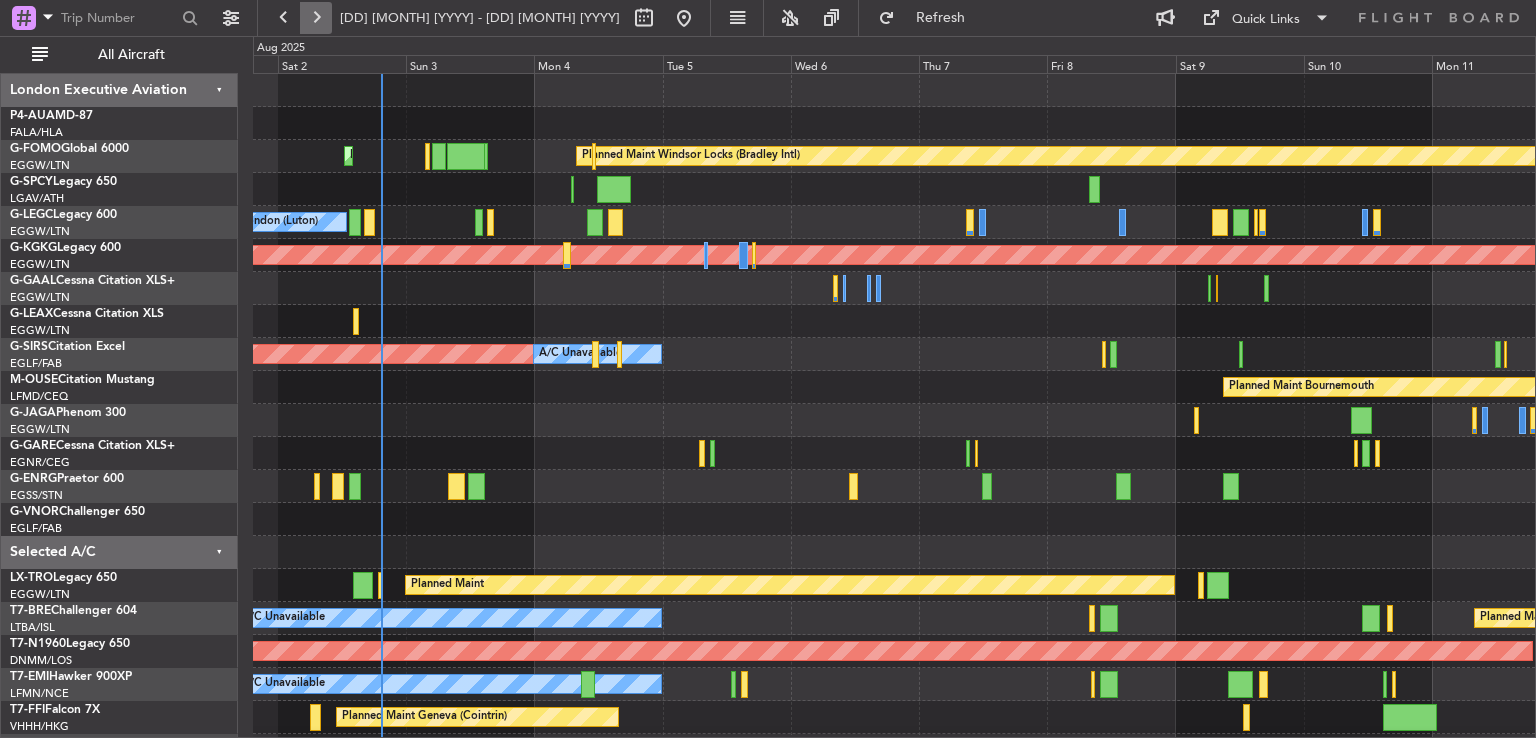 click at bounding box center (316, 18) 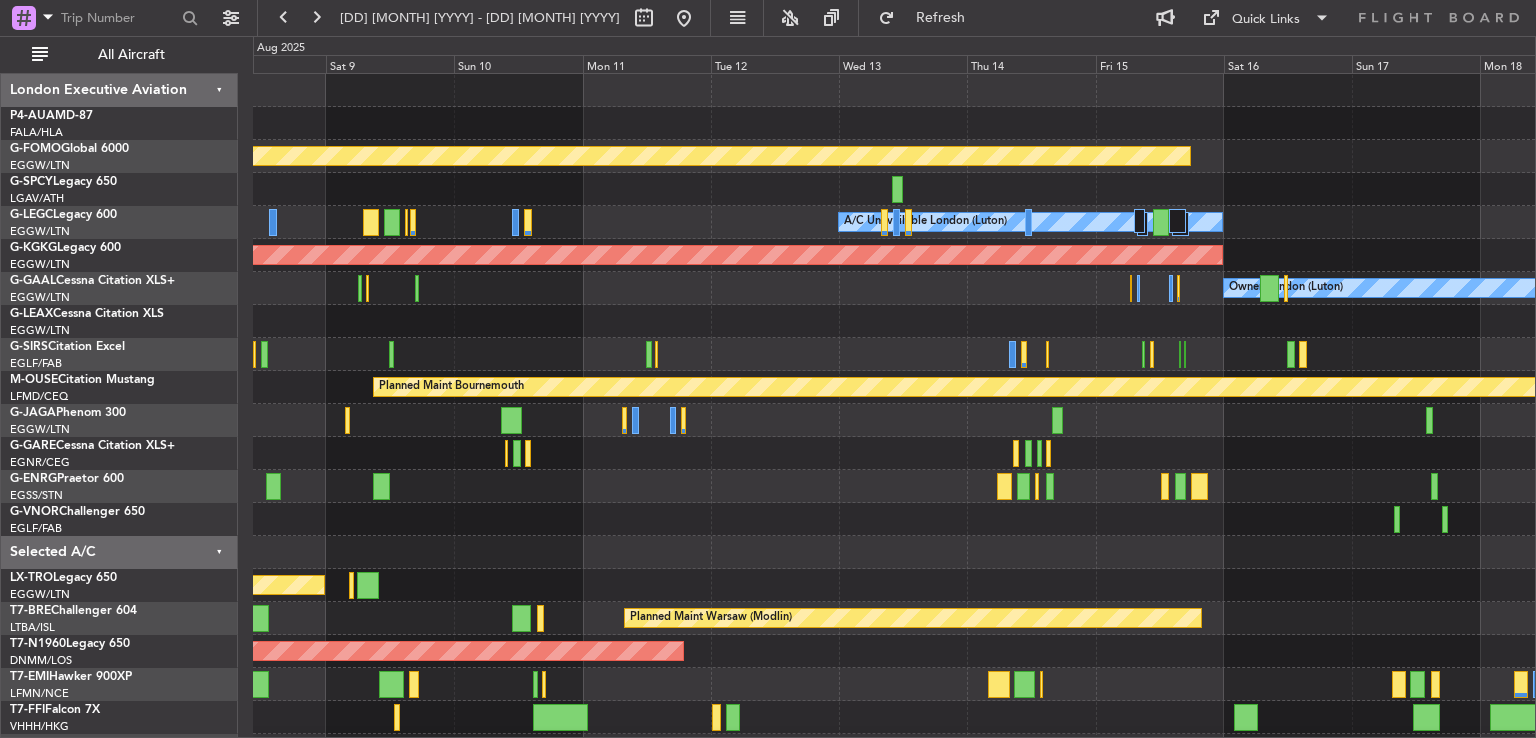 scroll, scrollTop: 0, scrollLeft: 0, axis: both 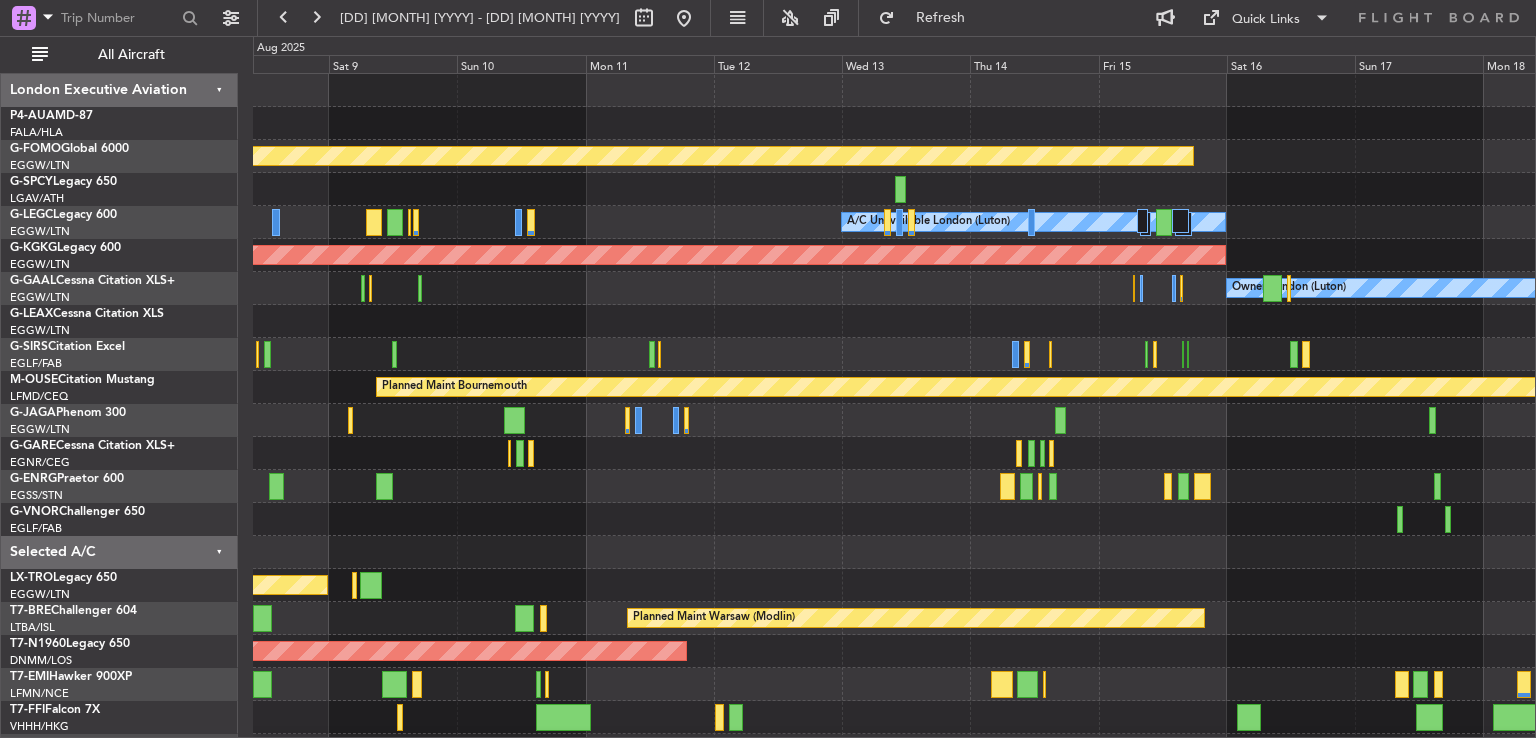 click on "Planned Maint Windsor Locks (Bradley Intl)
A/C Unavailable London (Luton)
AOG Maint Istanbul (Ataturk)
Owner London (Luton)
Planned Maint Bournemouth
Planned Maint
Planned Maint Warsaw (Modlin)
Planned Maint London (Stansted)" 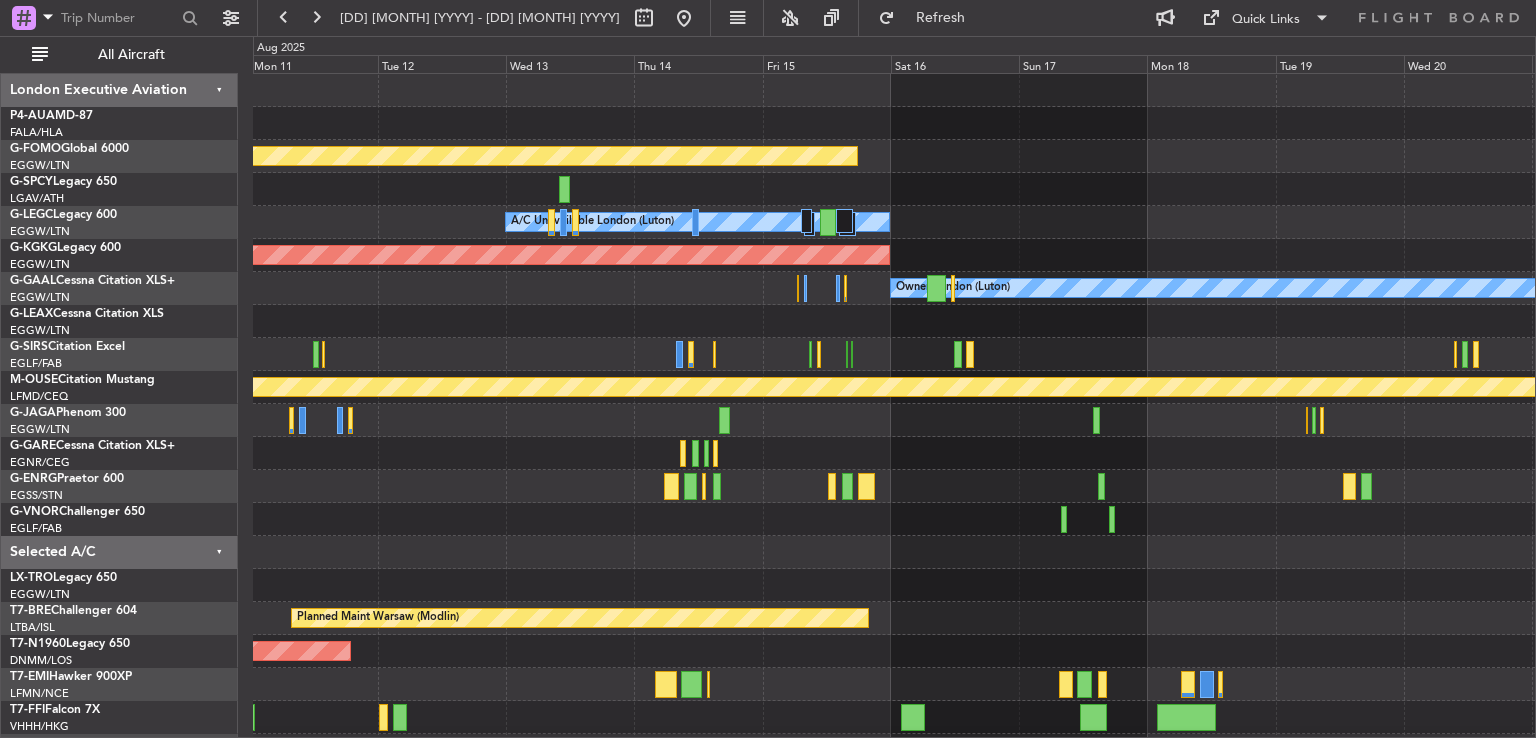 click on "Planned Maint Windsor Locks (Bradley Intl)
A/C Unavailable London (Luton)
A/C Unavailable London (Luton)
AOG Maint Istanbul (Ataturk)
Owner London (Luton)
Planned Maint Bournemouth
Planned Maint
Planned Maint Warsaw (Modlin)
A/C Unavailable
Planned Maint London (Stansted)
A/C Unavailable
Planned Maint Geneva (Cointrin)
Planned Maint Paris (Le Bourget)" 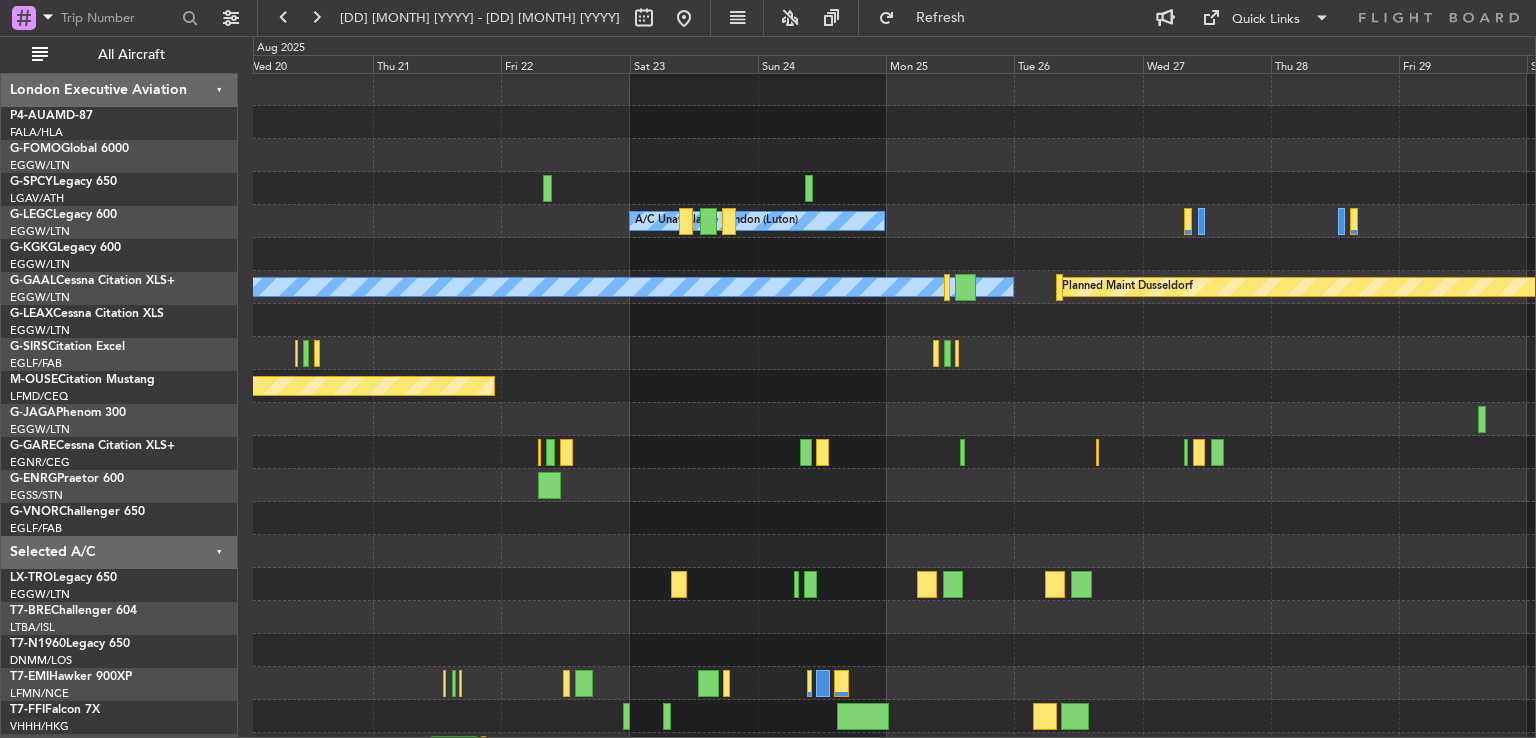 scroll, scrollTop: 3, scrollLeft: 0, axis: vertical 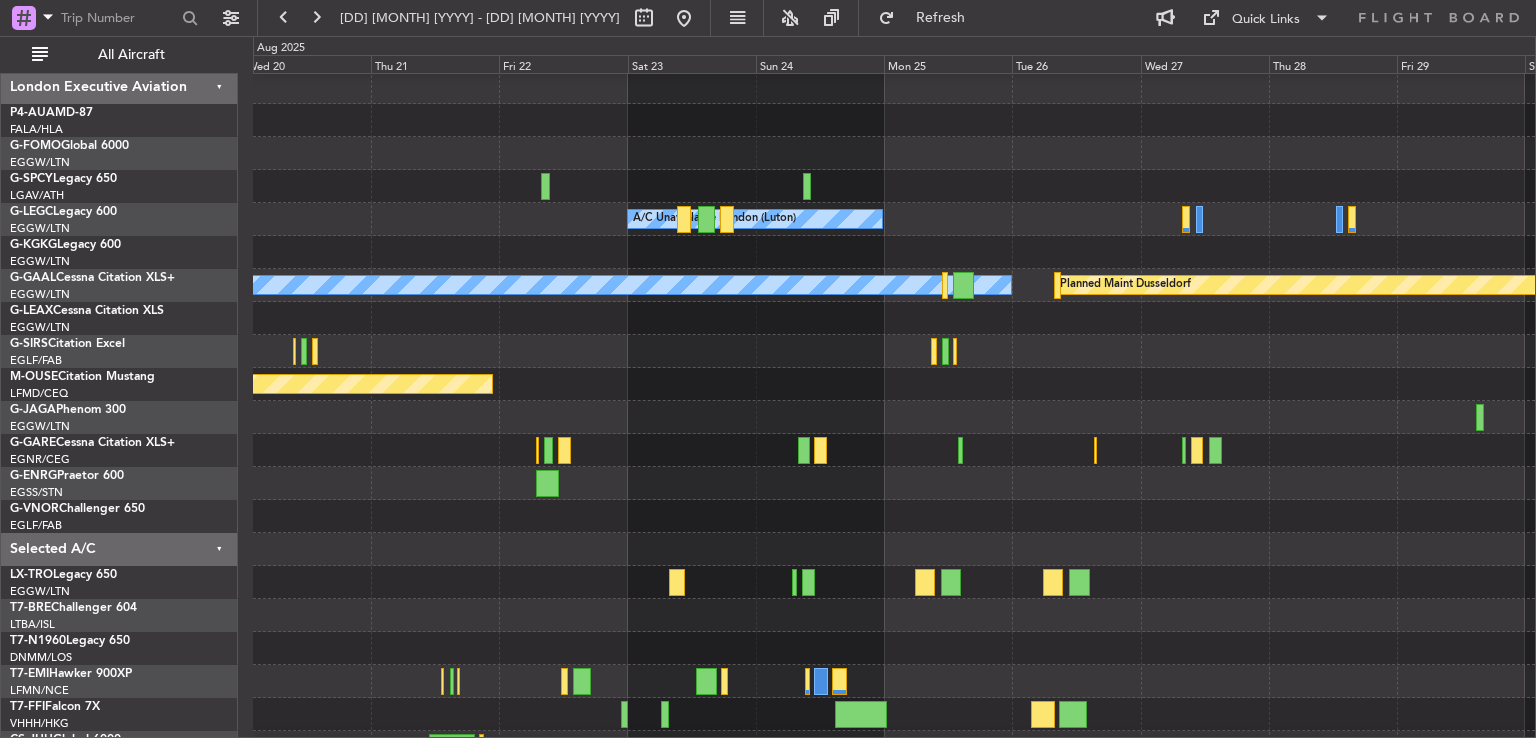 click 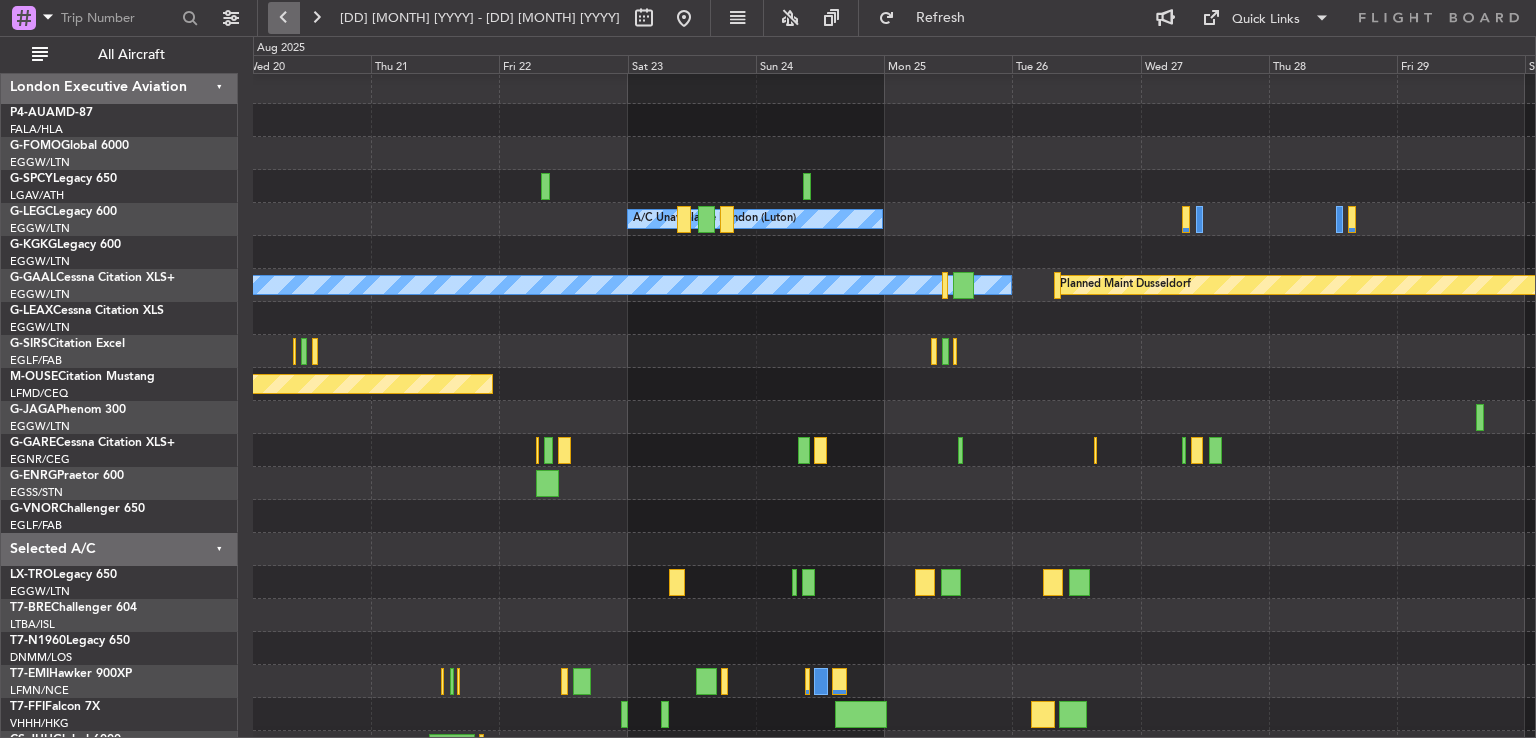 click at bounding box center (284, 18) 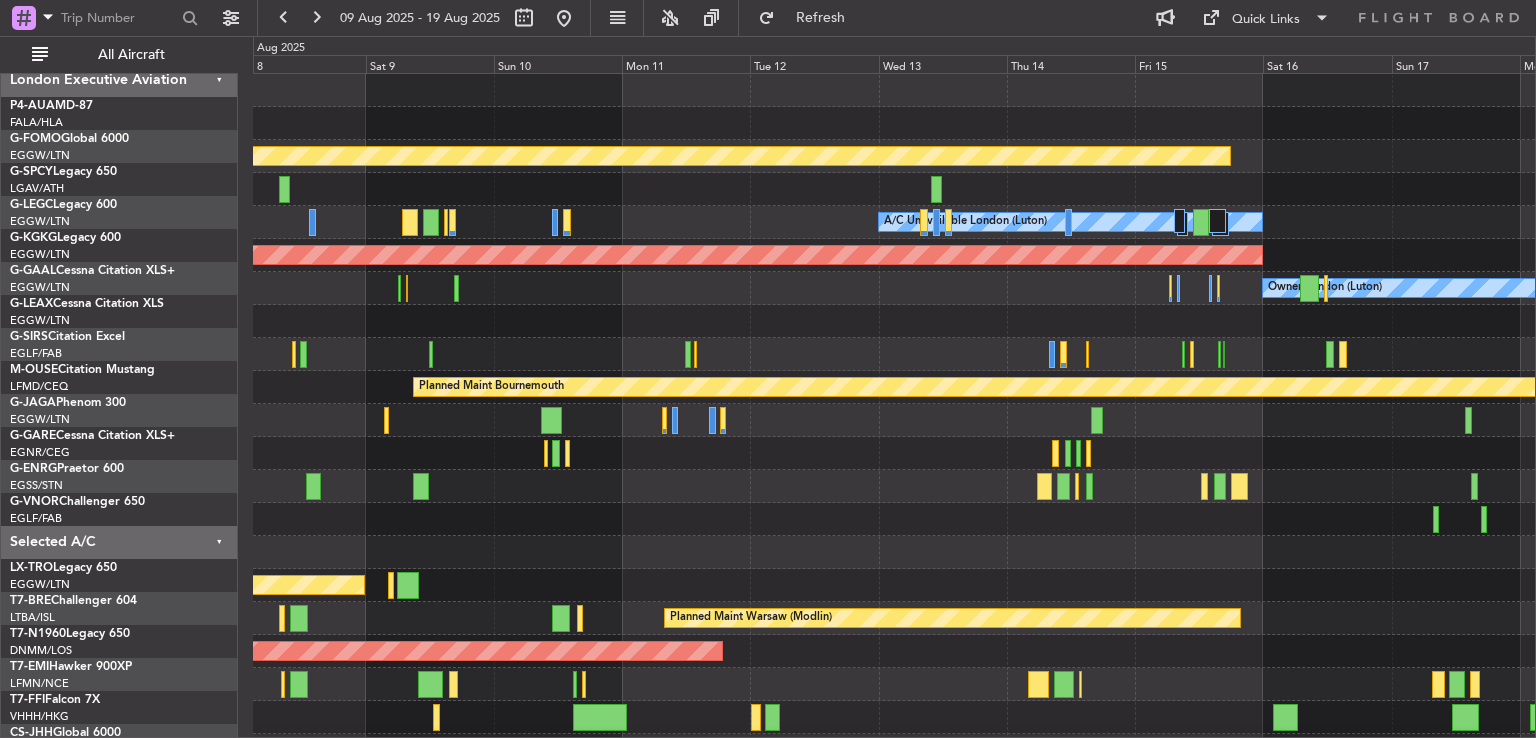 scroll, scrollTop: 0, scrollLeft: 0, axis: both 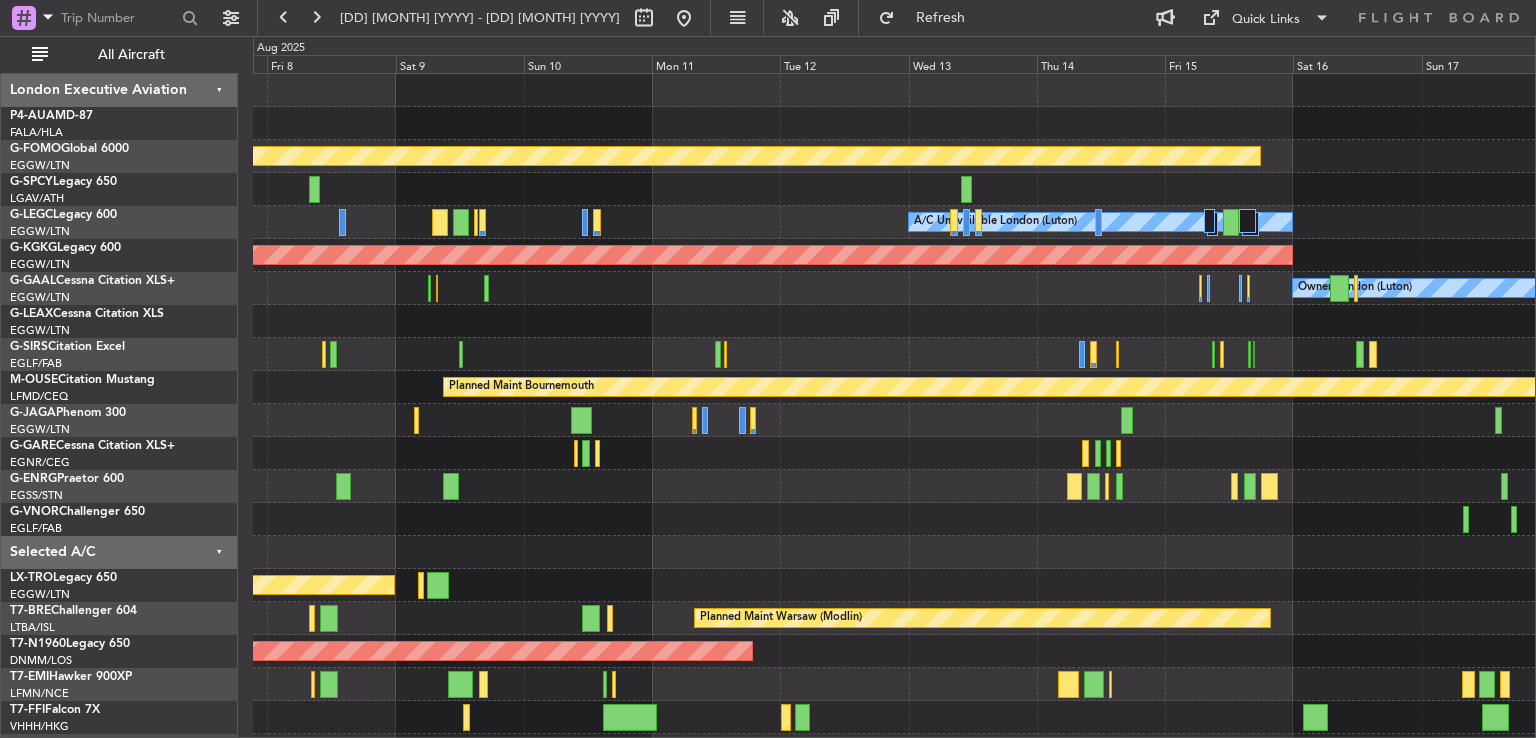 click 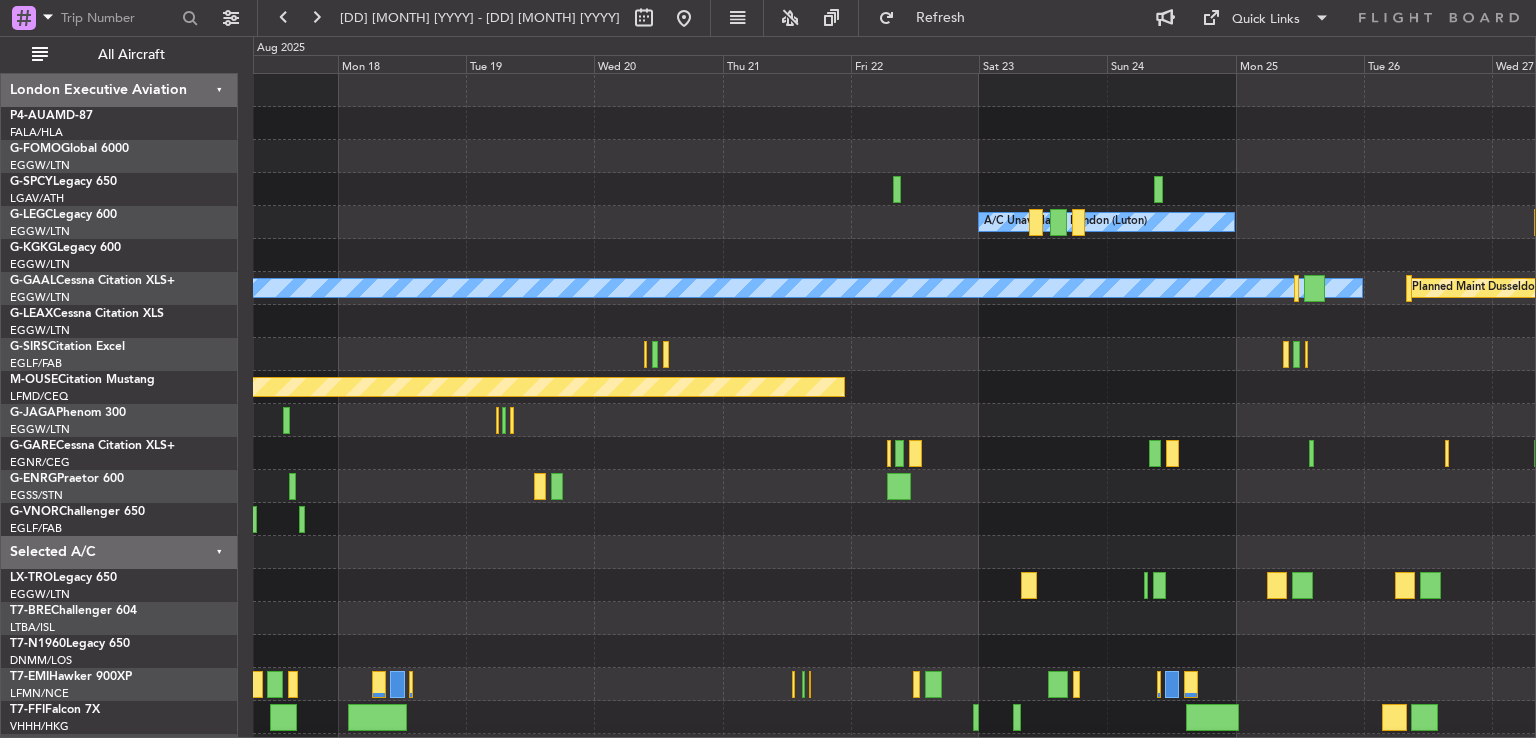 scroll, scrollTop: 0, scrollLeft: 0, axis: both 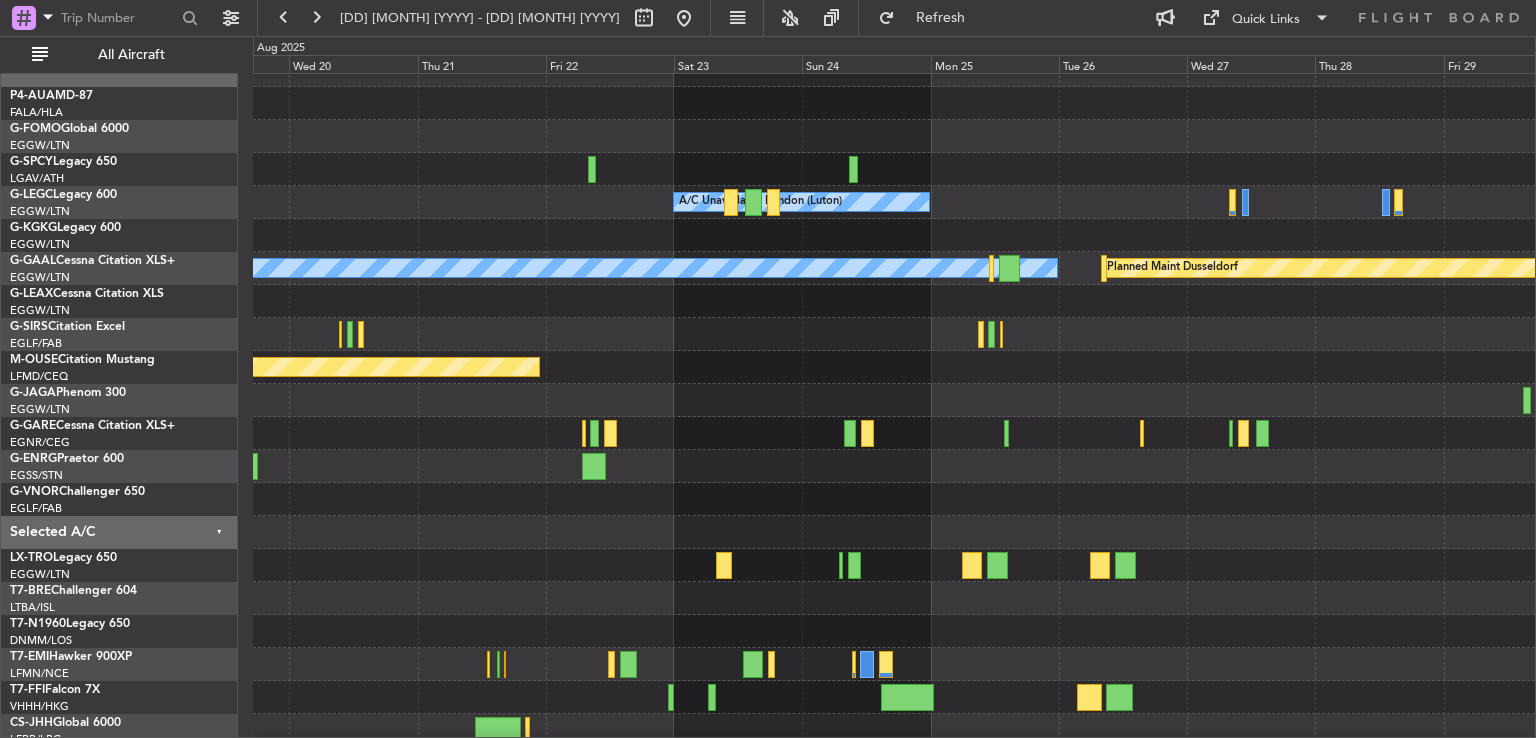 click 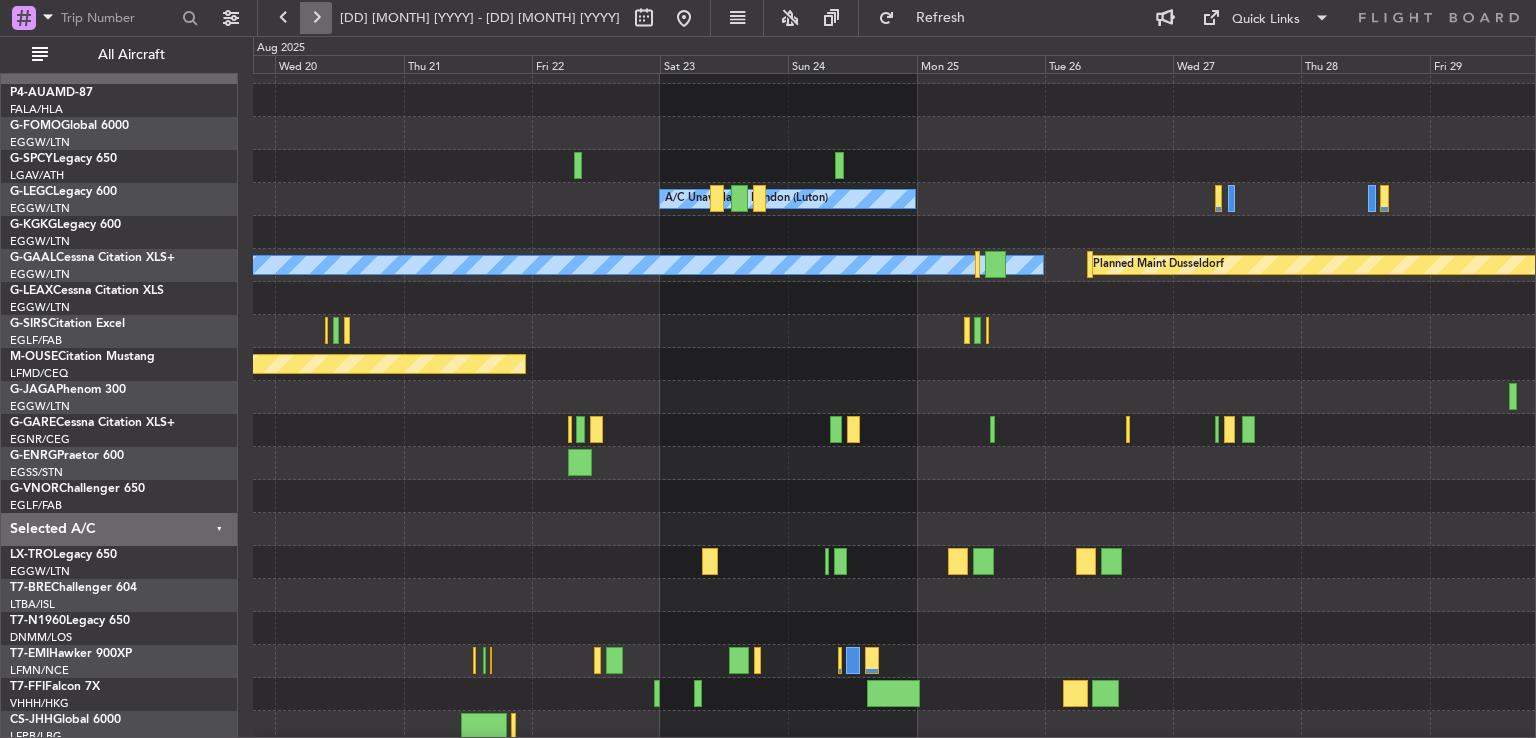 click at bounding box center [316, 18] 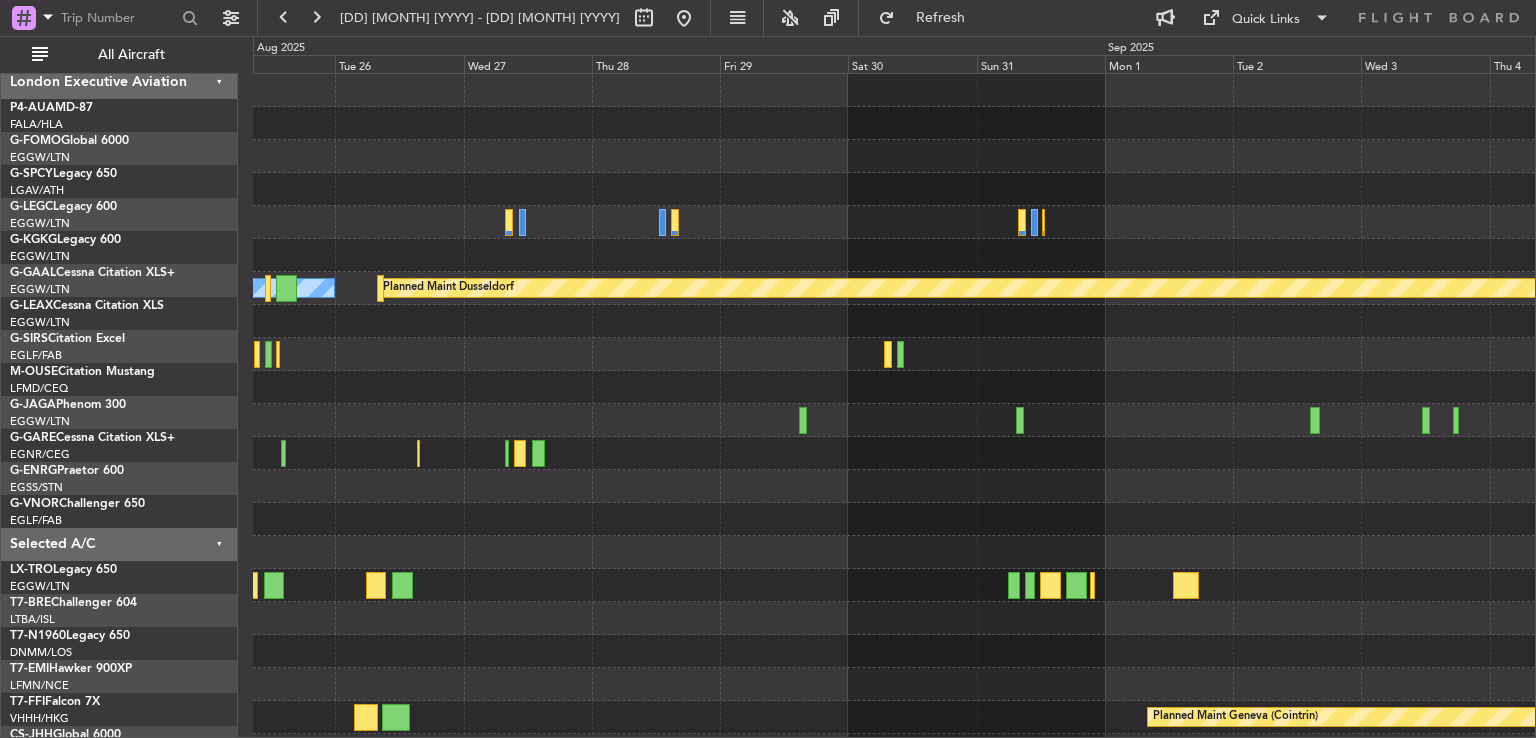 scroll, scrollTop: 0, scrollLeft: 0, axis: both 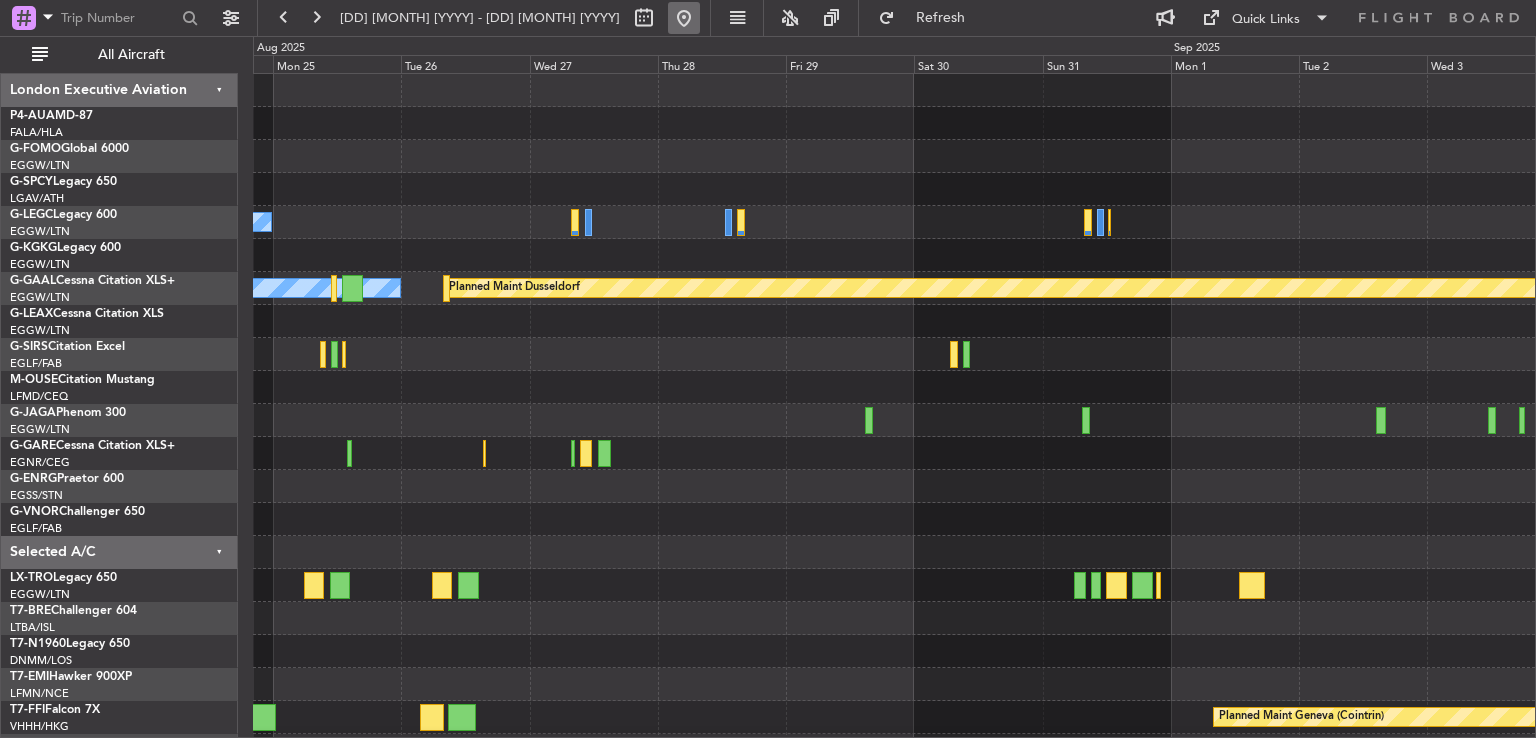 click at bounding box center (684, 18) 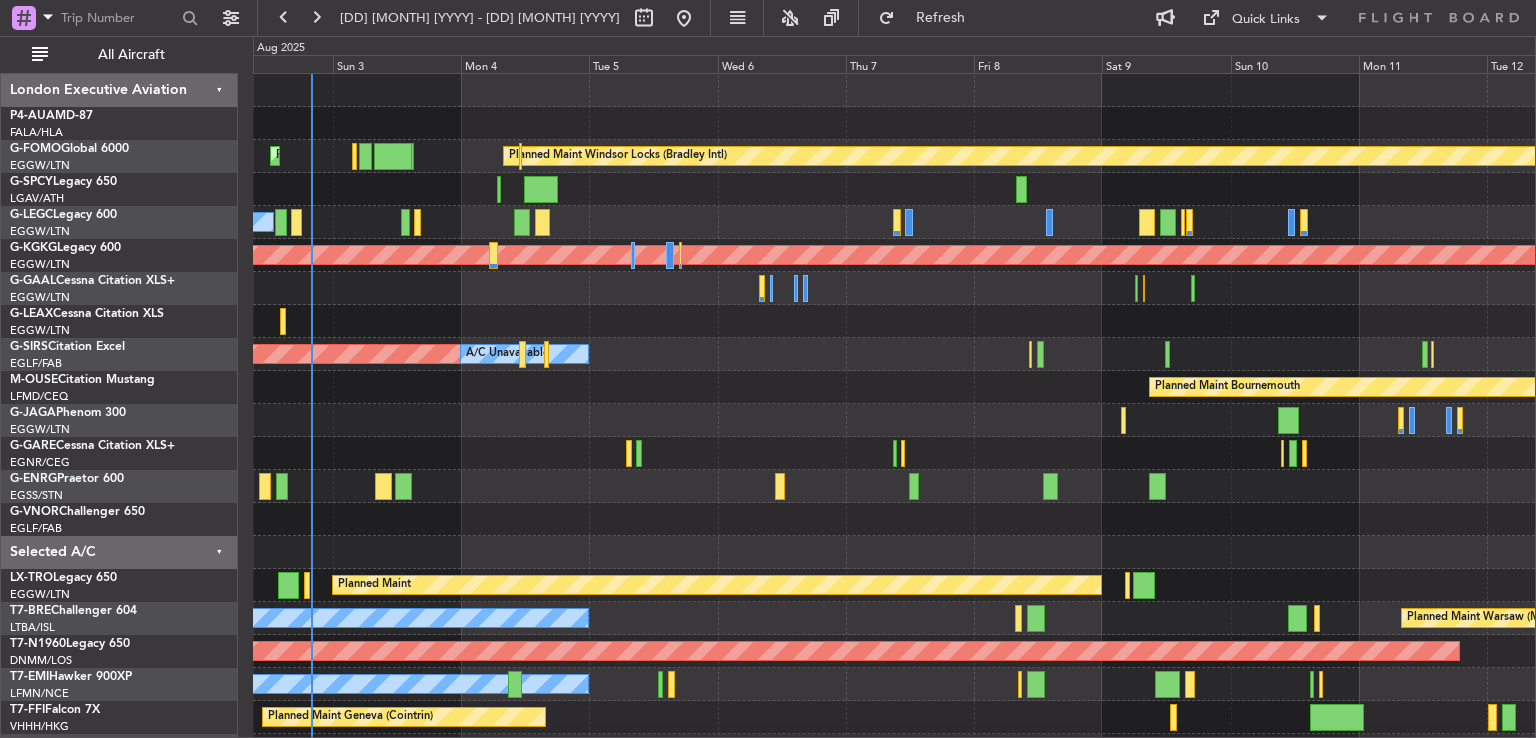 scroll, scrollTop: 0, scrollLeft: 0, axis: both 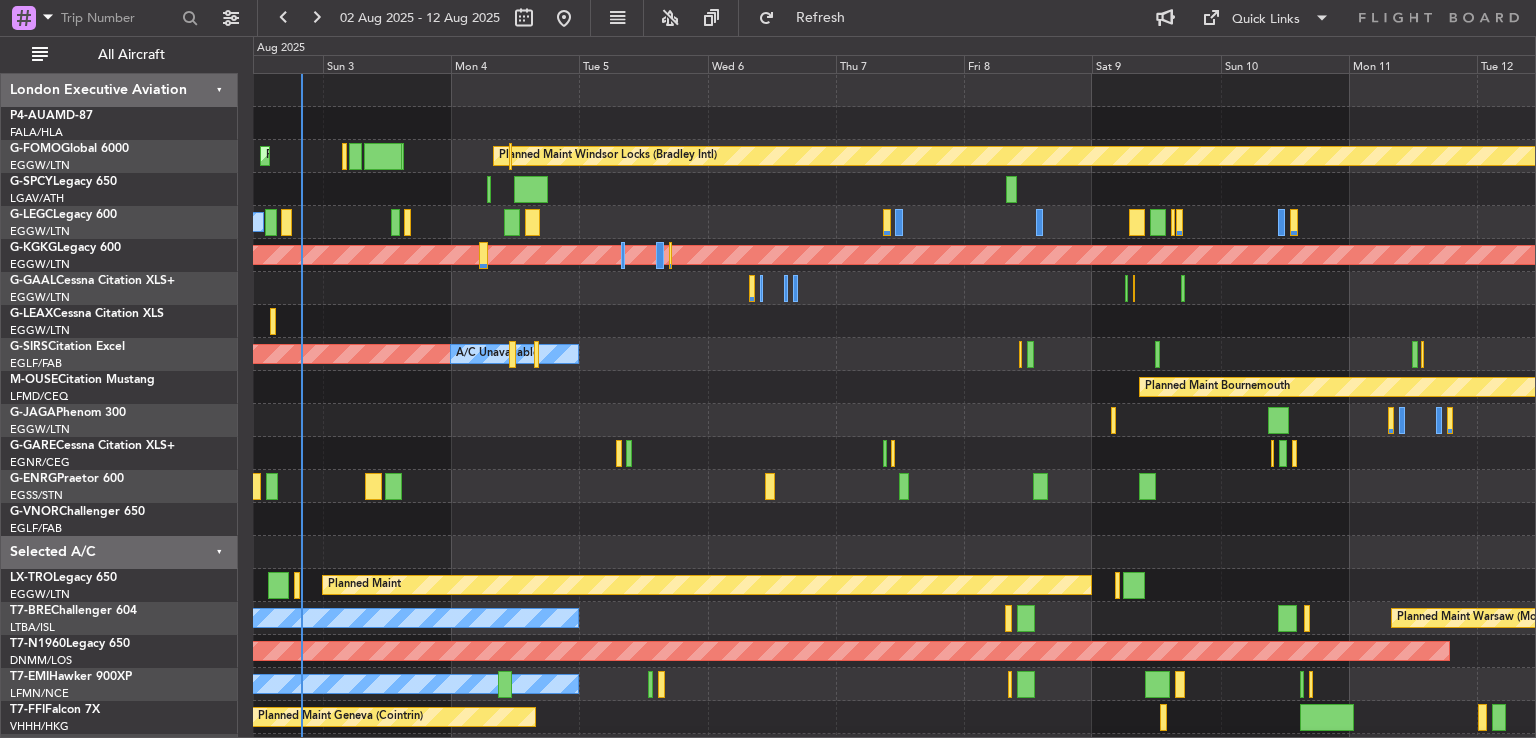 click on "A/C Unavailable
Planned Maint Warsaw (Modlin)" 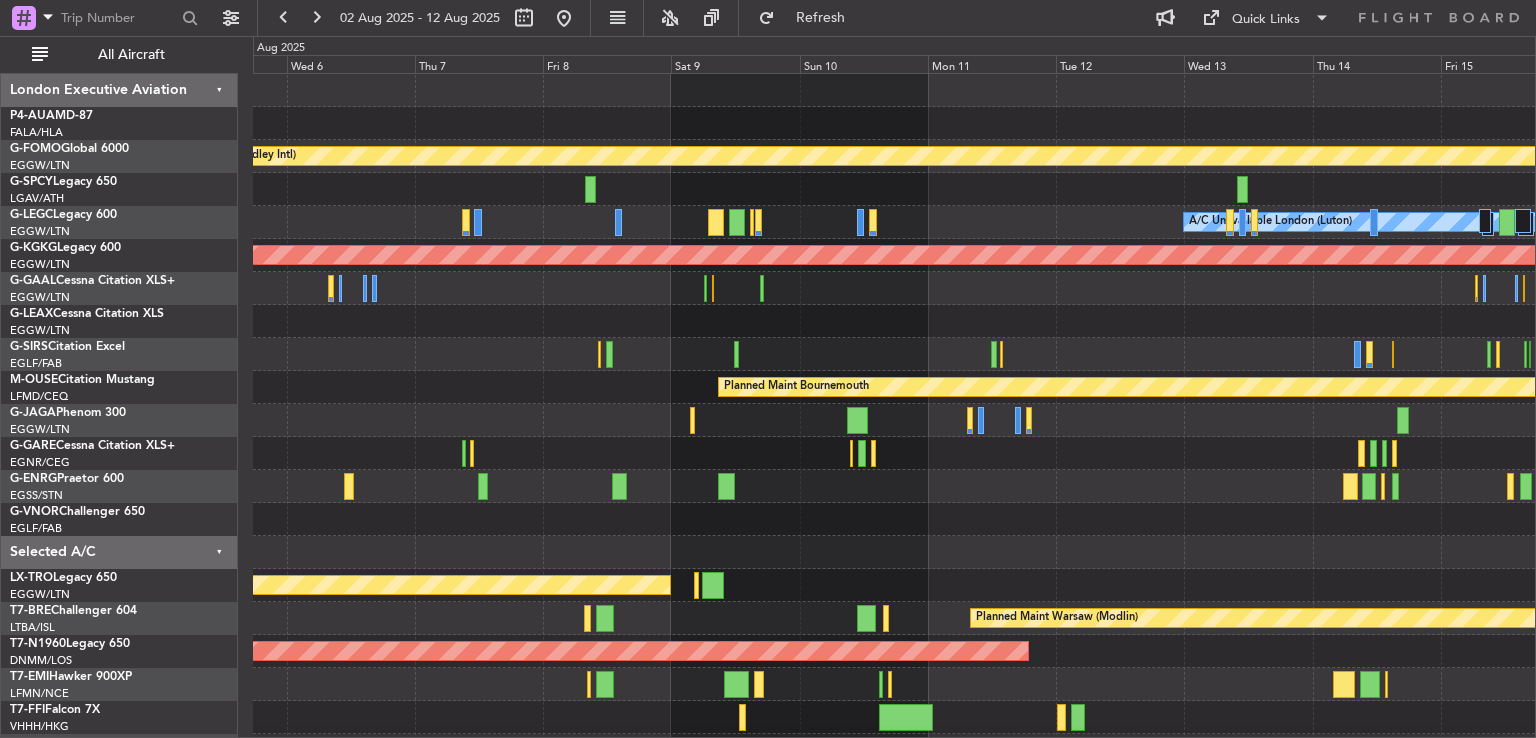 click on "Planned Maint Windsor Locks (Bradley Intl)
A/C Unavailable London (Luton)
AOG Maint Istanbul (Ataturk)
Owner London (Luton)
A/C Unavailable
Planned Maint Oxford (Kidlington)
Planned Maint Bournemouth
Planned Maint
Planned Maint Warsaw (Modlin)
A/C Unavailable
Planned Maint London (Stansted)
A/C Unavailable
Planned Maint Geneva (Cointrin)
Planned Maint Paris (Le Bourget)" 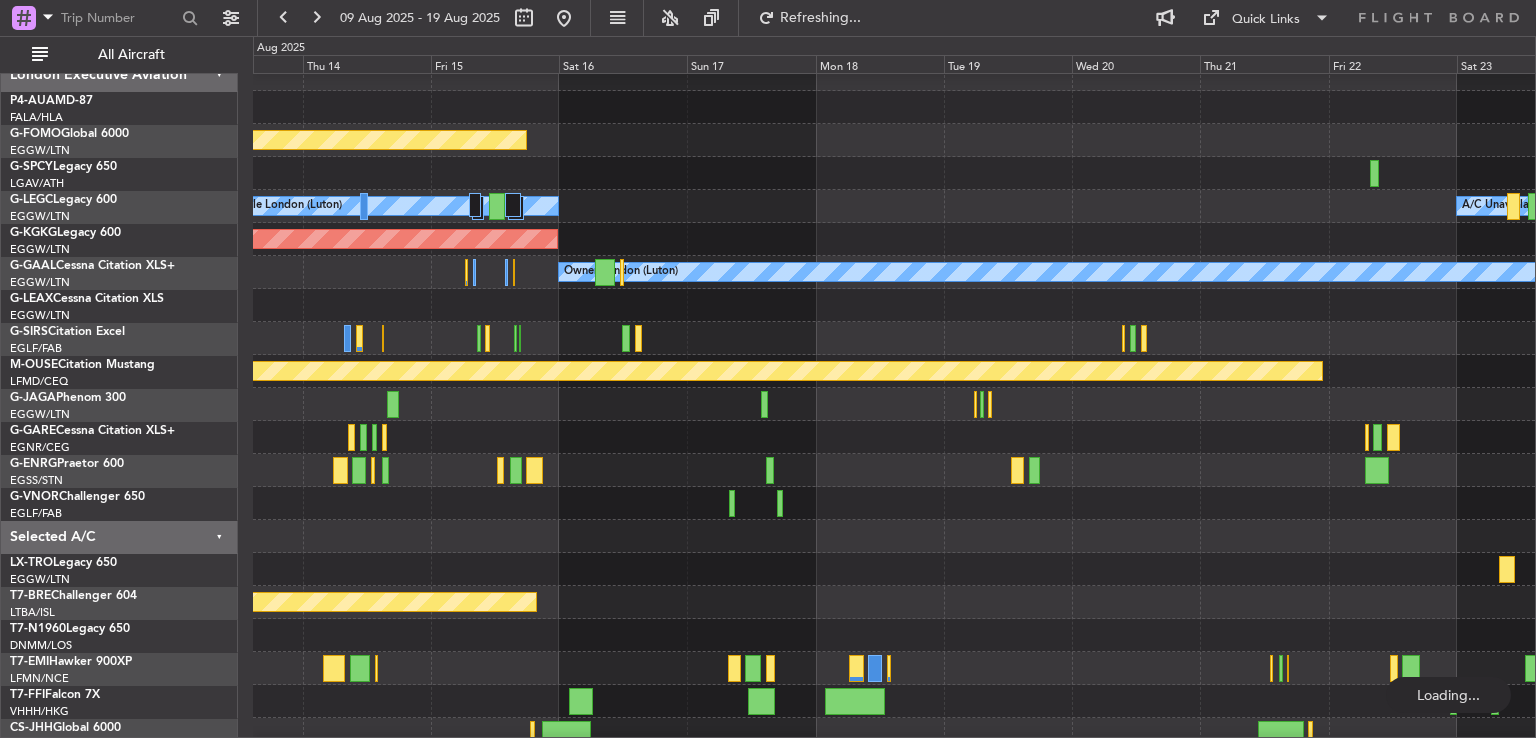scroll, scrollTop: 16, scrollLeft: 0, axis: vertical 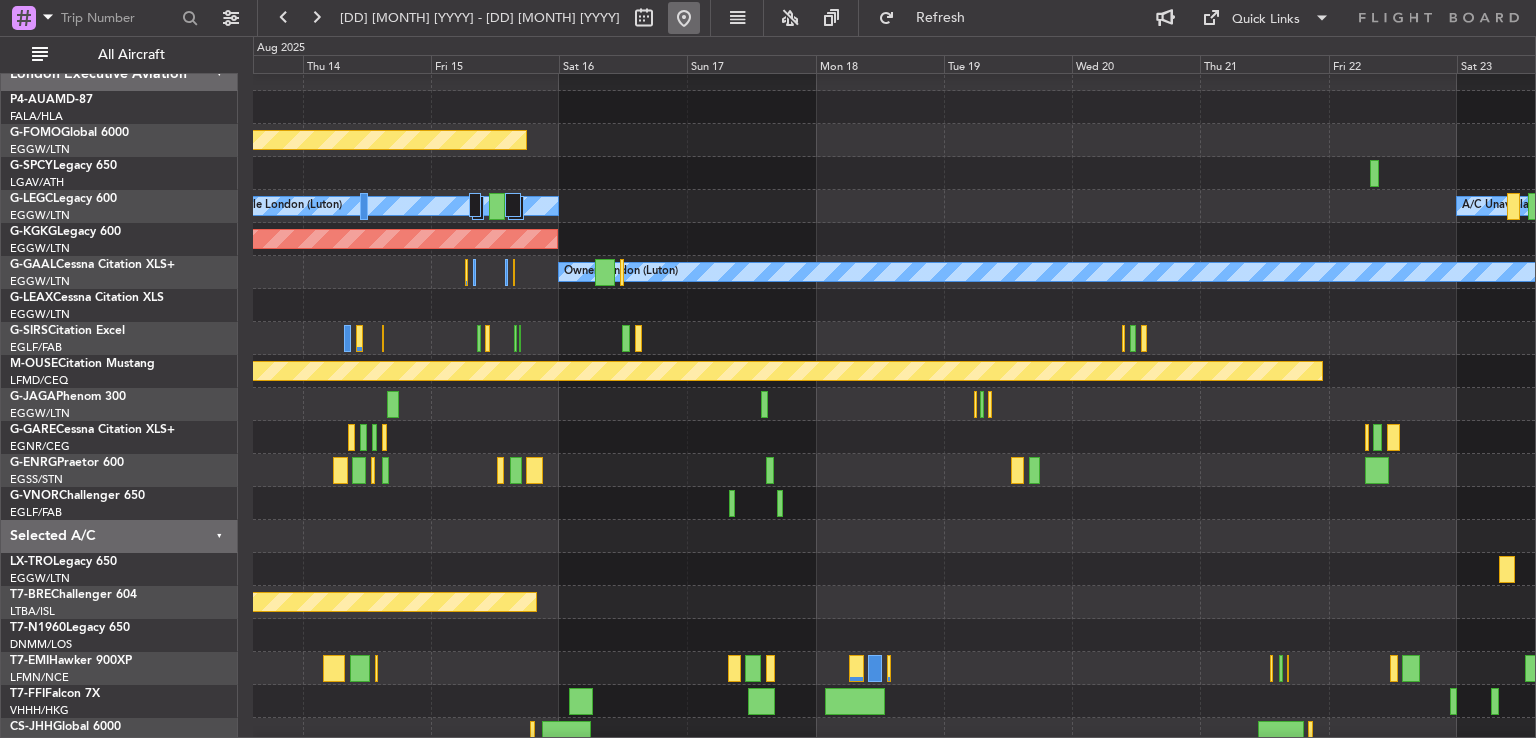click at bounding box center (684, 18) 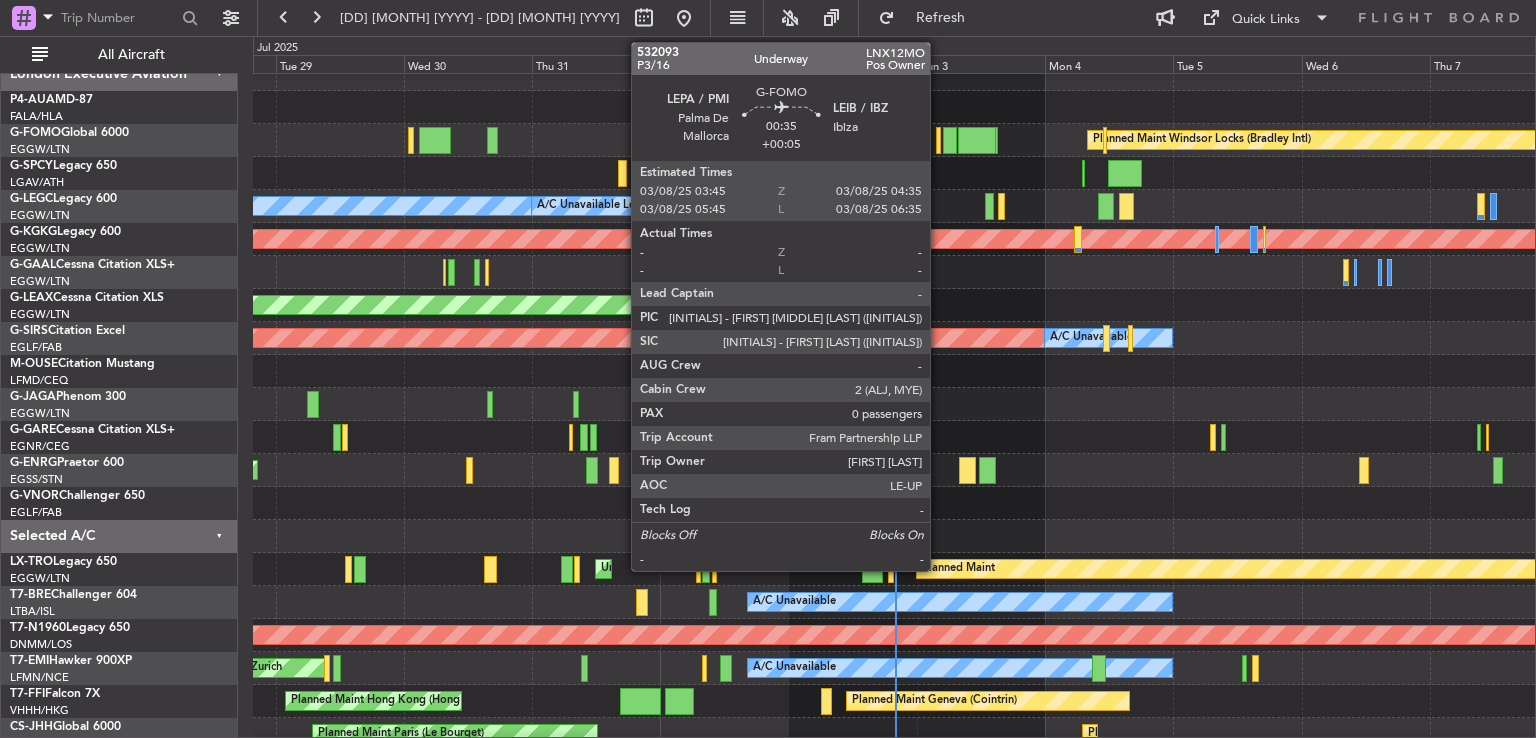 click 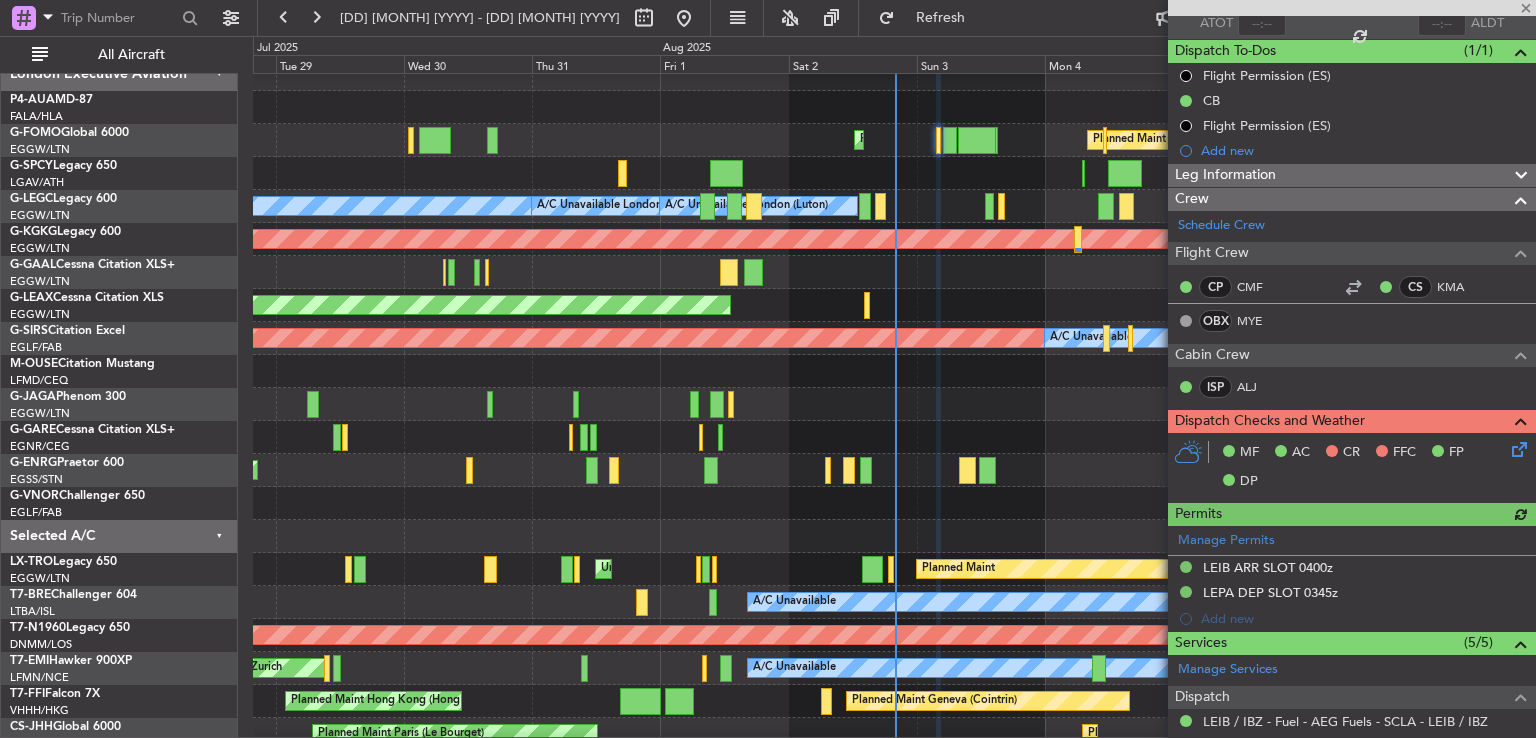 scroll, scrollTop: 152, scrollLeft: 0, axis: vertical 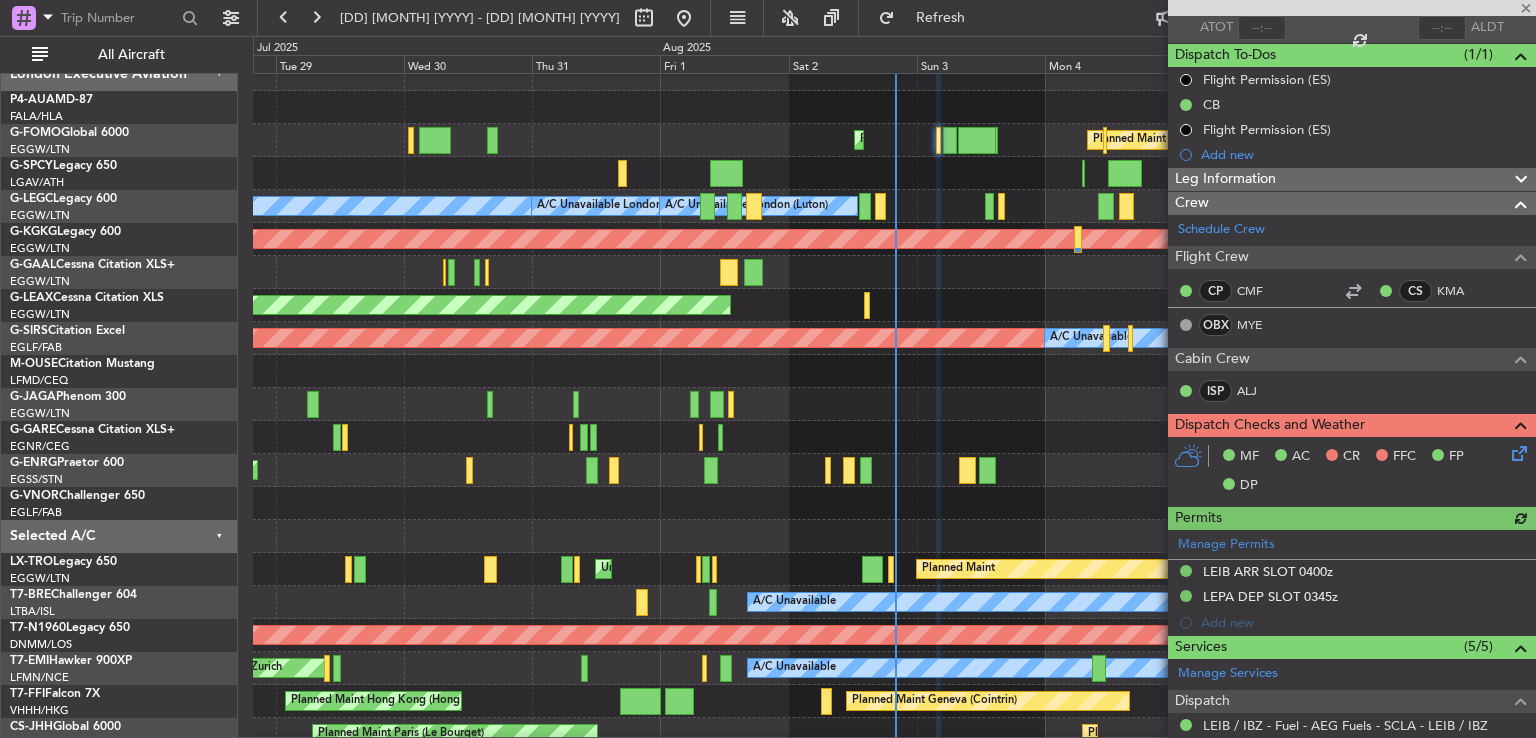 click 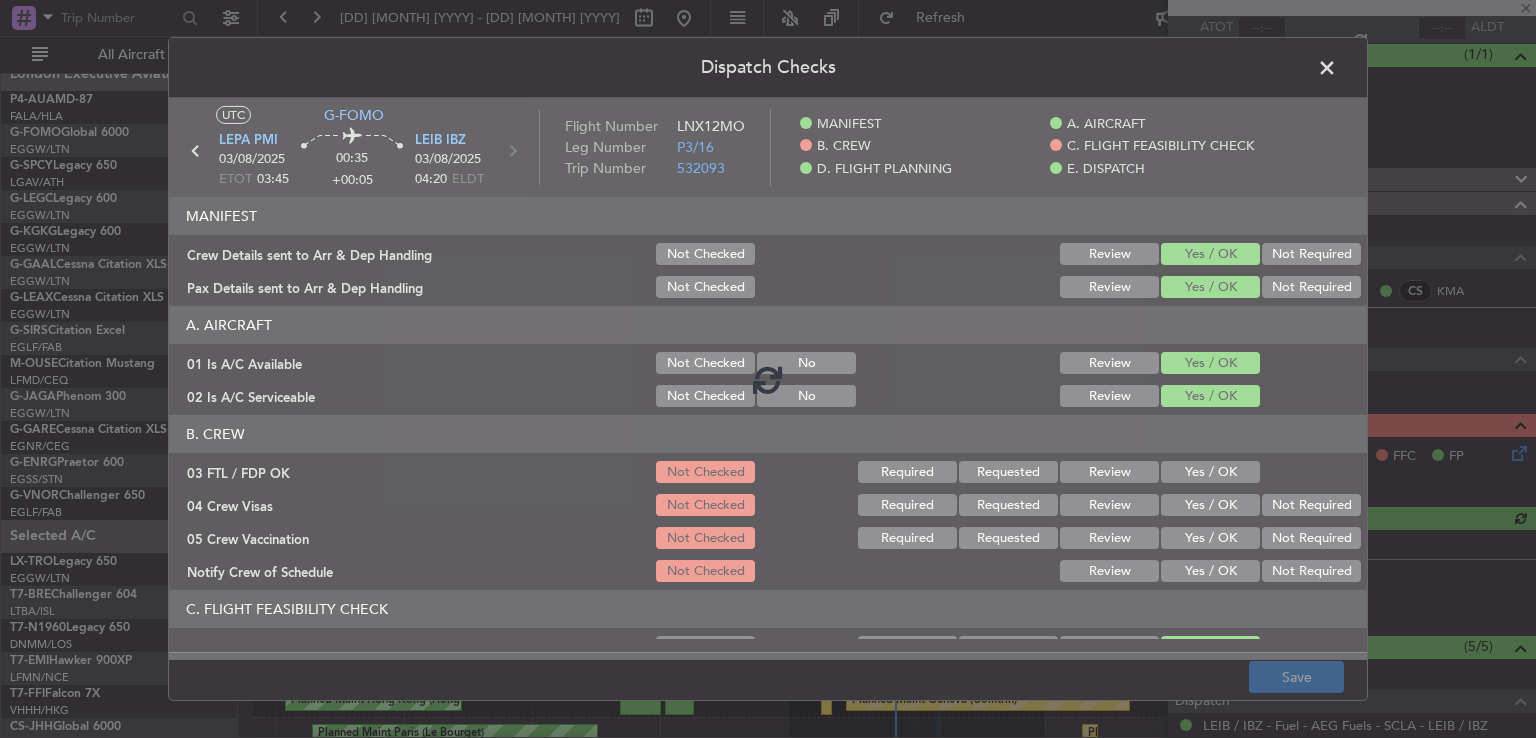 click 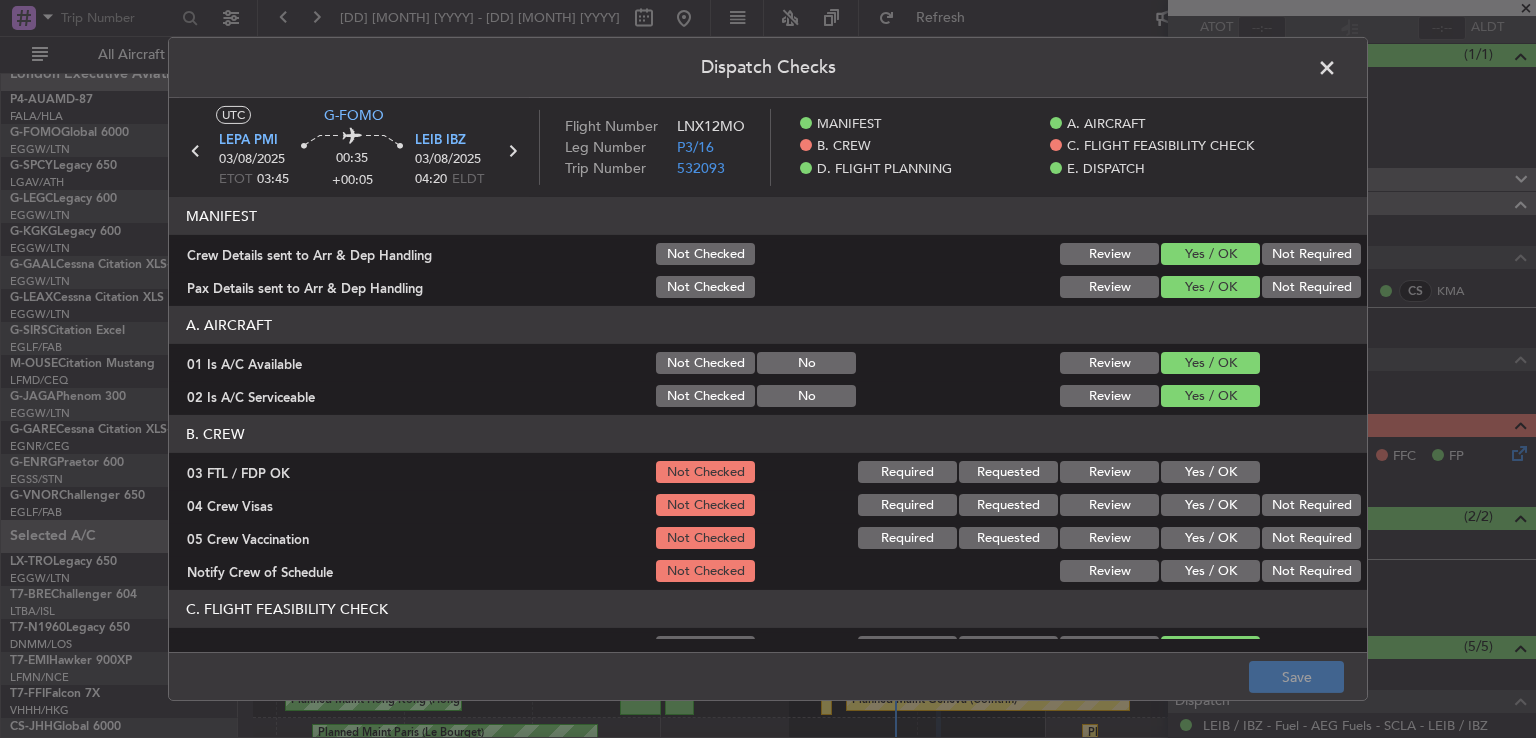 click on "Yes / OK" 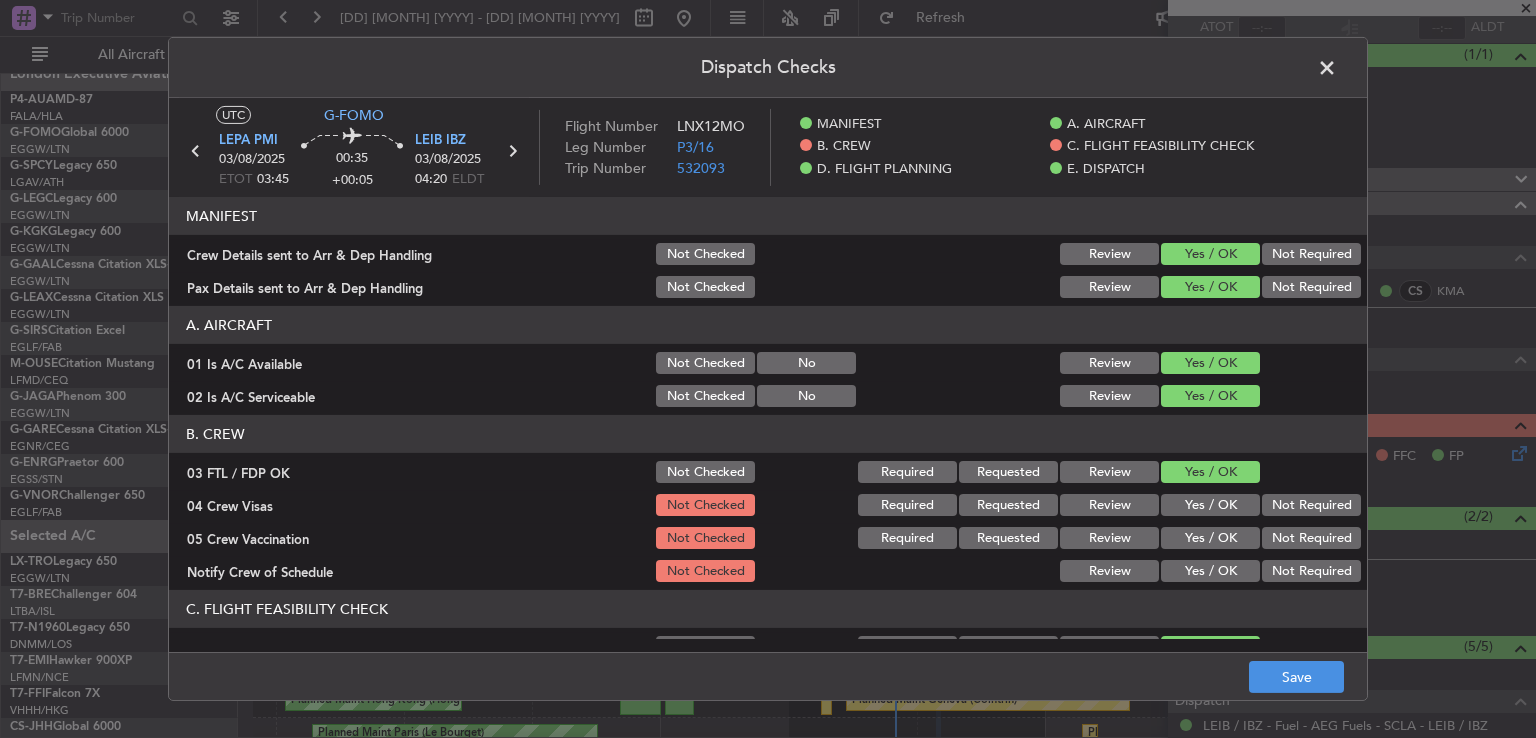 click on "Not Required" 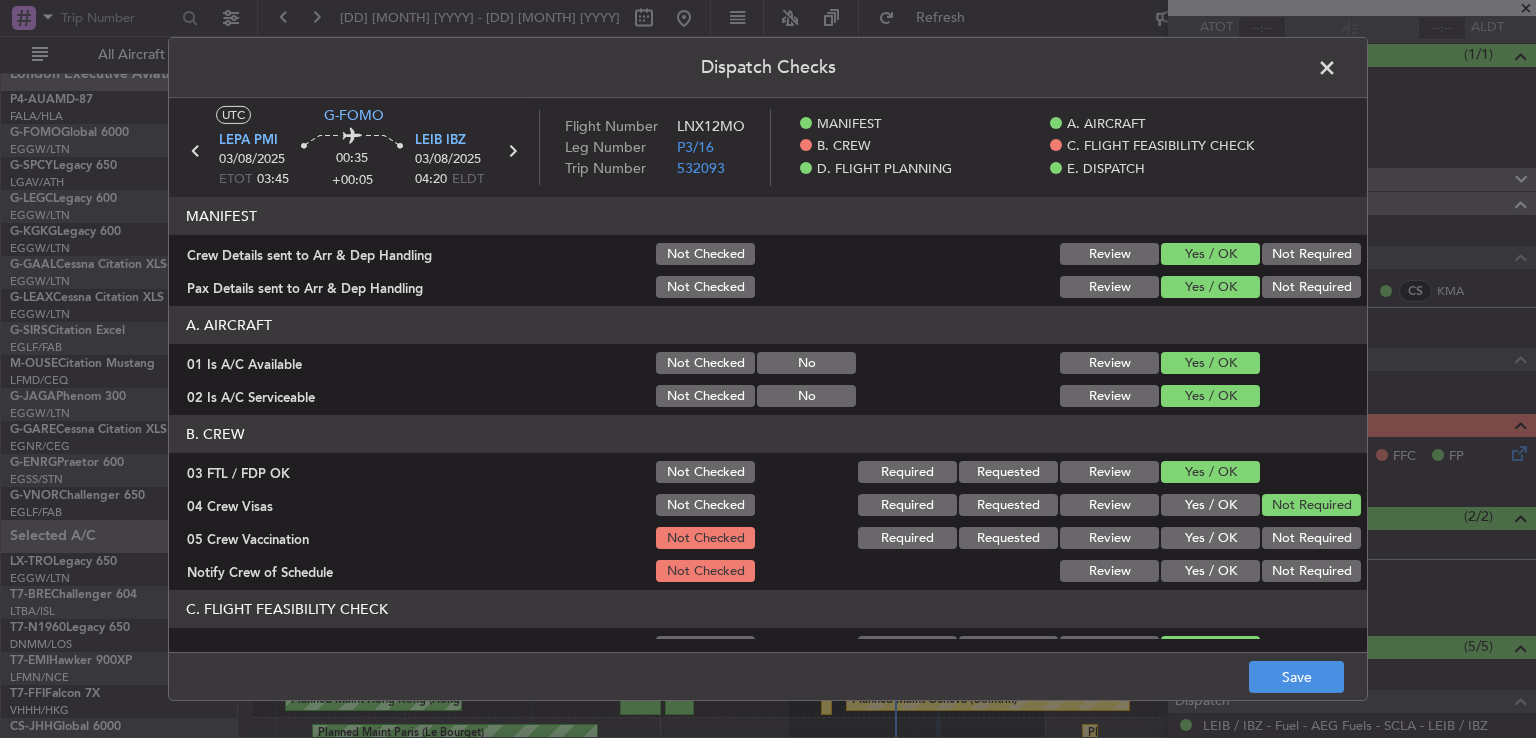 click on "Not Required" 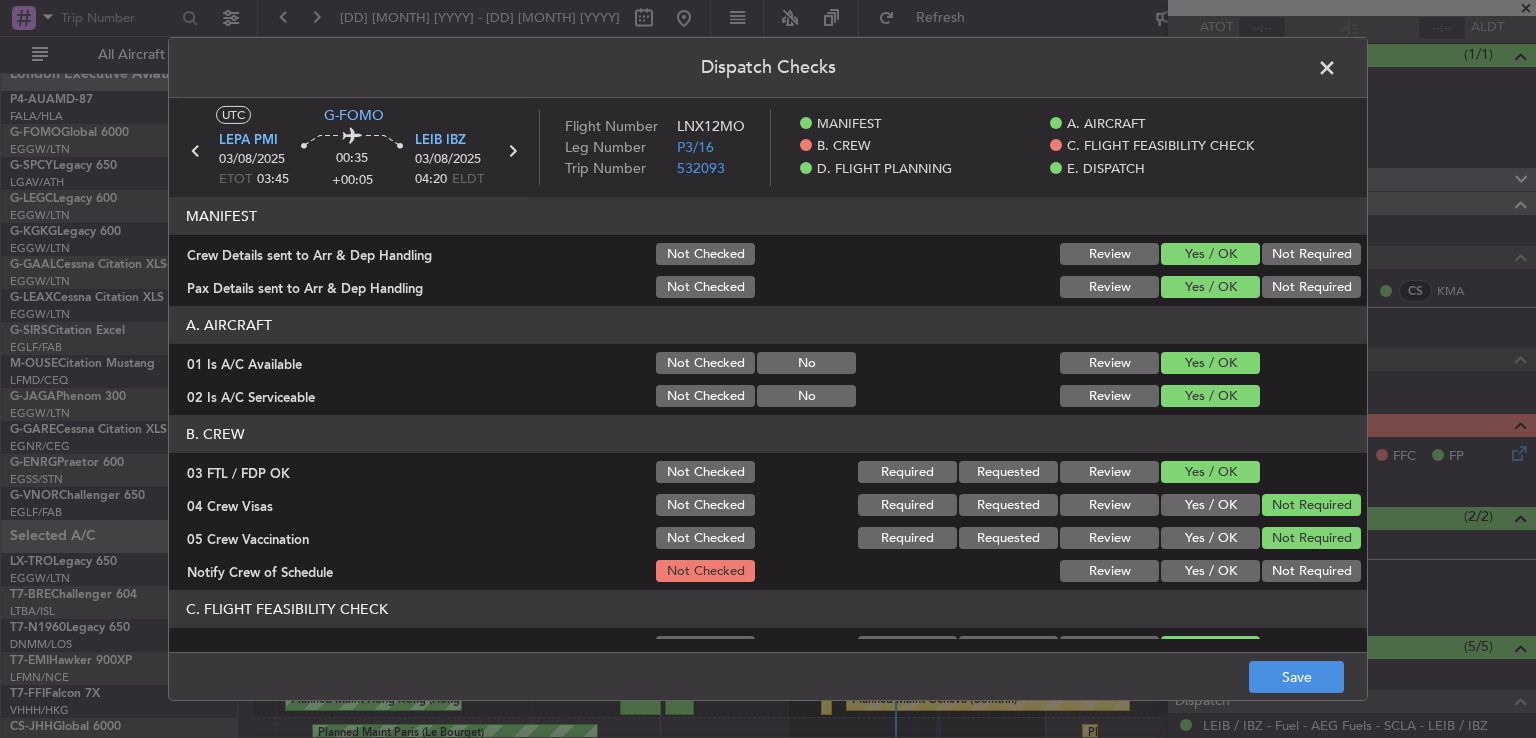 click on "Yes / OK" 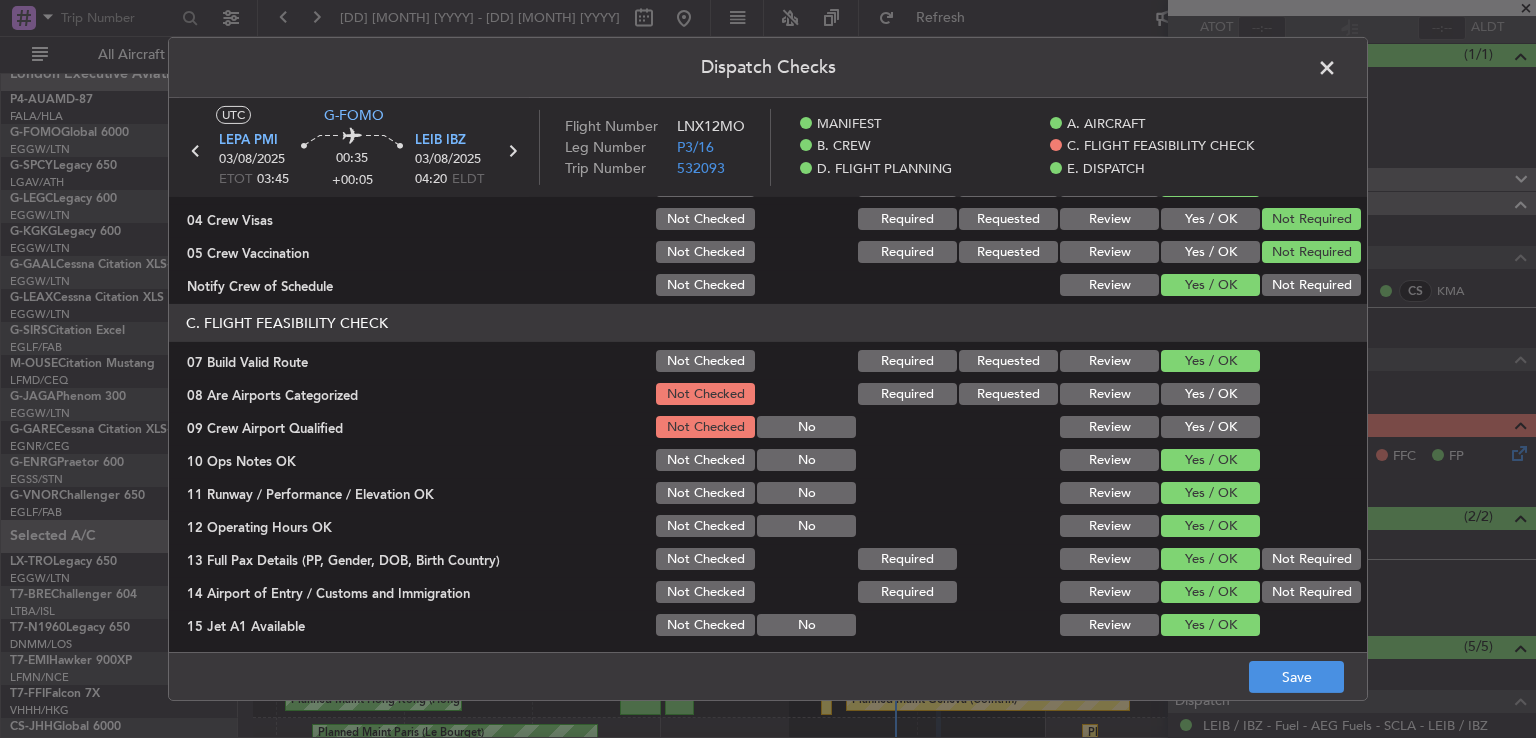 scroll, scrollTop: 335, scrollLeft: 0, axis: vertical 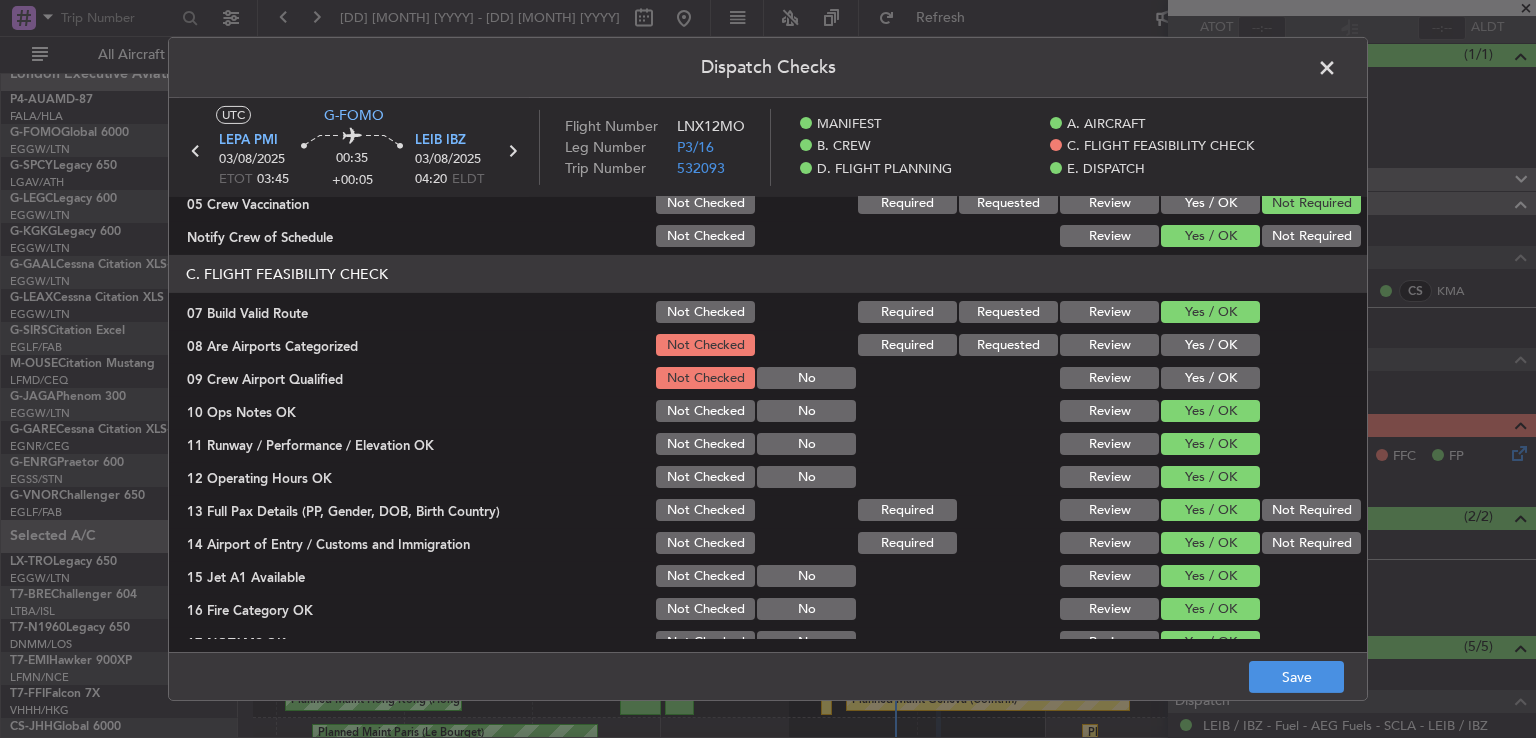 drag, startPoint x: 1209, startPoint y: 338, endPoint x: 1210, endPoint y: 361, distance: 23.021729 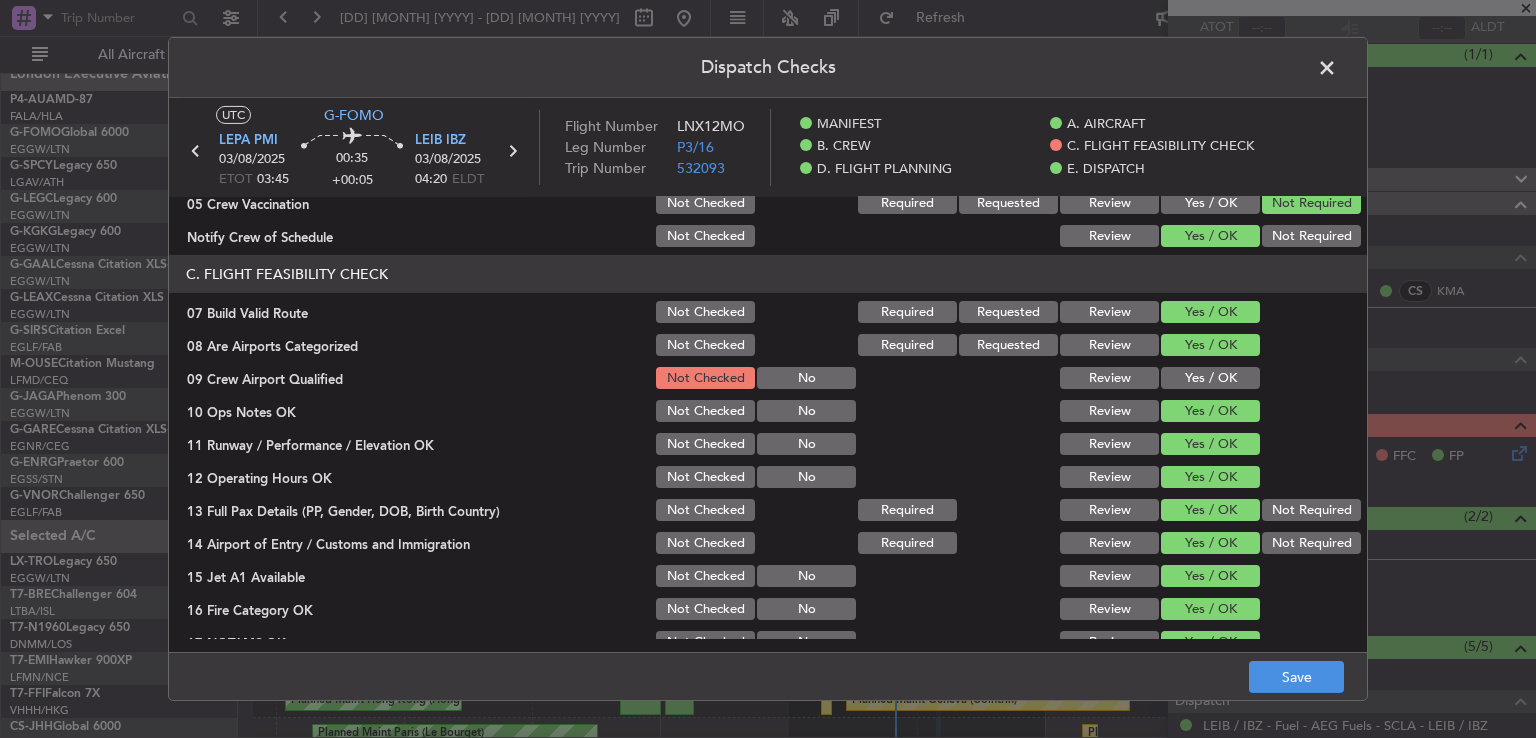 click on "Yes / OK" 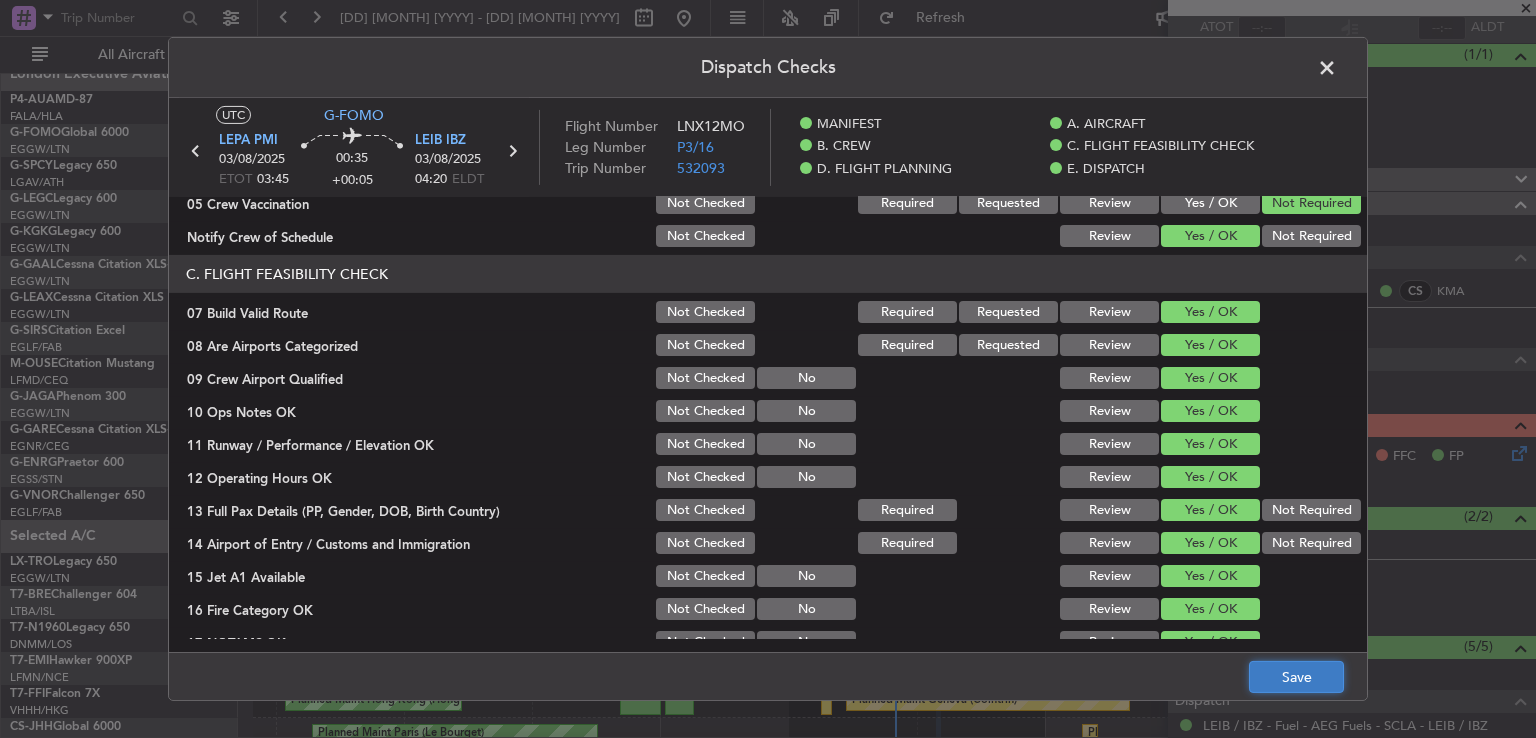 click on "Save" 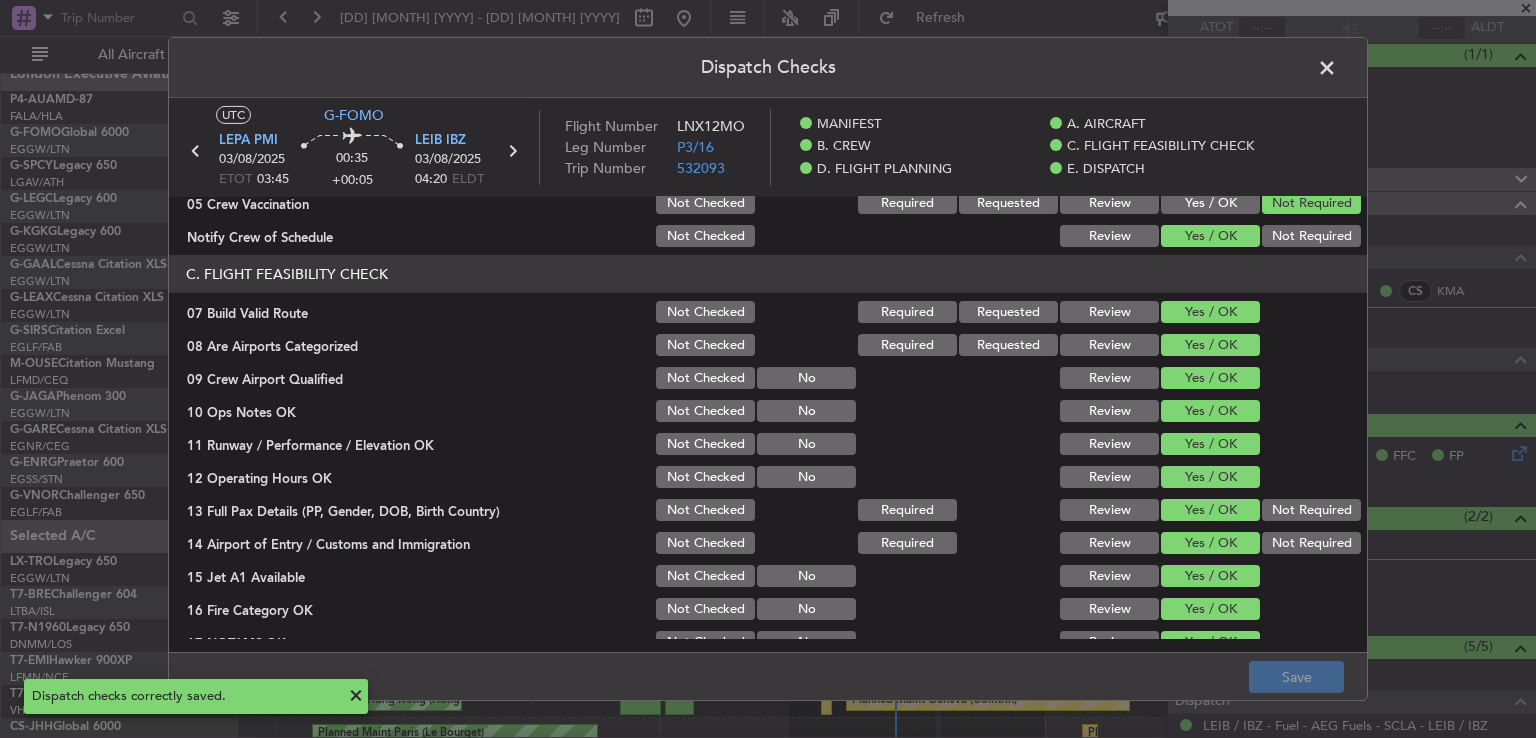 click 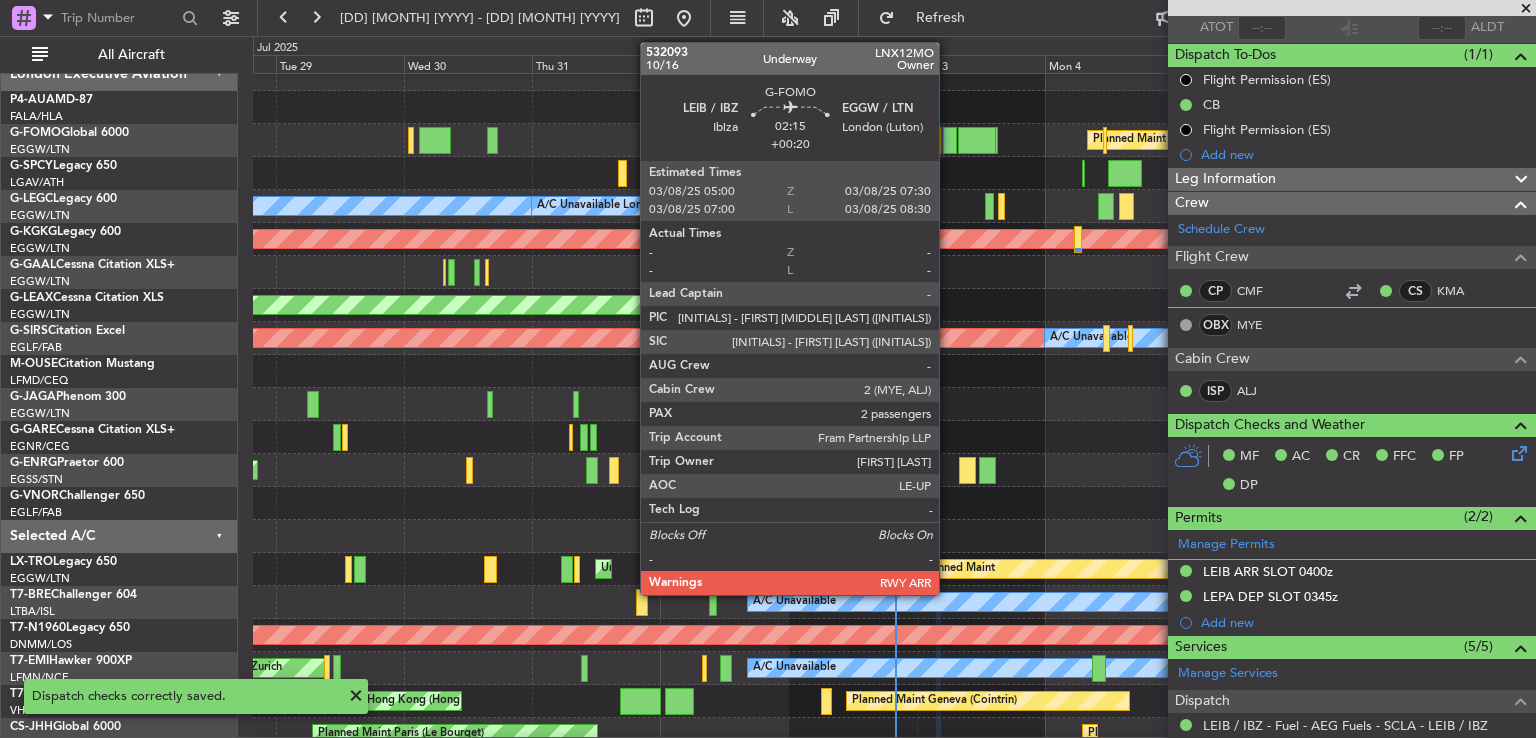 click 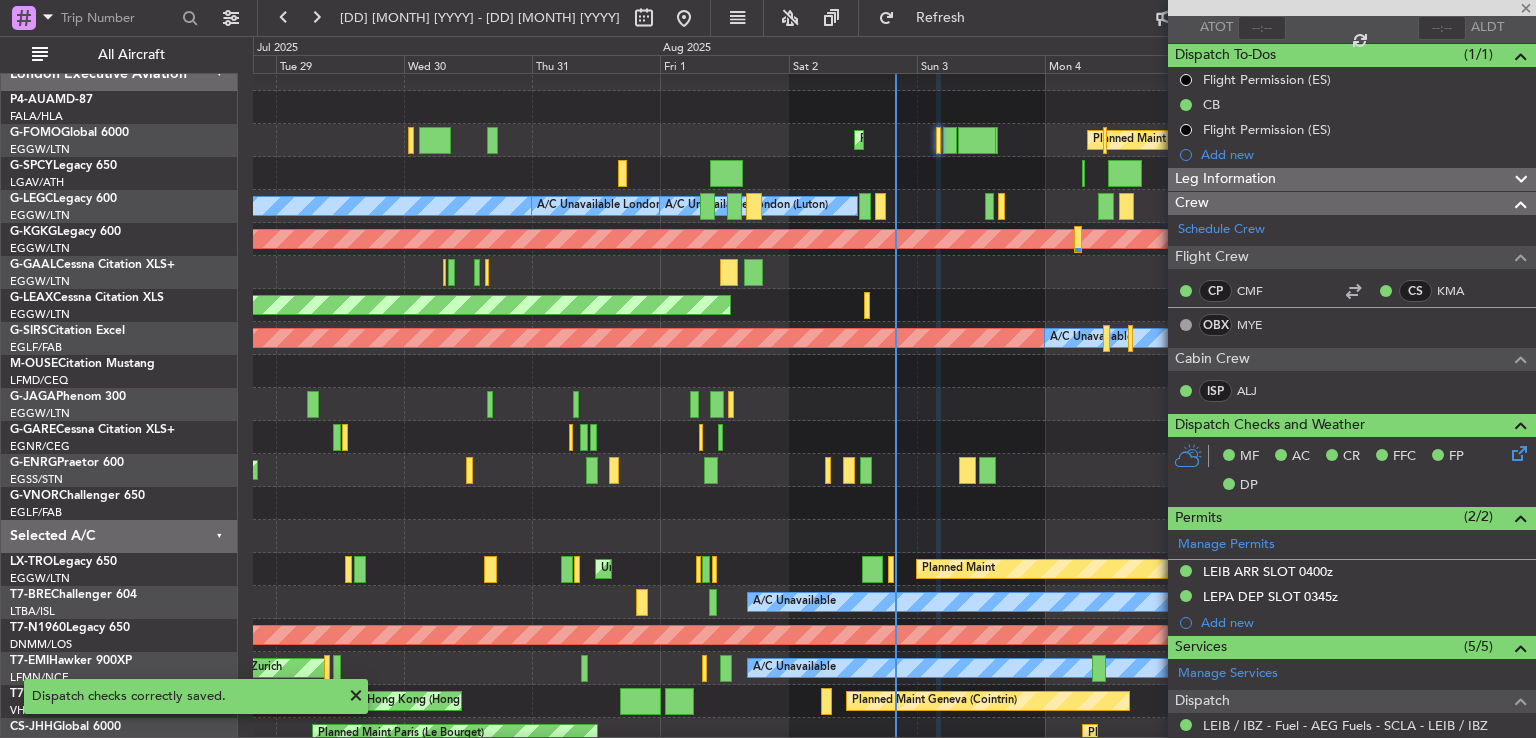 type on "+00:20" 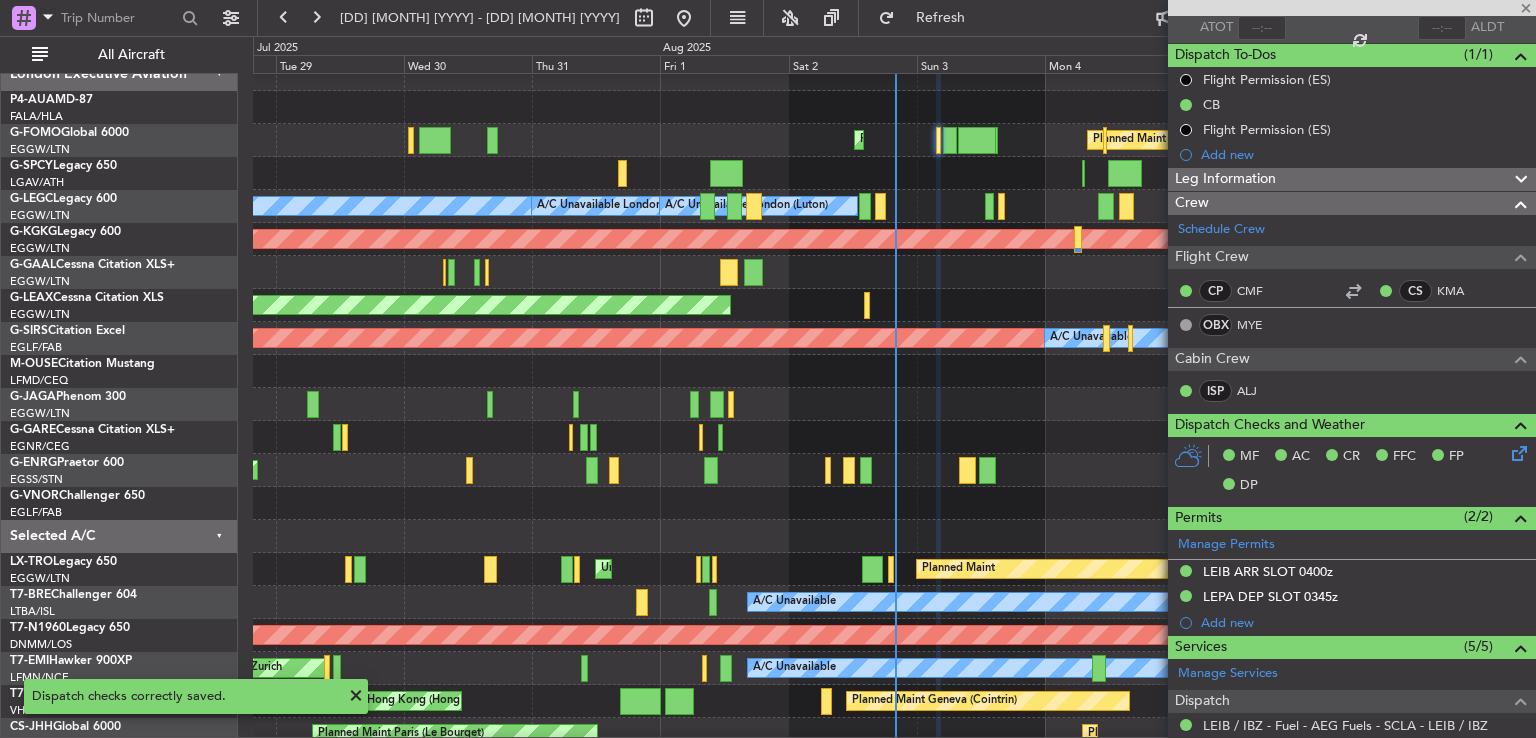 type on "2" 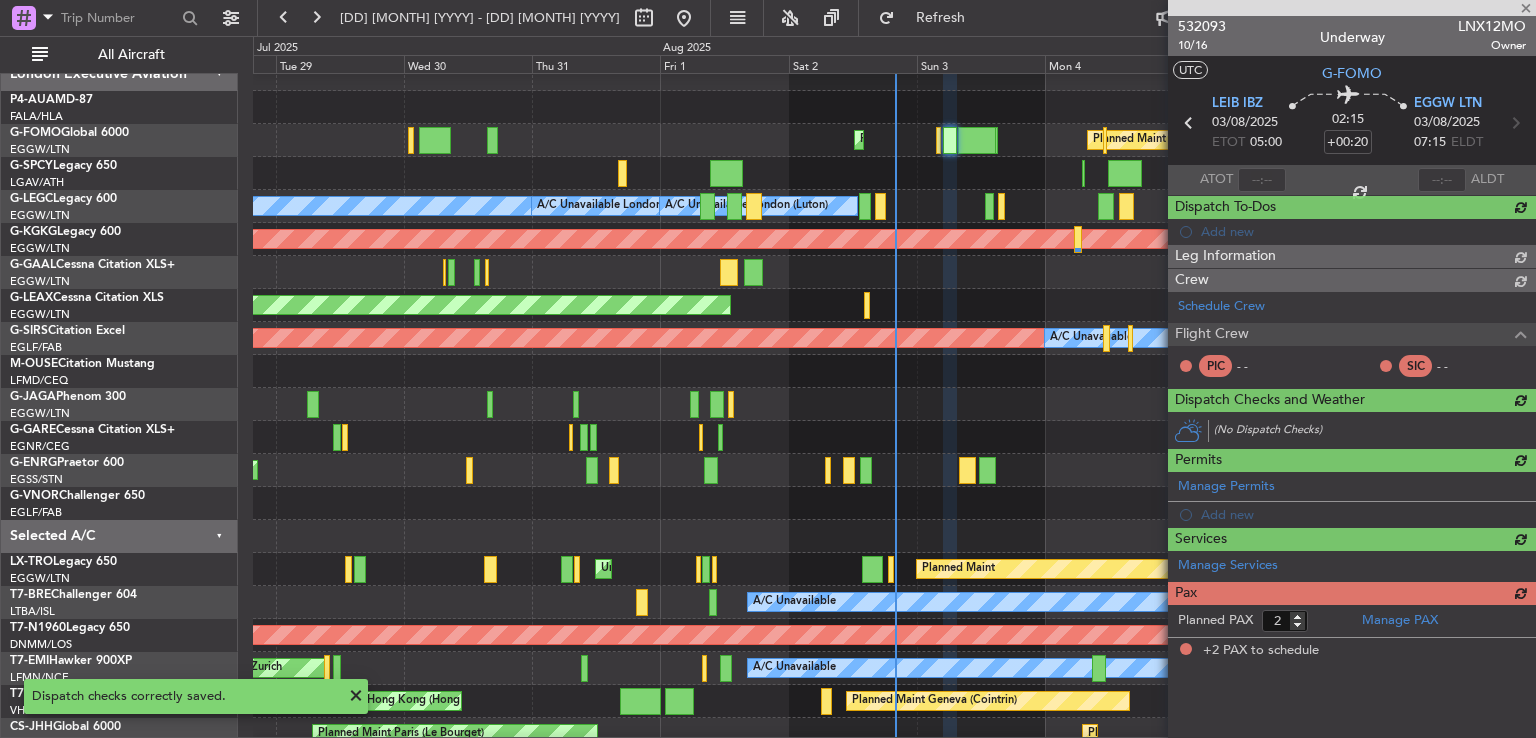 scroll, scrollTop: 0, scrollLeft: 0, axis: both 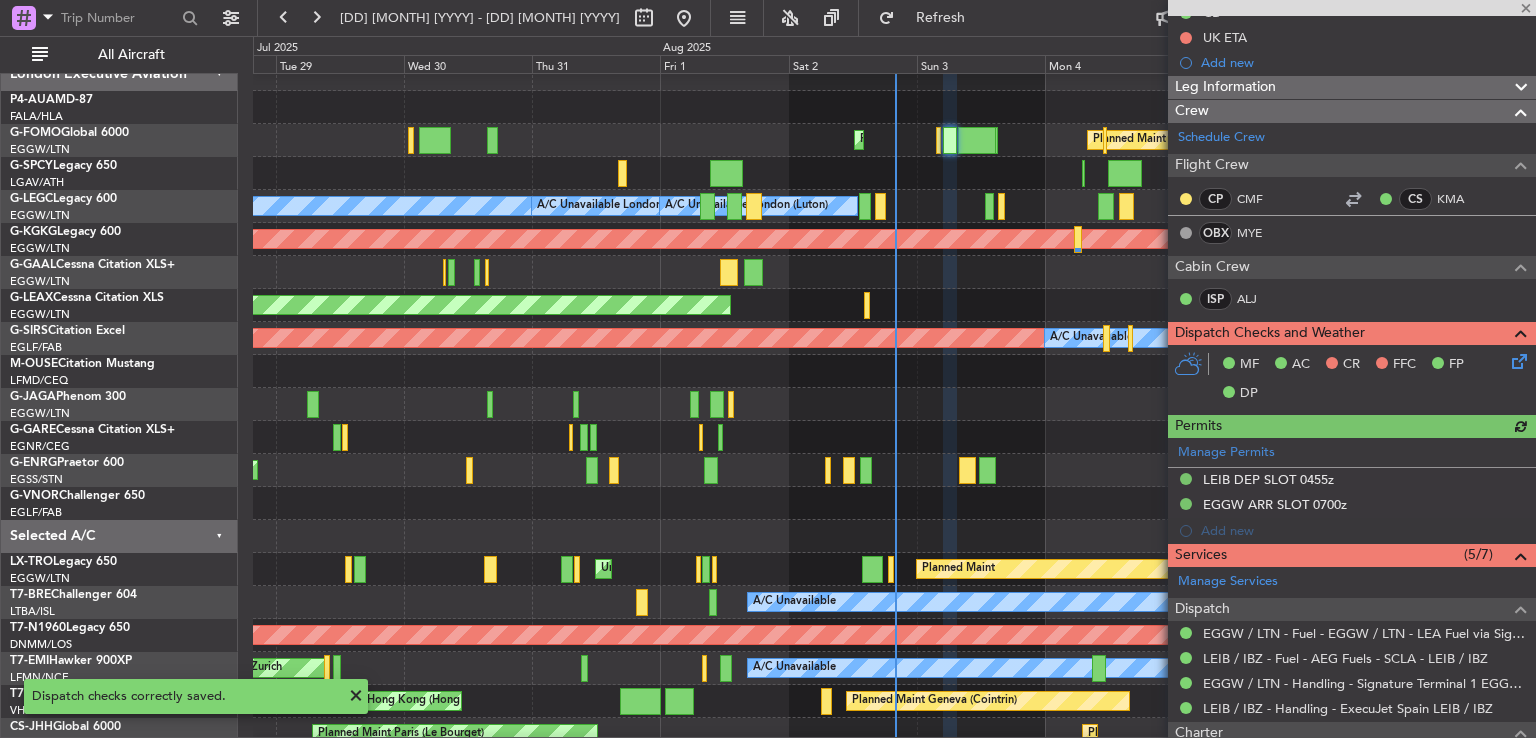 click 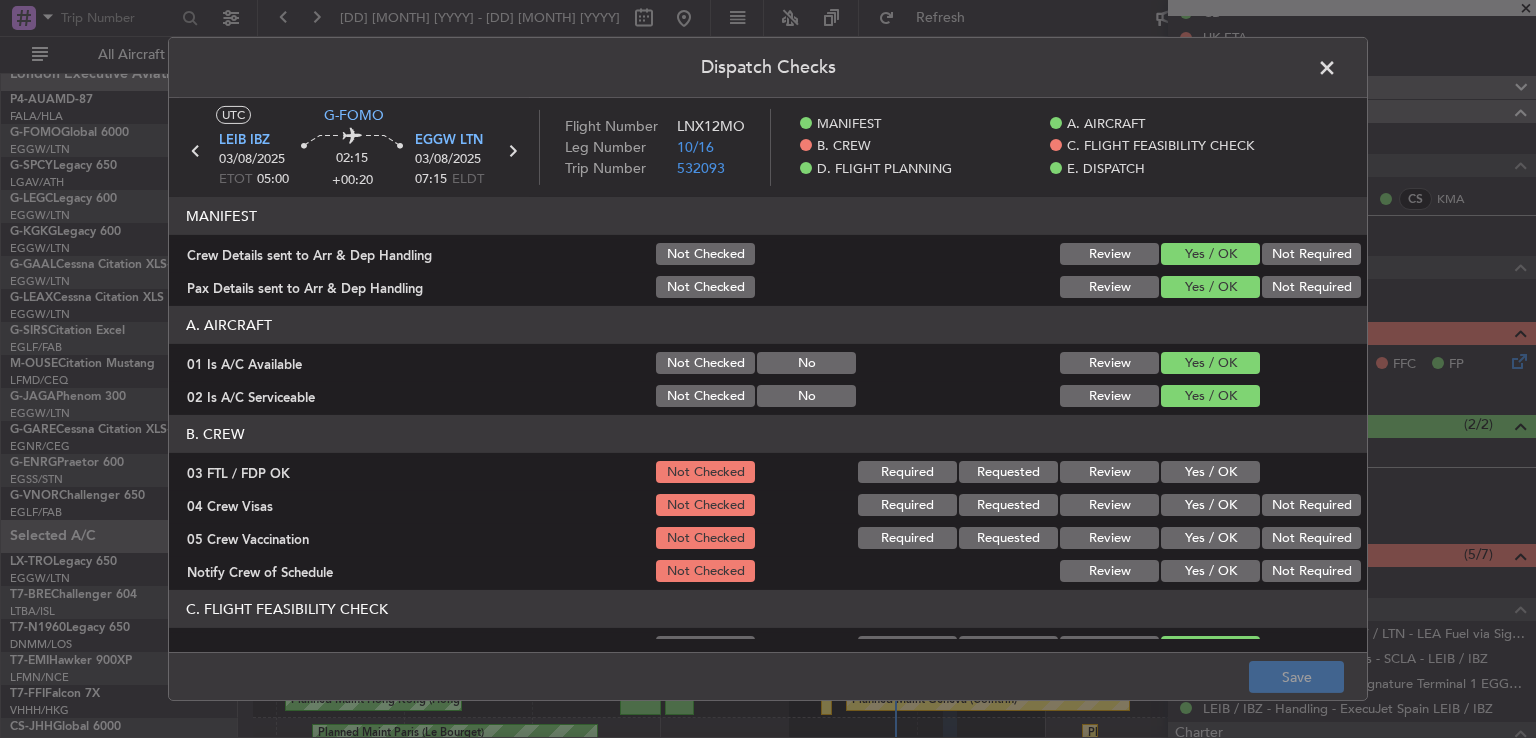 click on "Yes / OK" 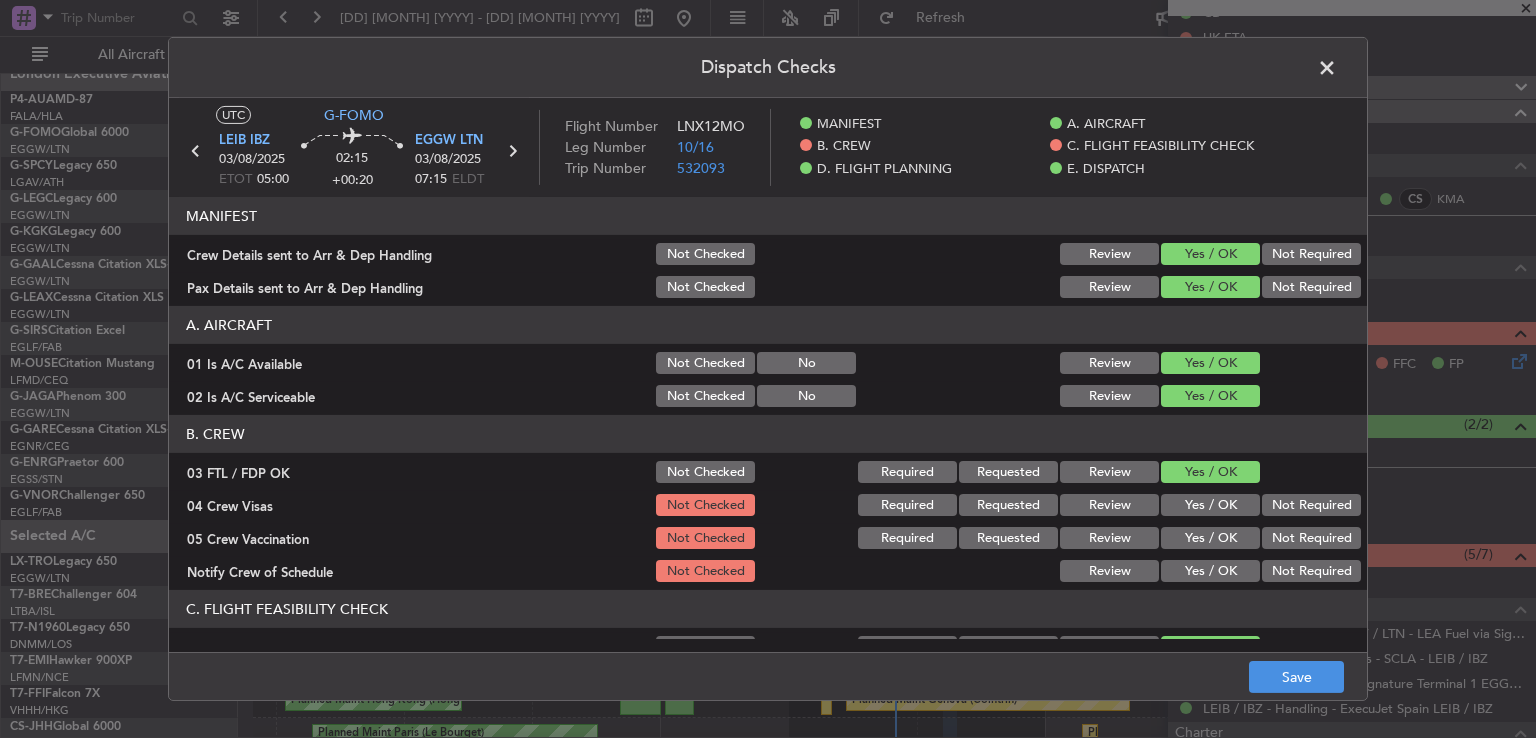drag, startPoint x: 1257, startPoint y: 501, endPoint x: 1259, endPoint y: 521, distance: 20.09975 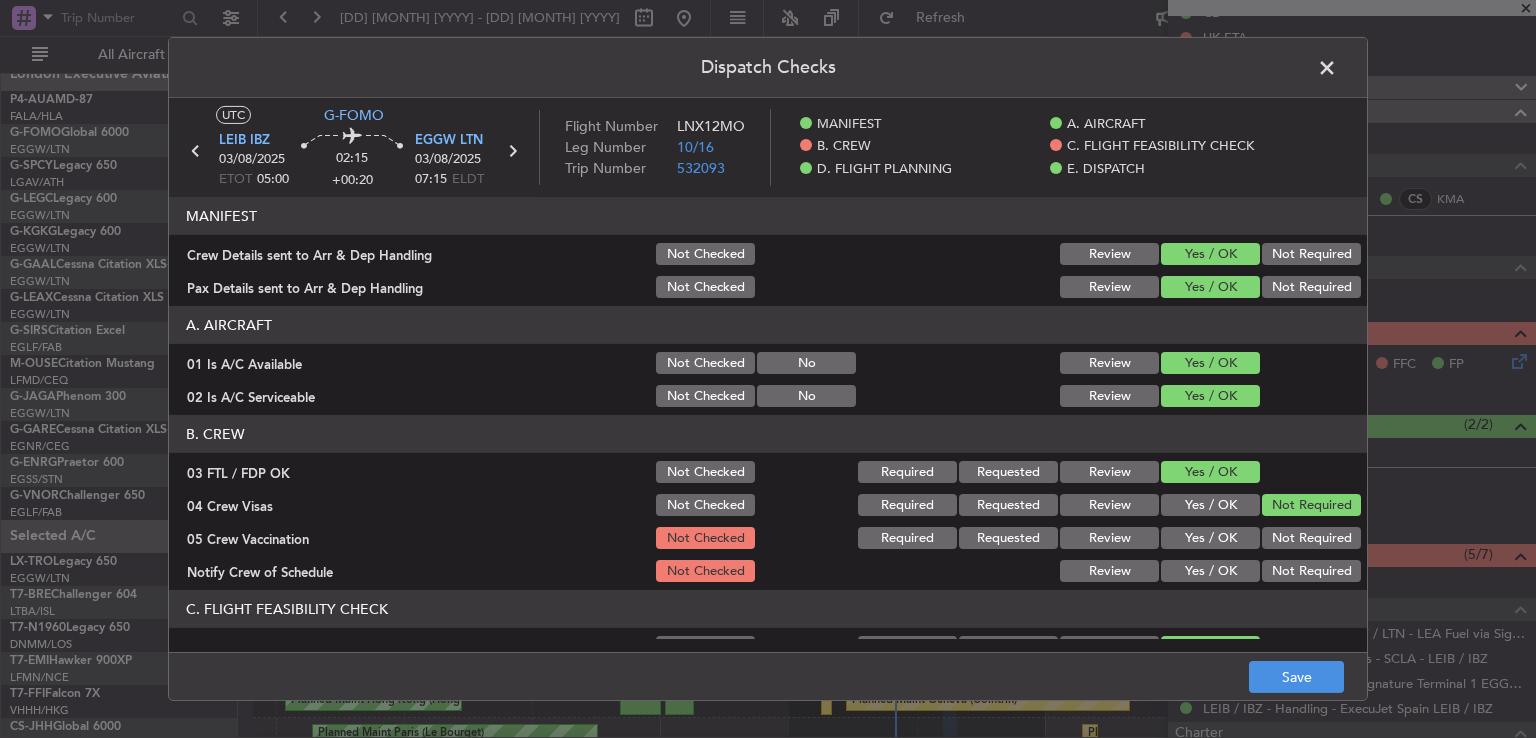 click on "Not Required" 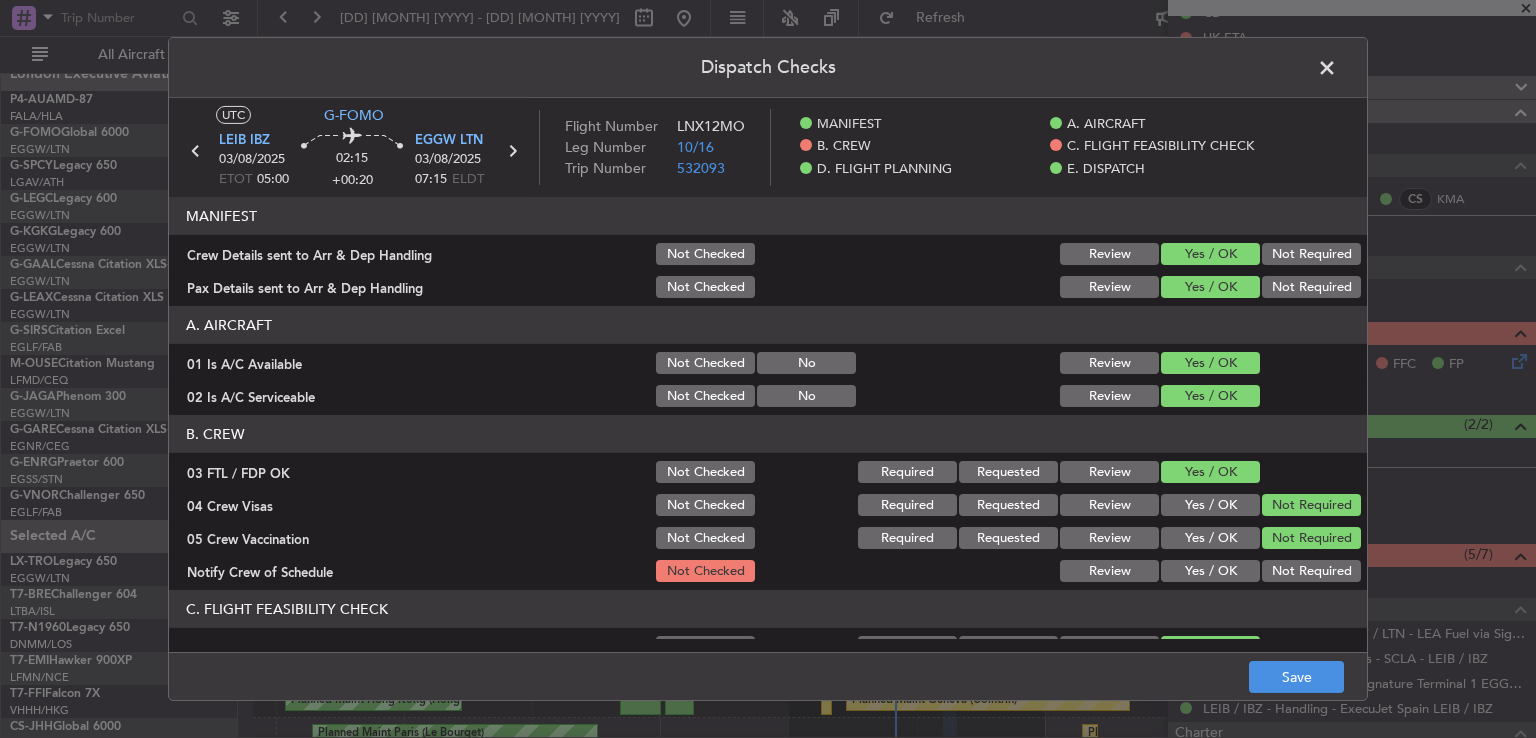 click on "Yes / OK" 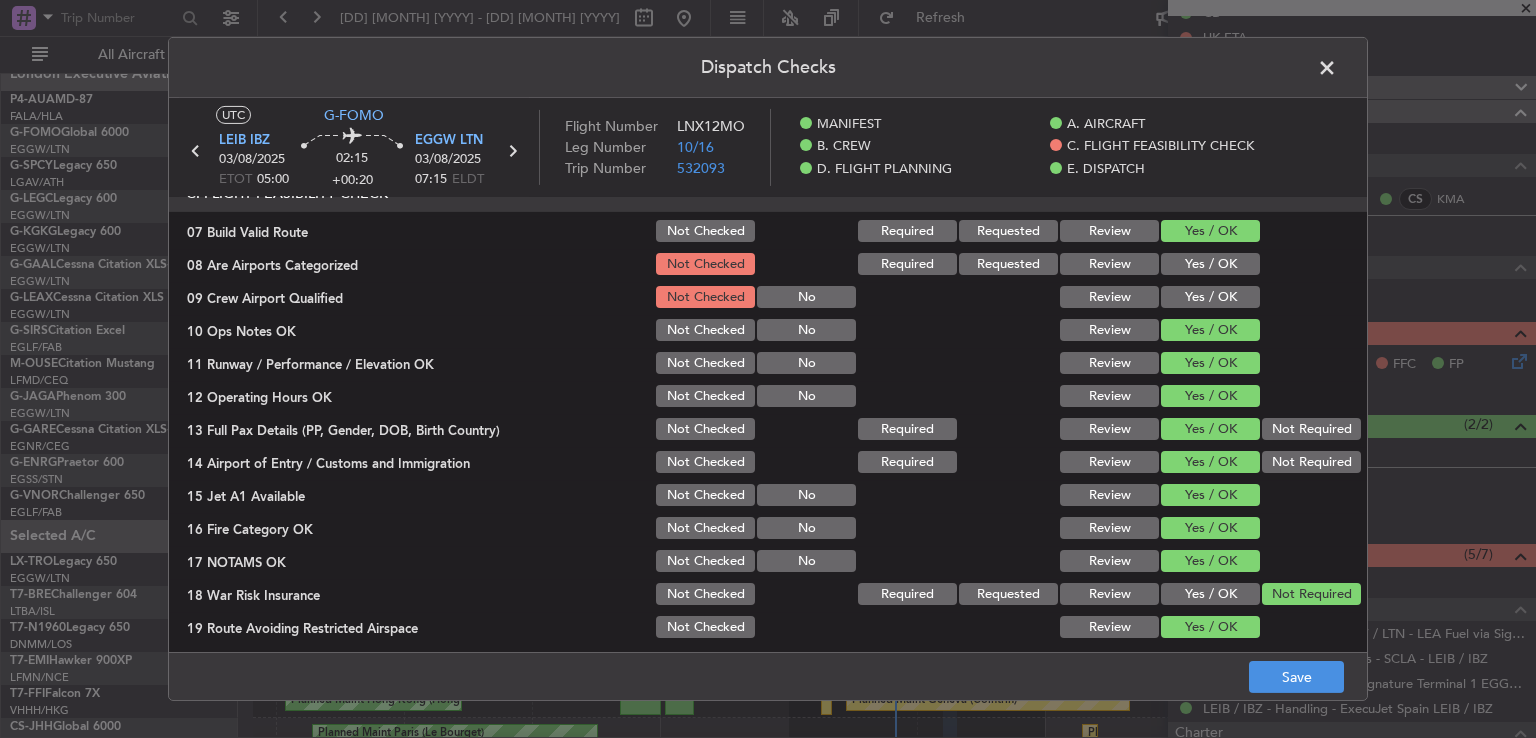 scroll, scrollTop: 436, scrollLeft: 0, axis: vertical 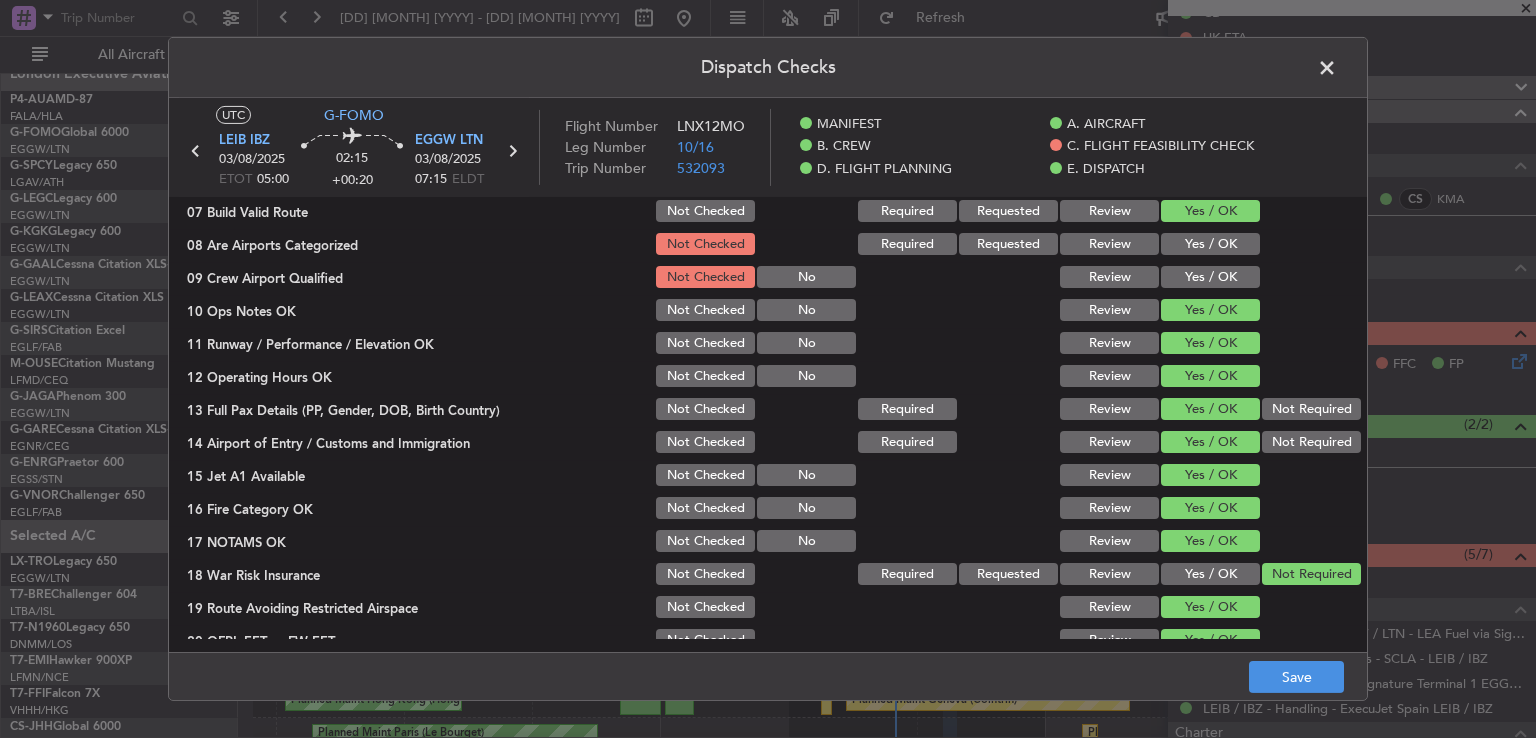 click on "Yes / OK" 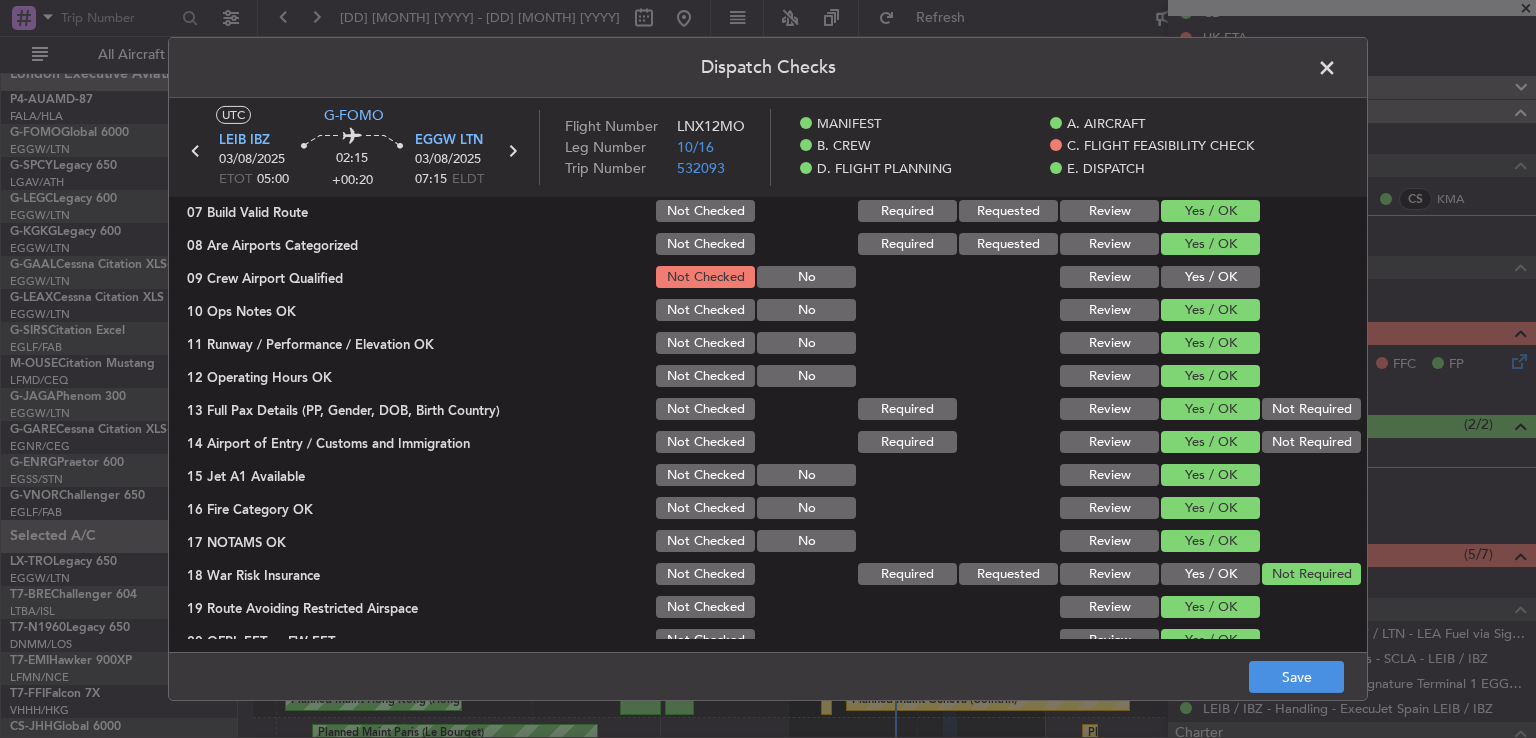 click on "Yes / OK" 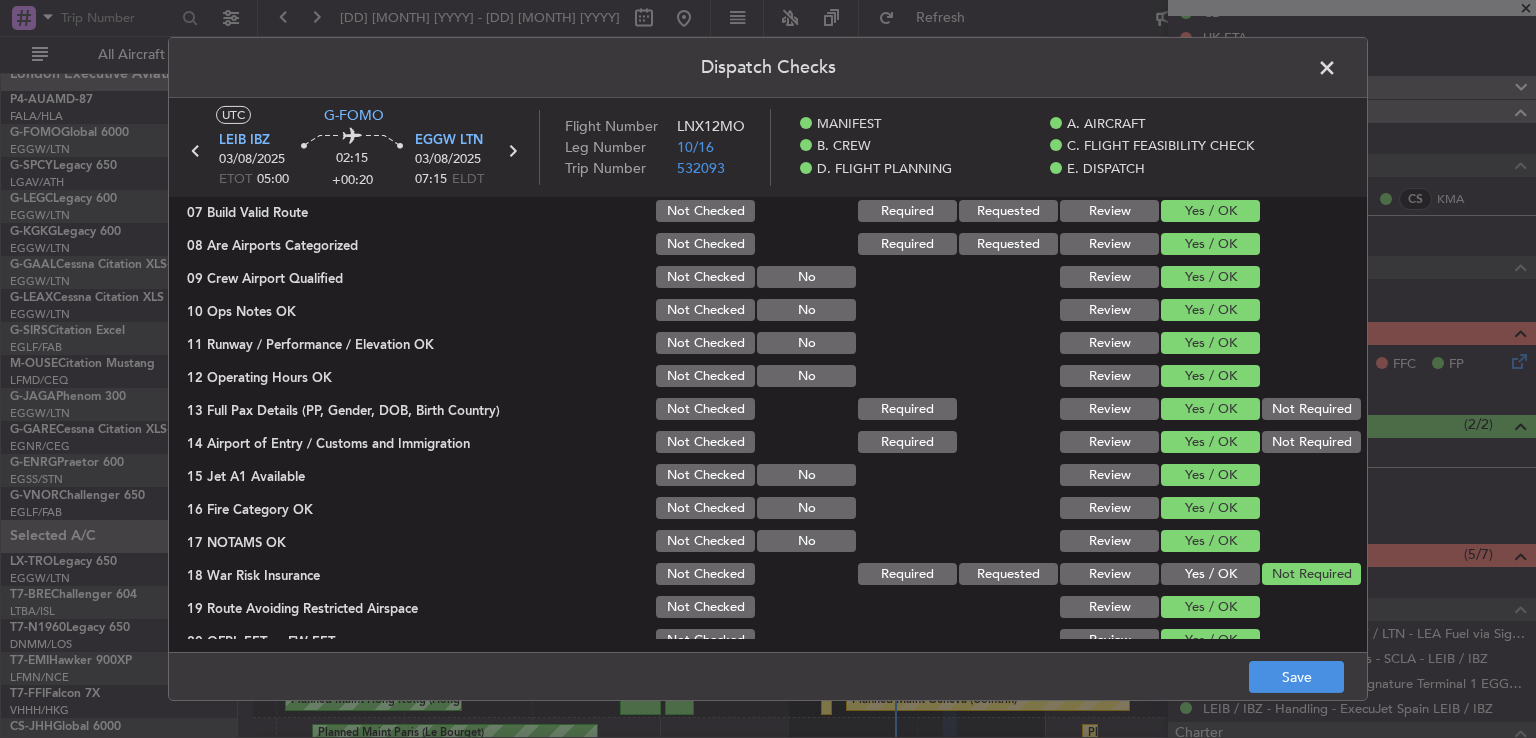click on "Save" 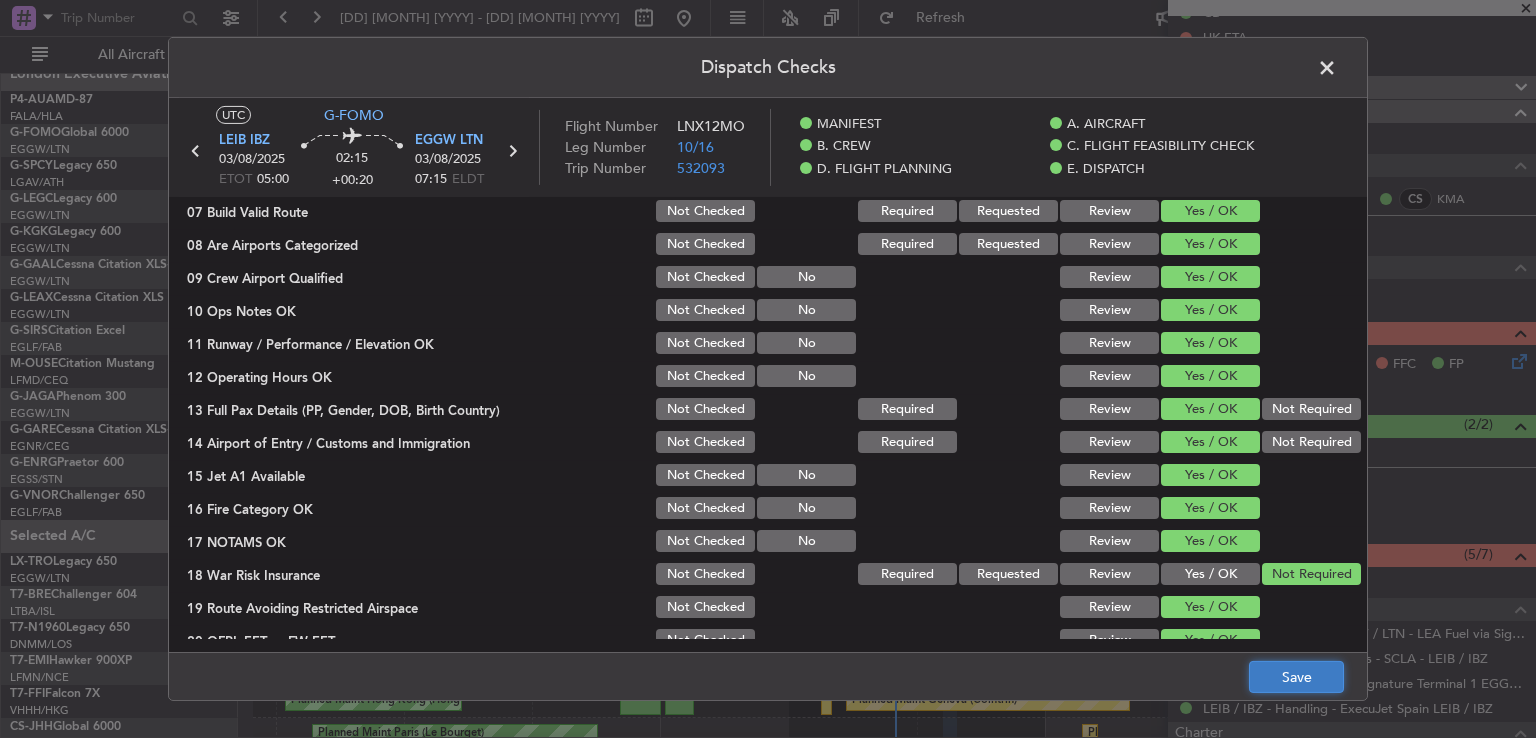 click on "Save" 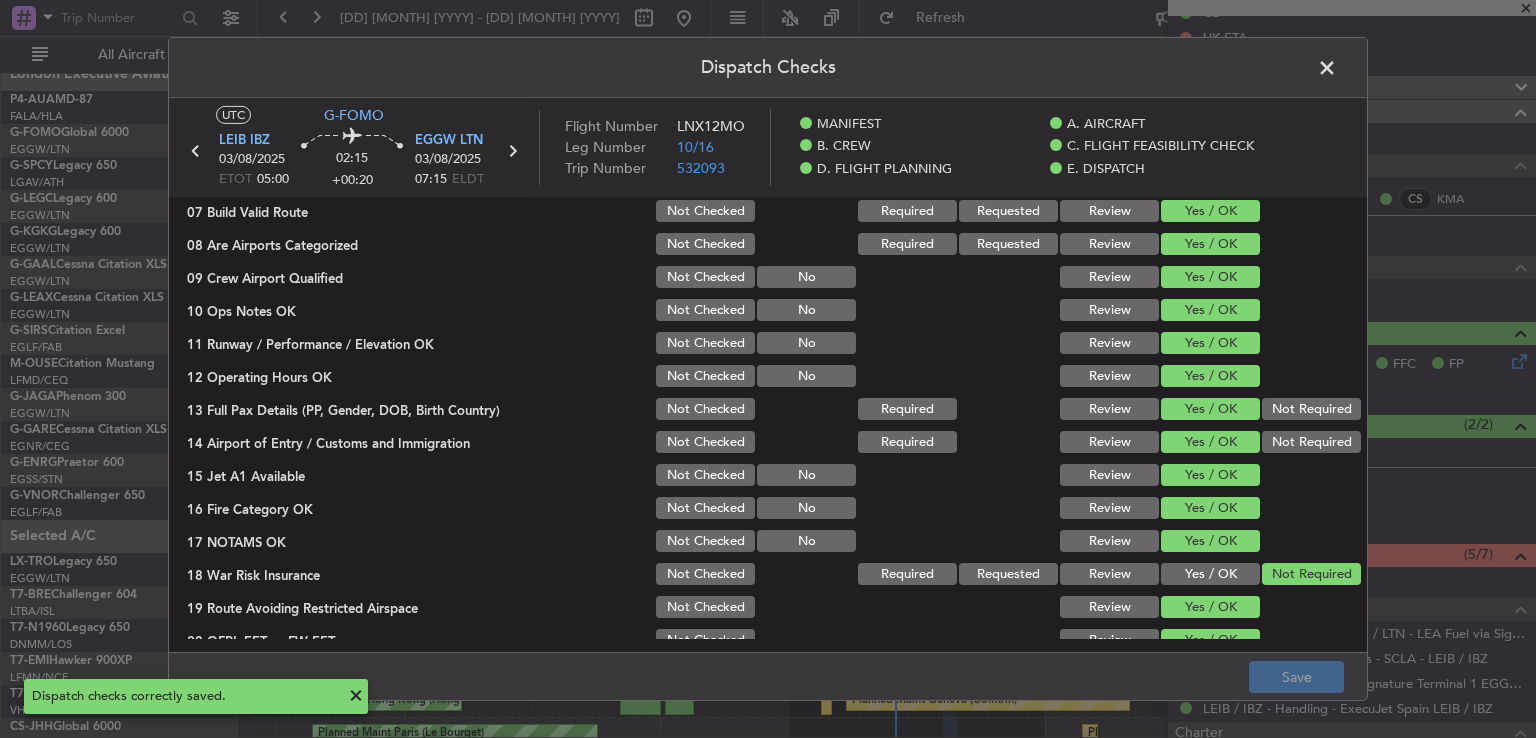 click 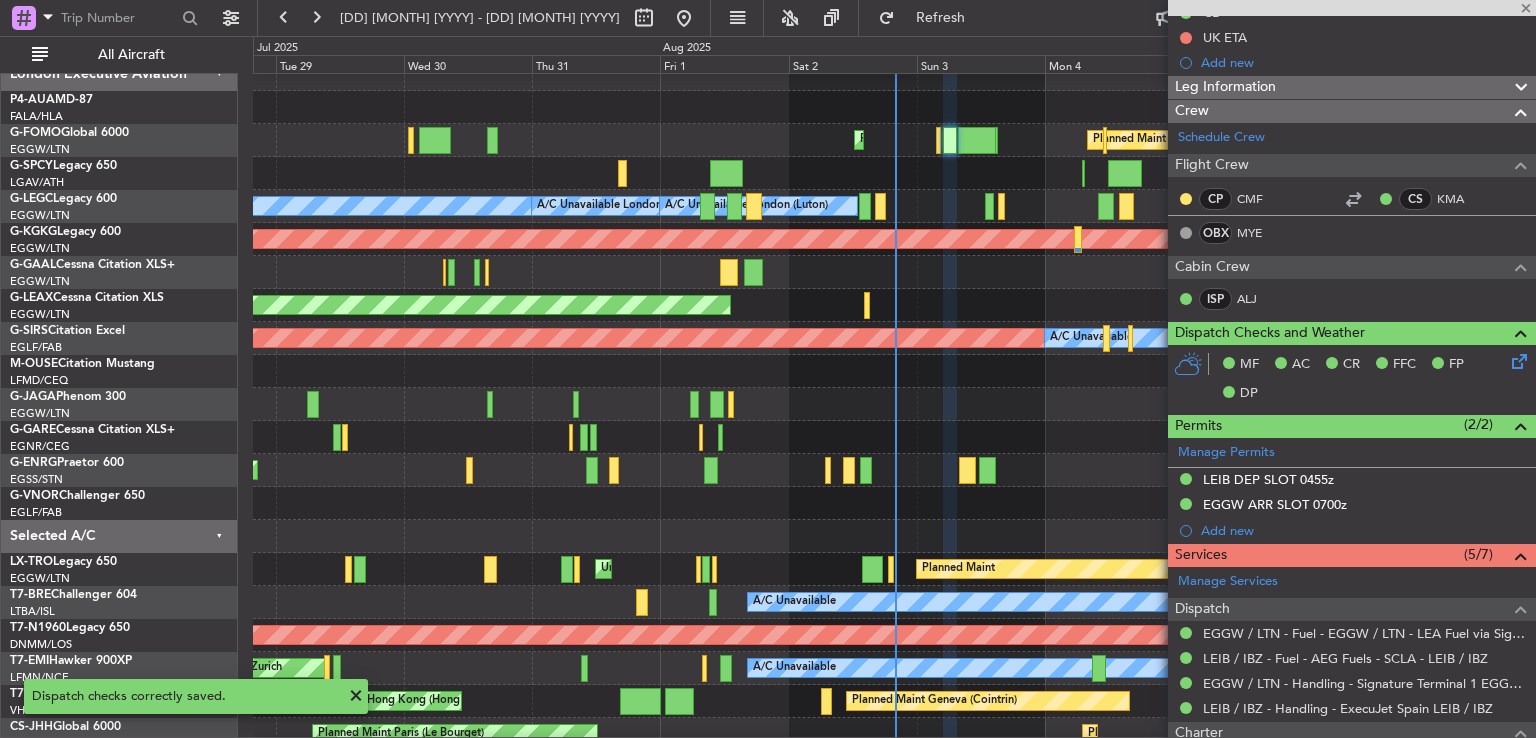 type on "+00:30" 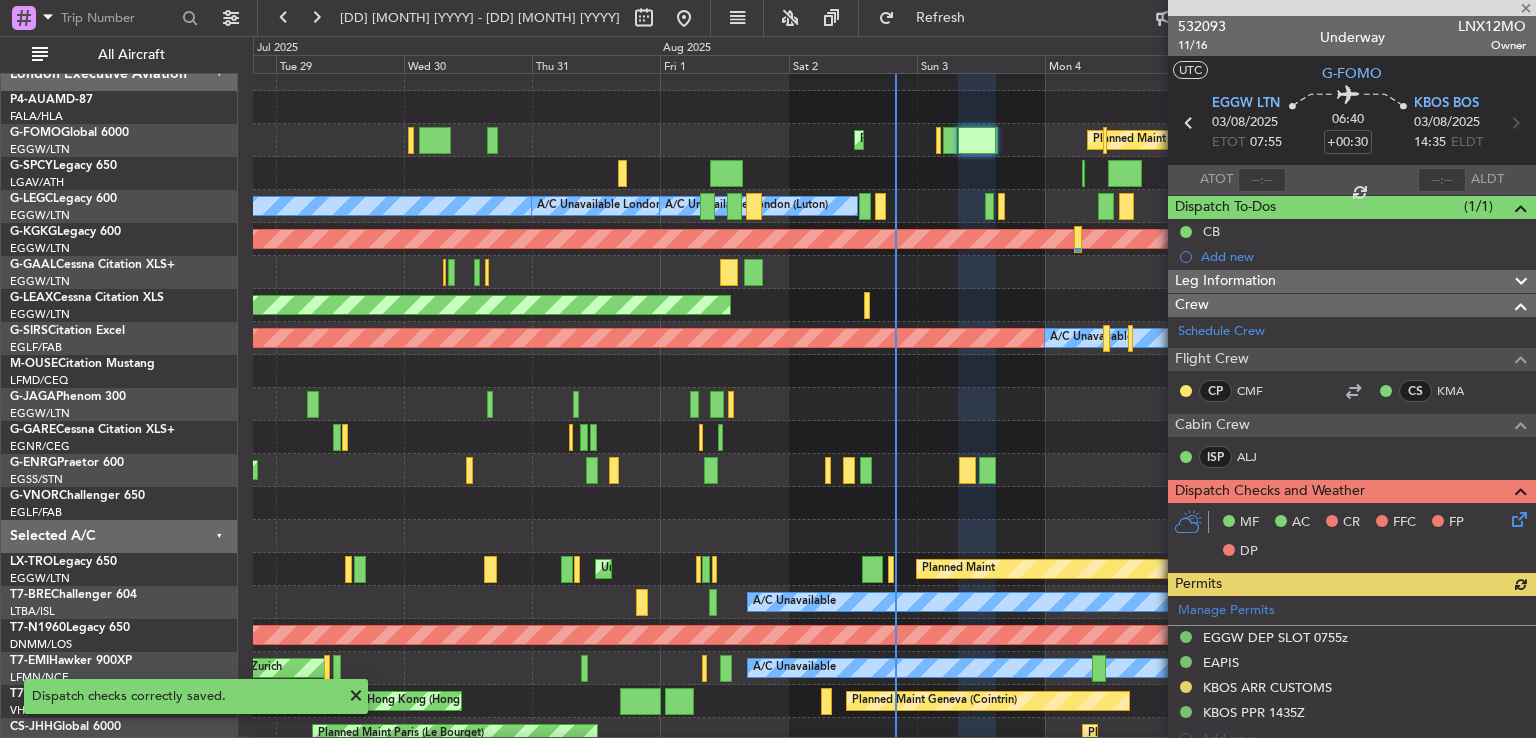 scroll, scrollTop: 299, scrollLeft: 0, axis: vertical 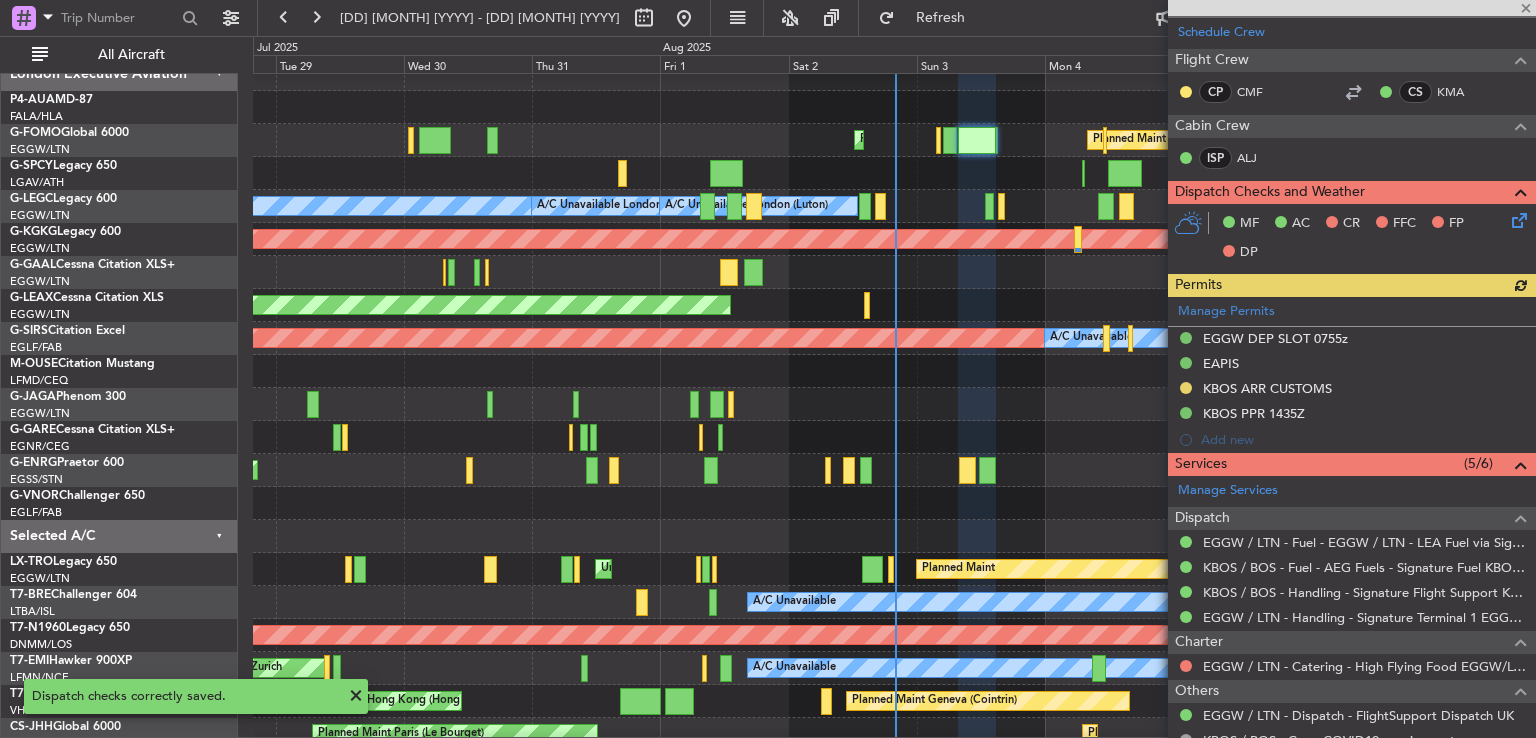 click 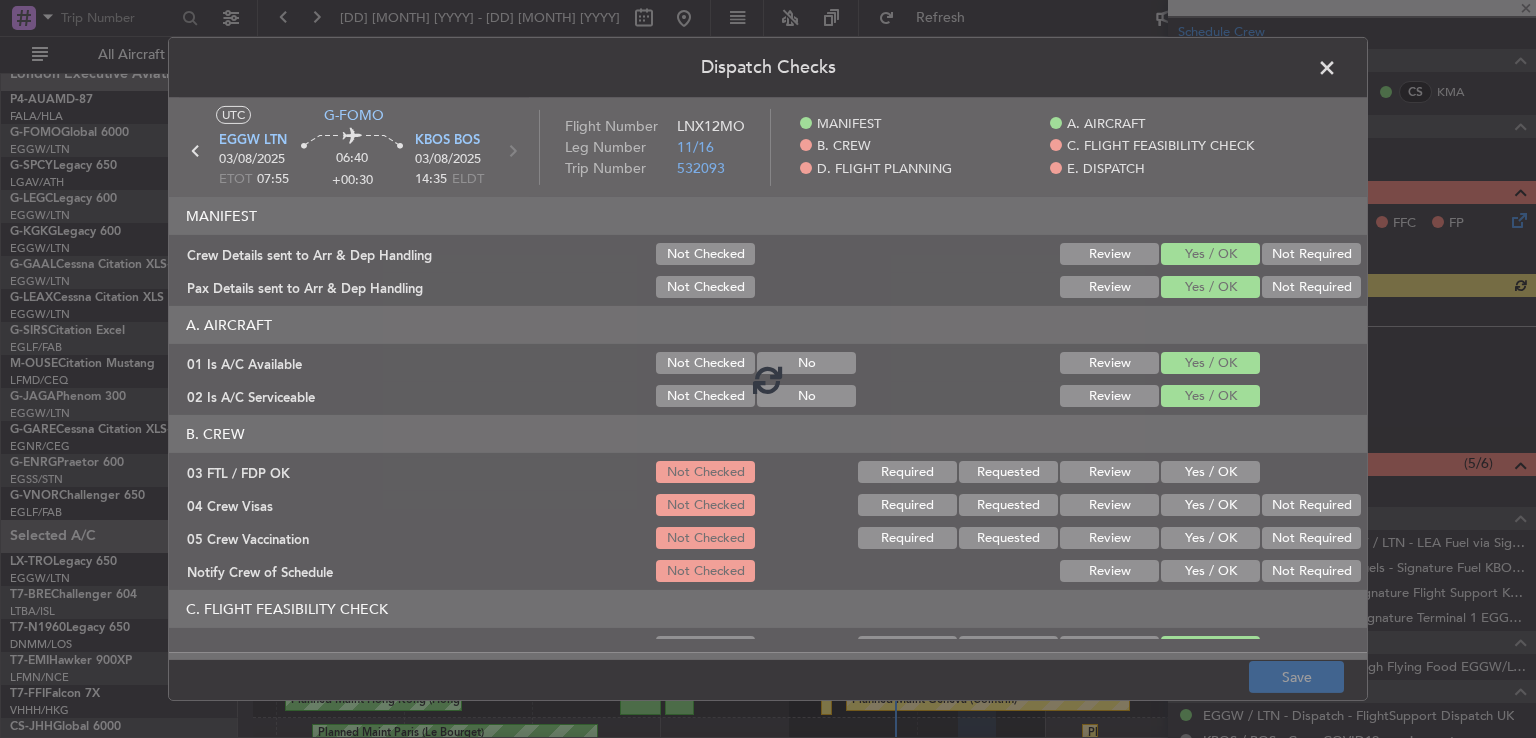 click 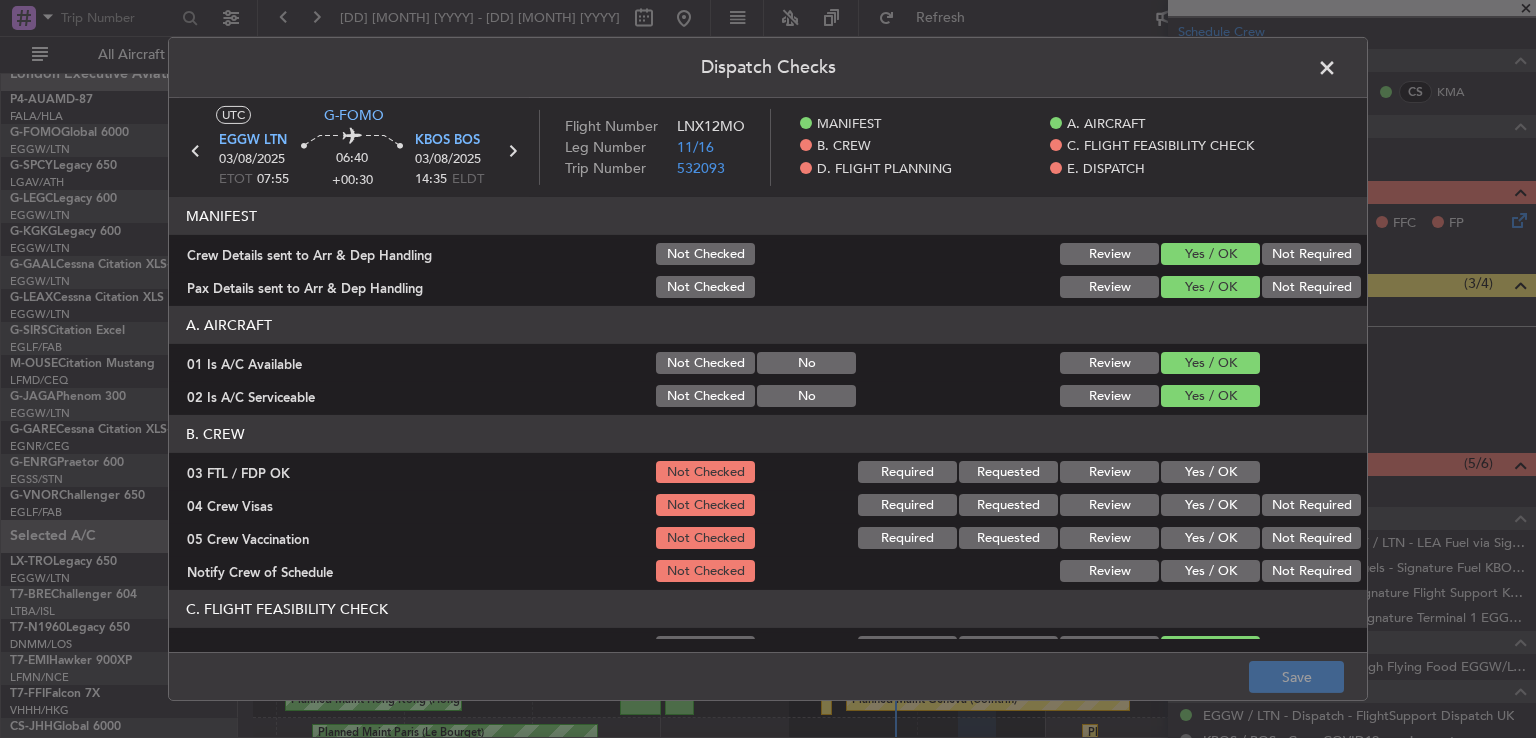 click on "Yes / OK" 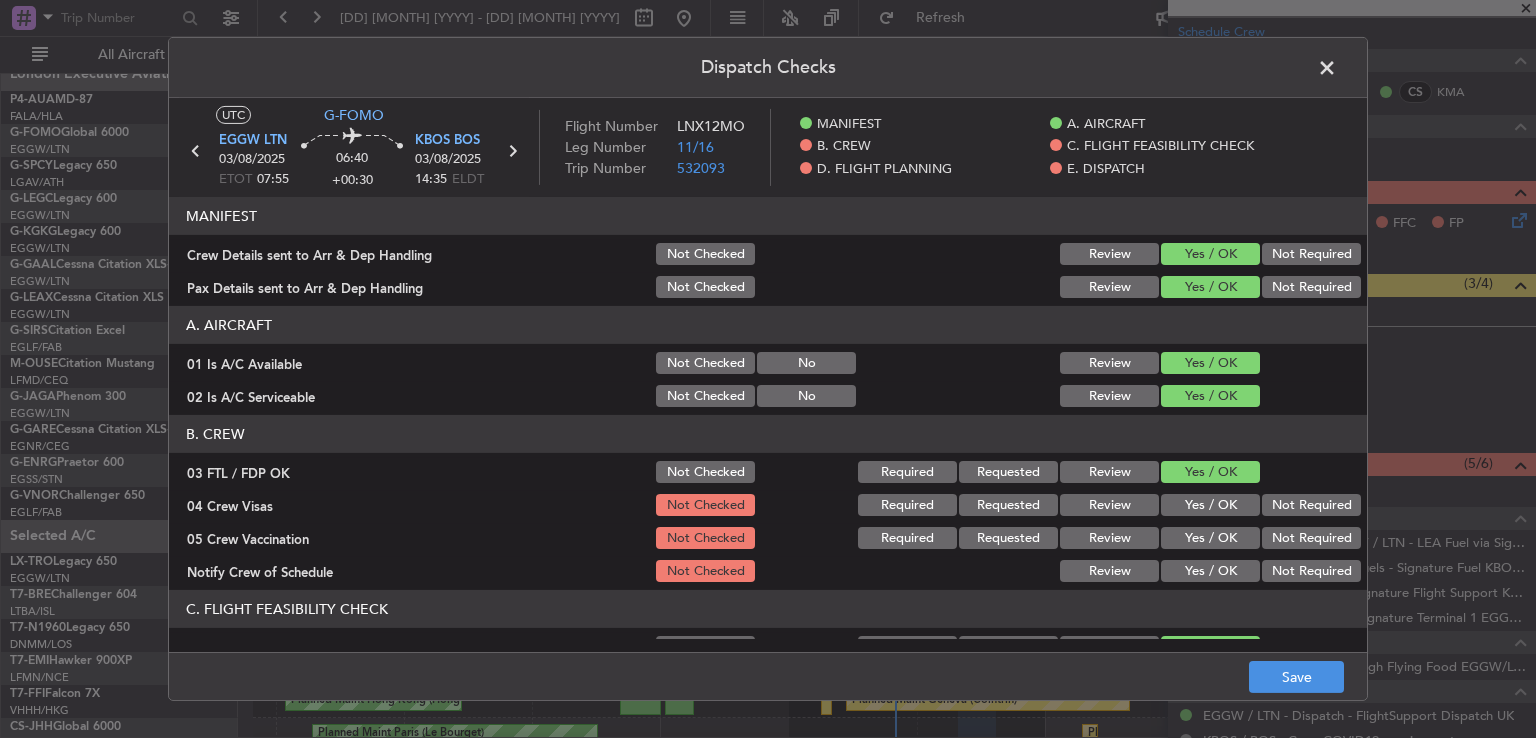 click on "Not Required" 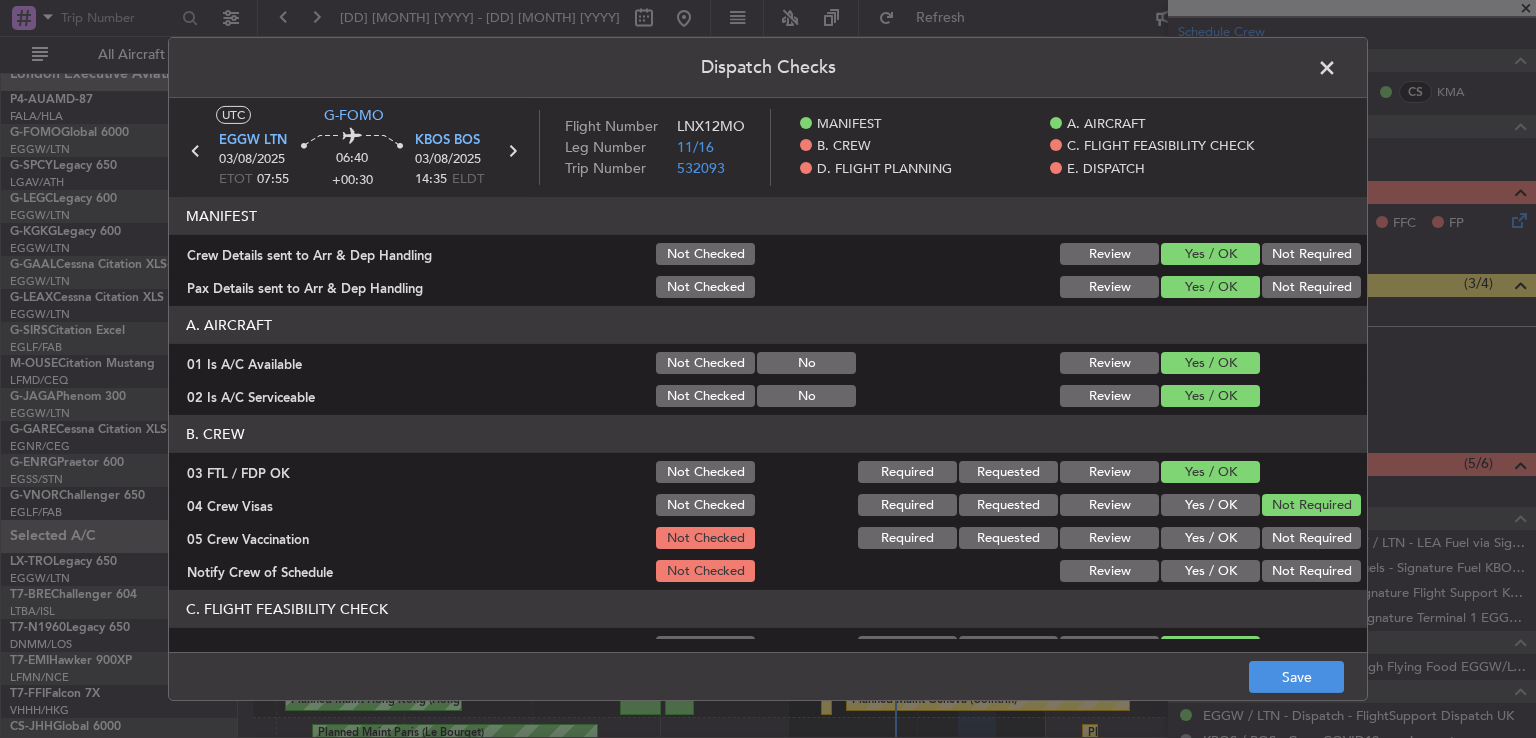 click on "Not Required" 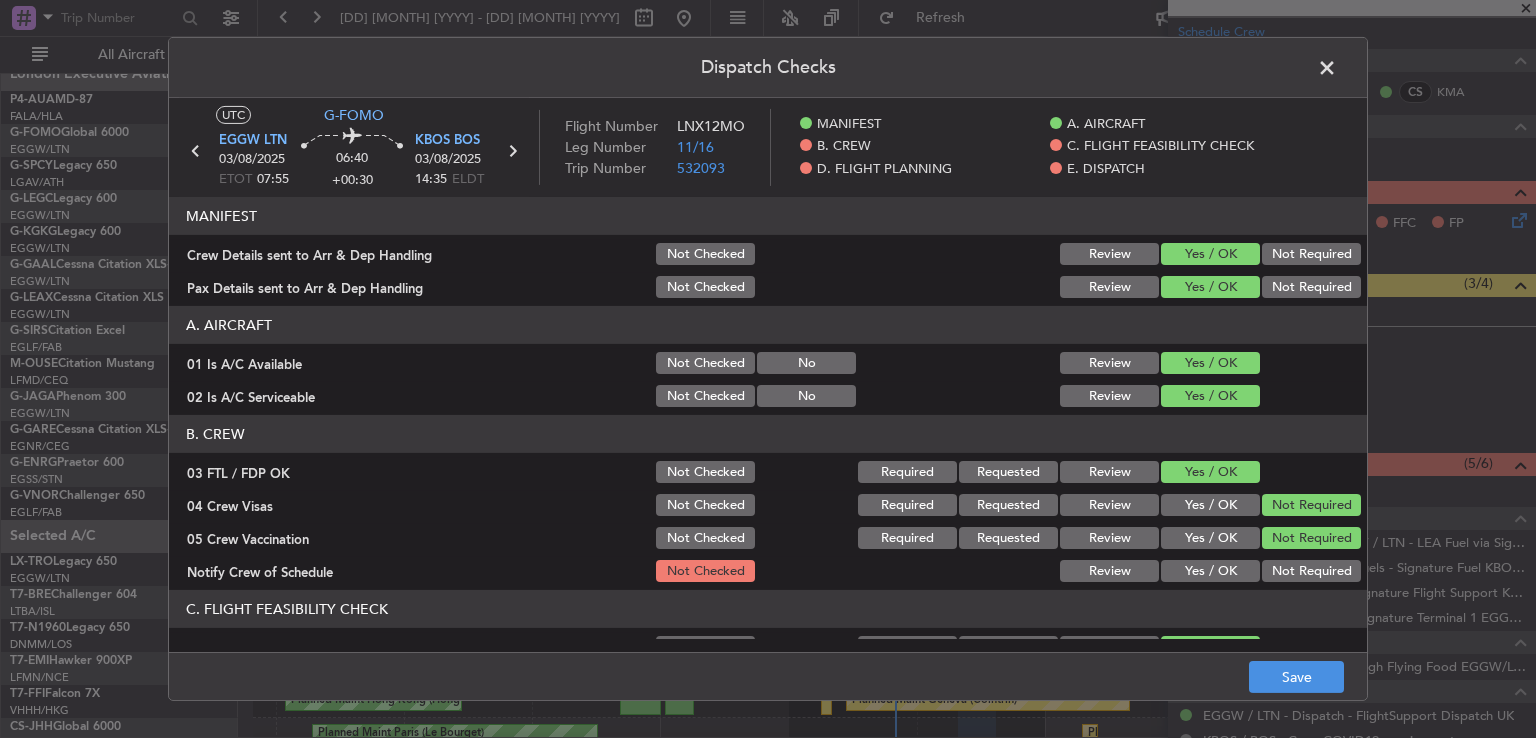 click on "Yes / OK" 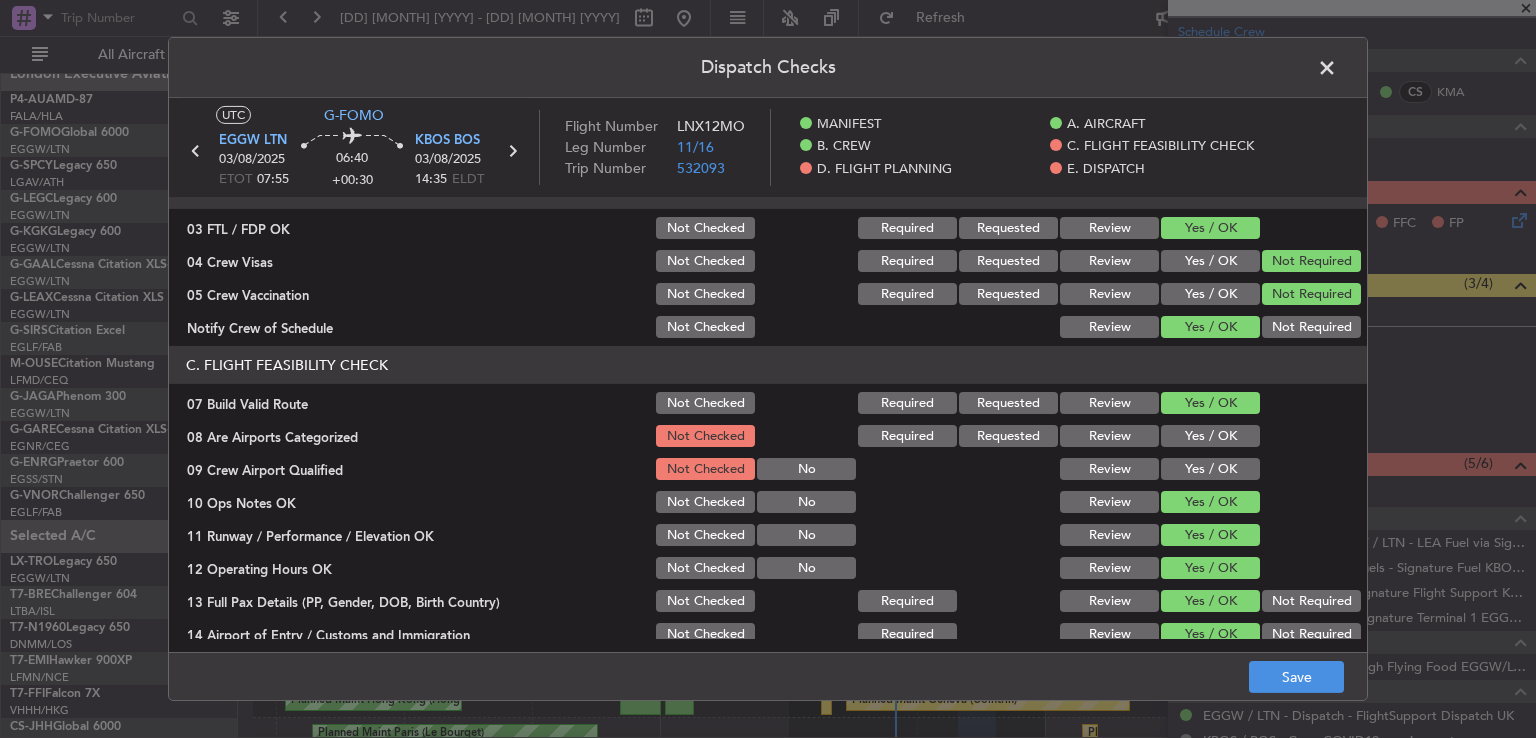 scroll, scrollTop: 286, scrollLeft: 0, axis: vertical 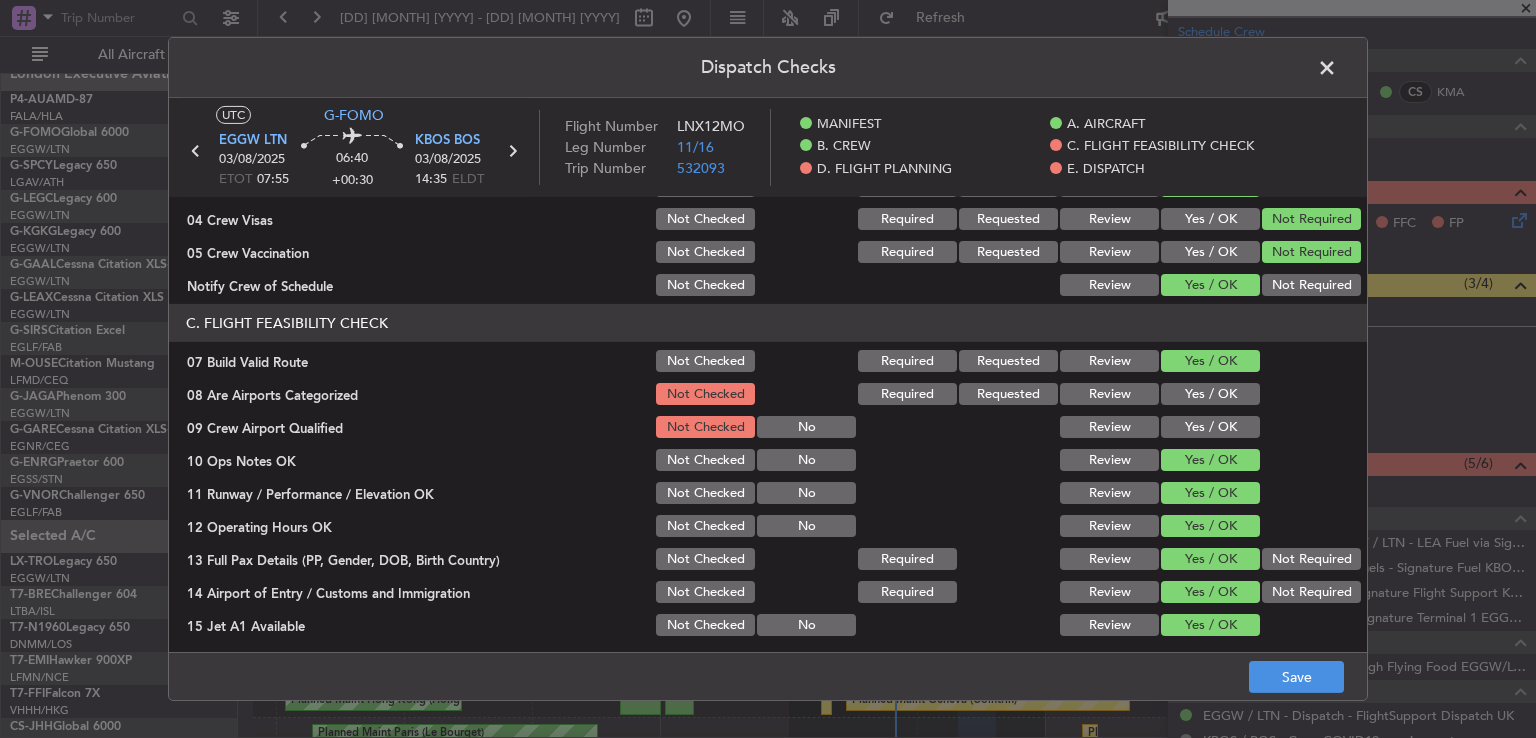 click on "Yes / OK" 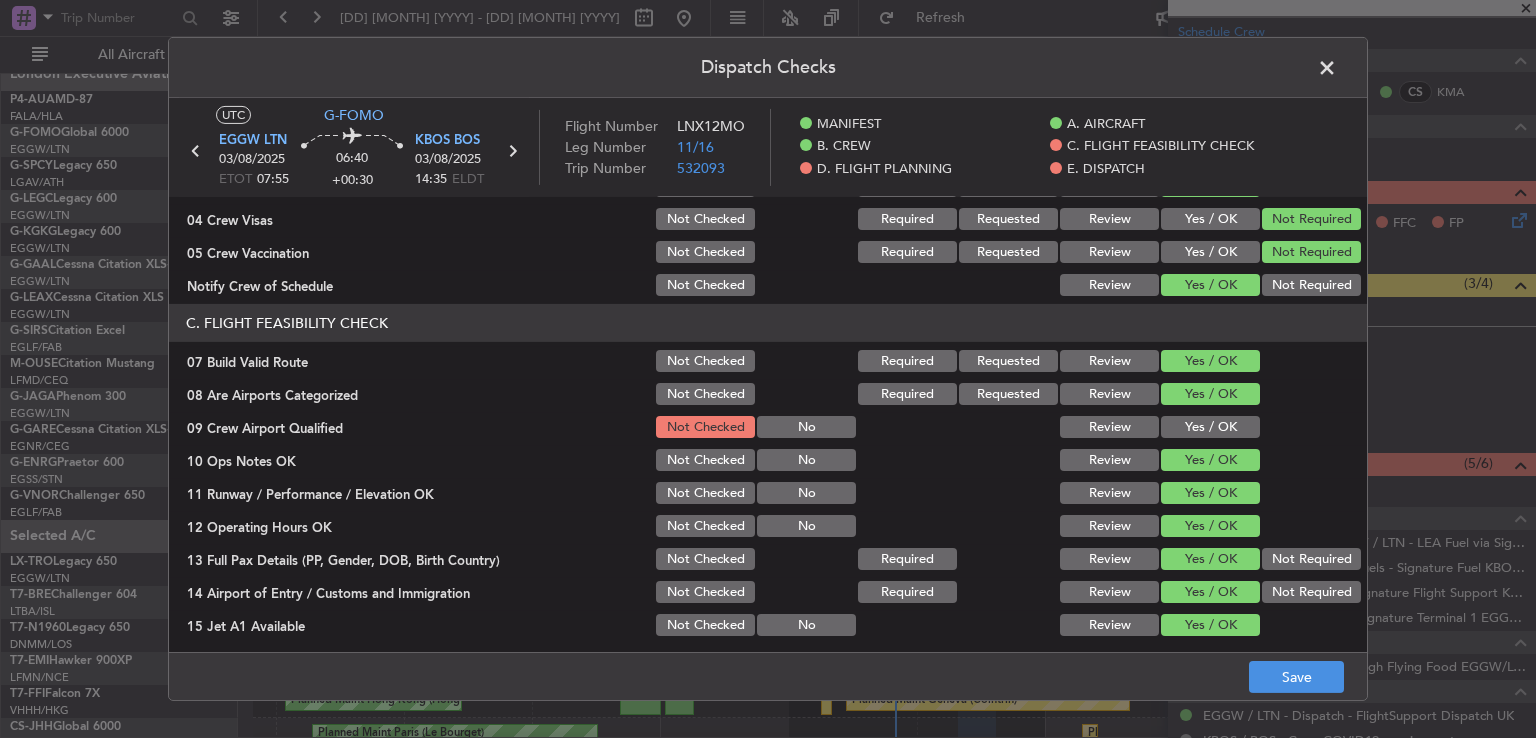 click on "Yes / OK" 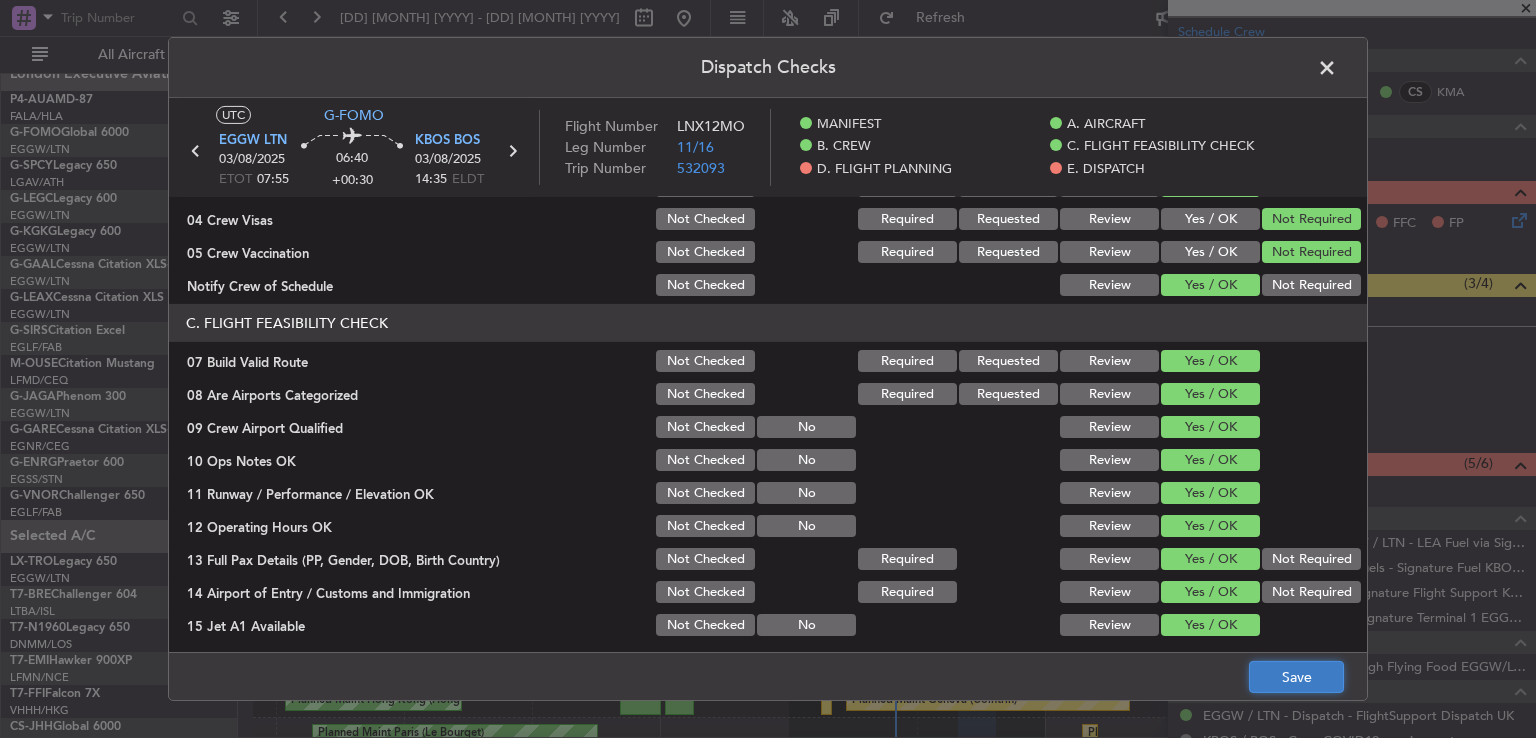click on "Save" 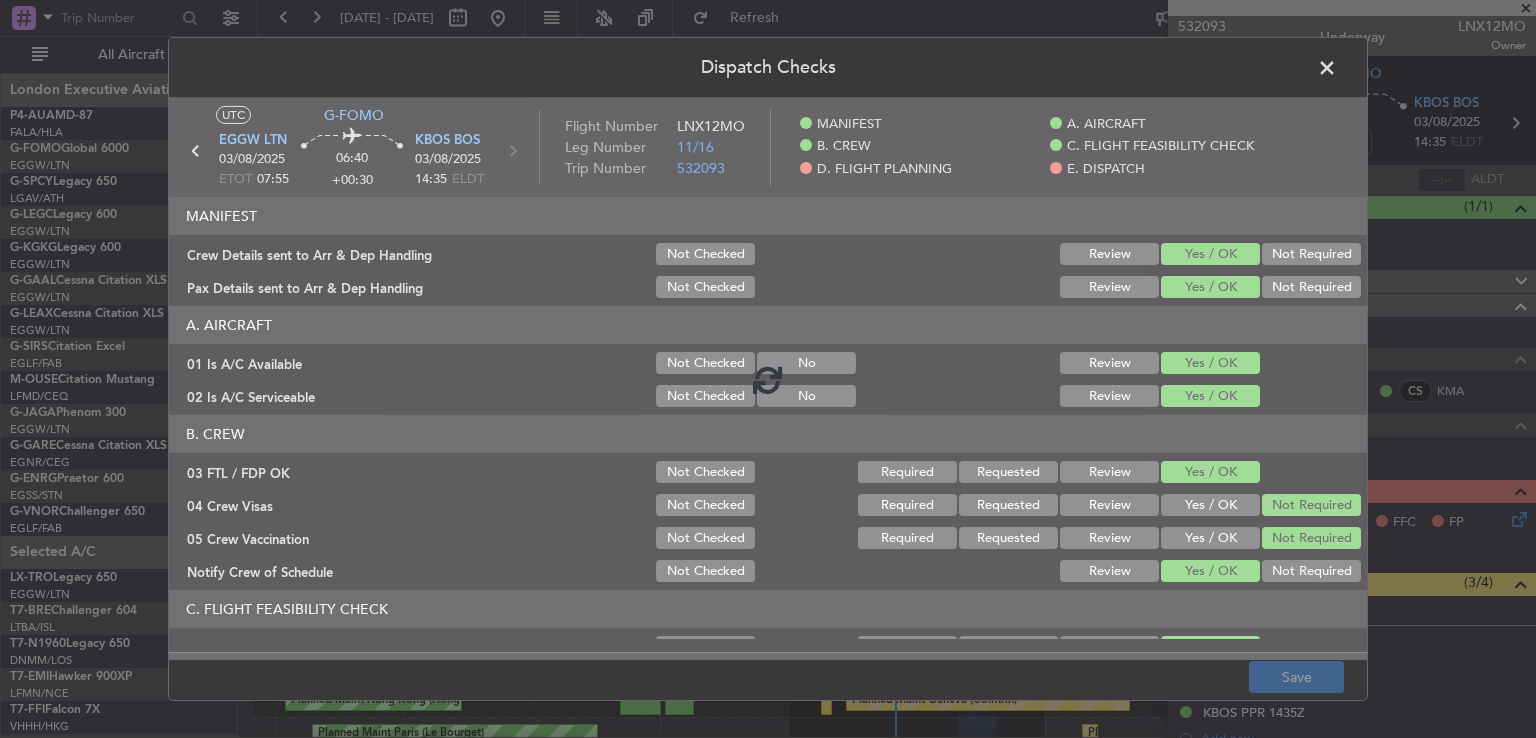 scroll, scrollTop: 0, scrollLeft: 0, axis: both 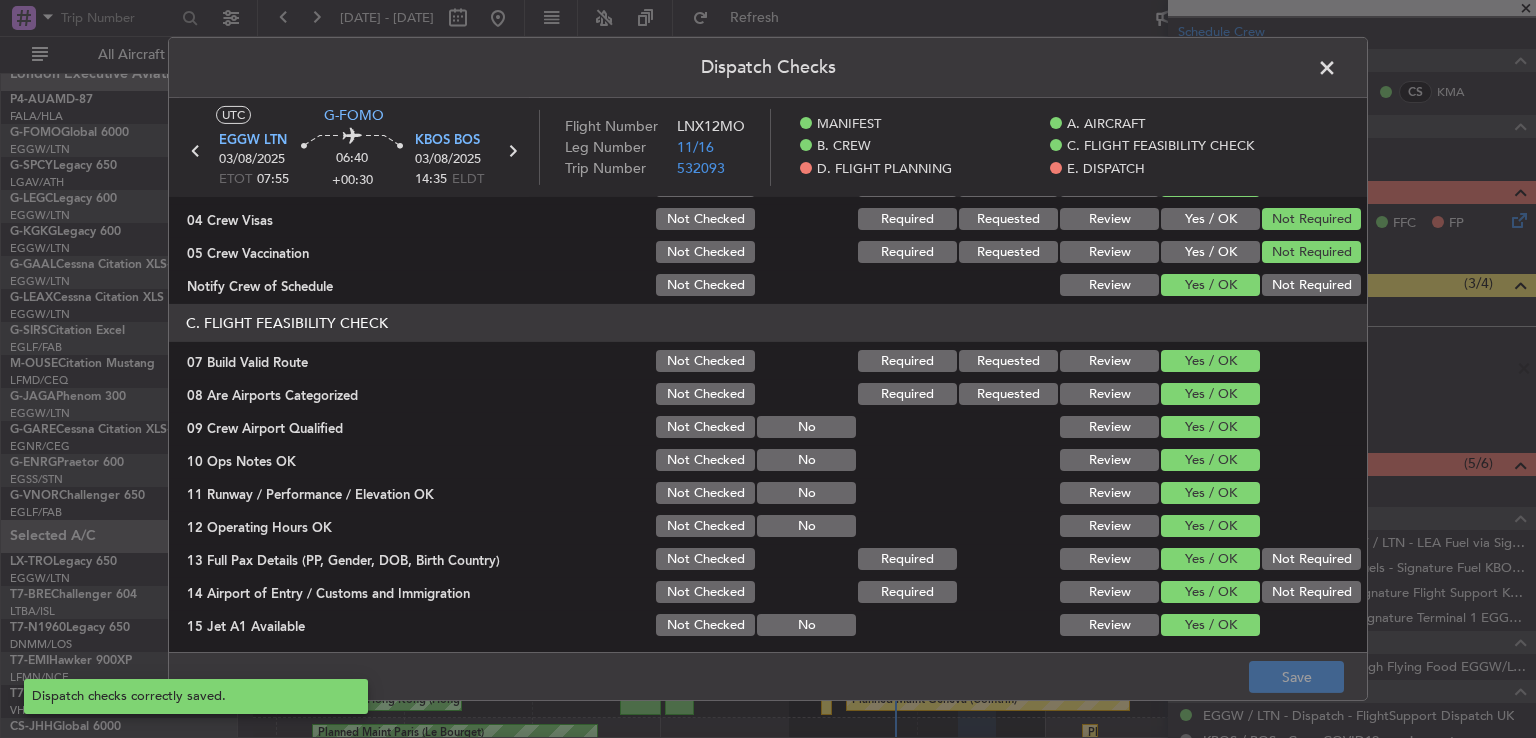 click 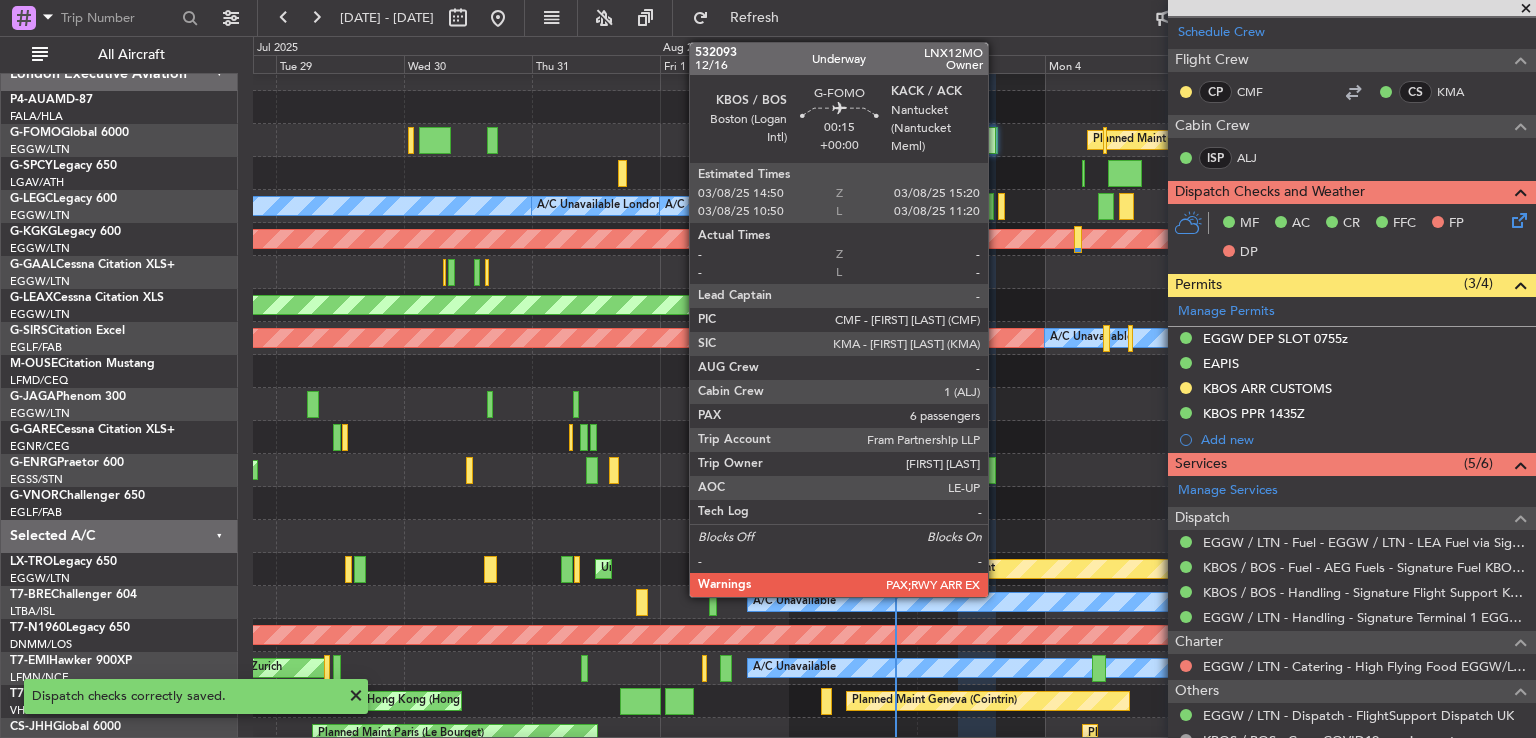 click 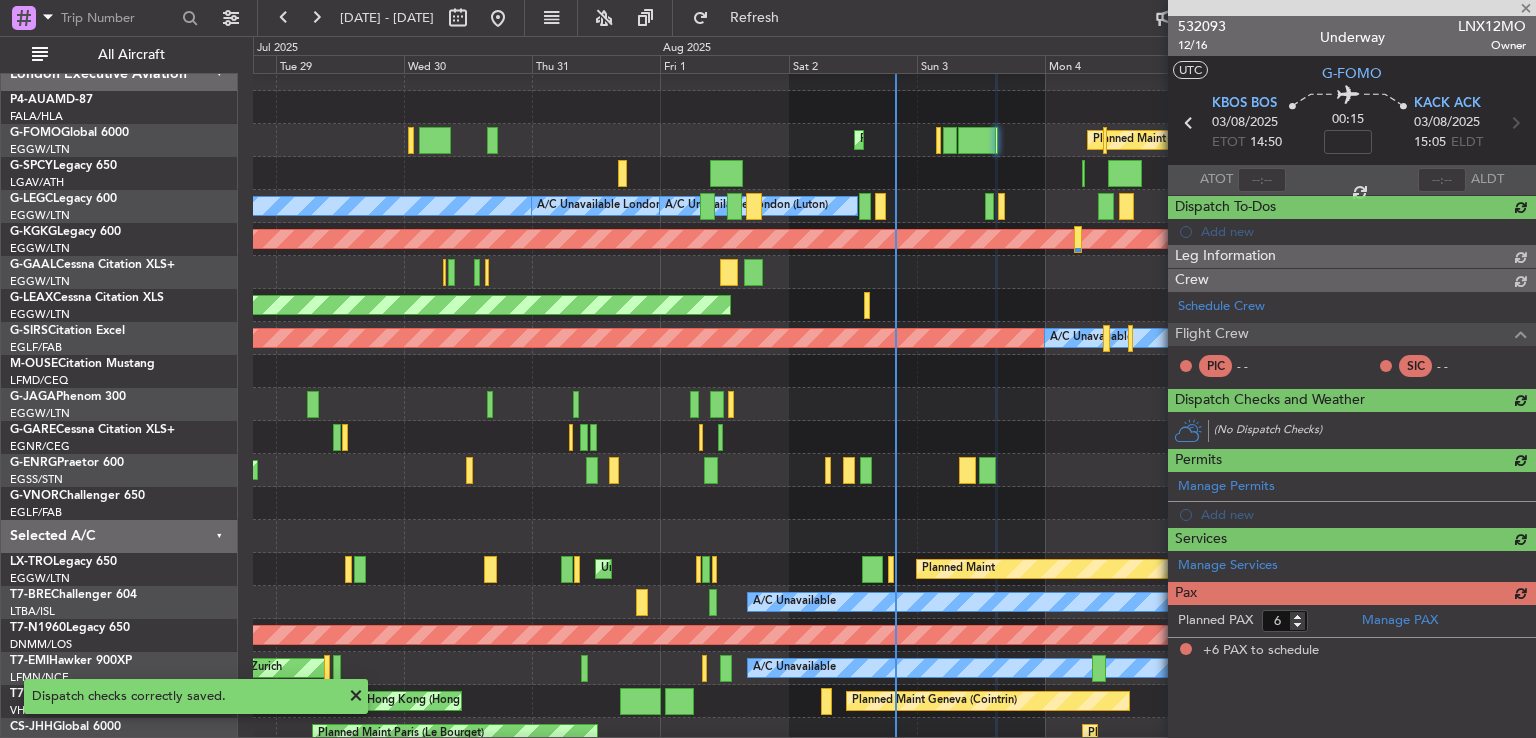 scroll, scrollTop: 0, scrollLeft: 0, axis: both 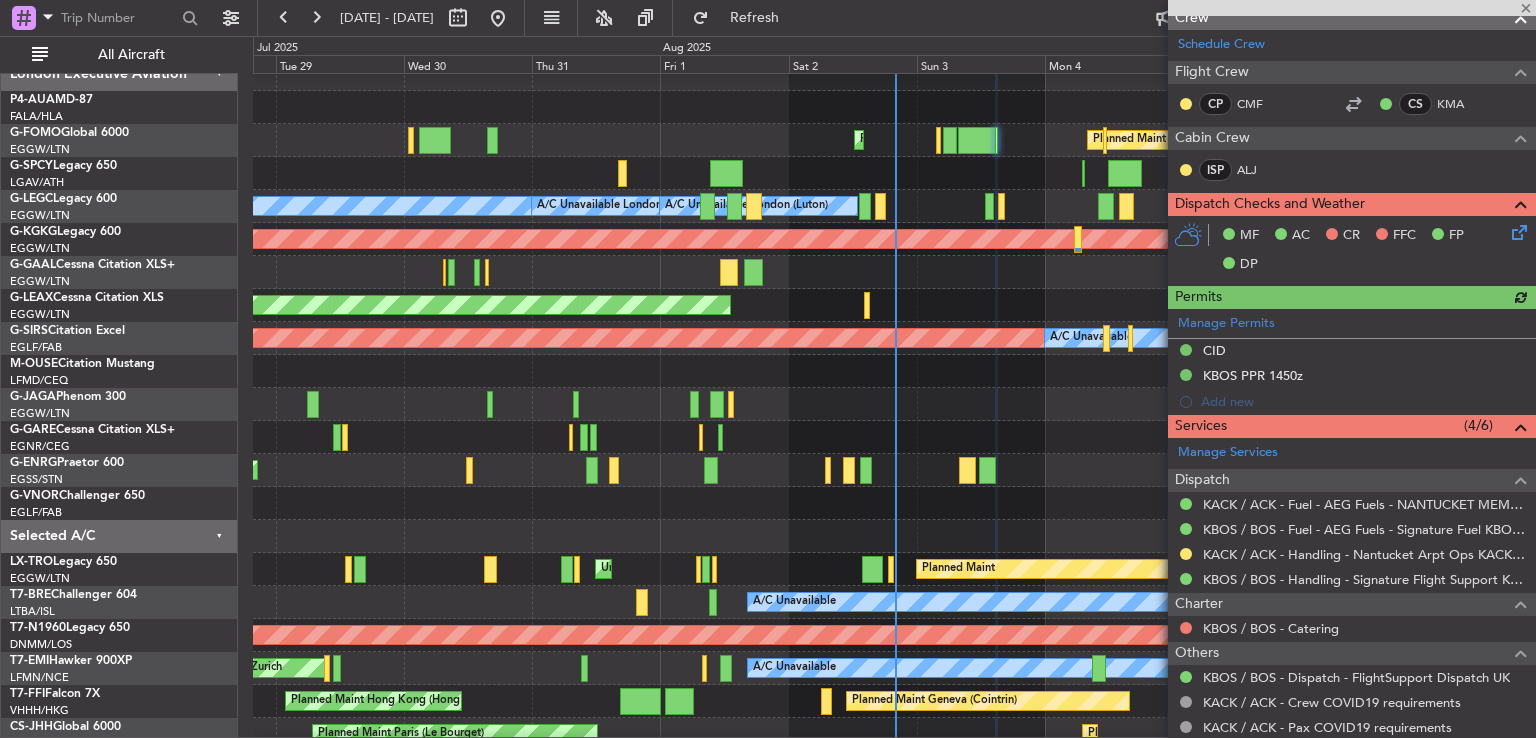 click 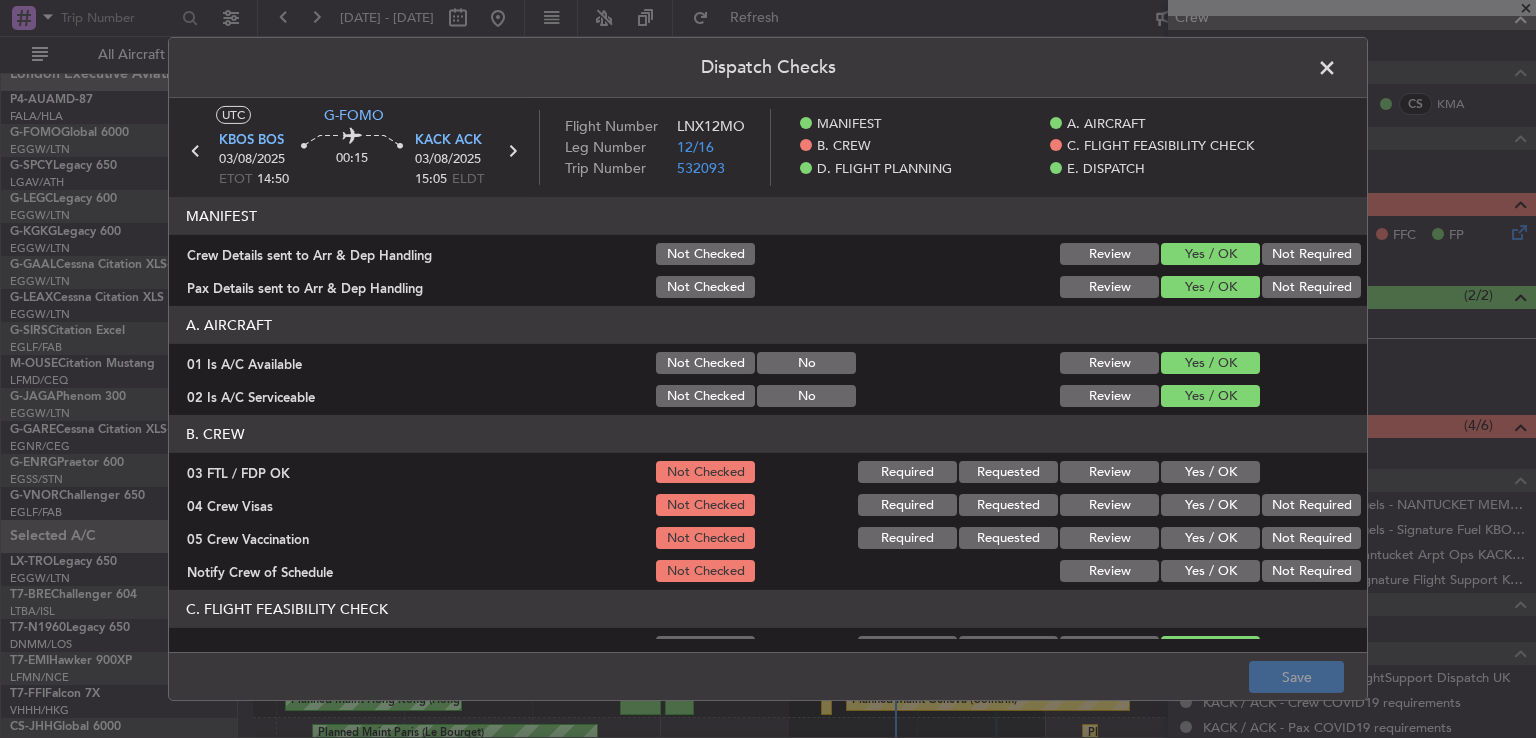 click on "Yes / OK" 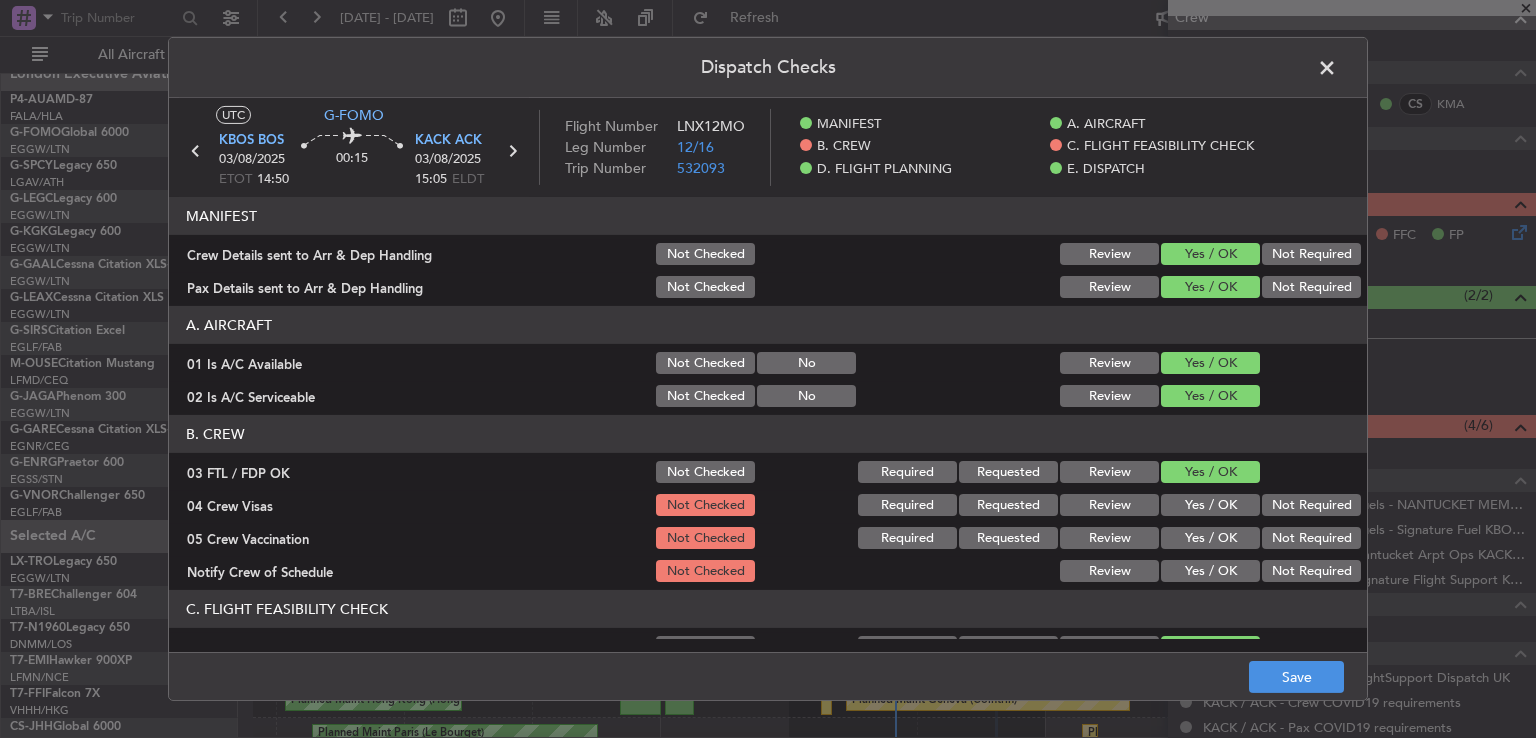 click on "Not Required" 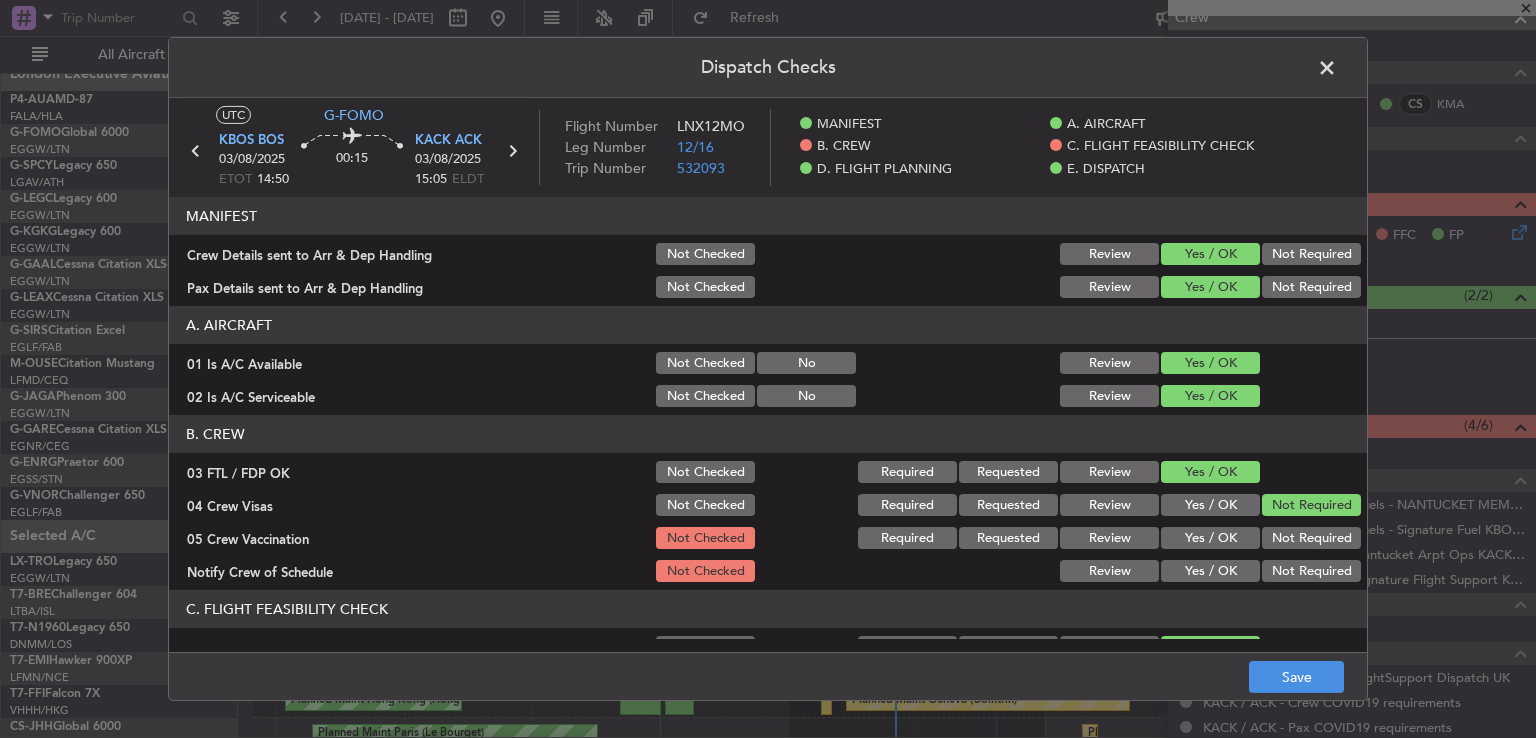 click on "Not Required" 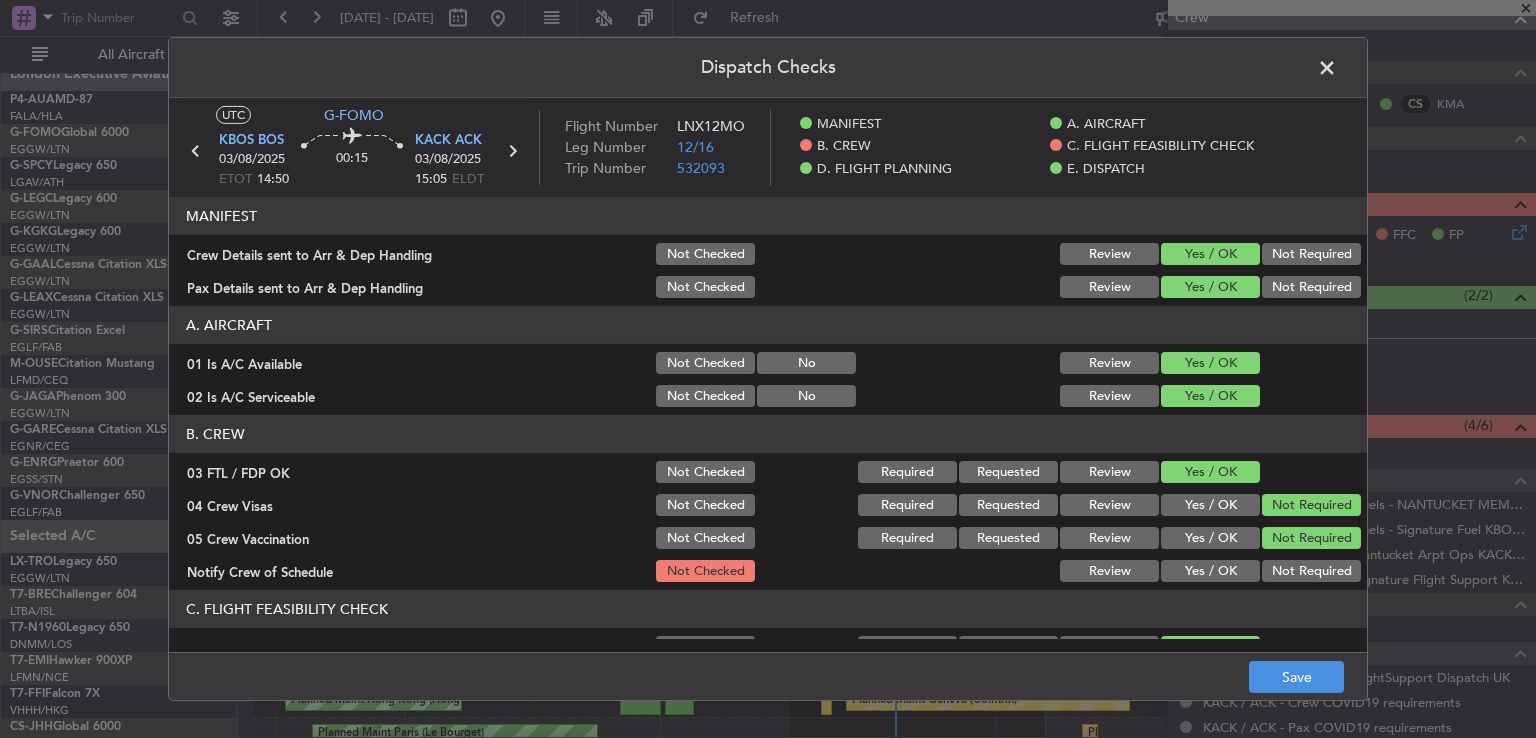 click on "Yes / OK" 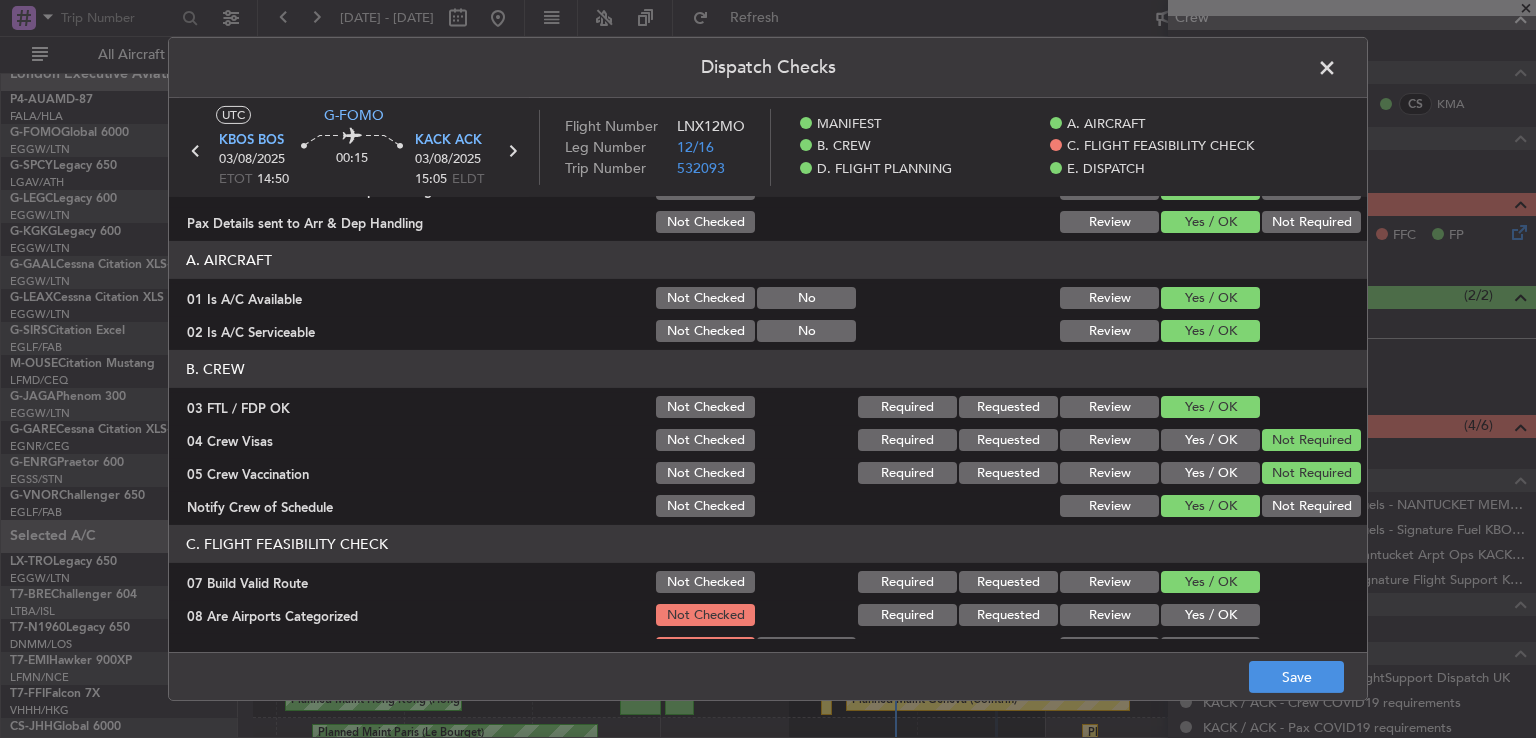scroll, scrollTop: 429, scrollLeft: 0, axis: vertical 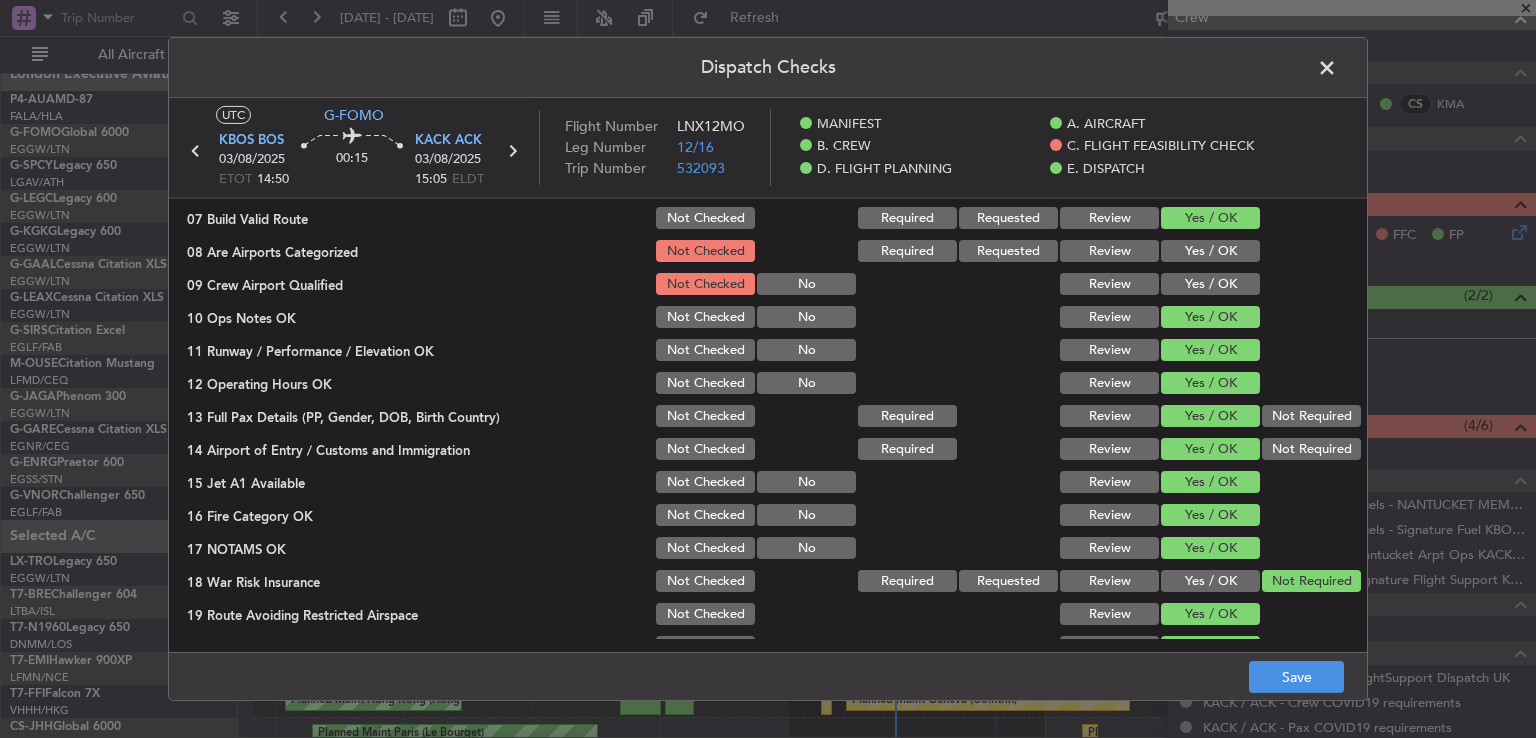click on "Yes / OK" 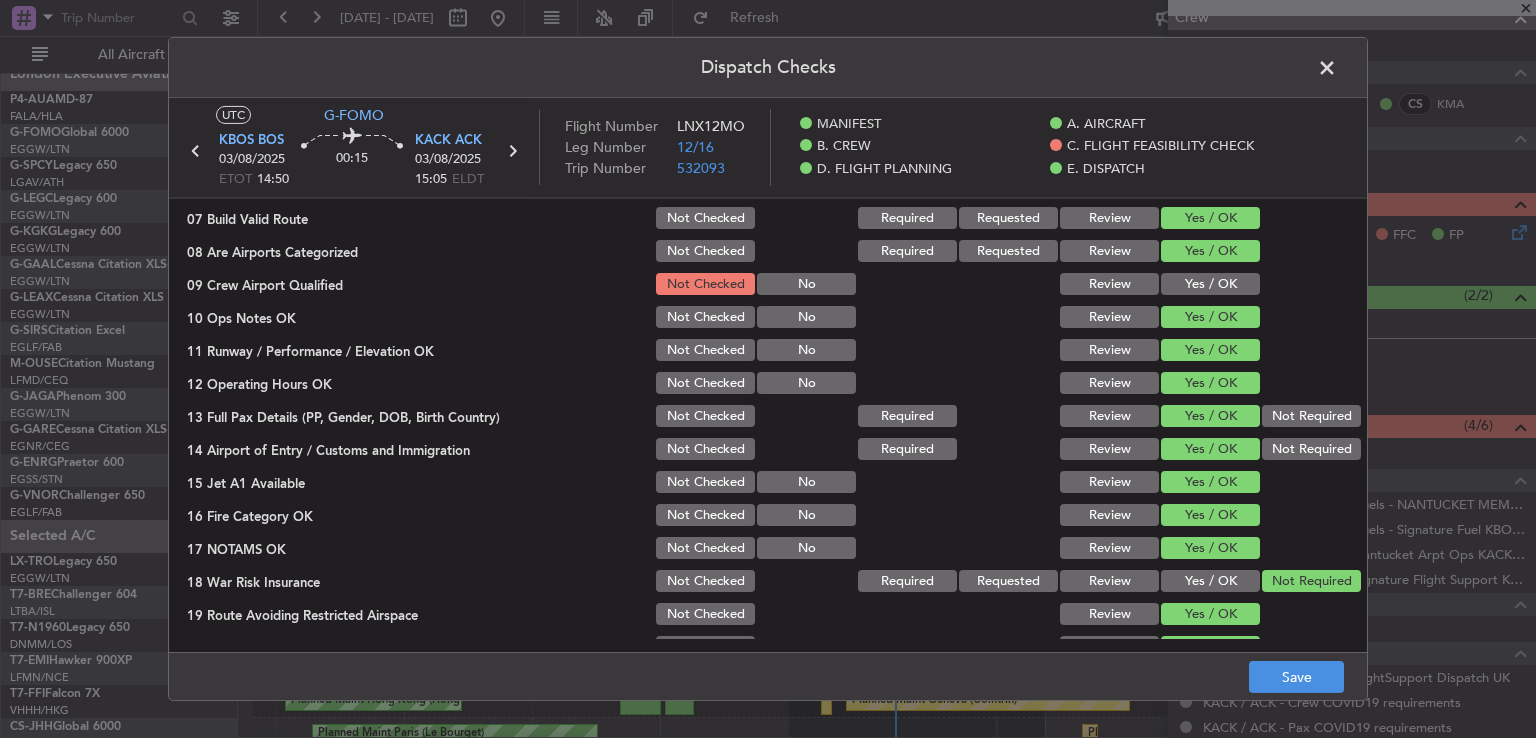 click on "Yes / OK" 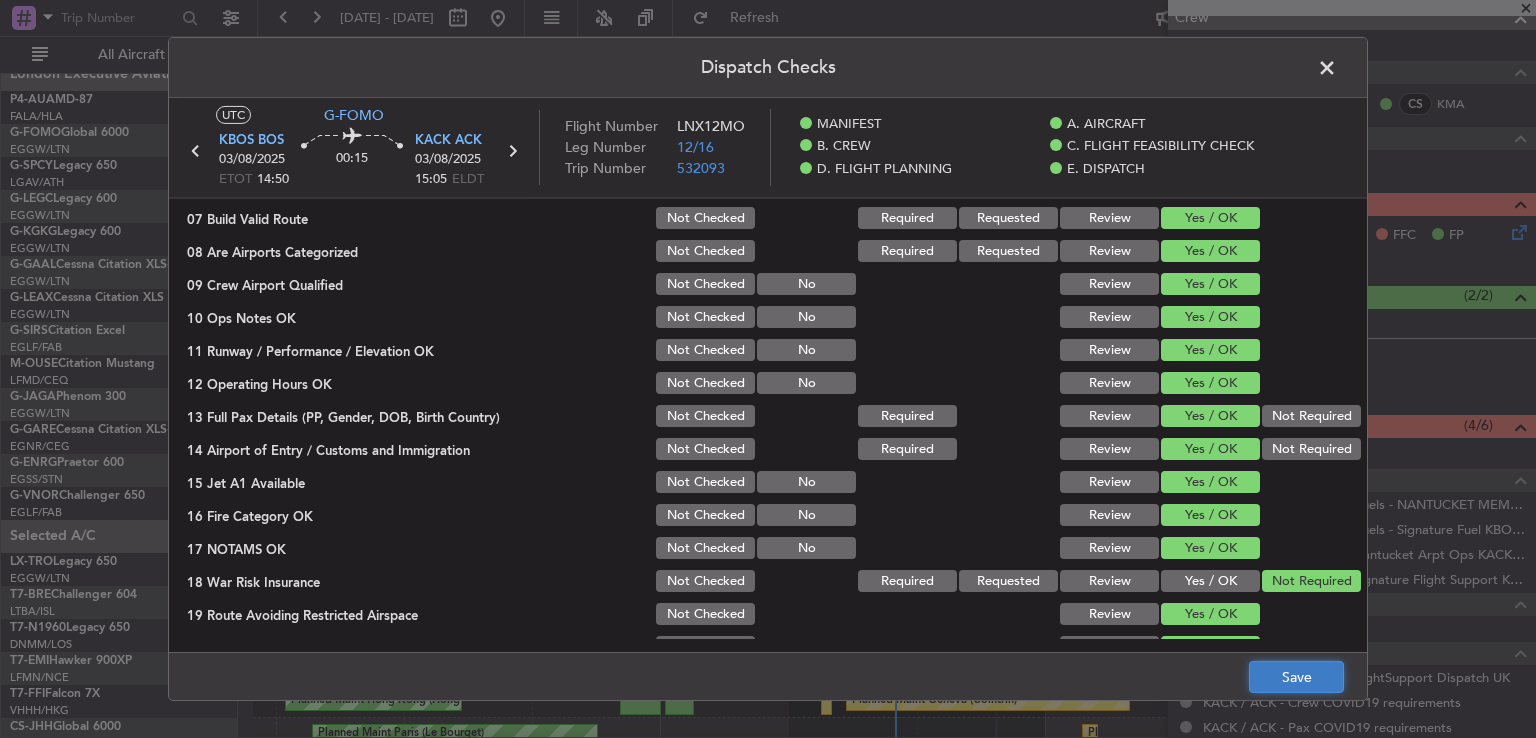 click on "Save" 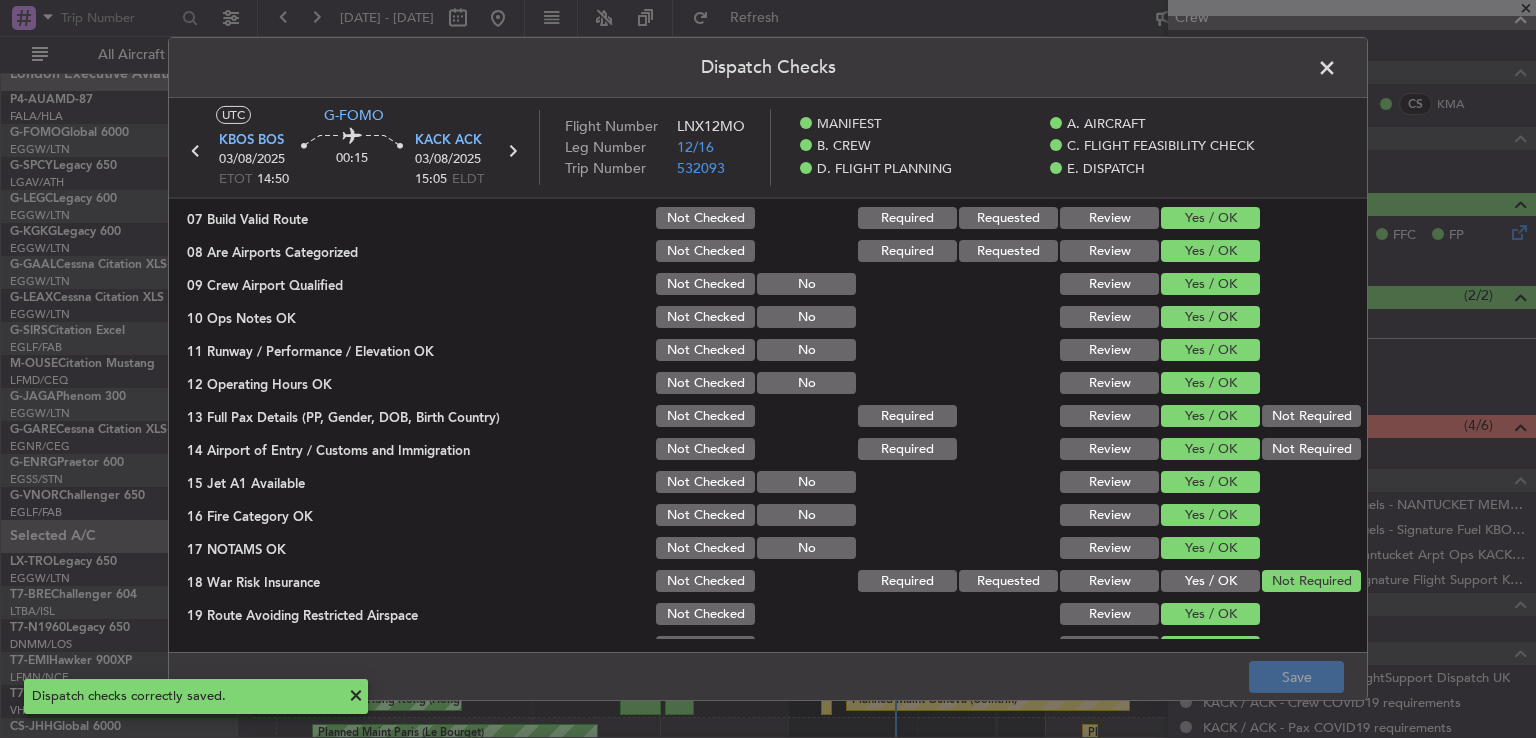 click 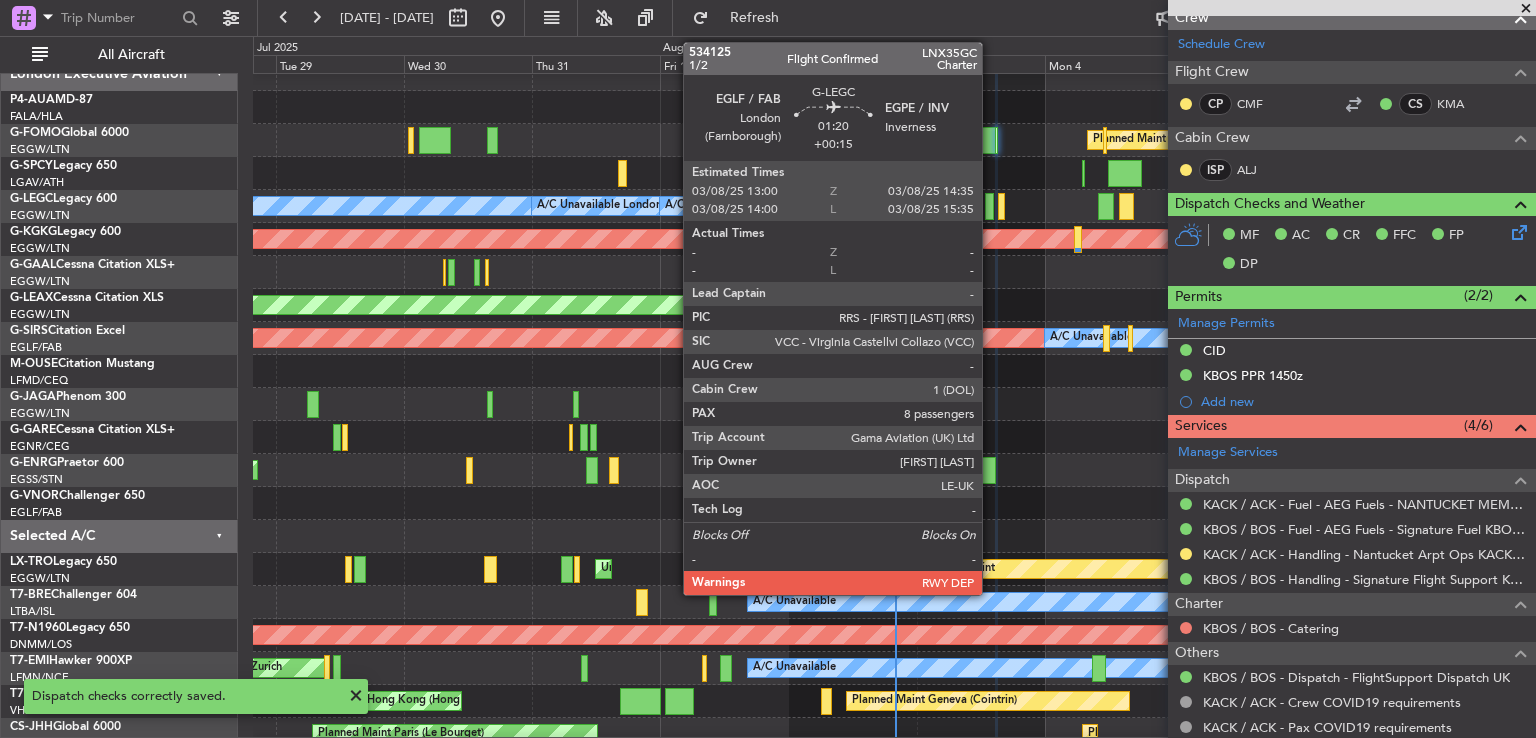 click 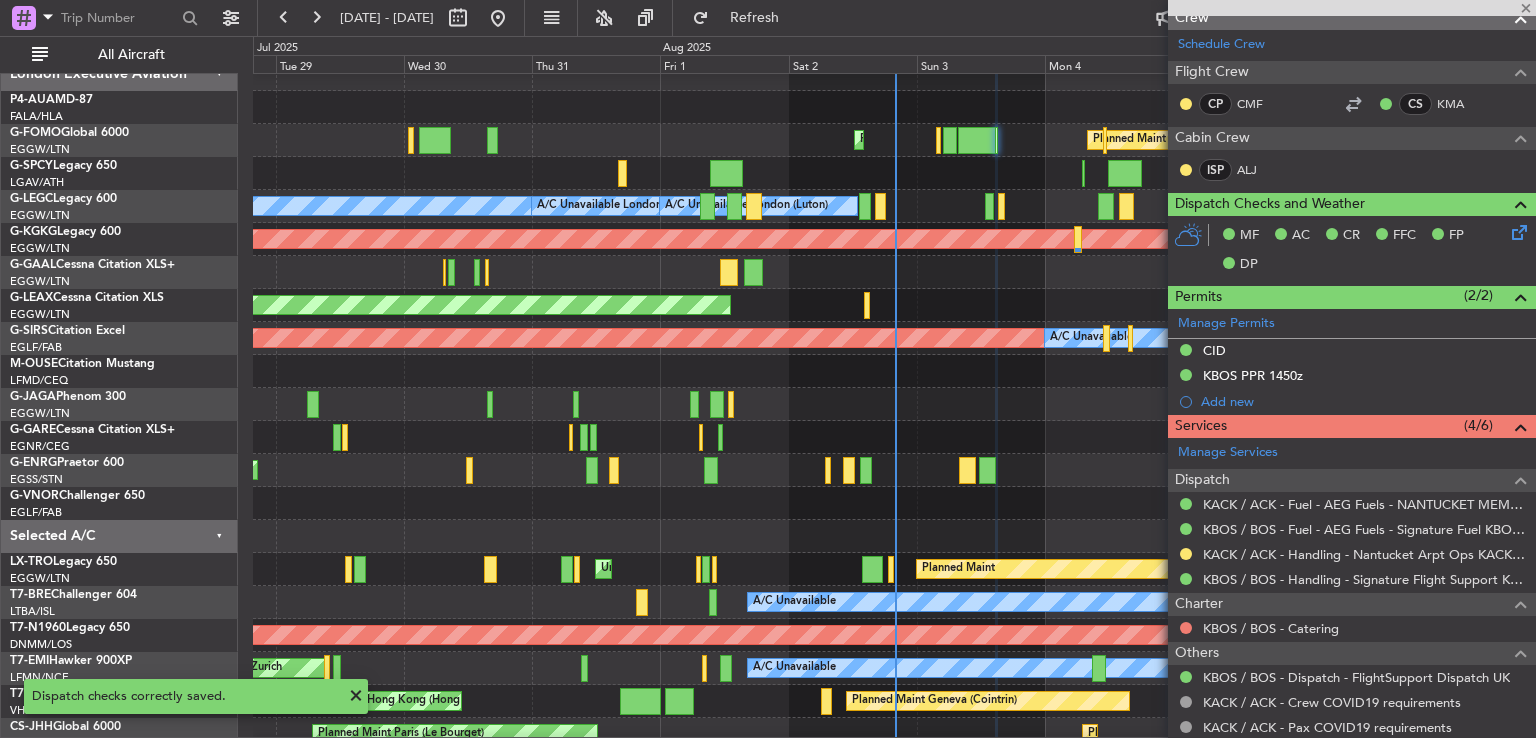 type on "+00:15" 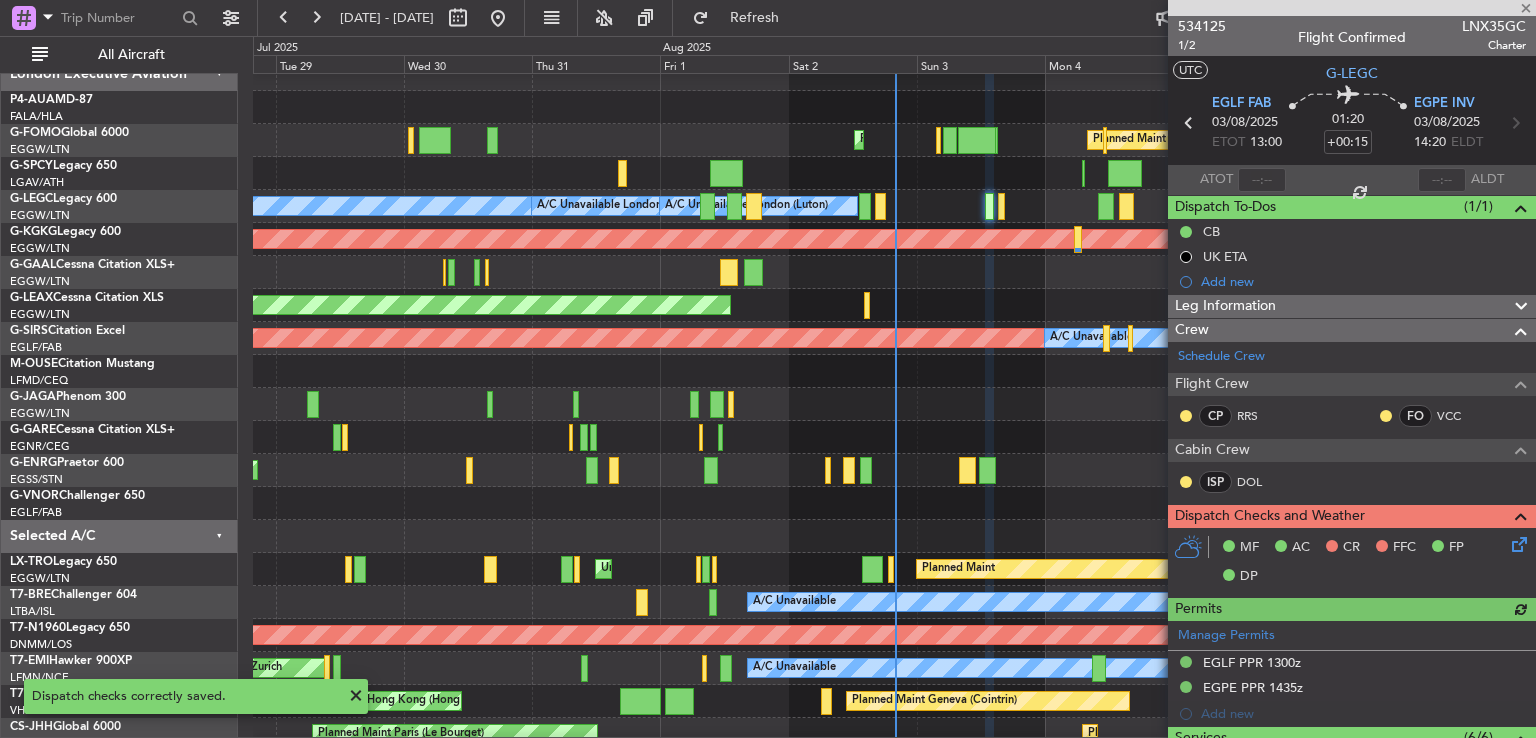 scroll, scrollTop: 176, scrollLeft: 0, axis: vertical 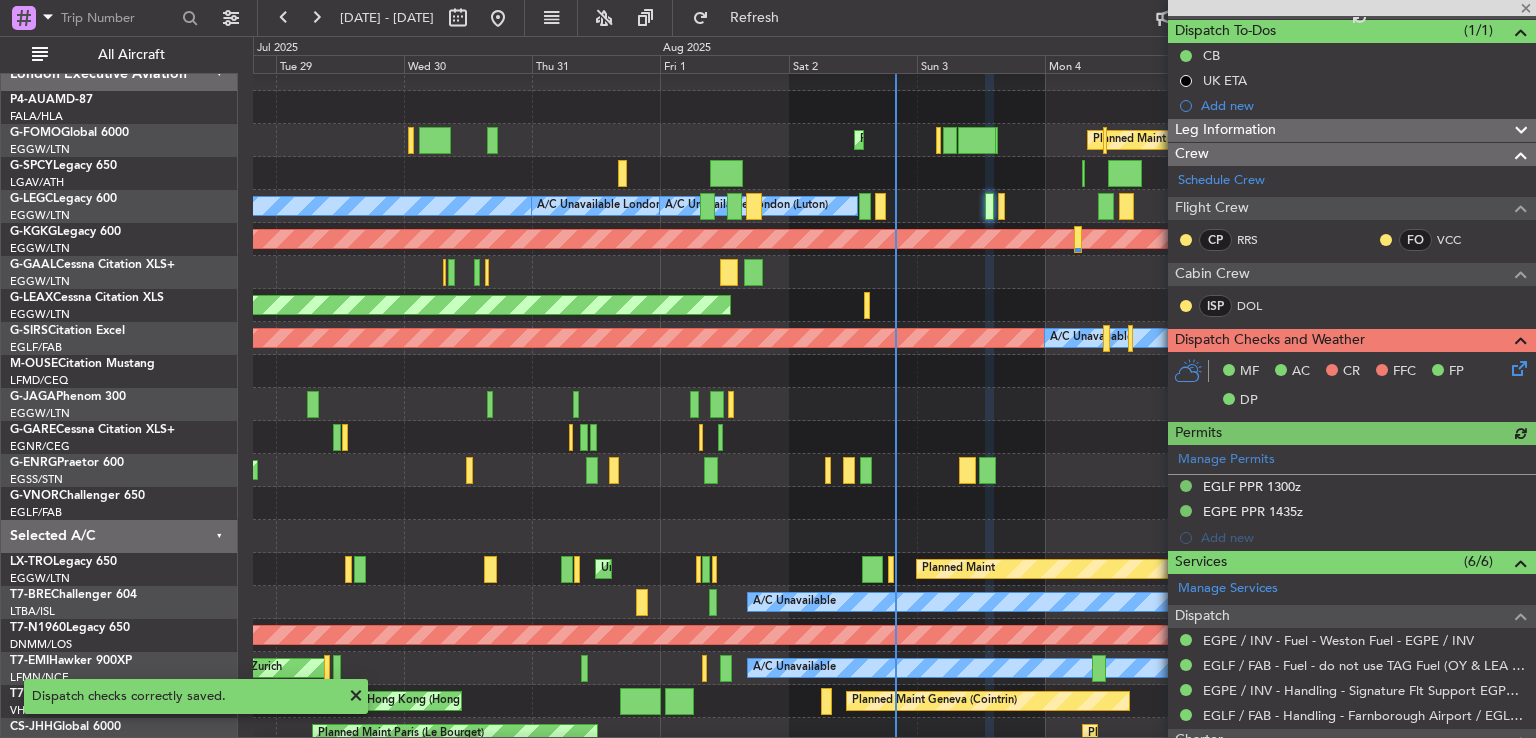 click 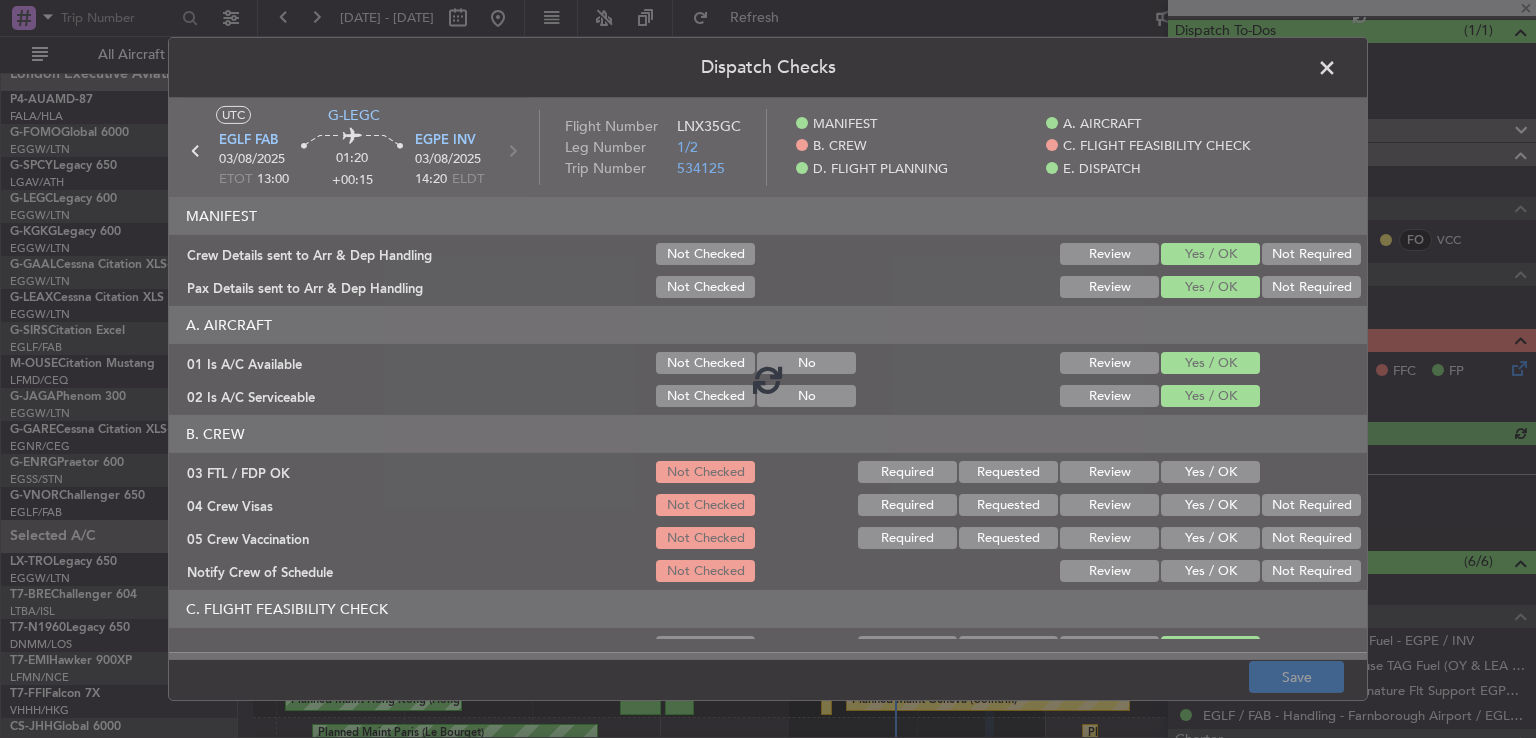 click on "Yes / OK" 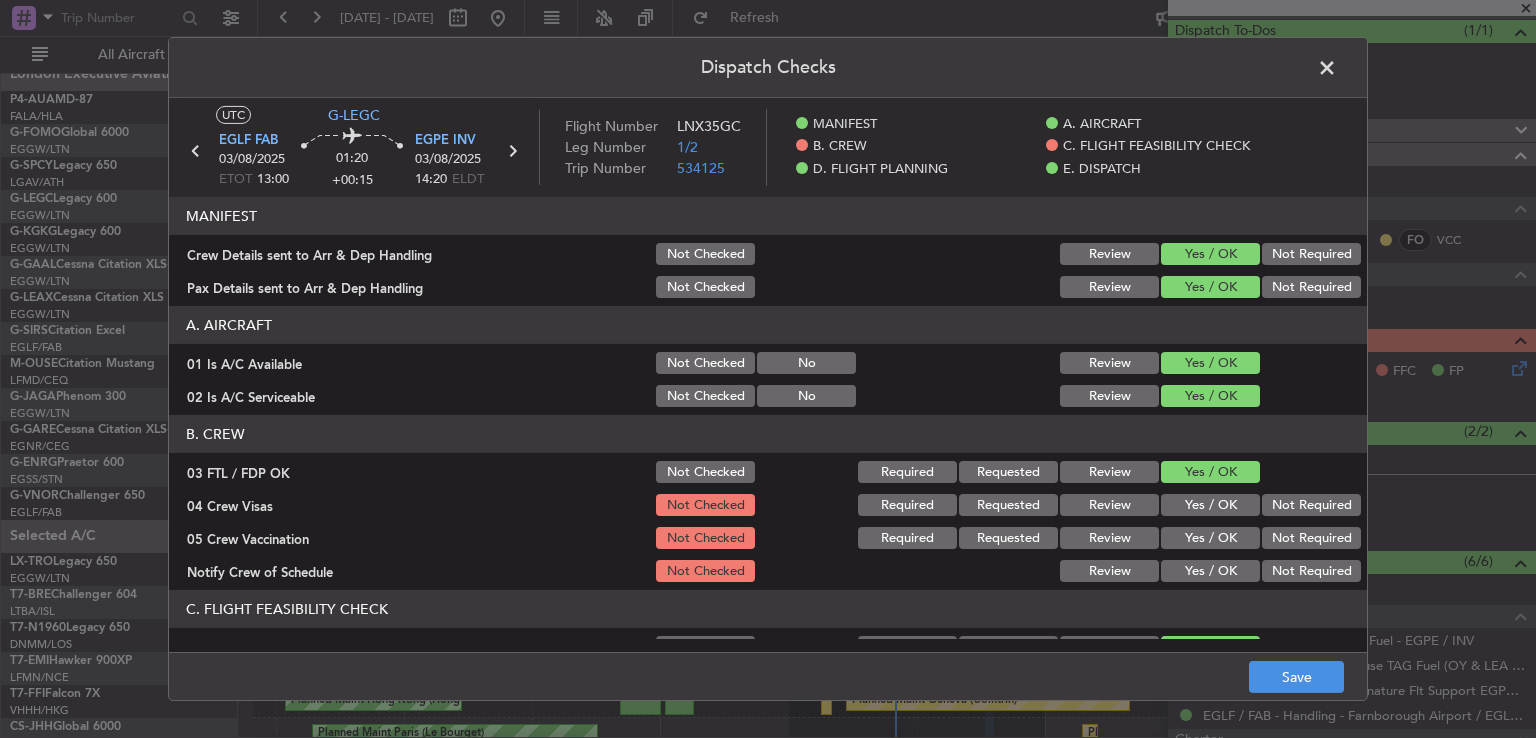 click on "Not Required" 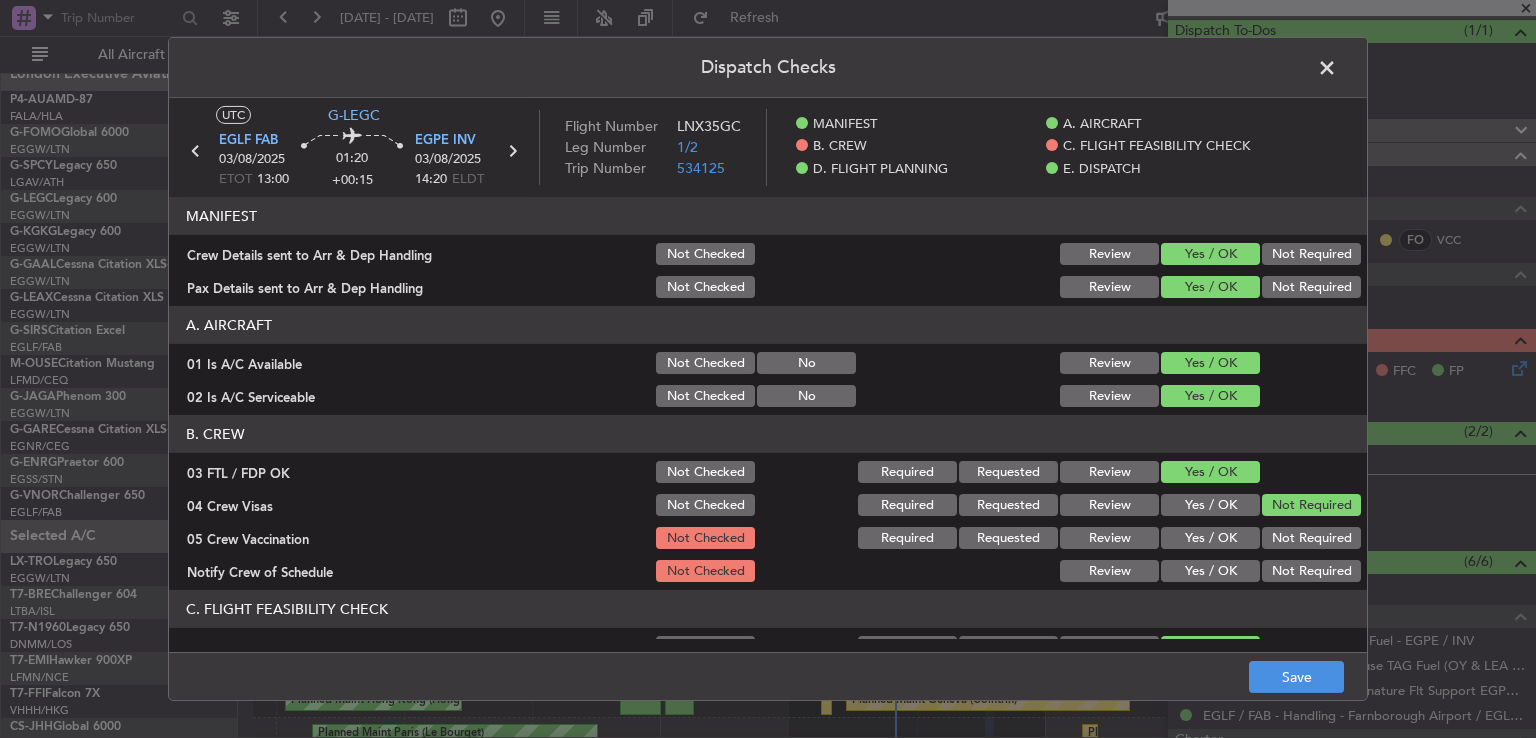 click on "Not Required" 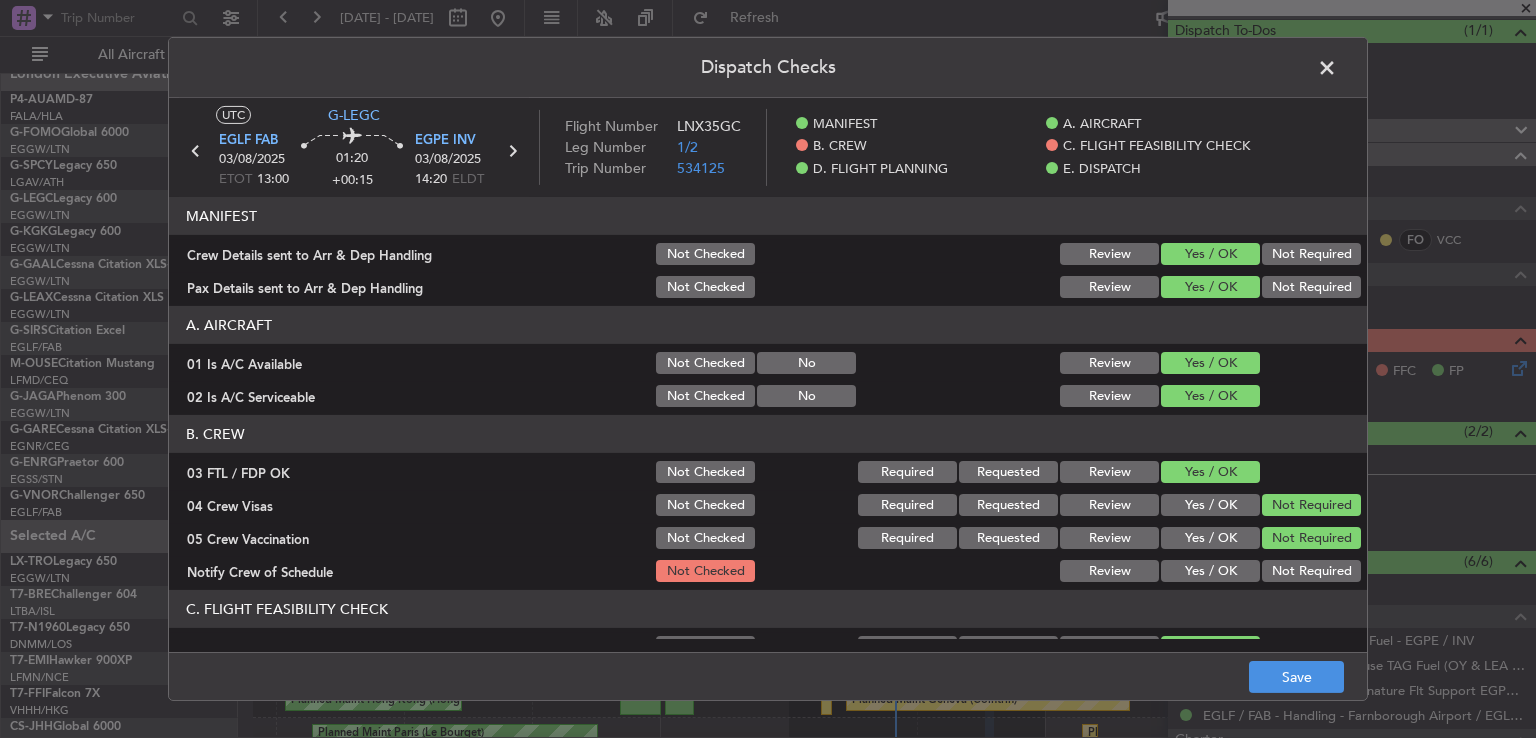 click on "Yes / OK" 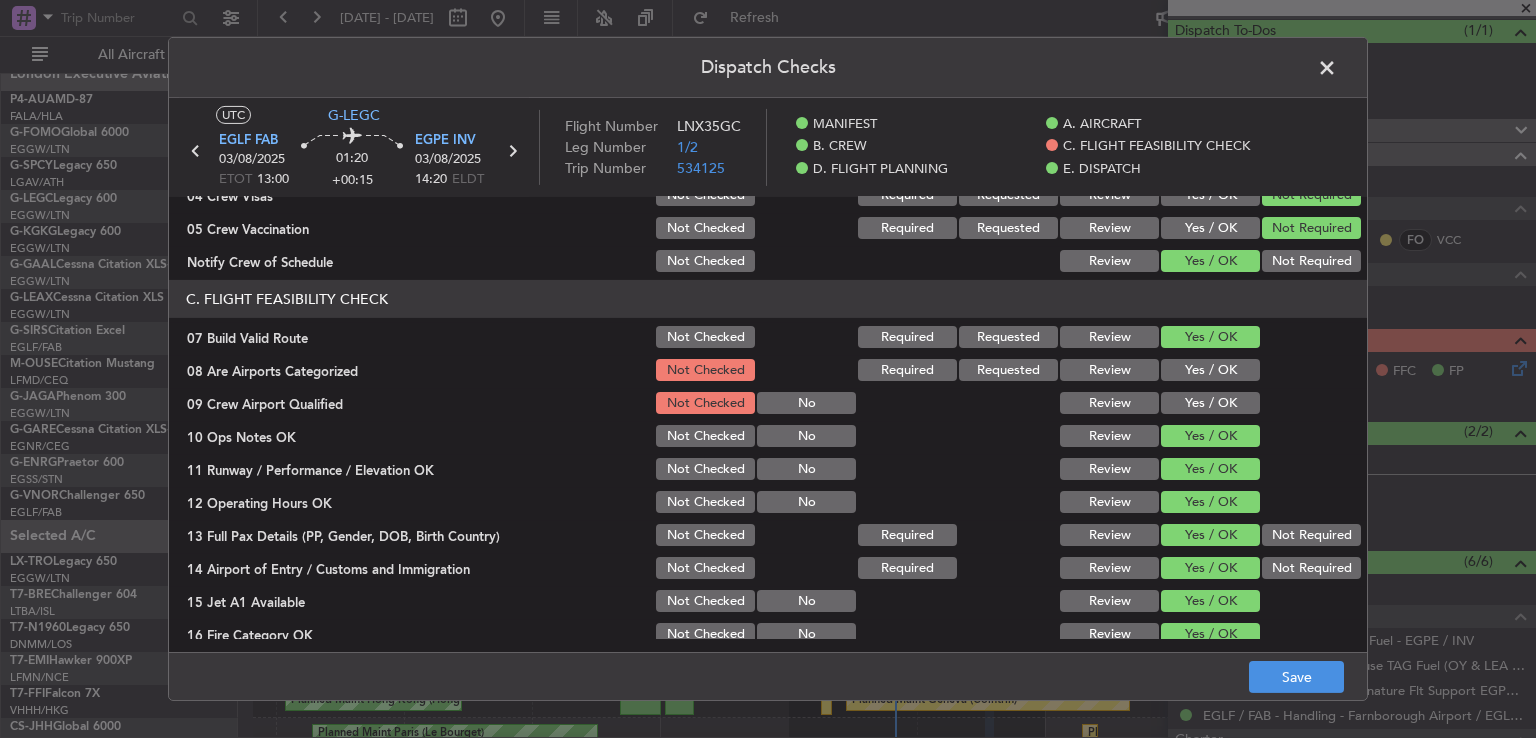 scroll, scrollTop: 314, scrollLeft: 0, axis: vertical 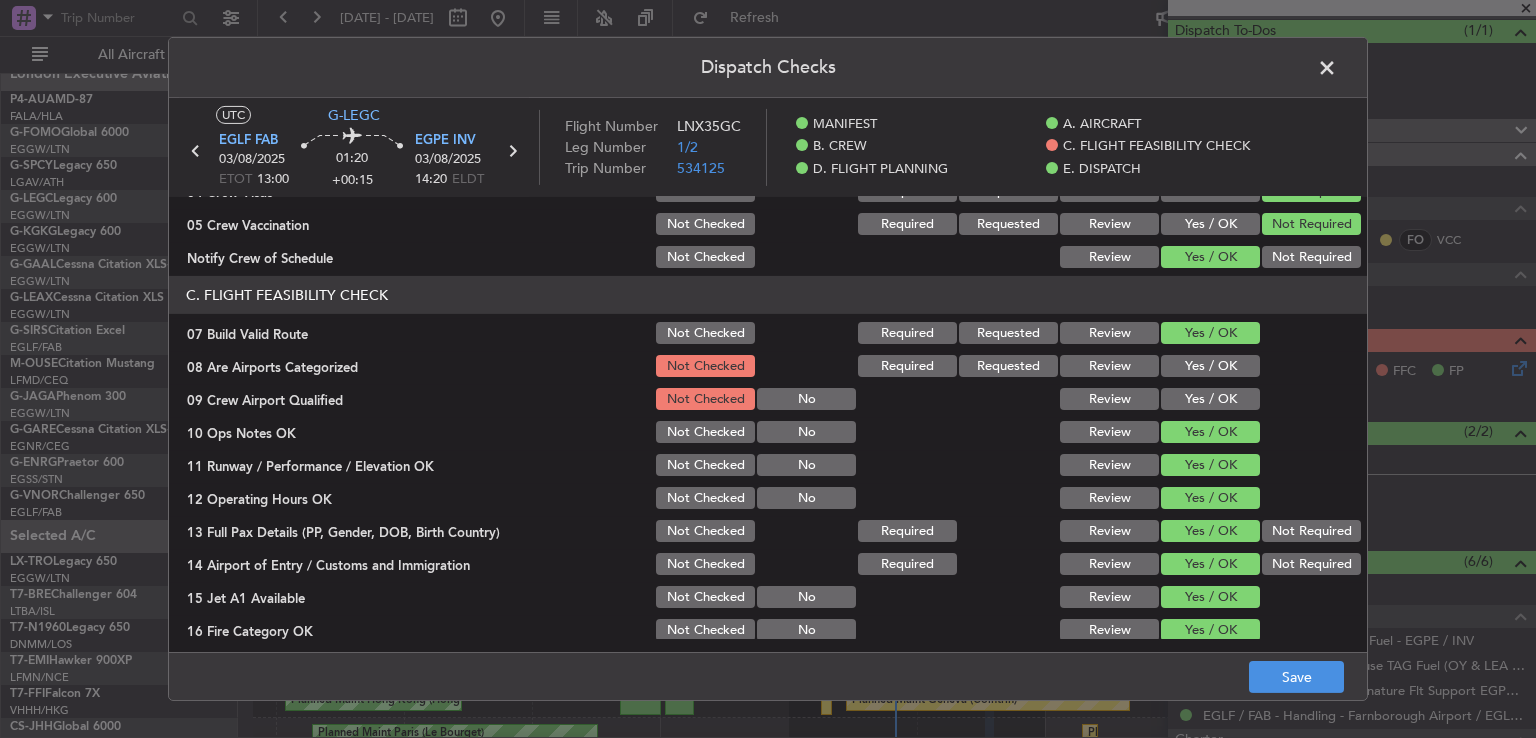 click on "Yes / OK" 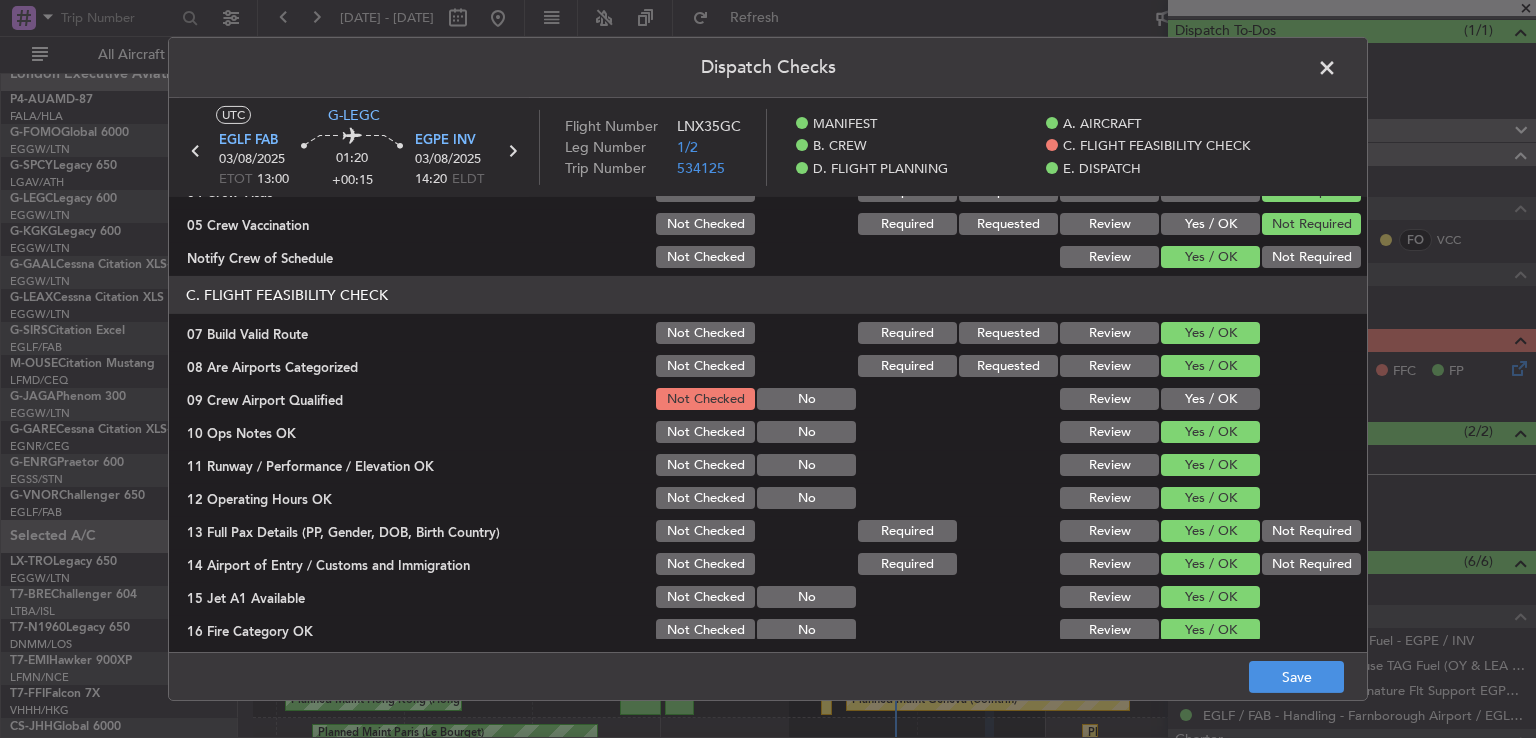 click on "Yes / OK" 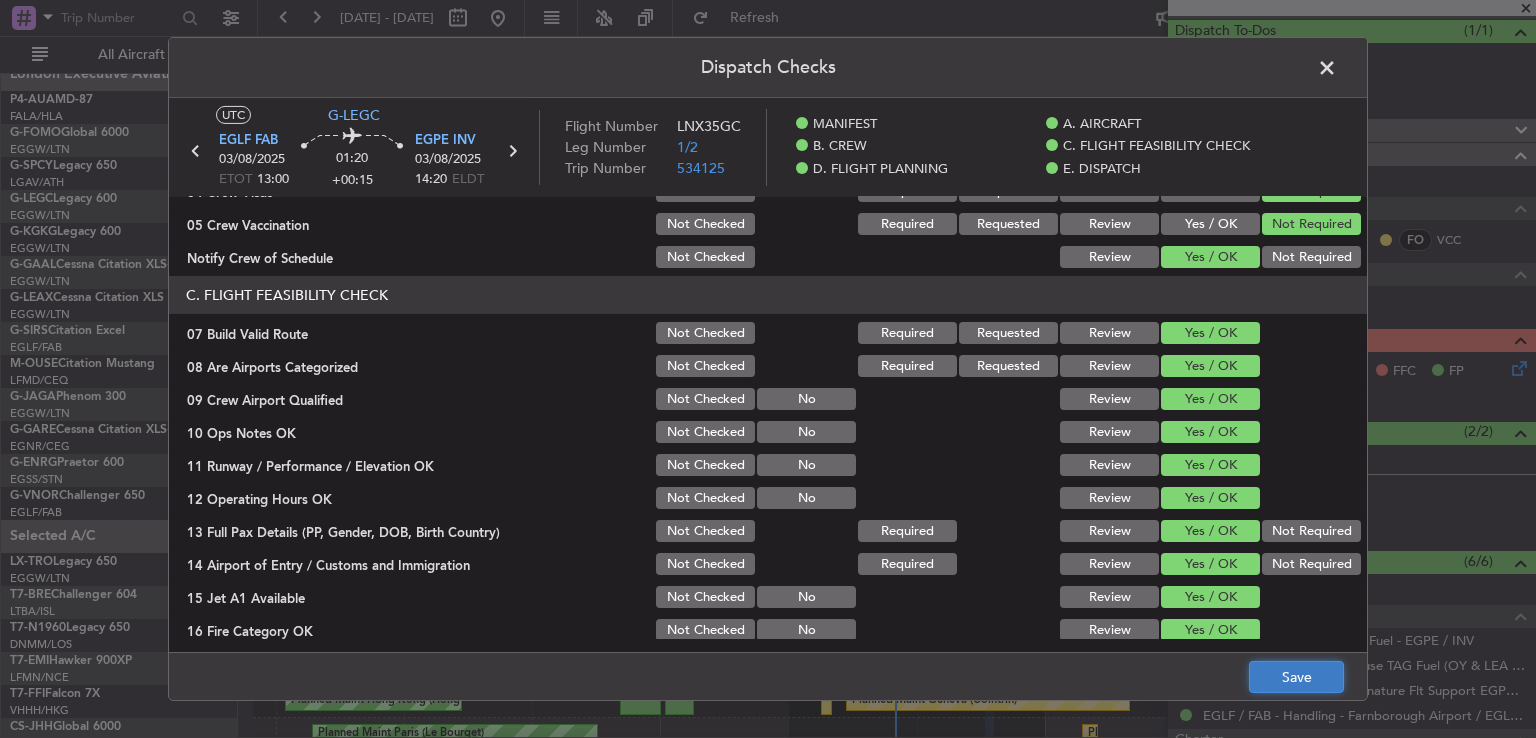 click on "Save" 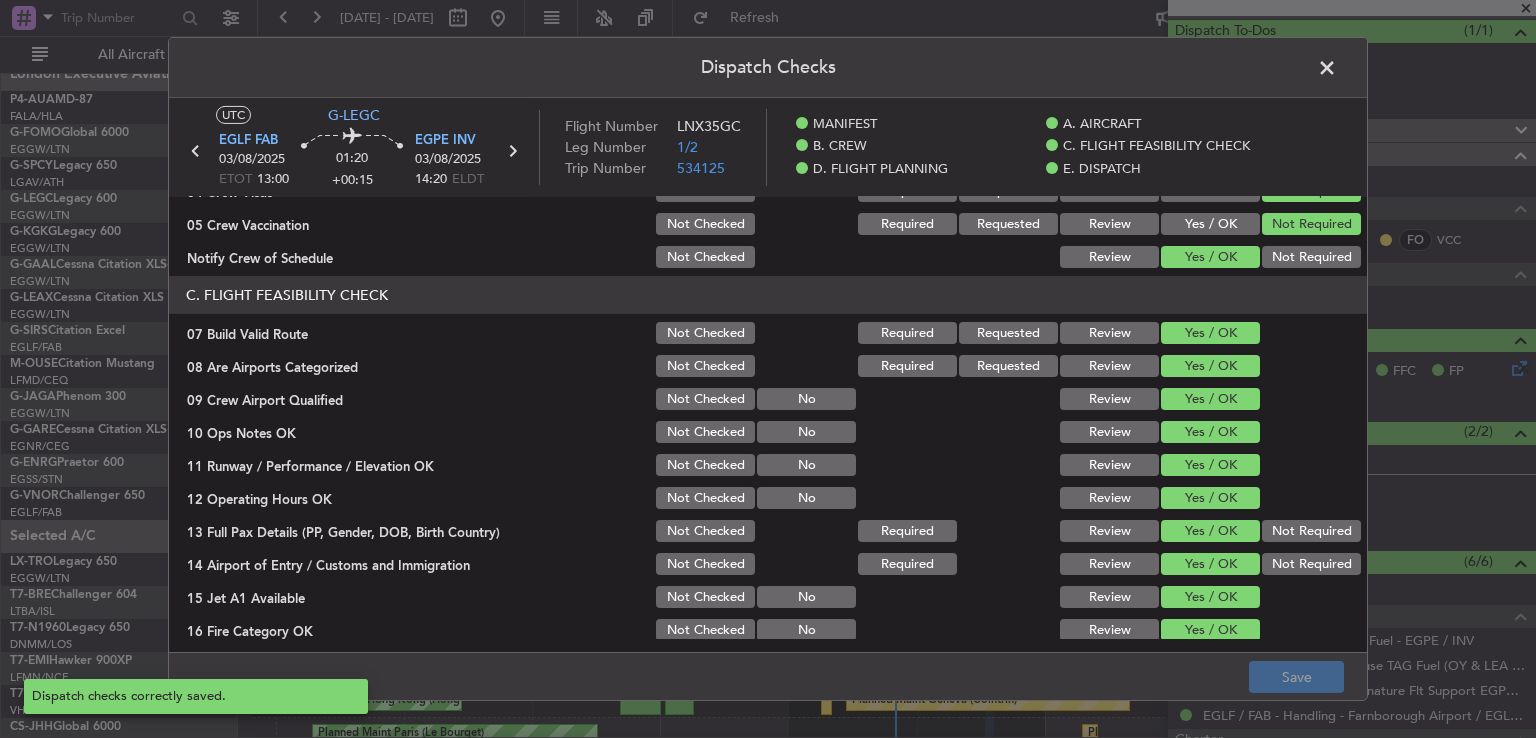 click 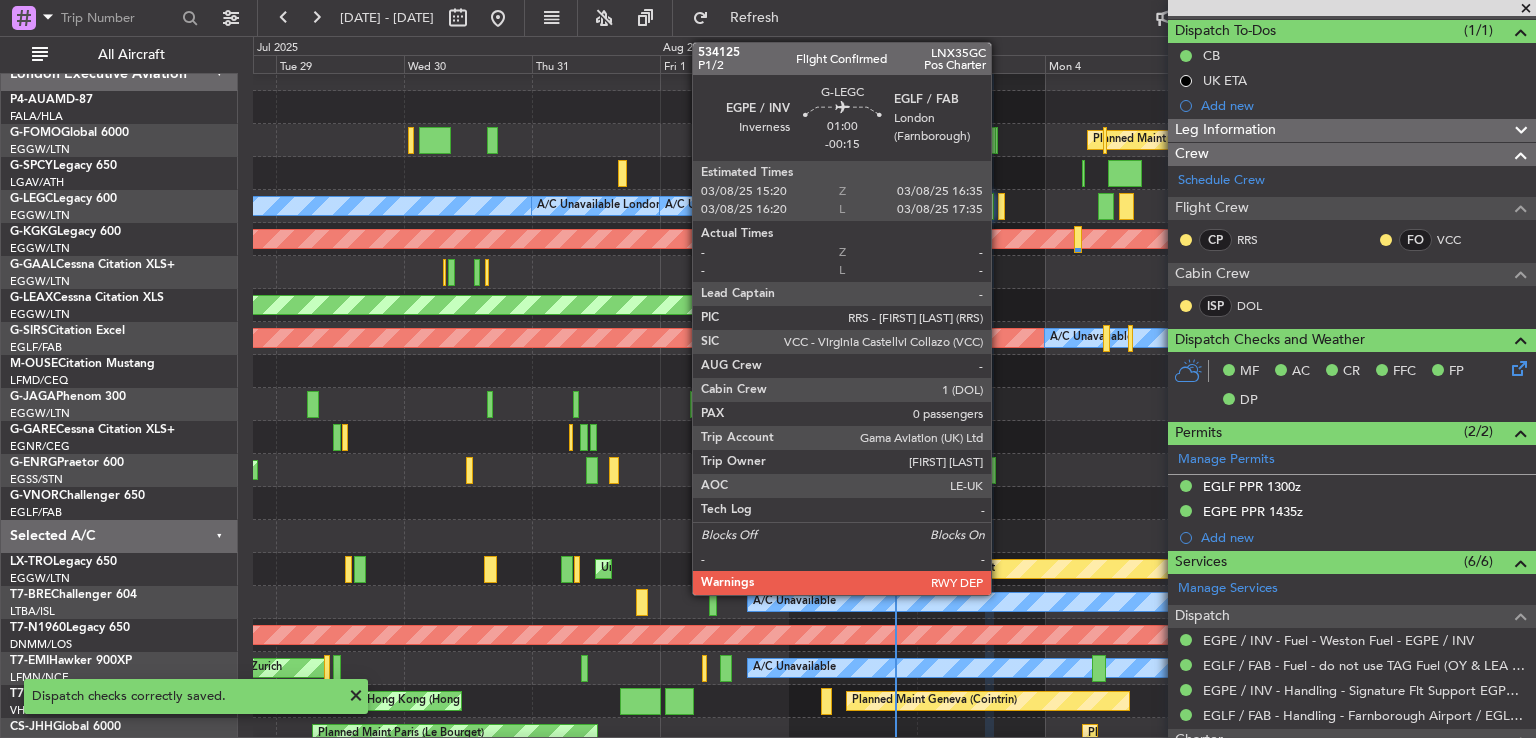 click 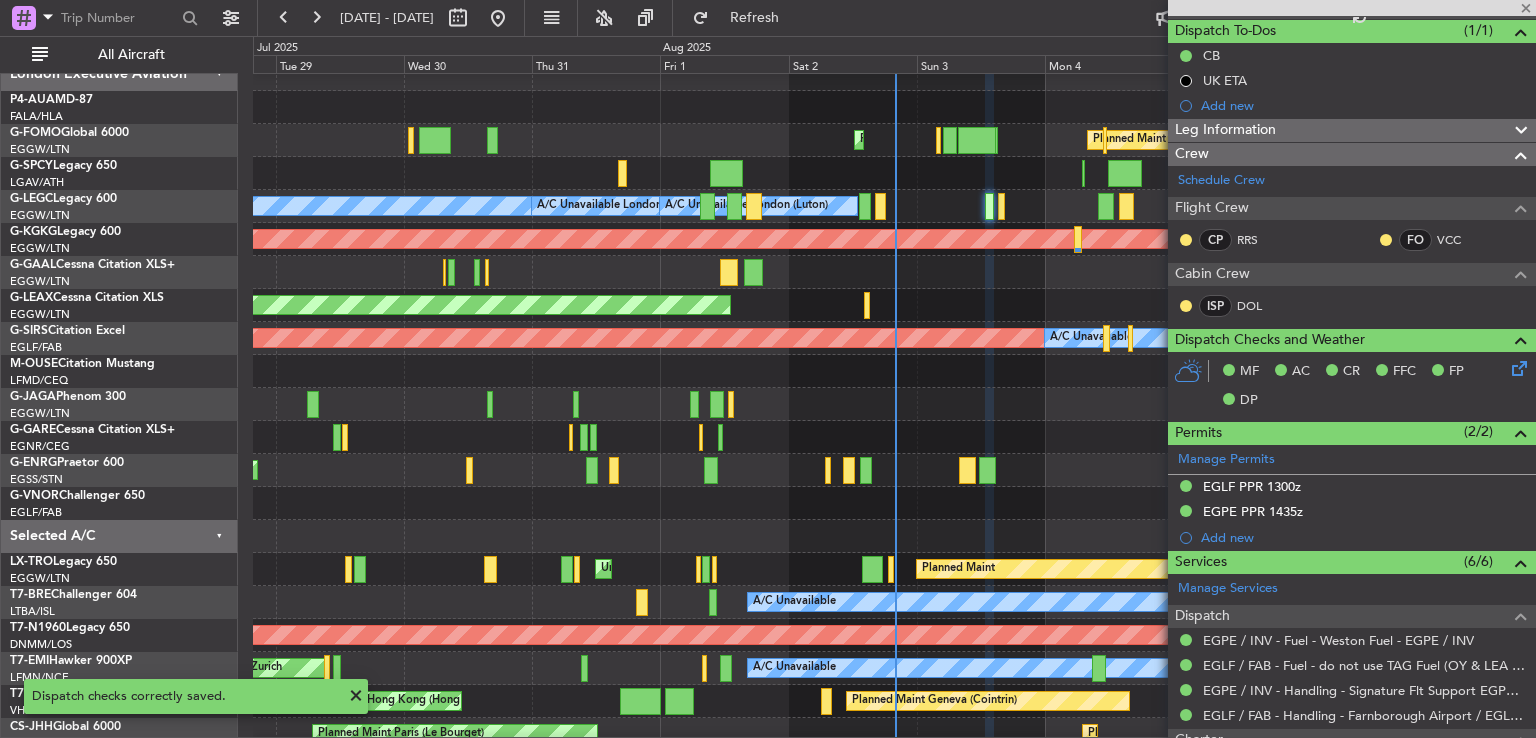 type on "-00:15" 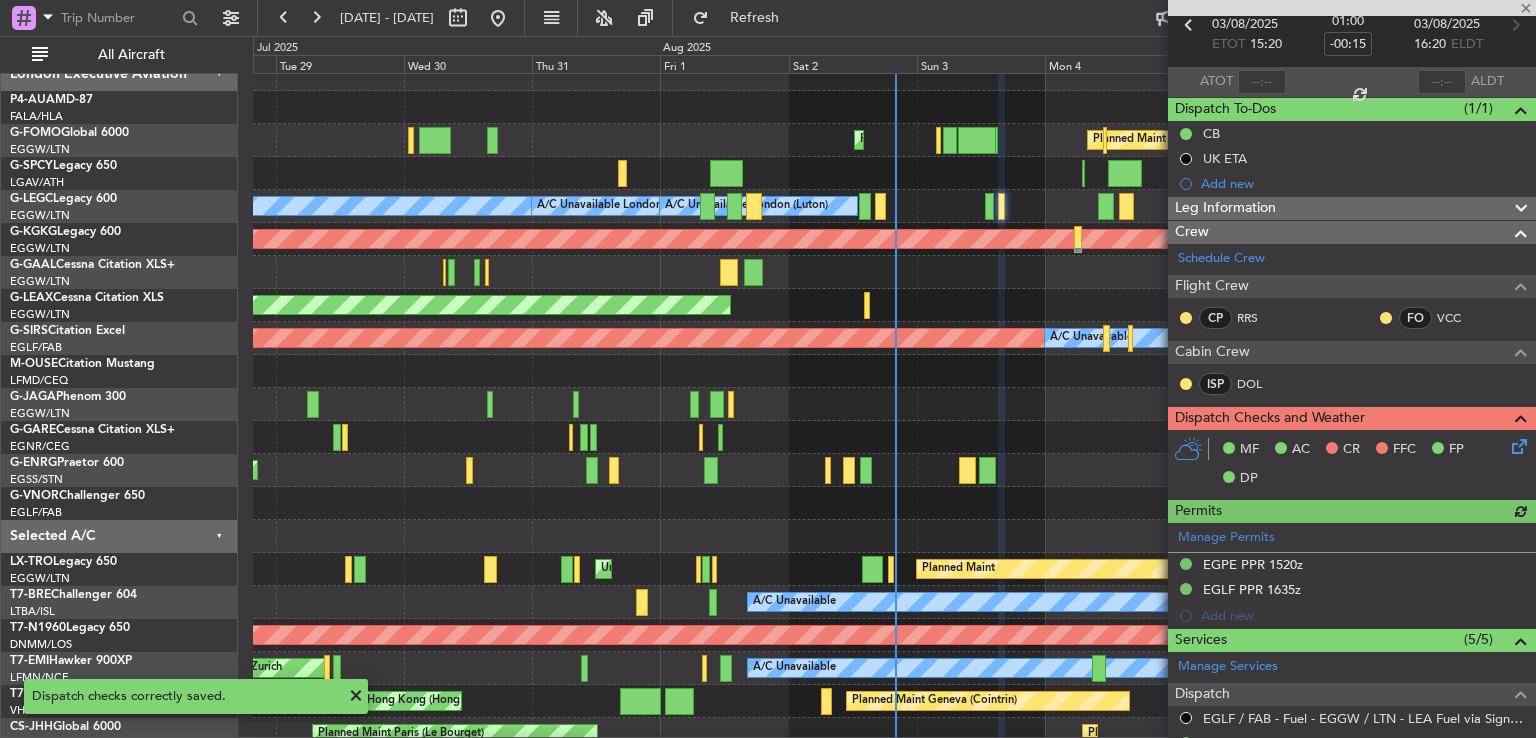 scroll, scrollTop: 140, scrollLeft: 0, axis: vertical 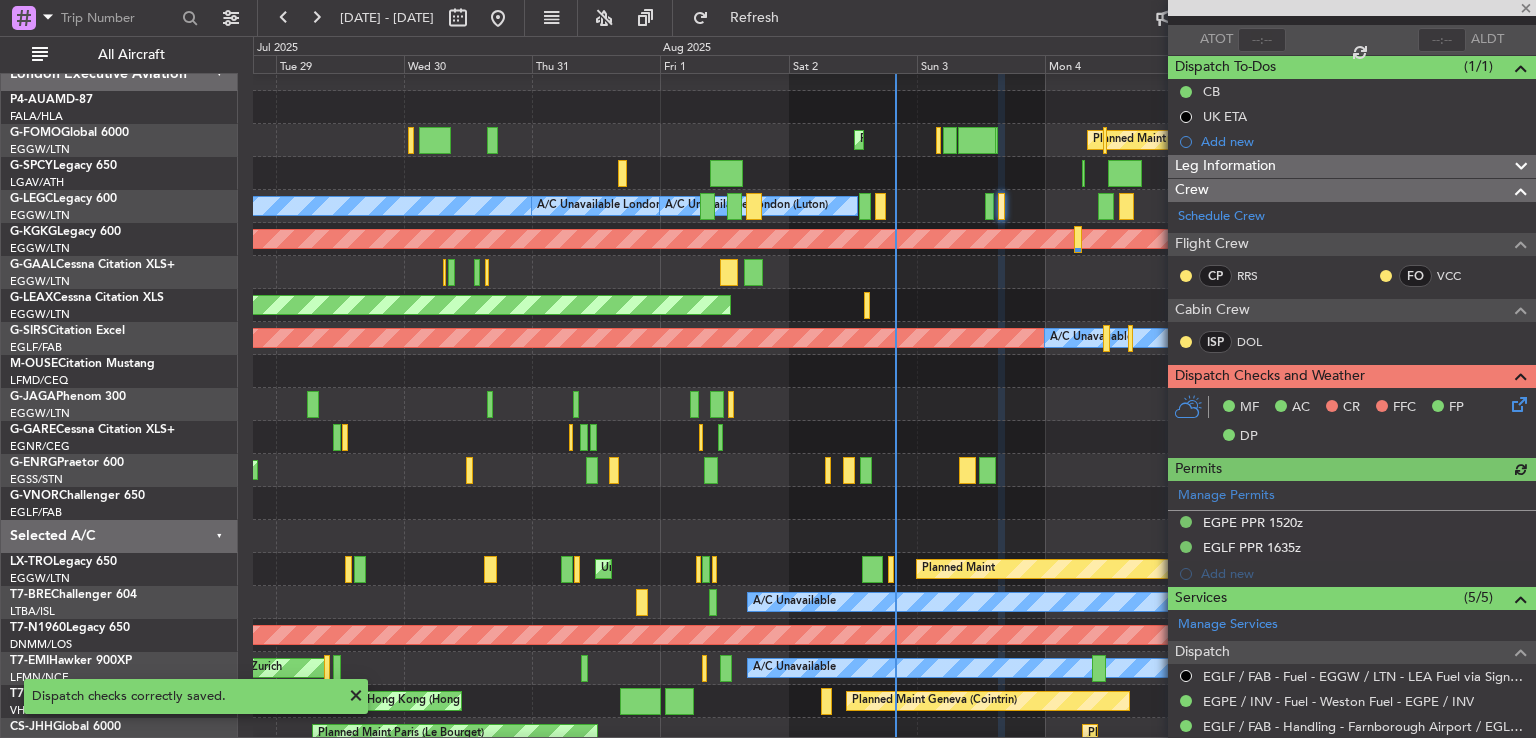 click 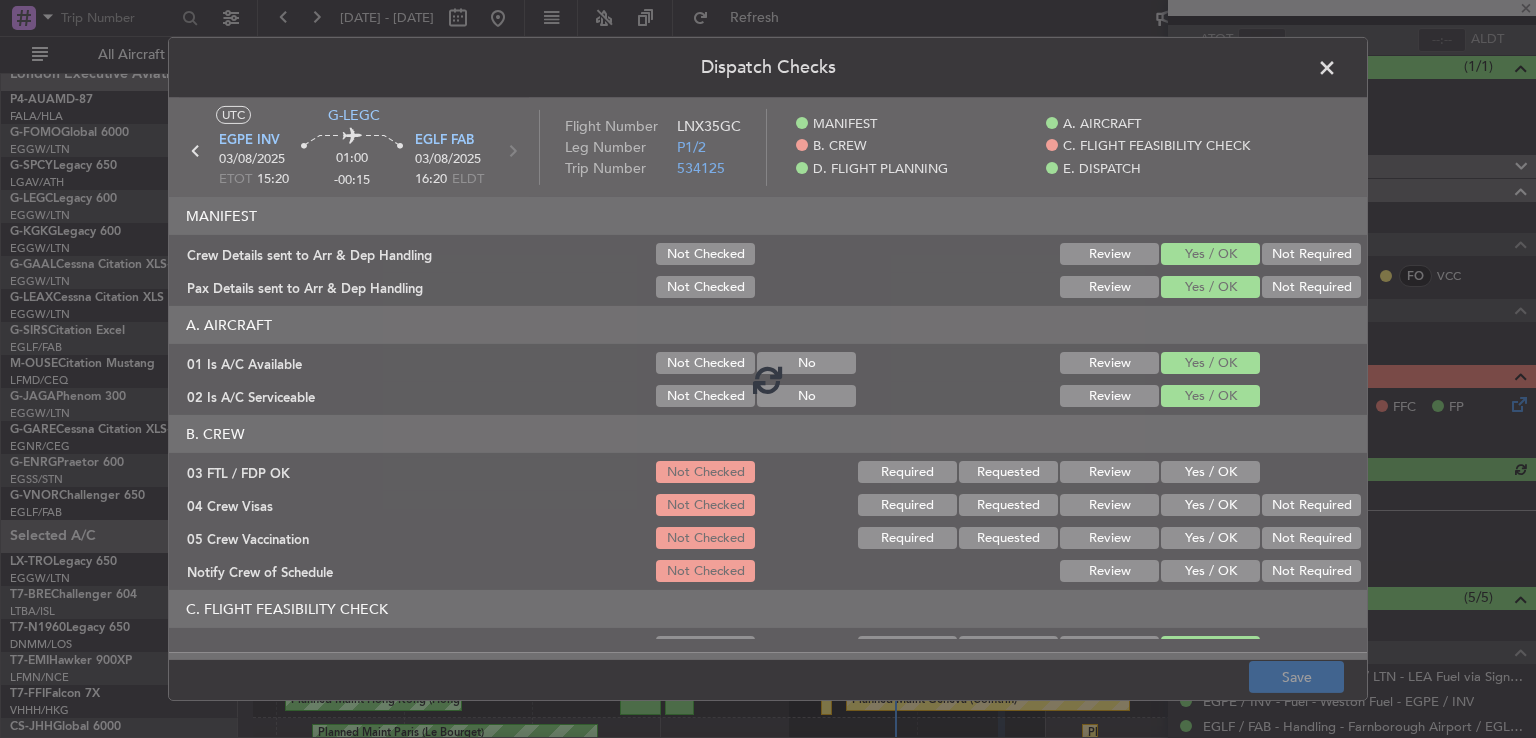 click 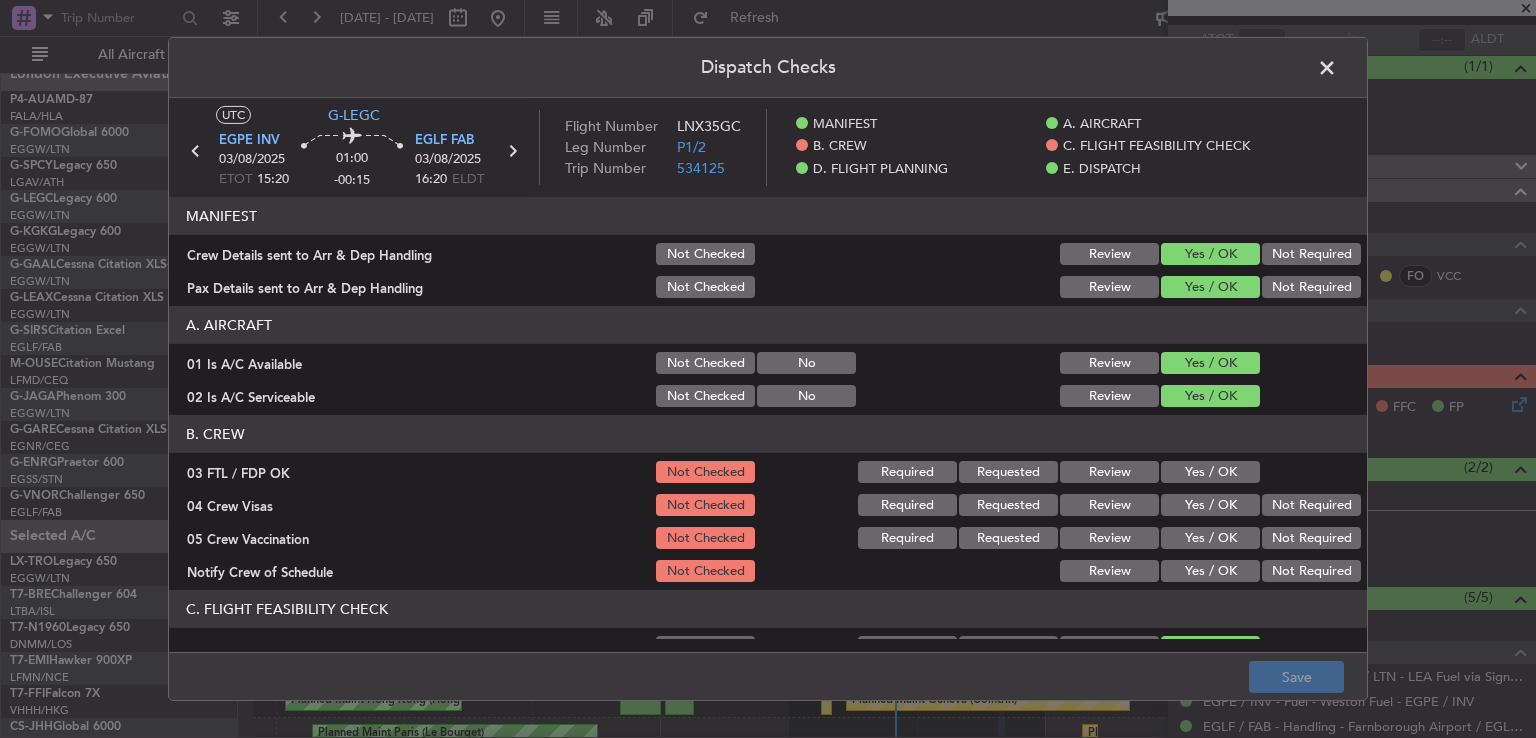 click on "Yes / OK" 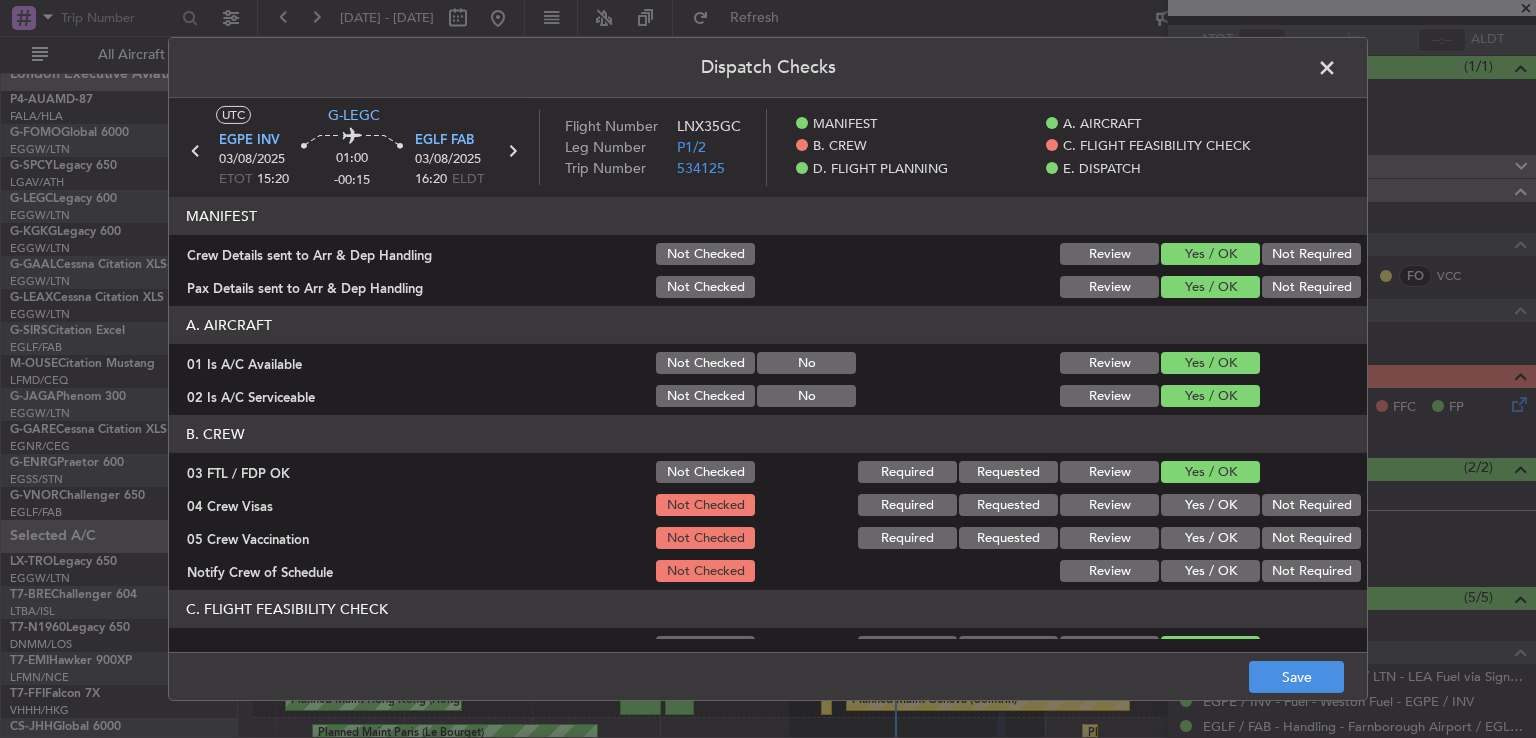 click on "Yes / OK" 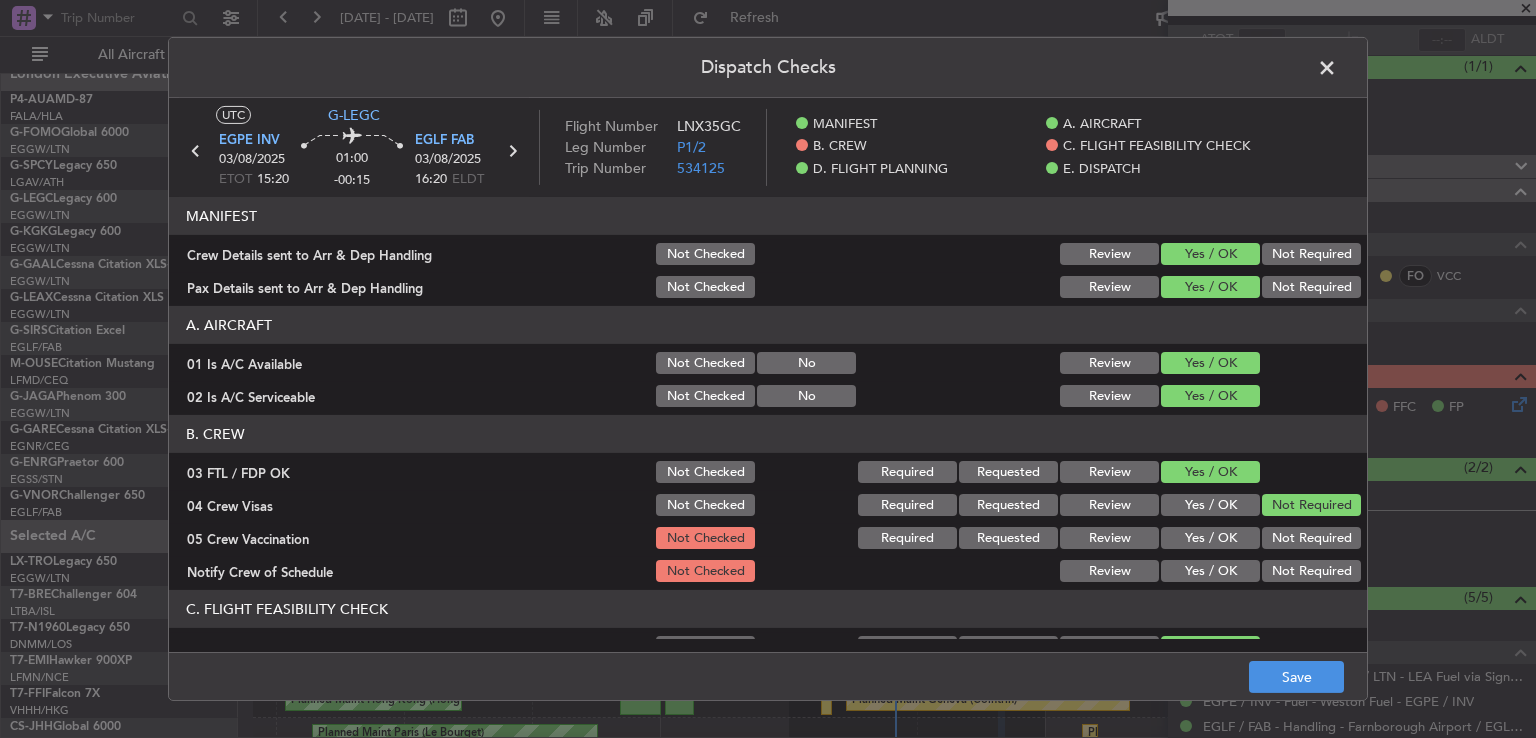 click on "Not Required" 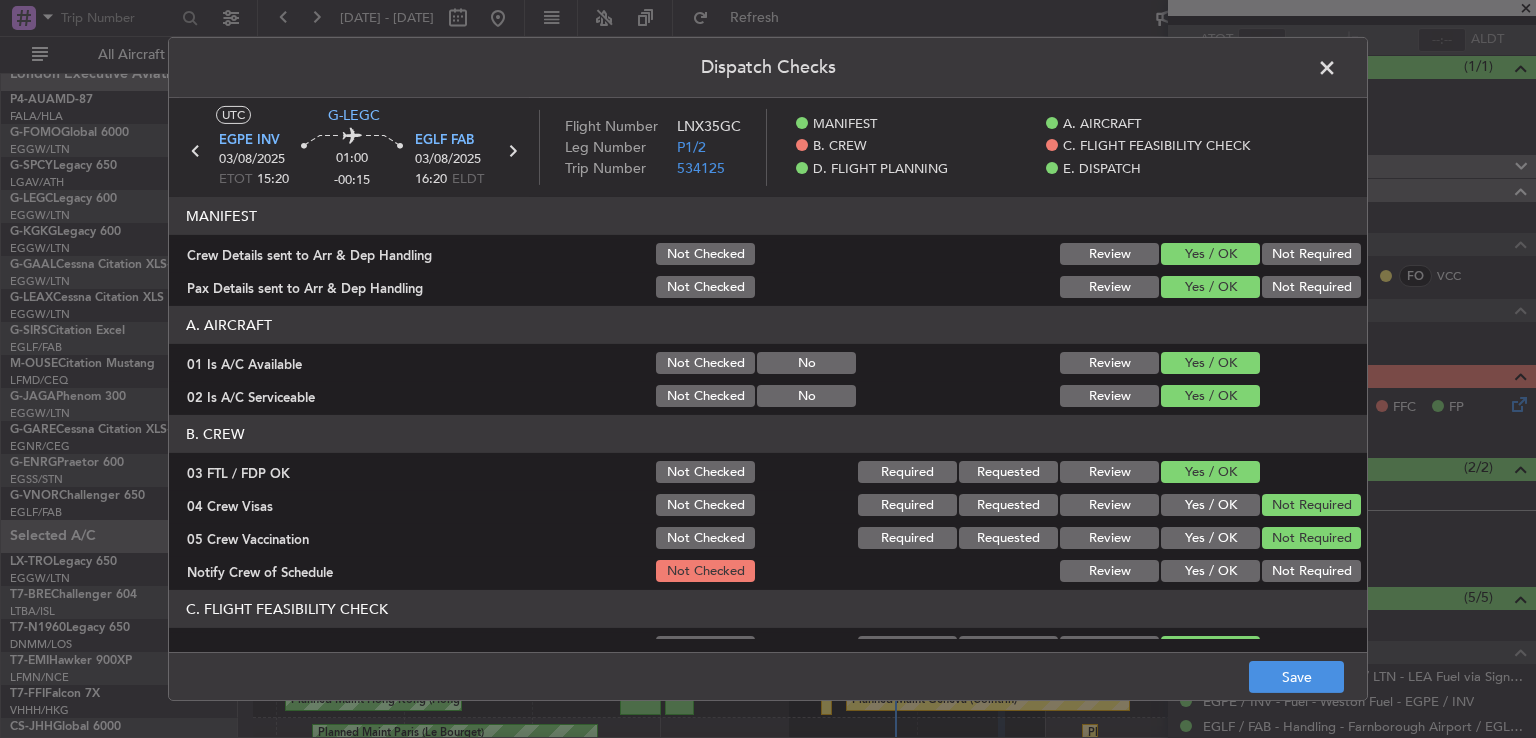 click on "Yes / OK" 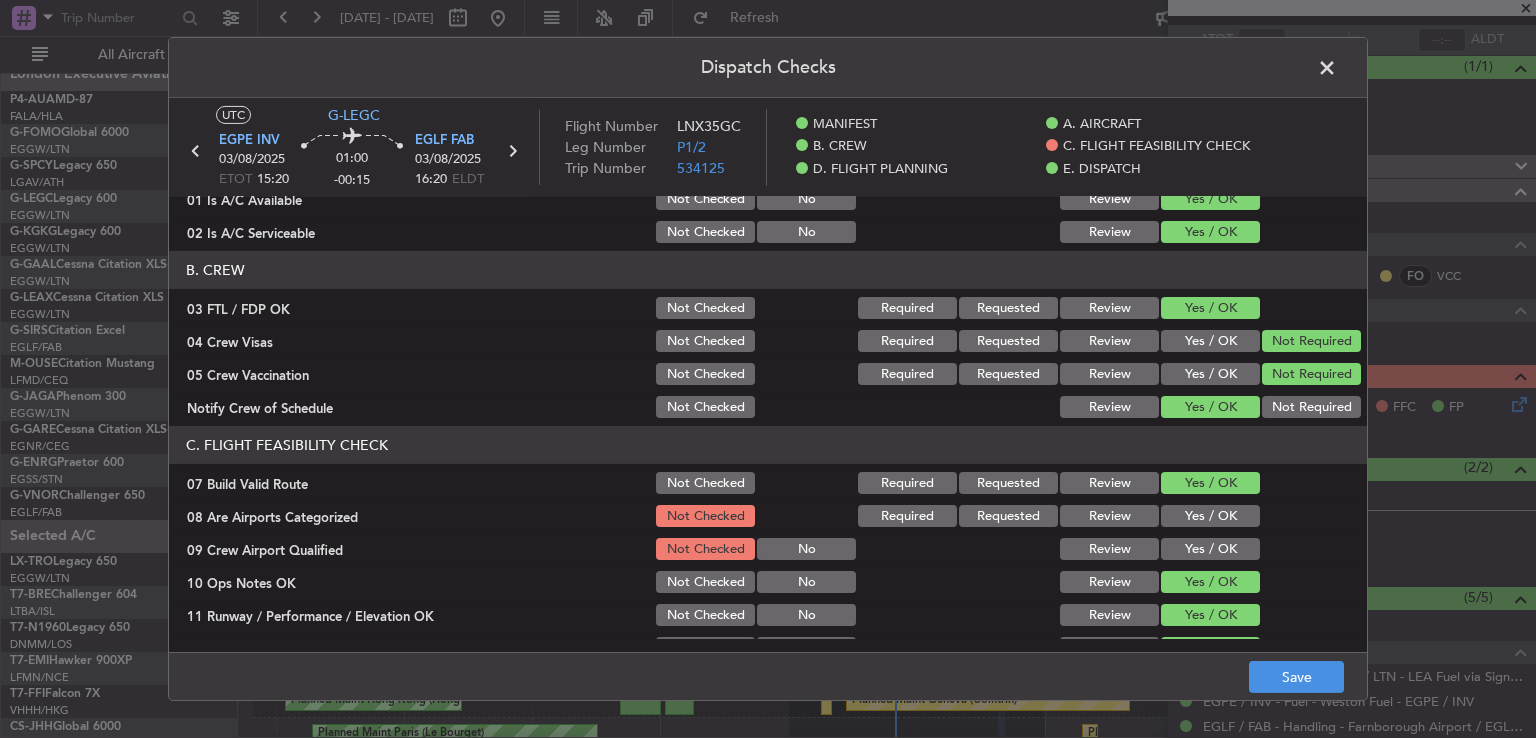 scroll, scrollTop: 261, scrollLeft: 0, axis: vertical 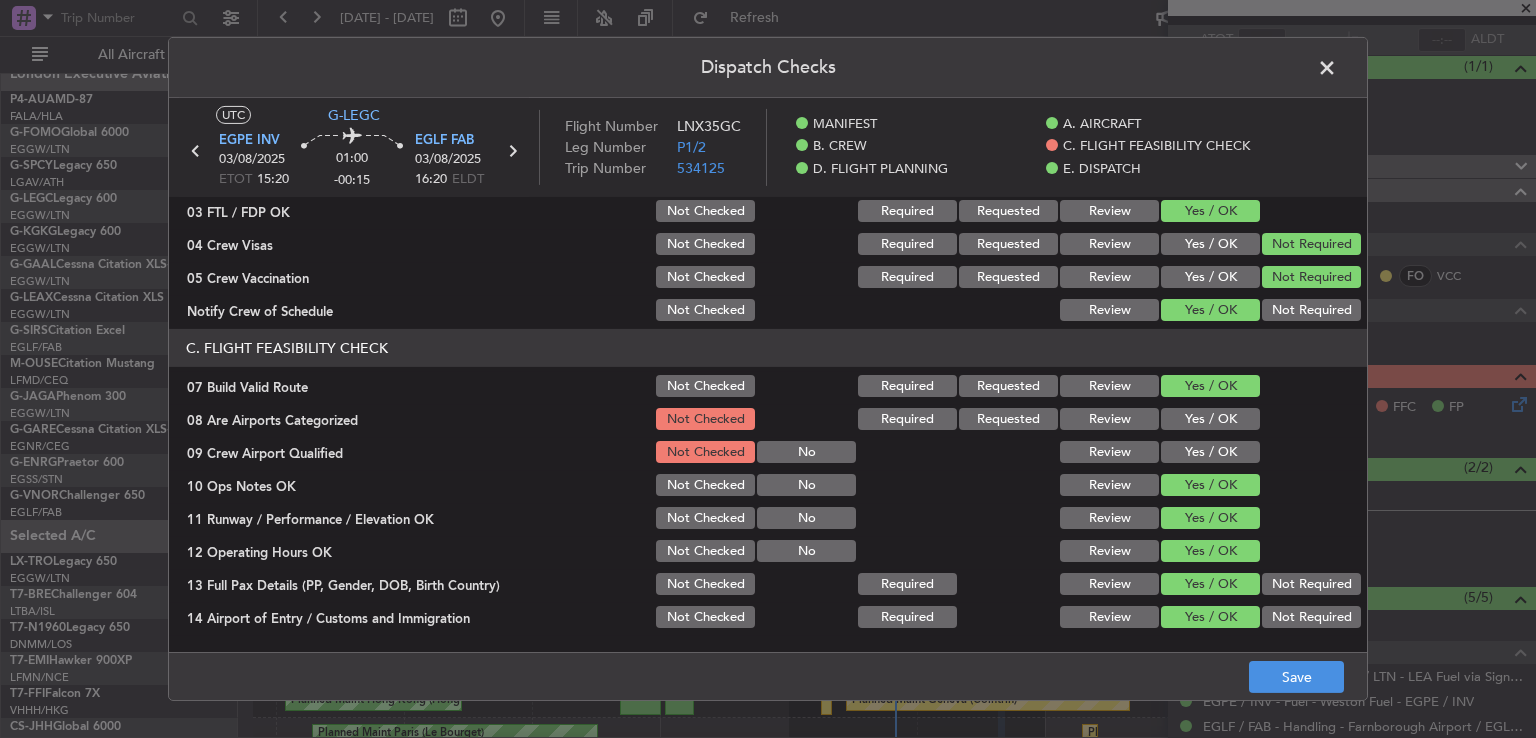 click on "Yes / OK" 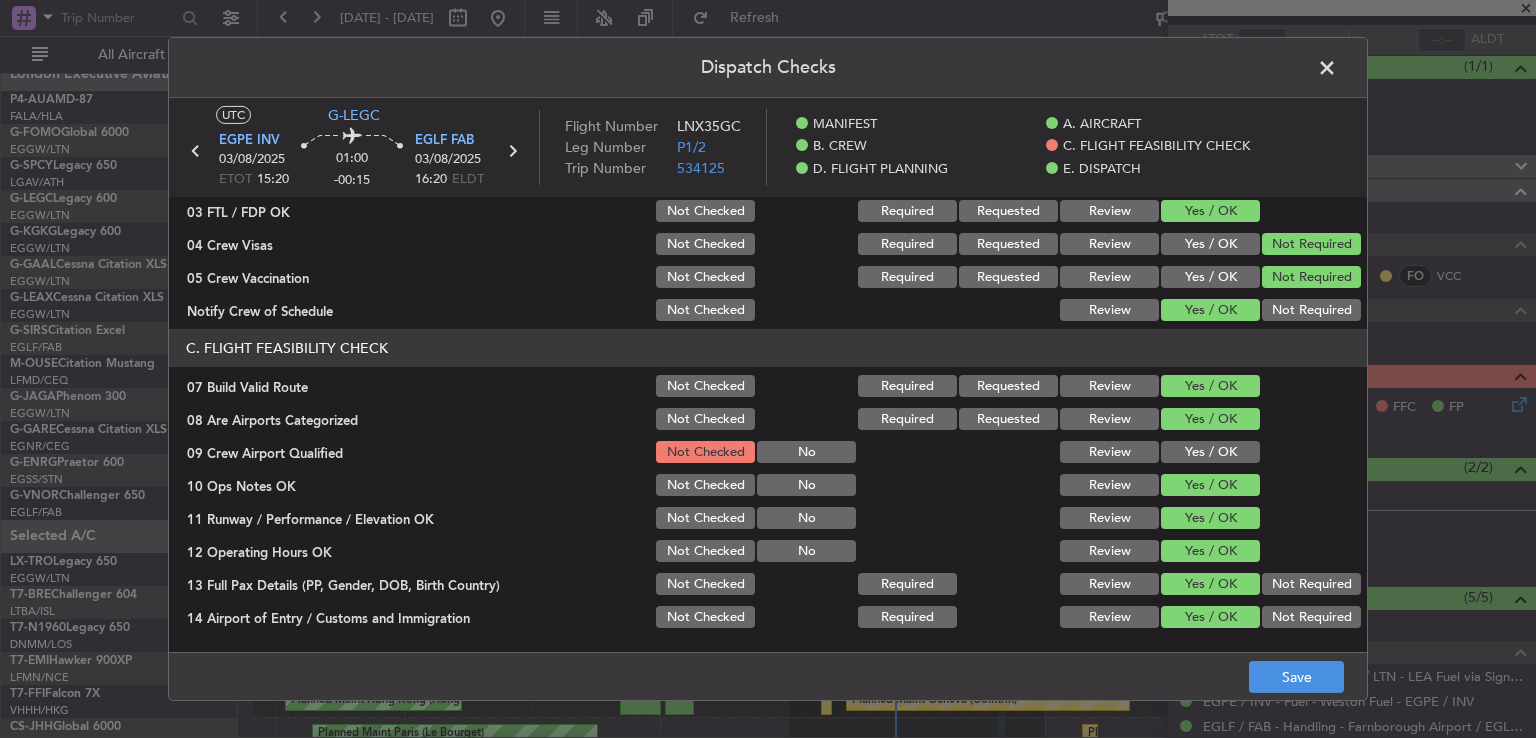 click on "Yes / OK" 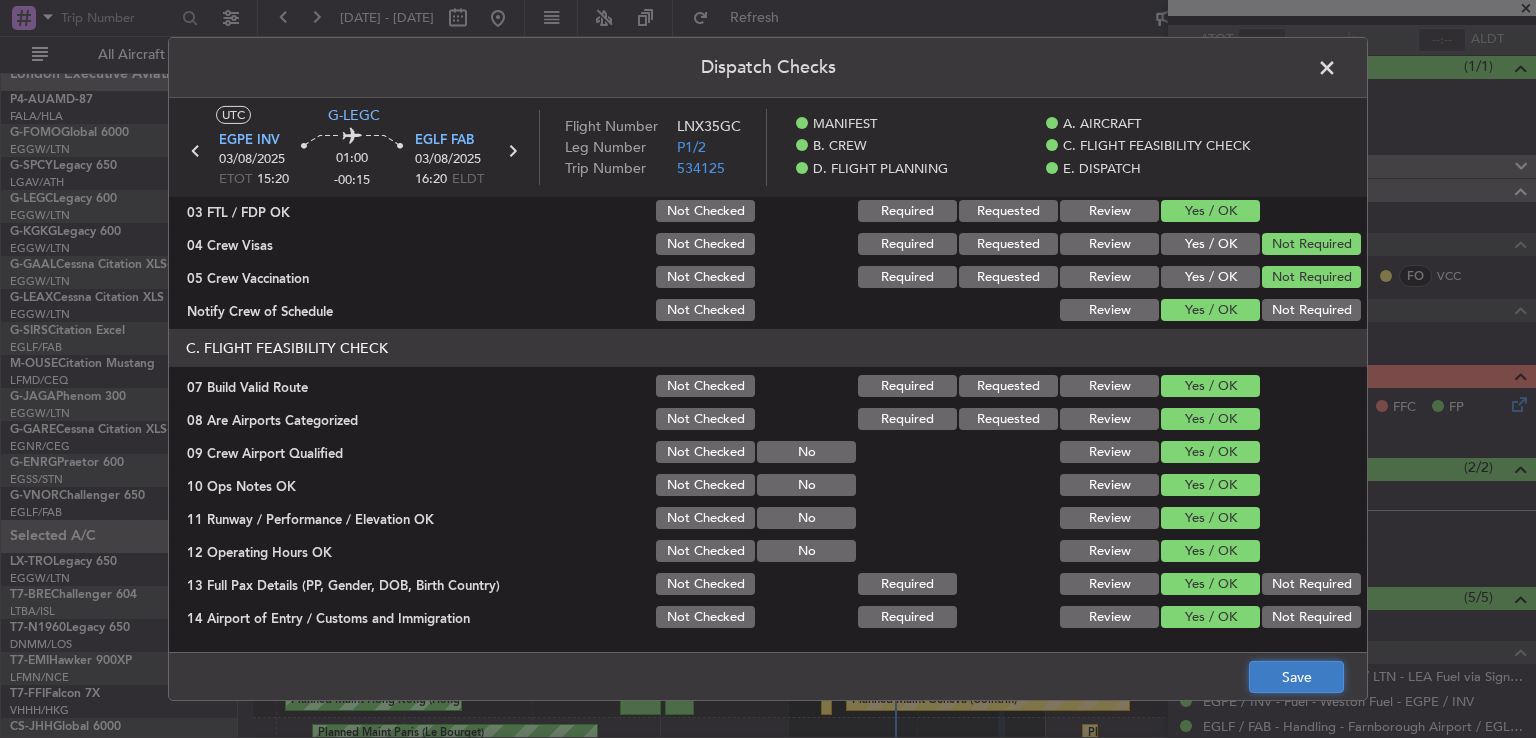 click on "Save" 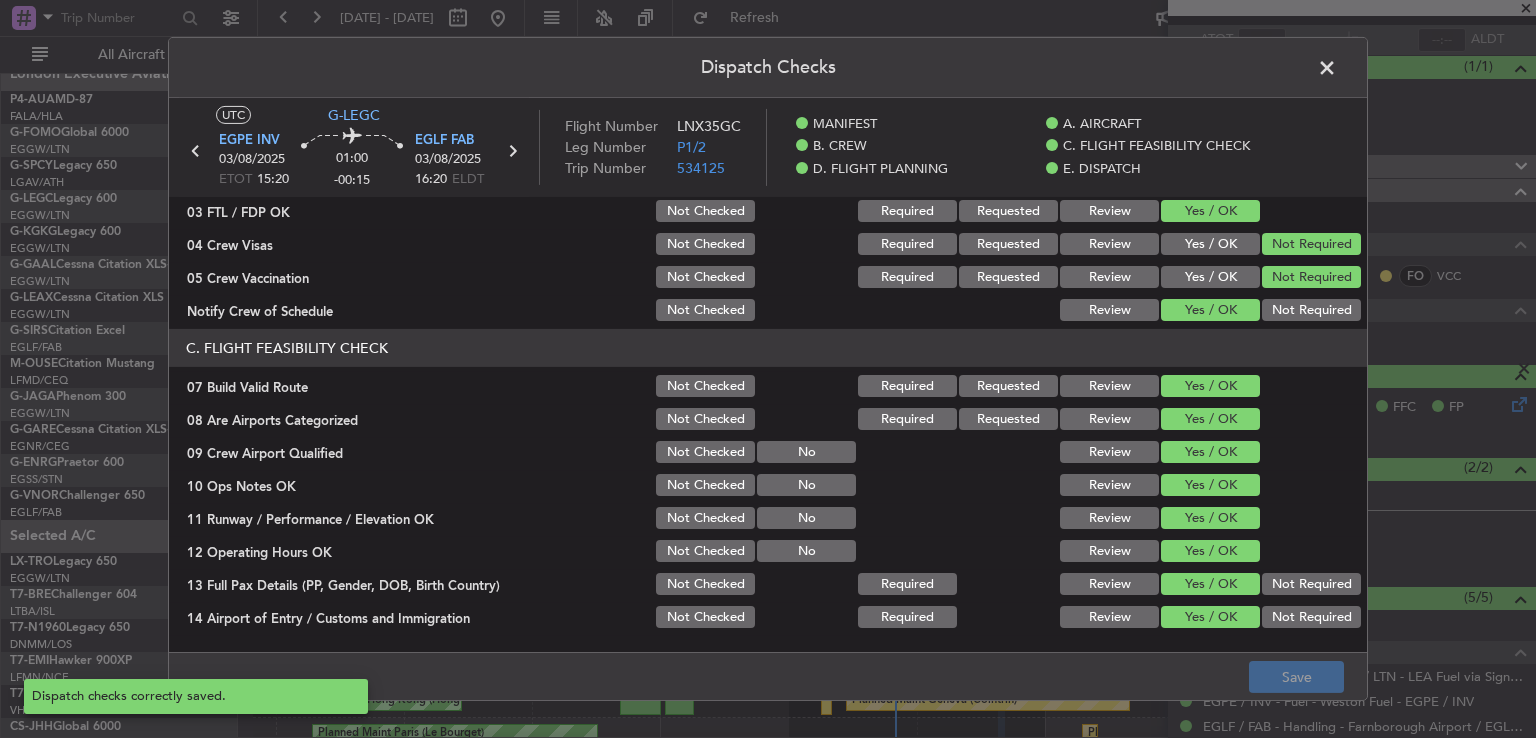 click 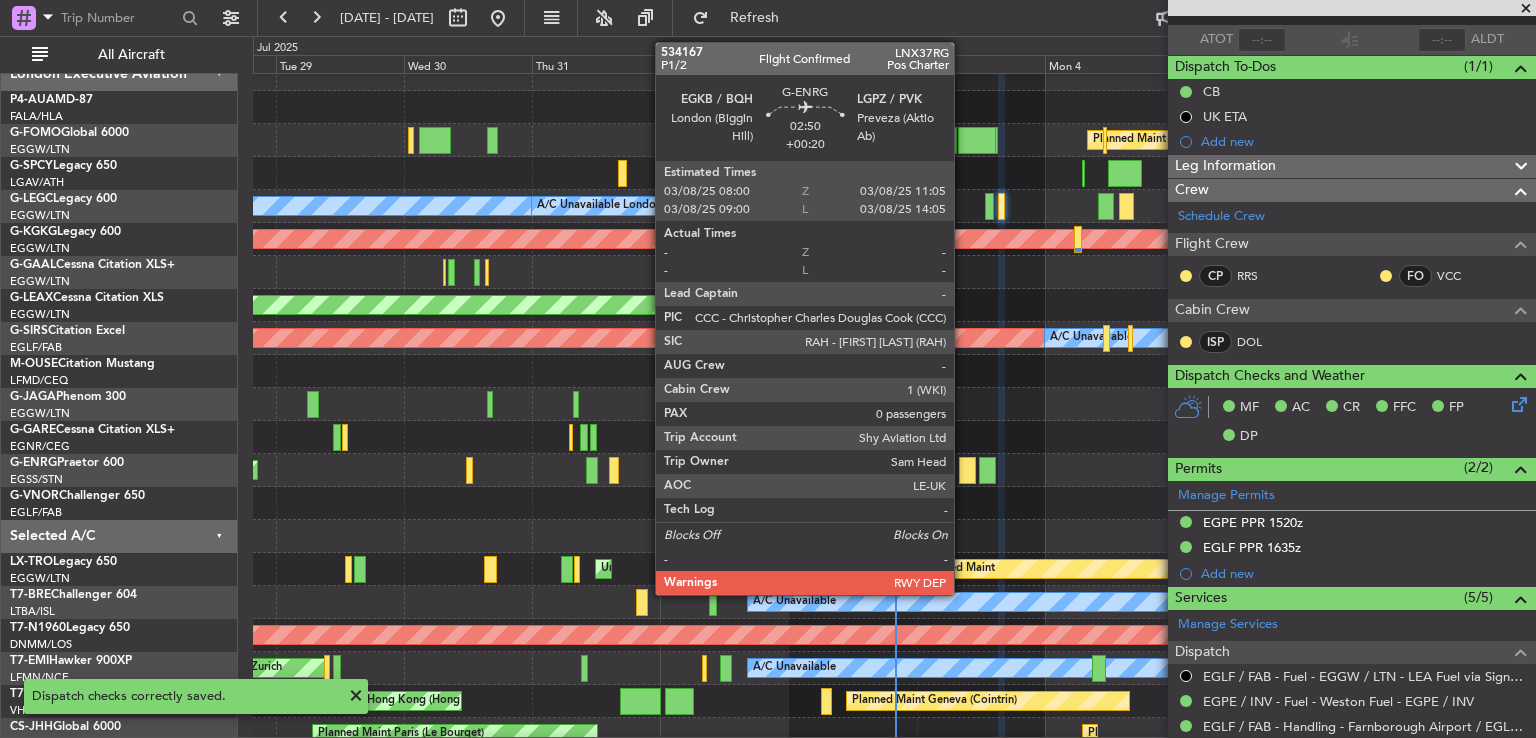 click 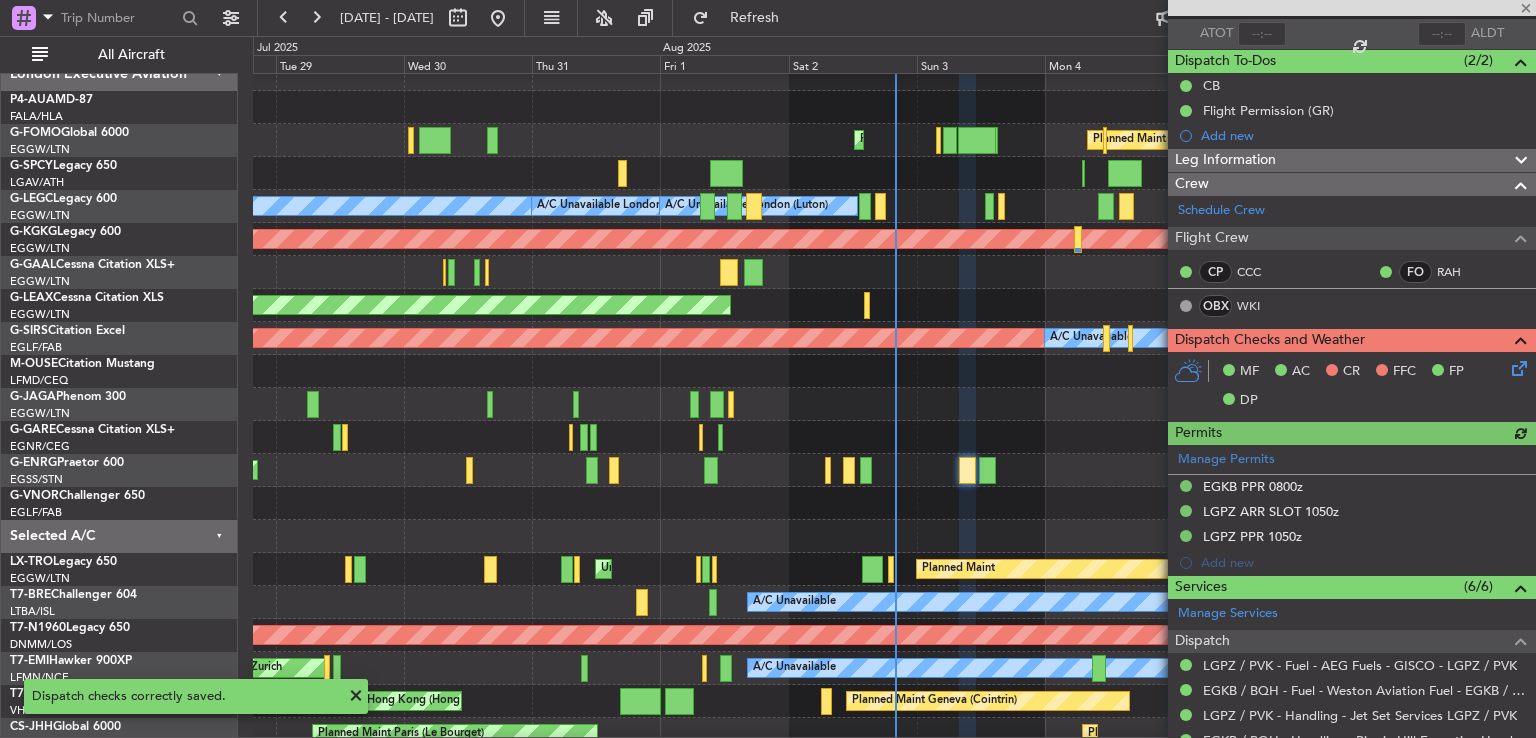 scroll, scrollTop: 167, scrollLeft: 0, axis: vertical 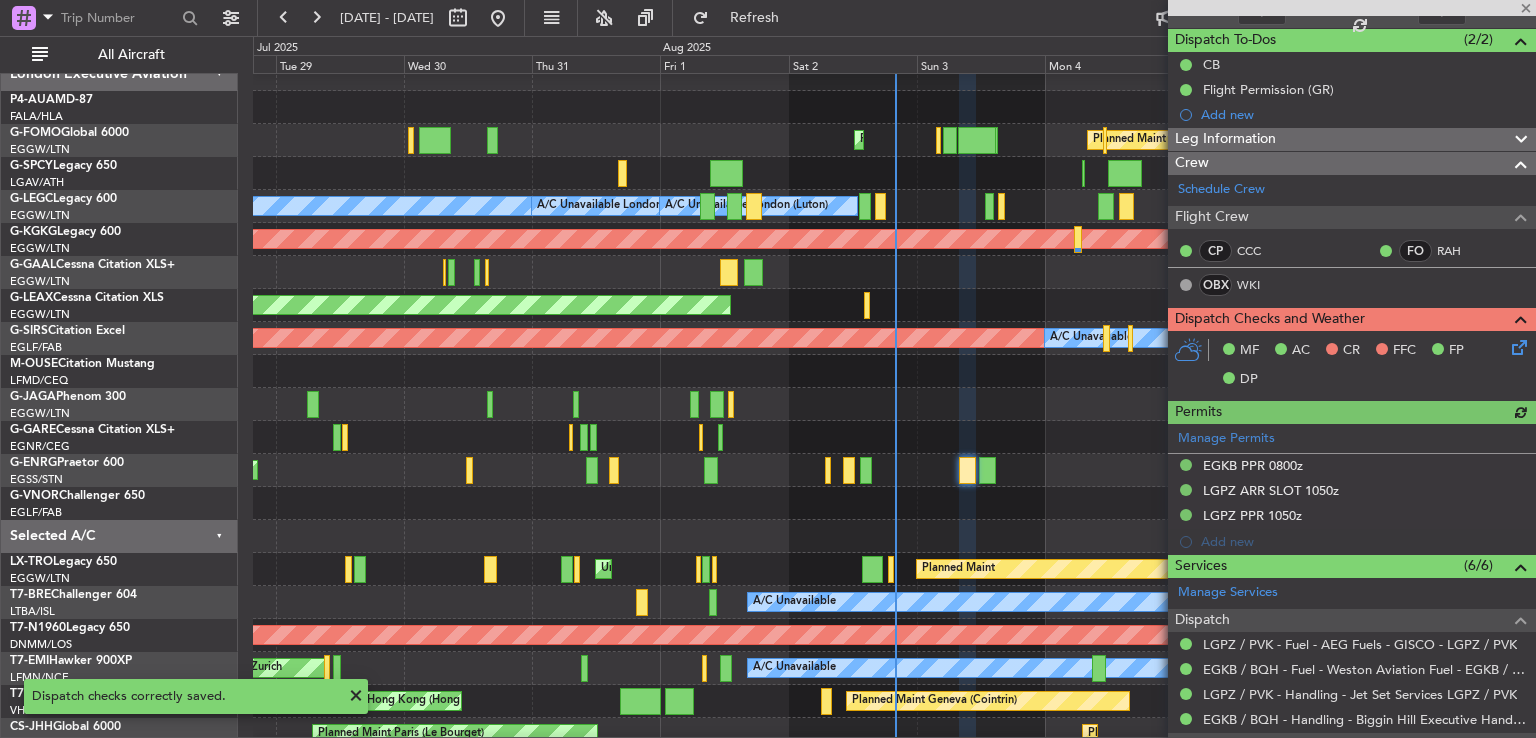 click on "MF    AC    CR    FFC    FP    DP" 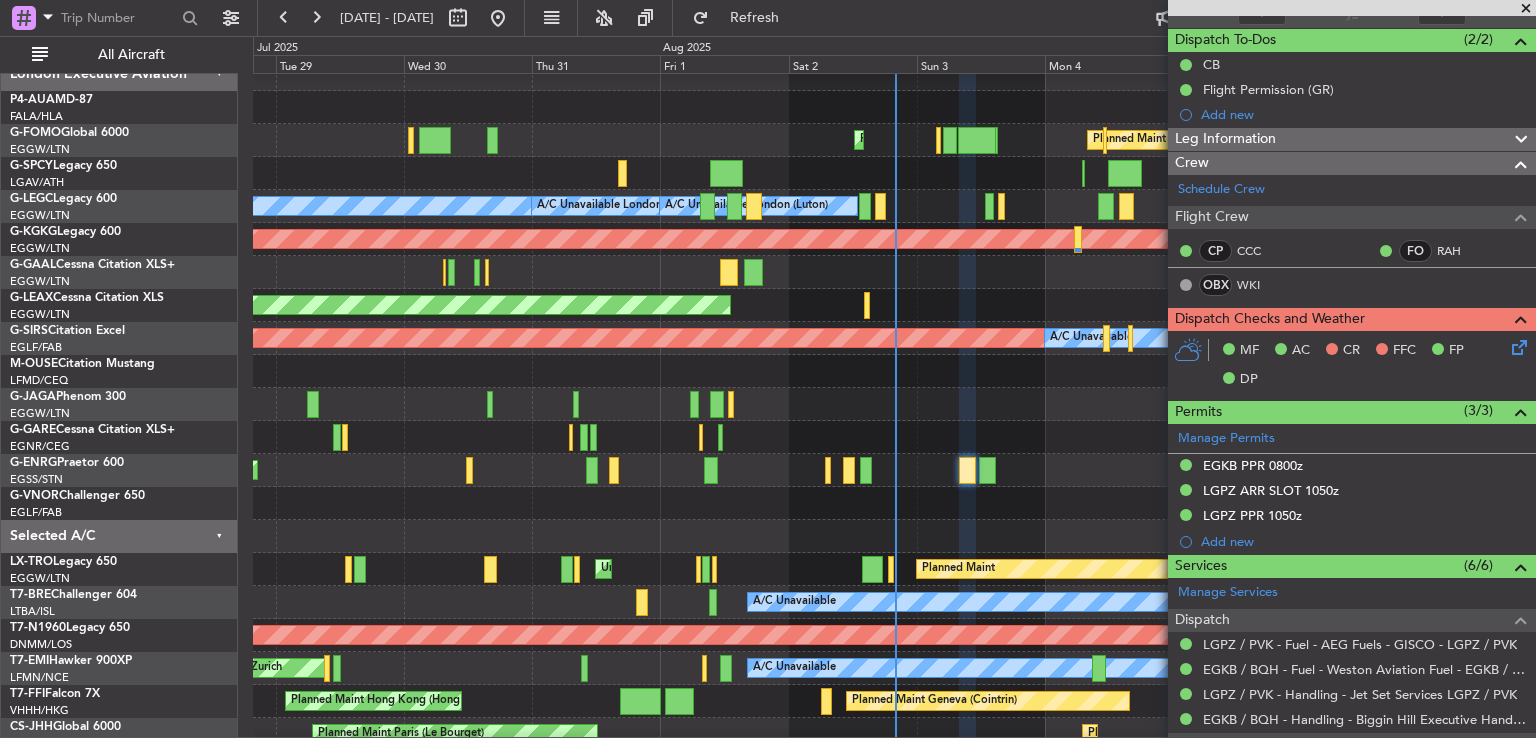 click 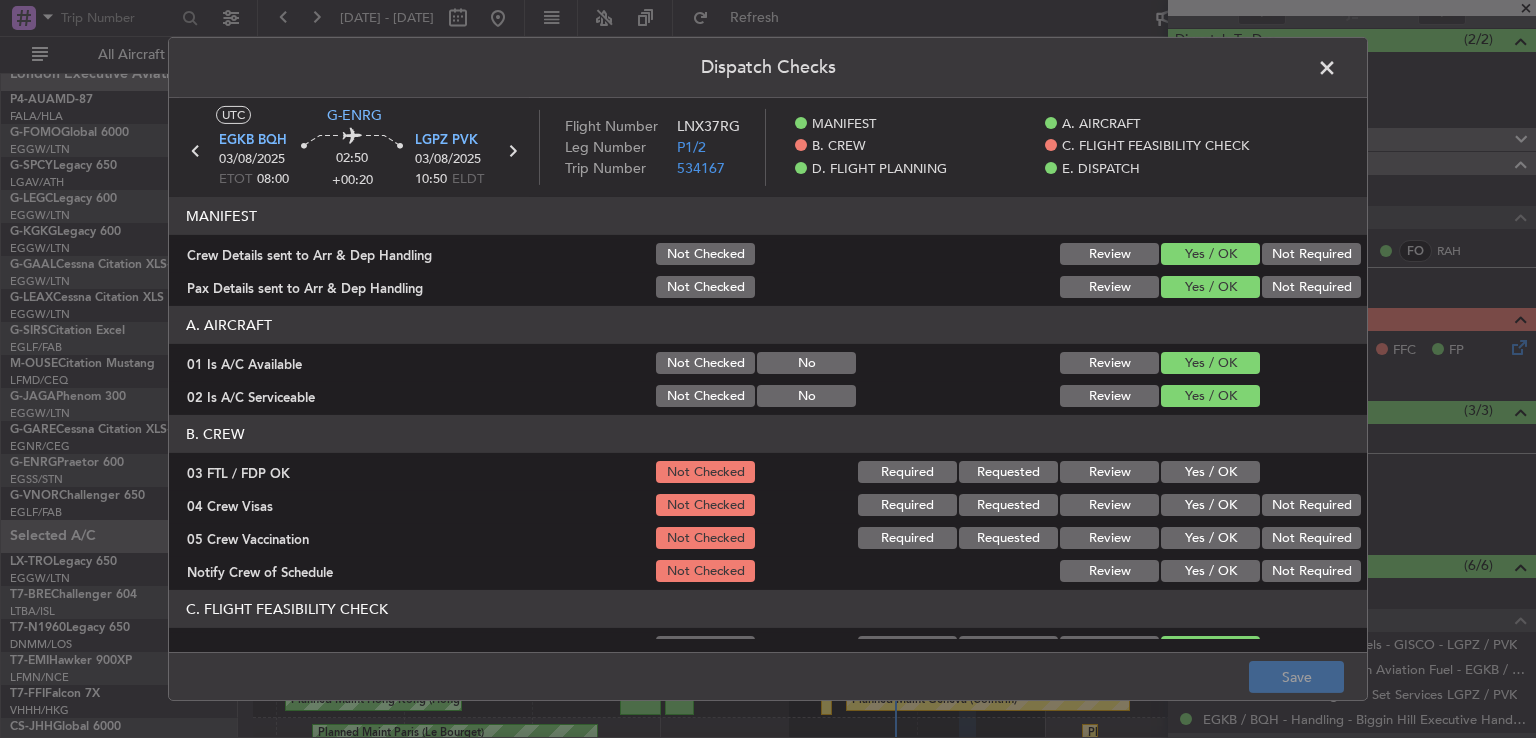 click on "Yes / OK" 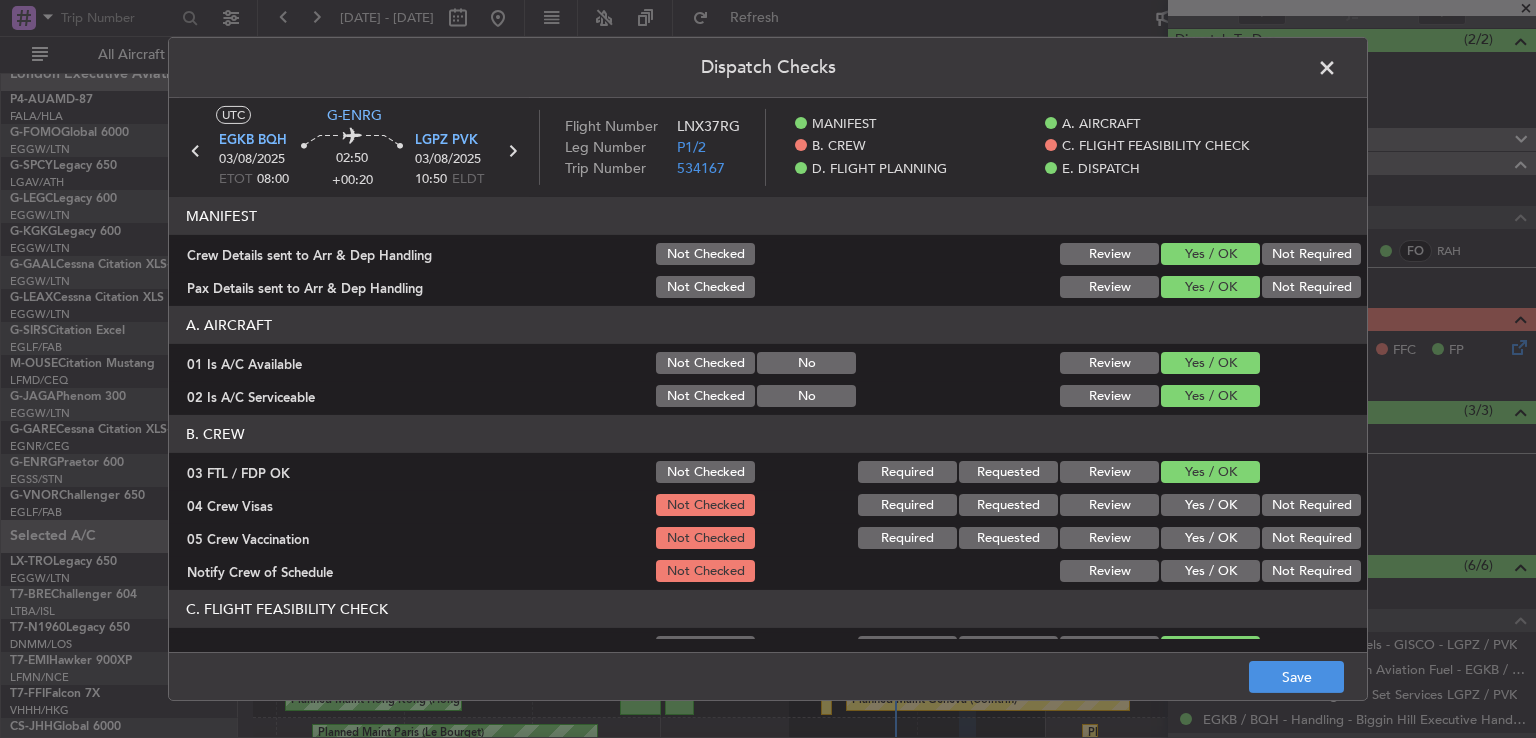 click on "Not Required" 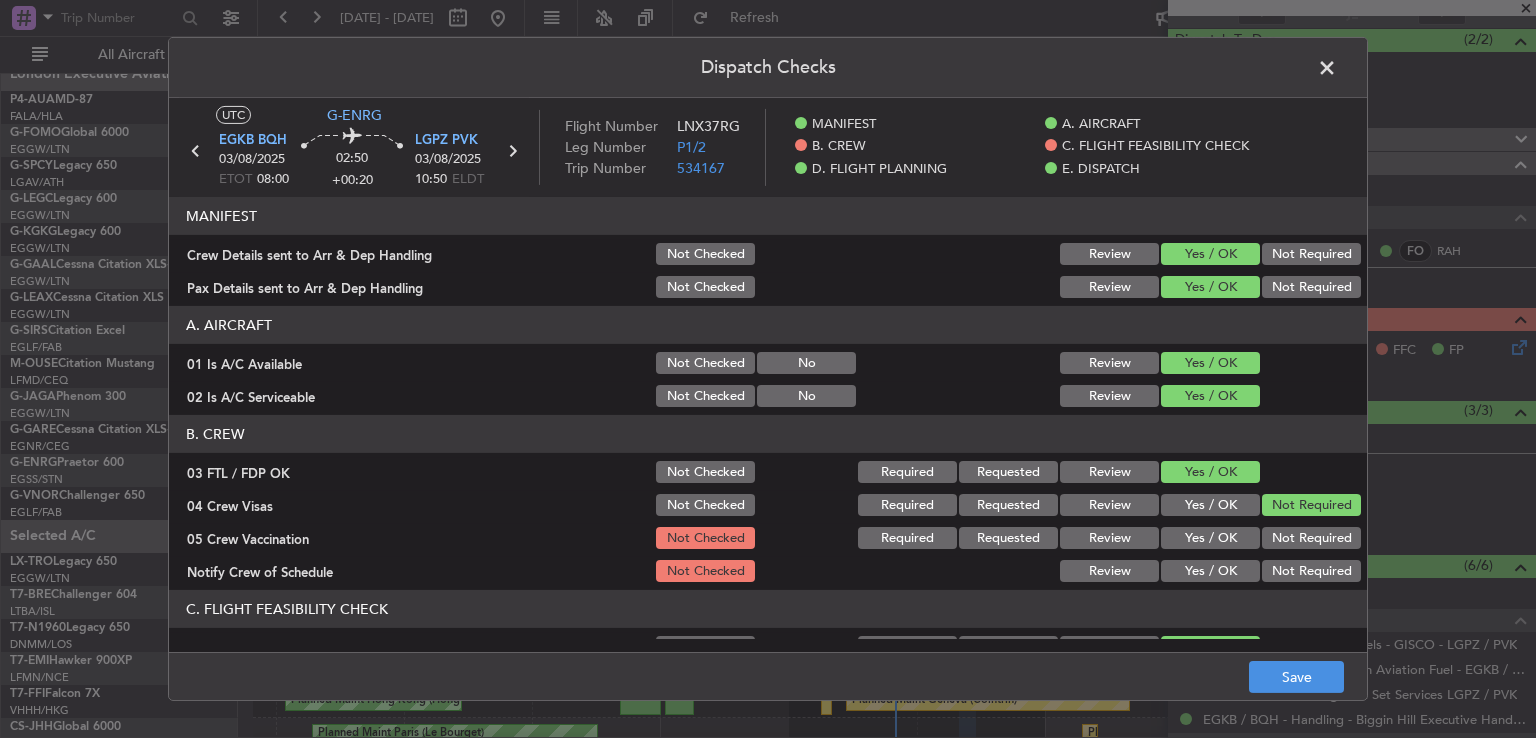 click on "Not Required" 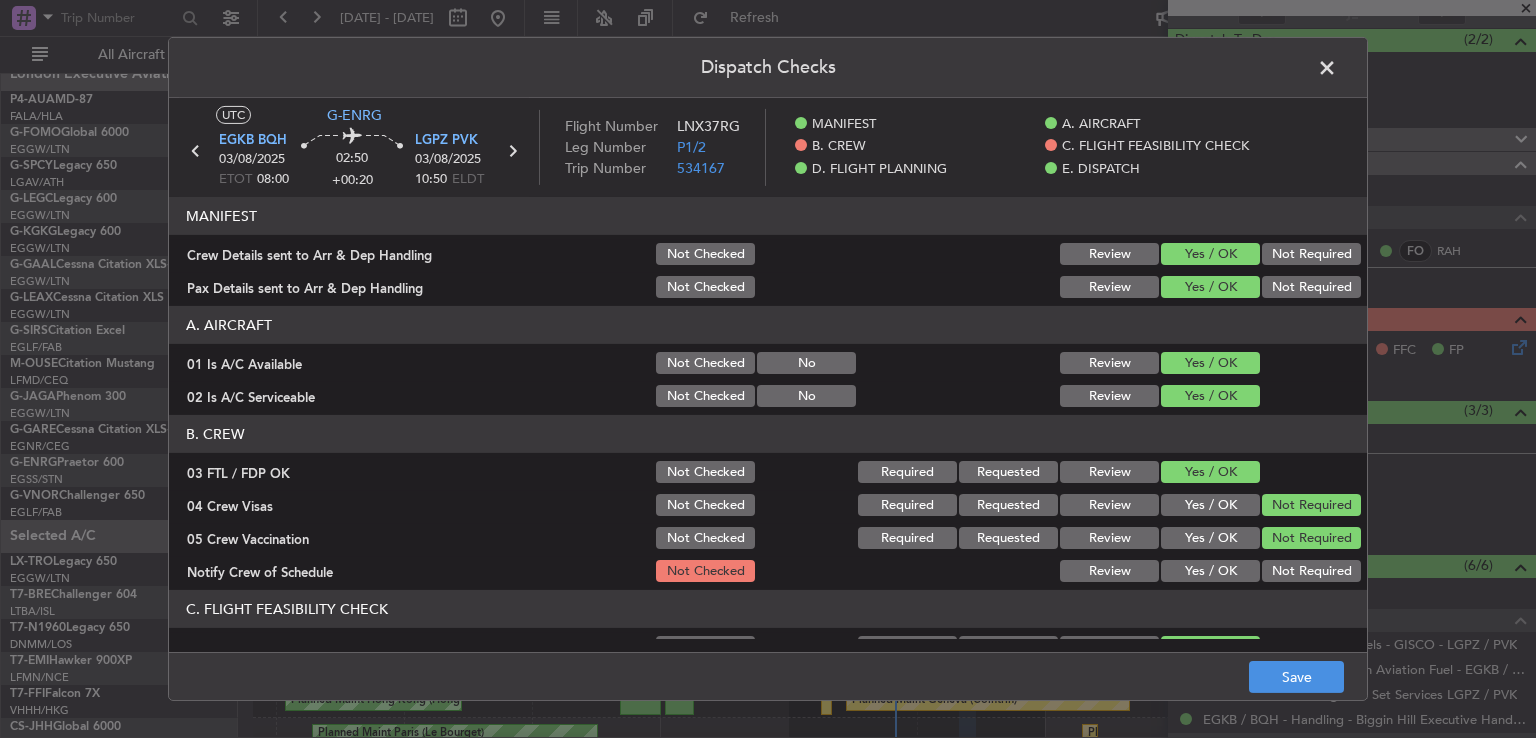 click on "Yes / OK" 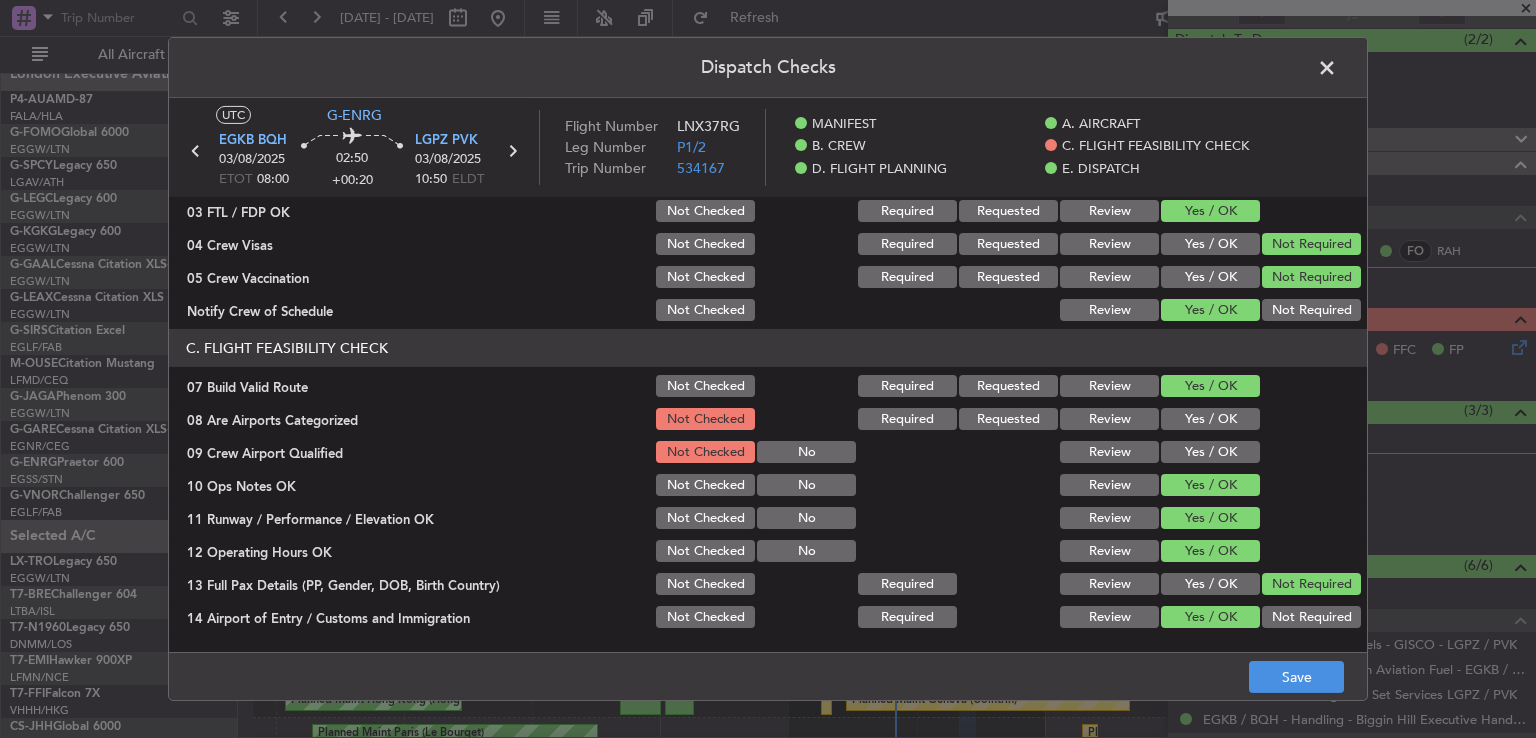 scroll, scrollTop: 264, scrollLeft: 0, axis: vertical 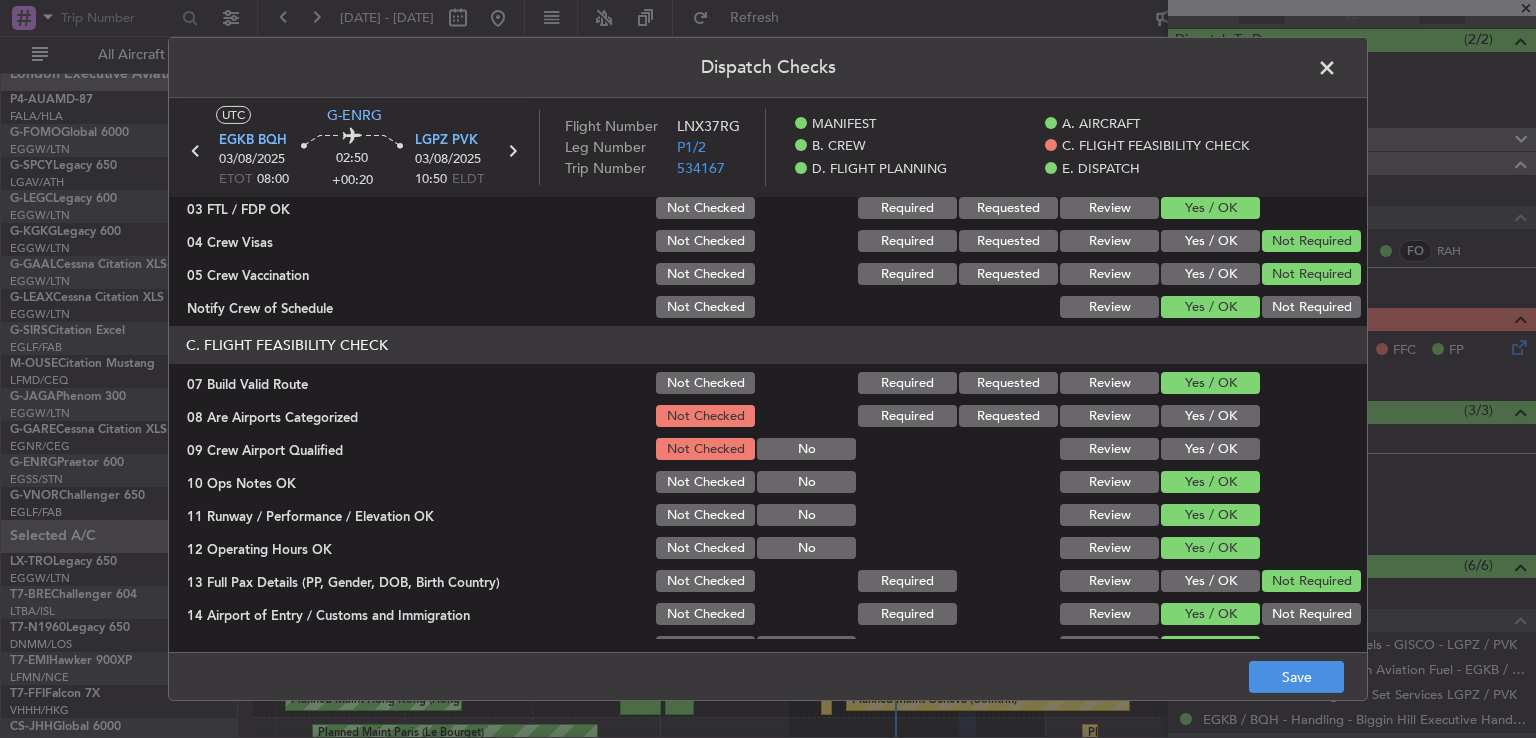 click on "Yes / OK" 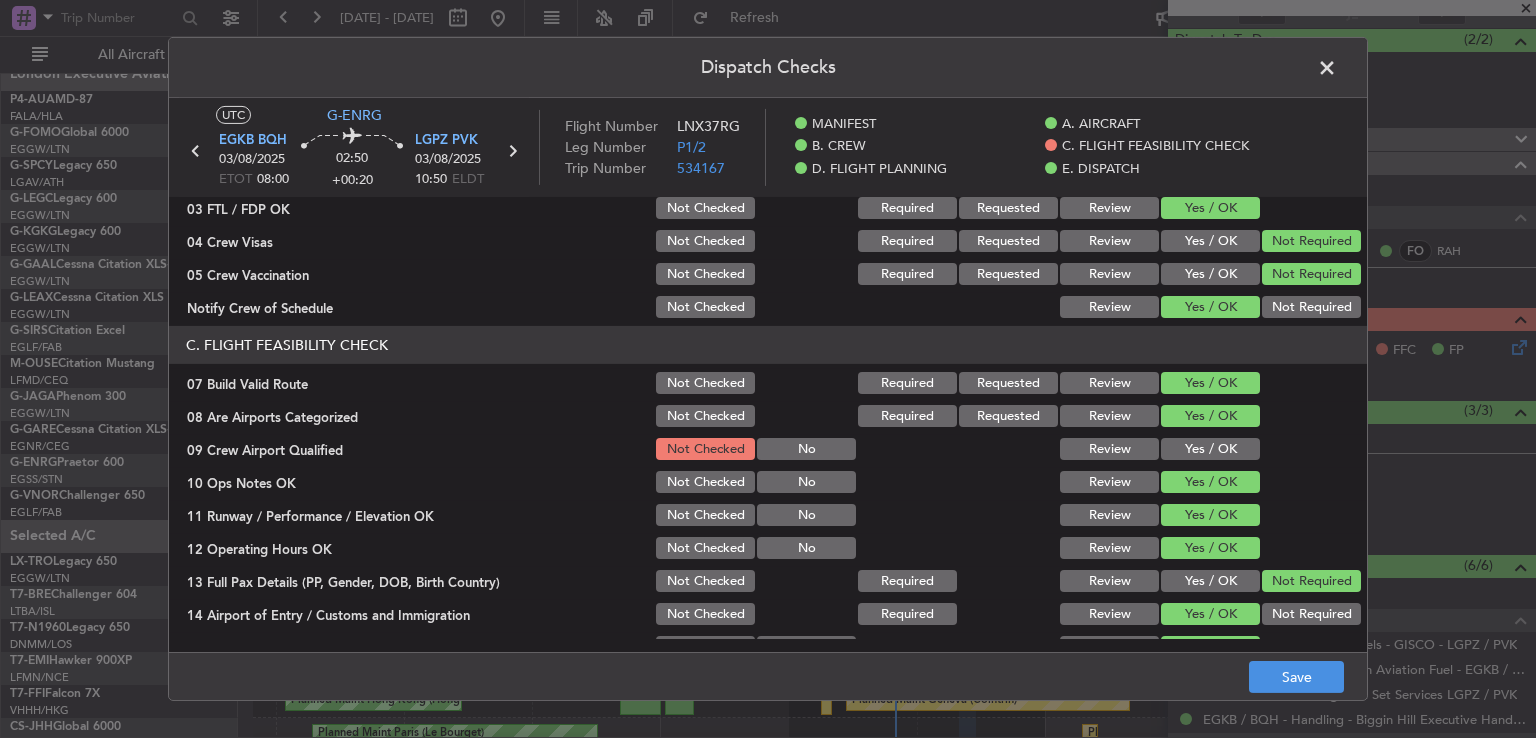 click on "Yes / OK" 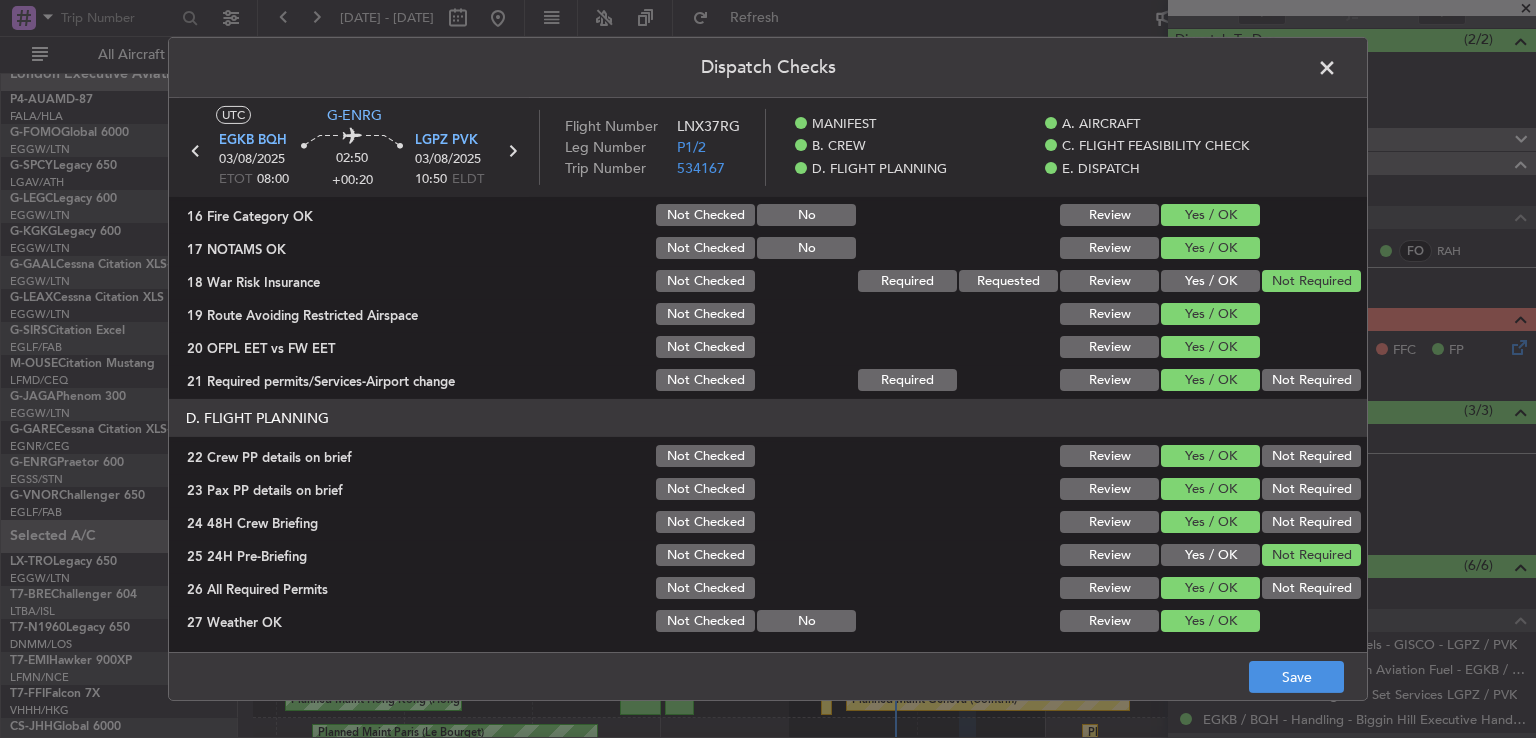 scroll, scrollTop: 740, scrollLeft: 0, axis: vertical 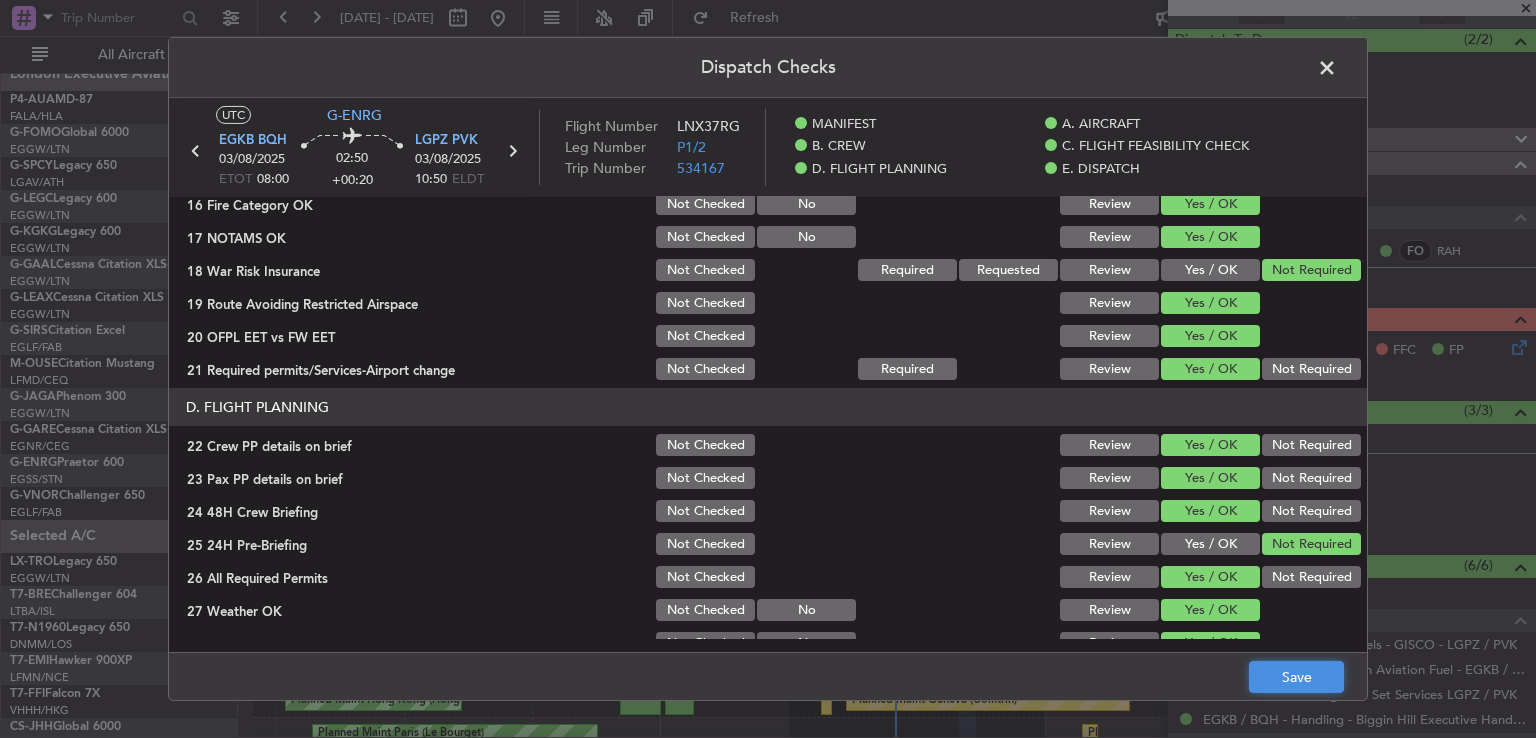 click on "Save" 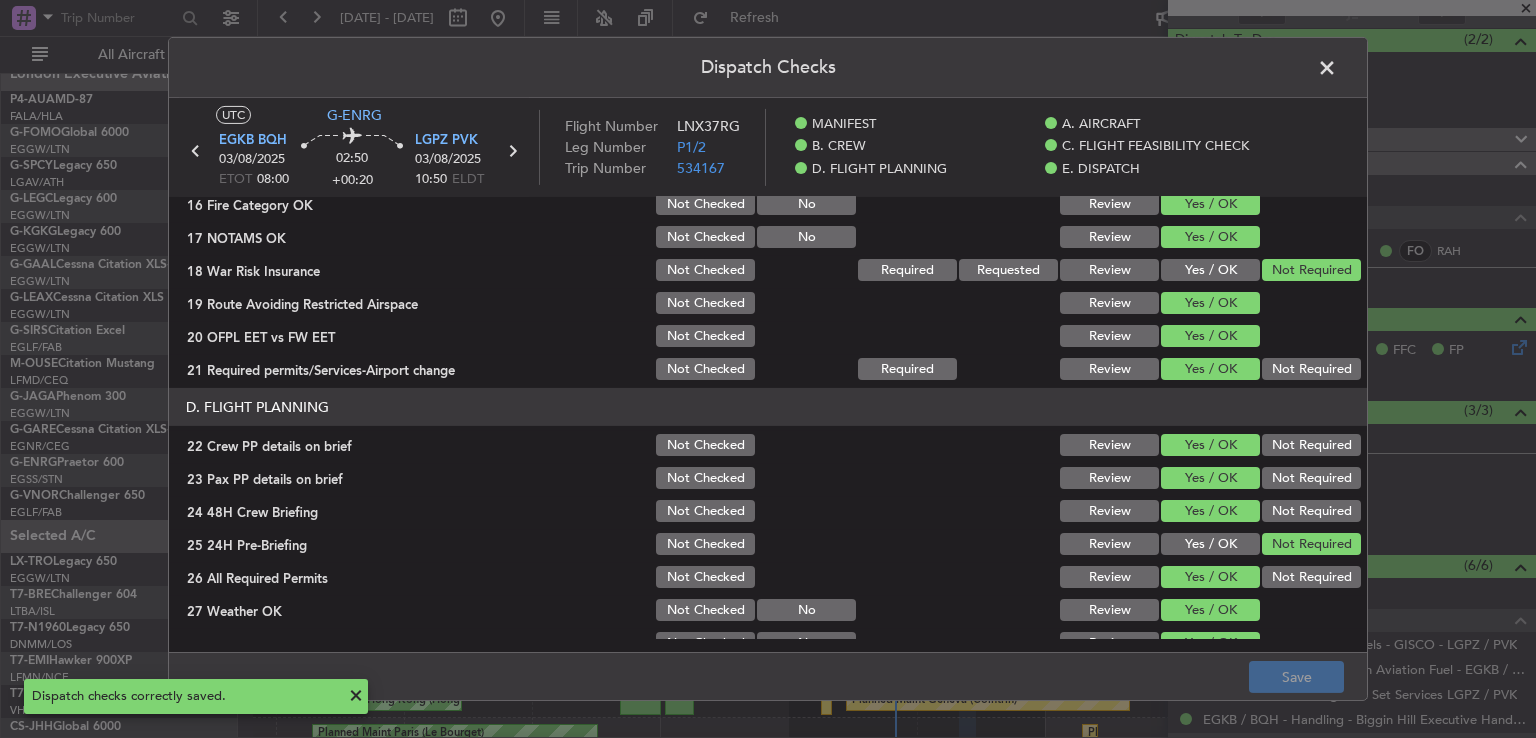 click 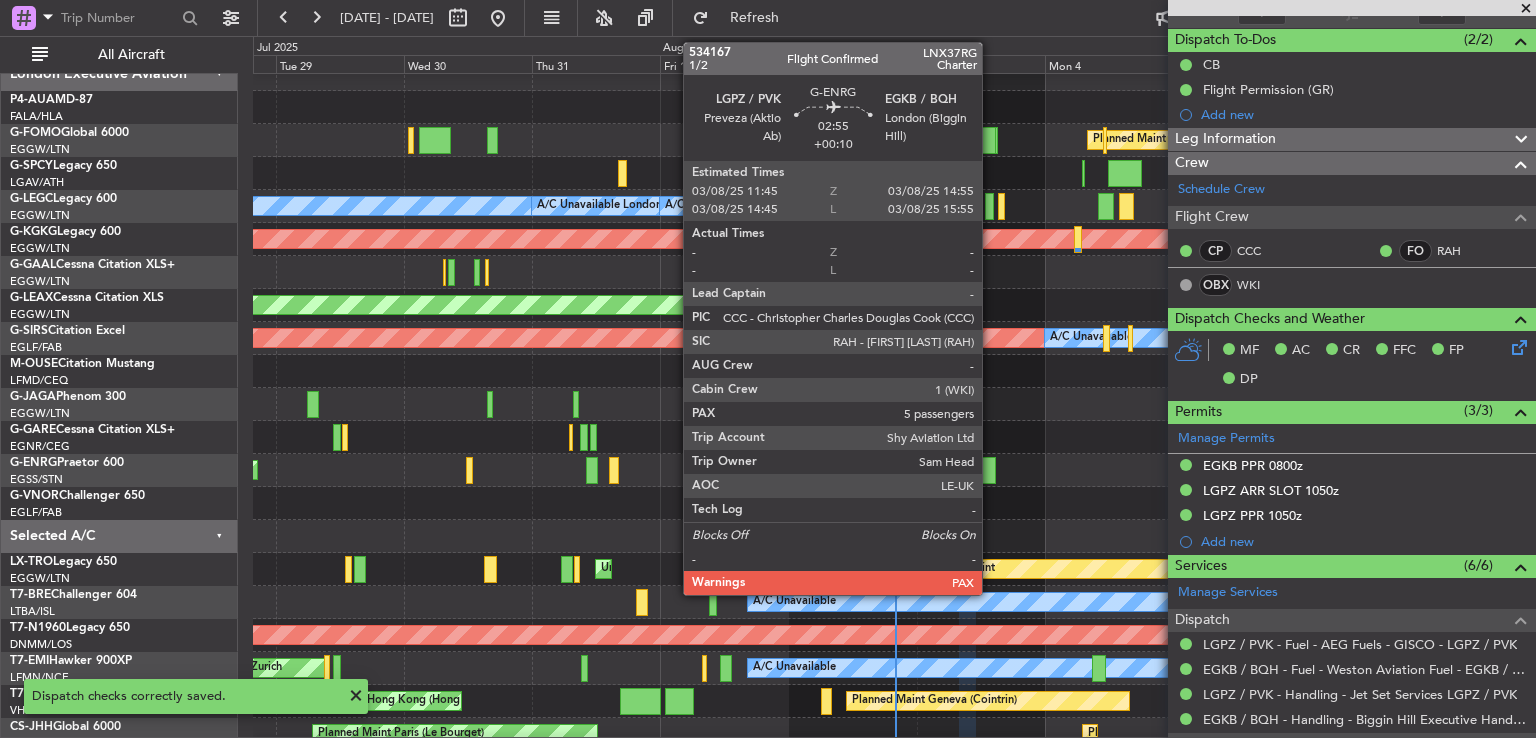 click 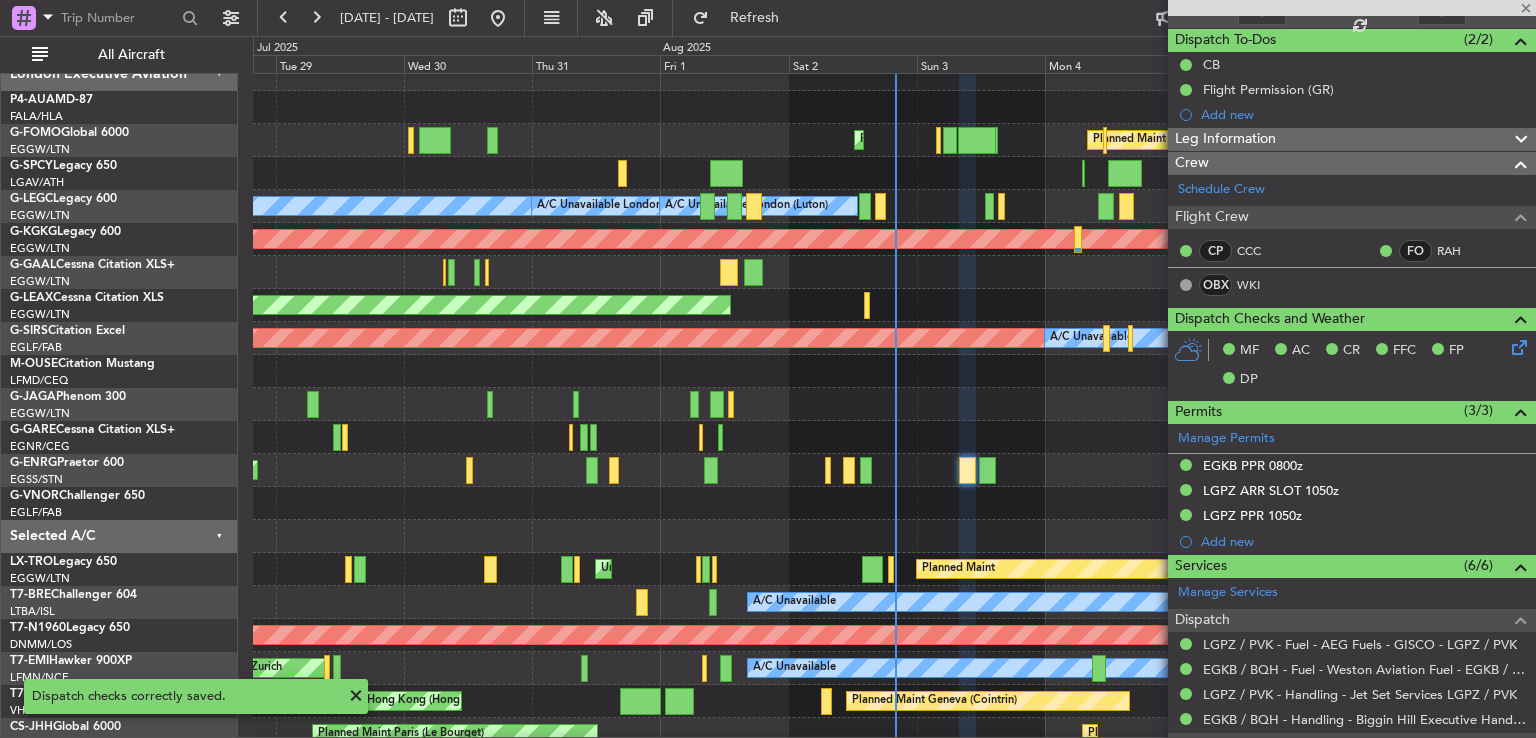 type on "+00:10" 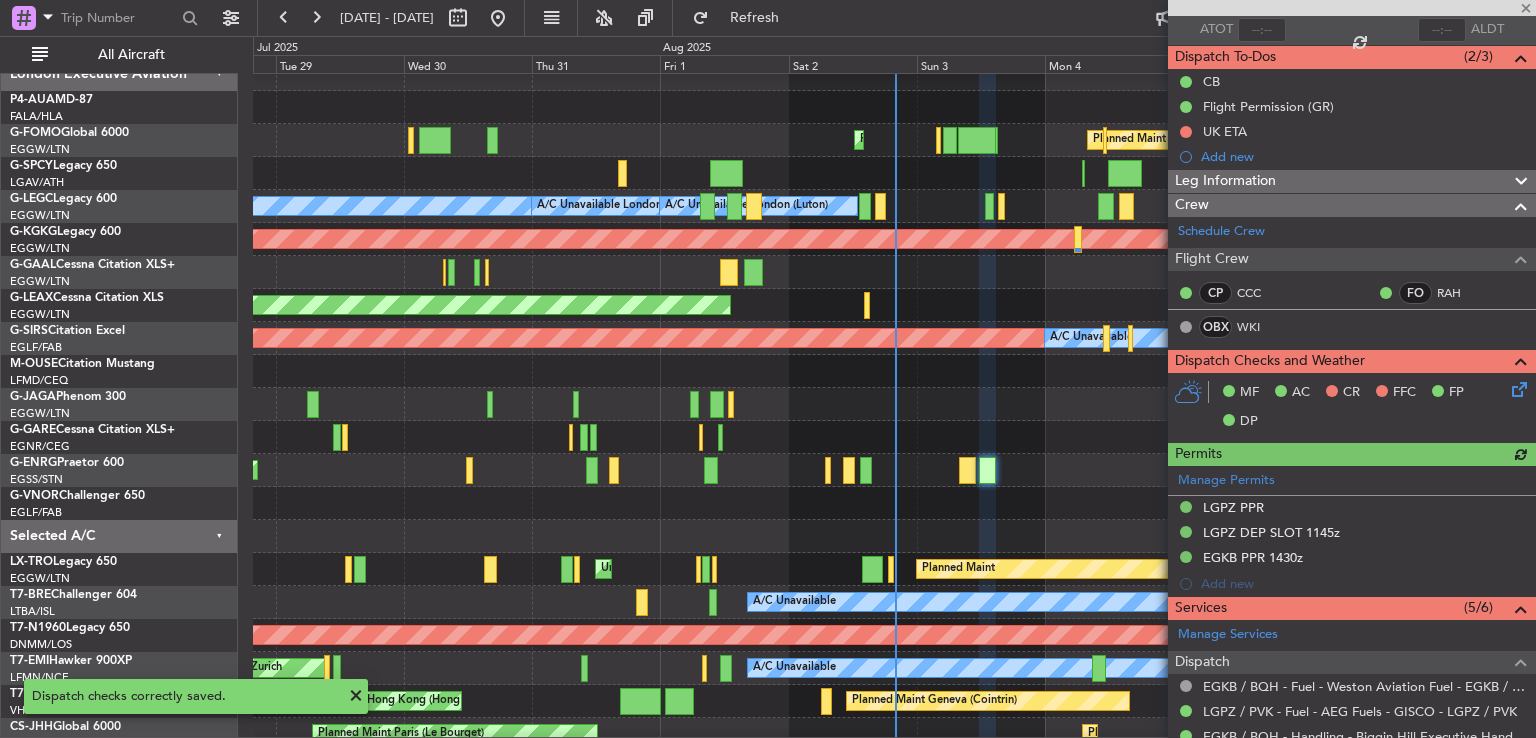 scroll, scrollTop: 159, scrollLeft: 0, axis: vertical 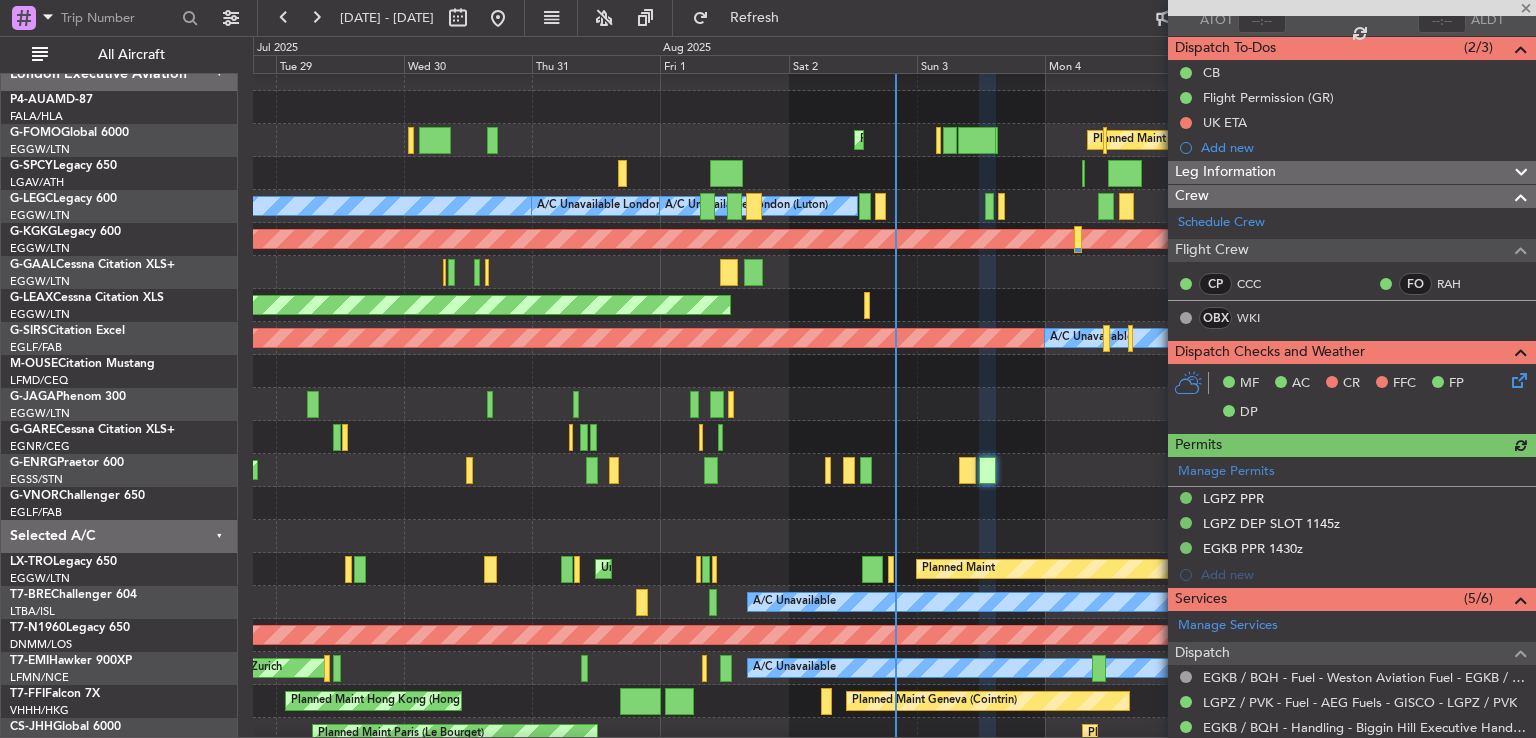 click 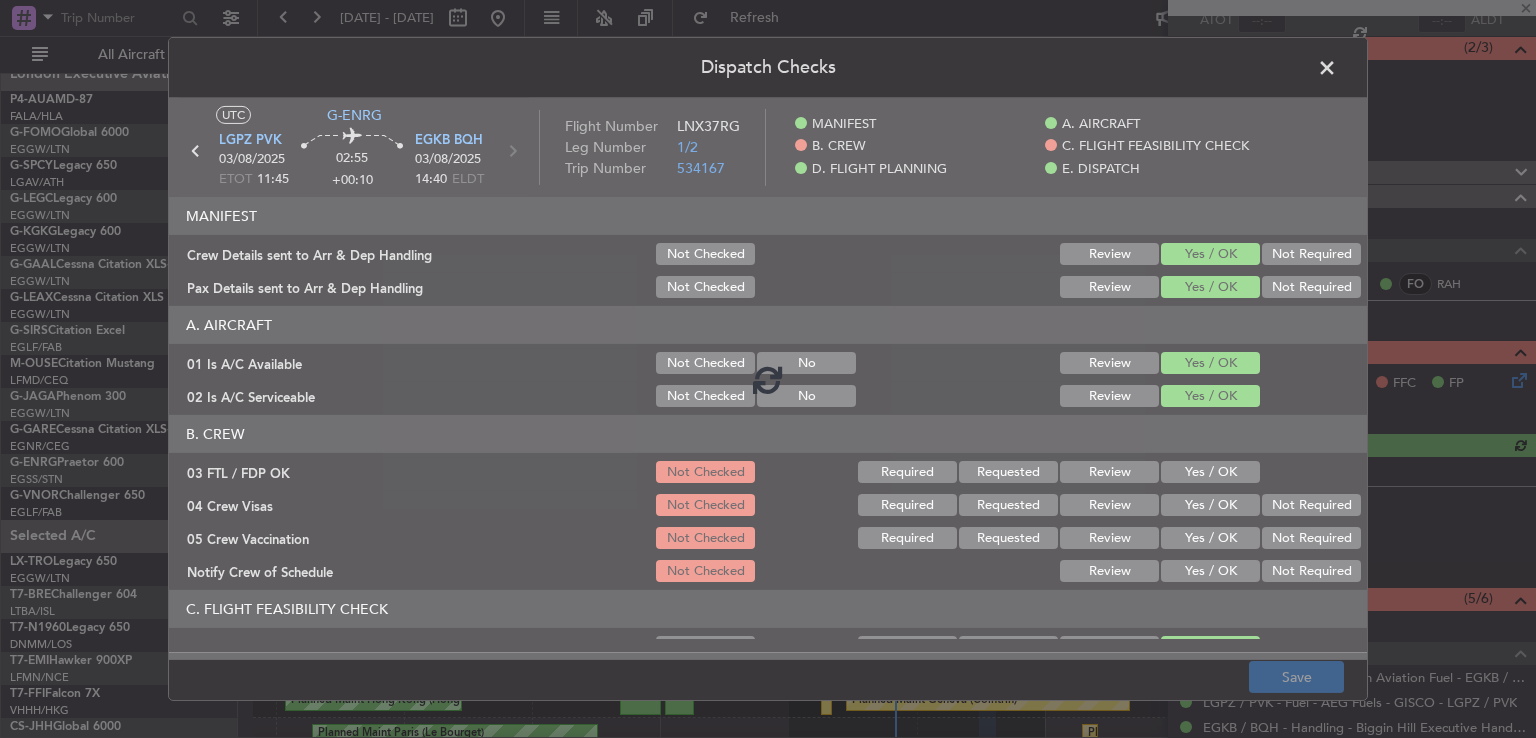 click on "Yes / OK" 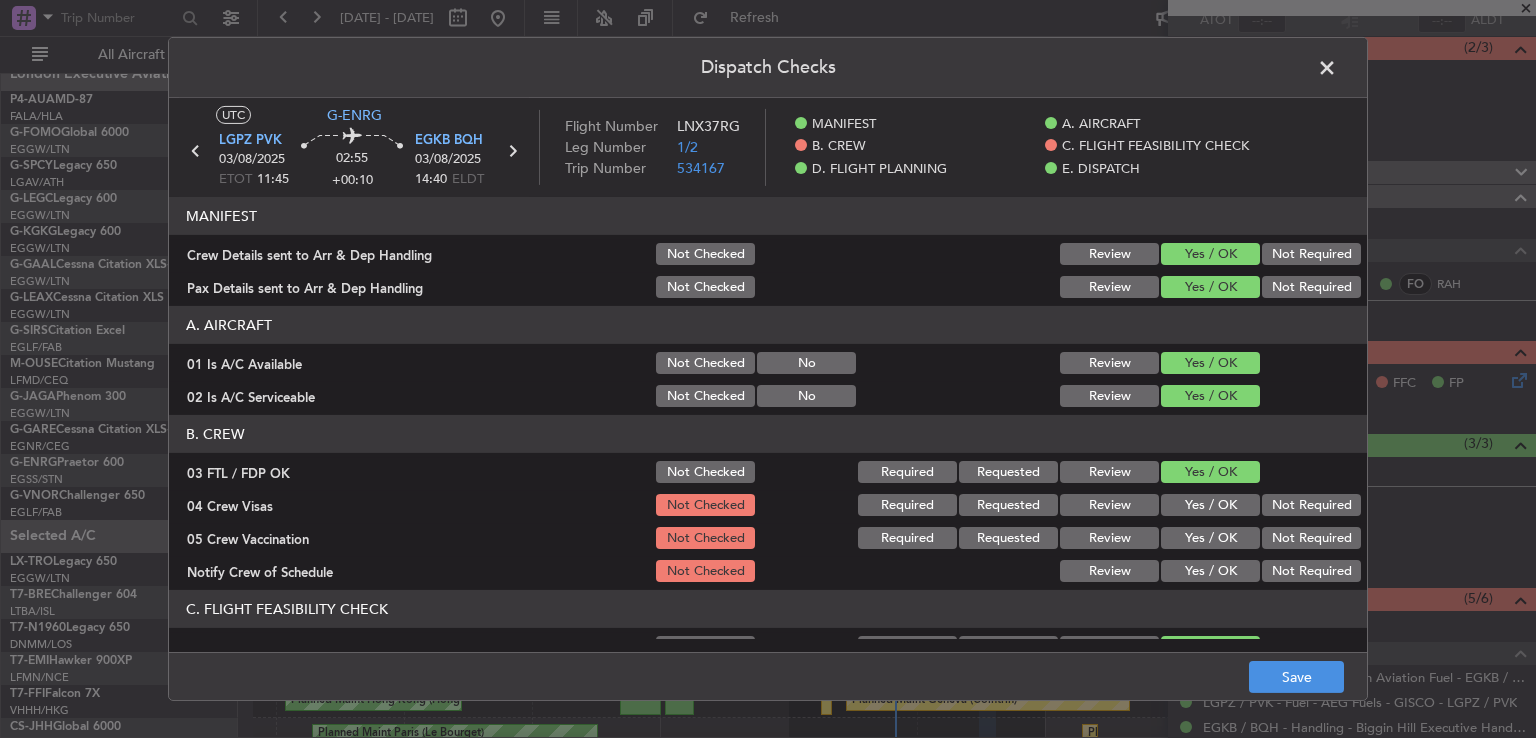 click on "Not Required" 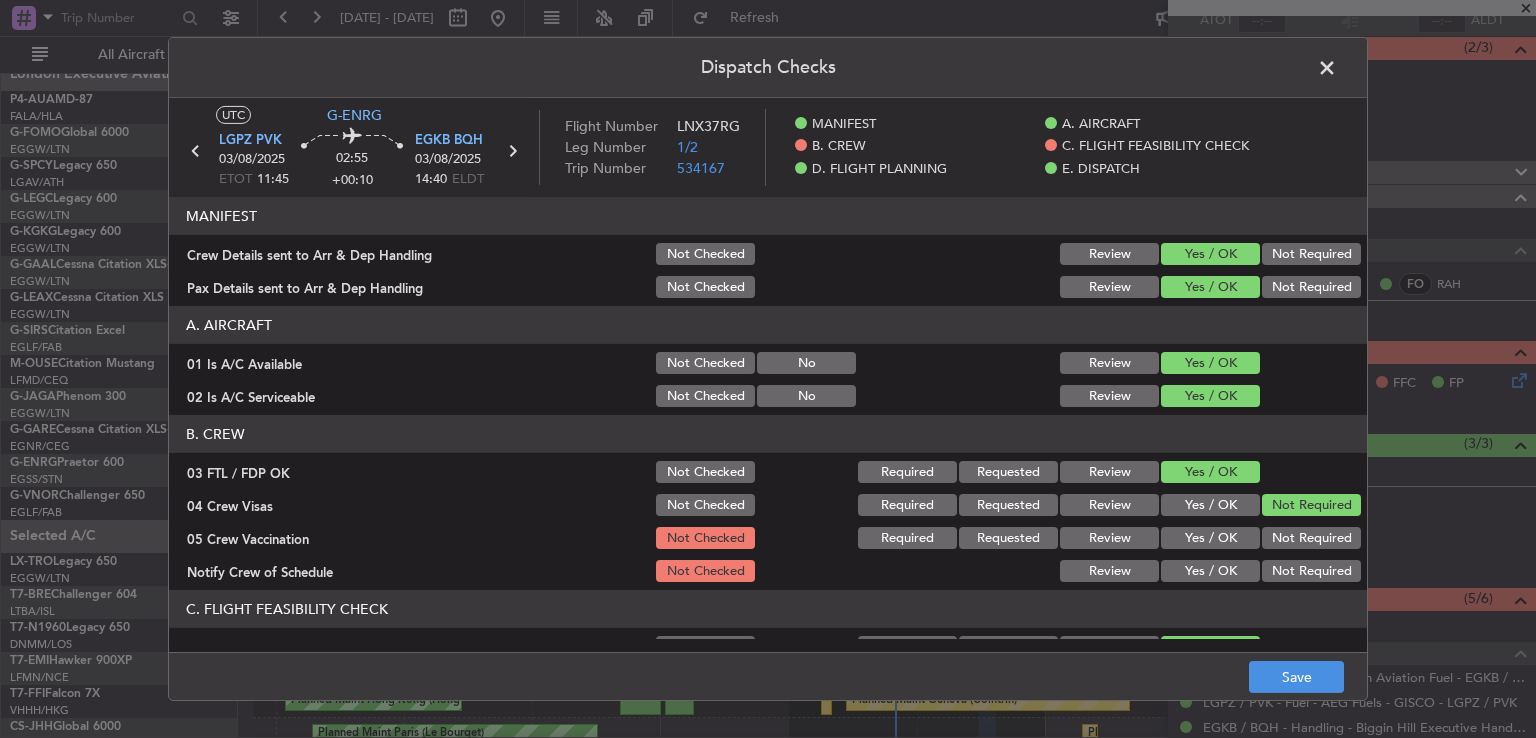click on "Not Required" 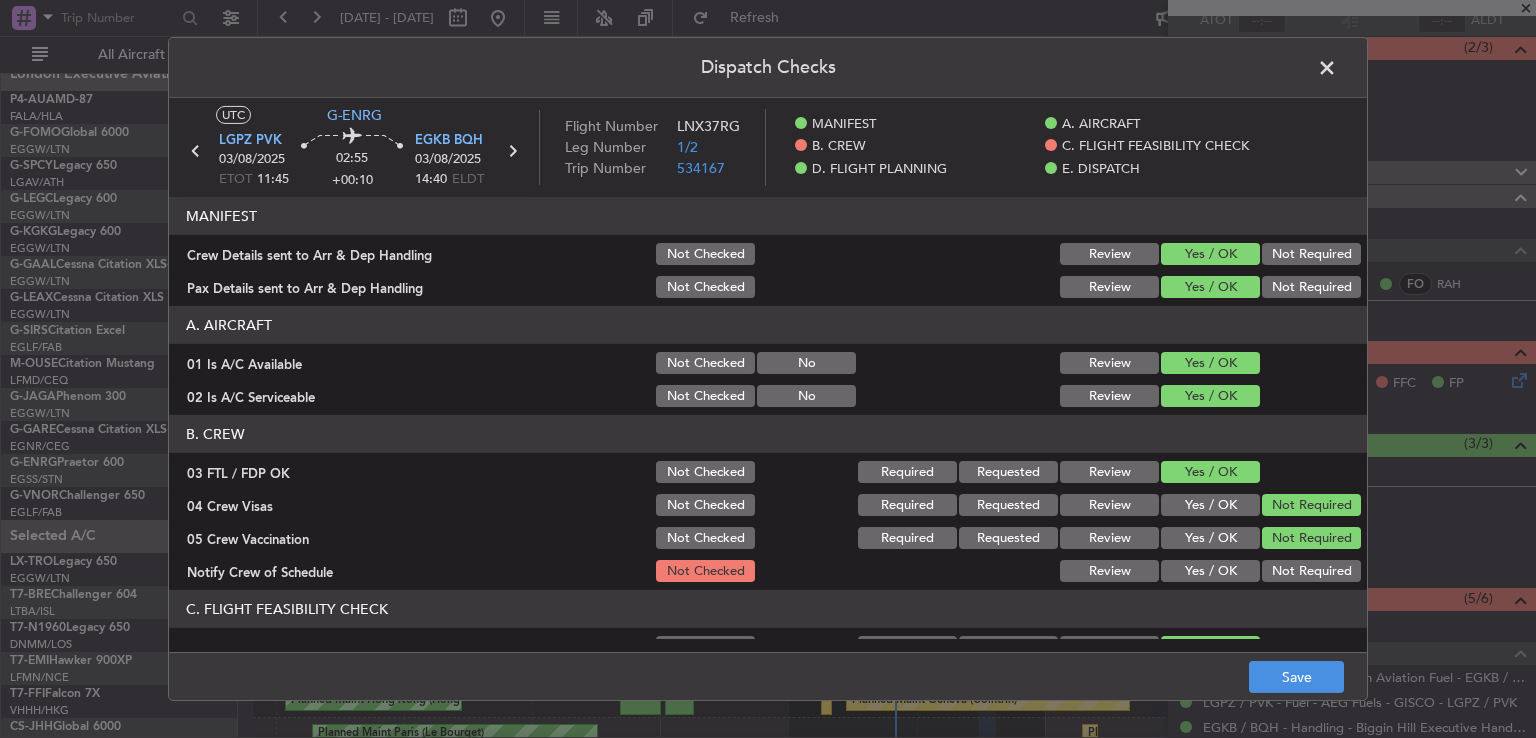 click on "Yes / OK" 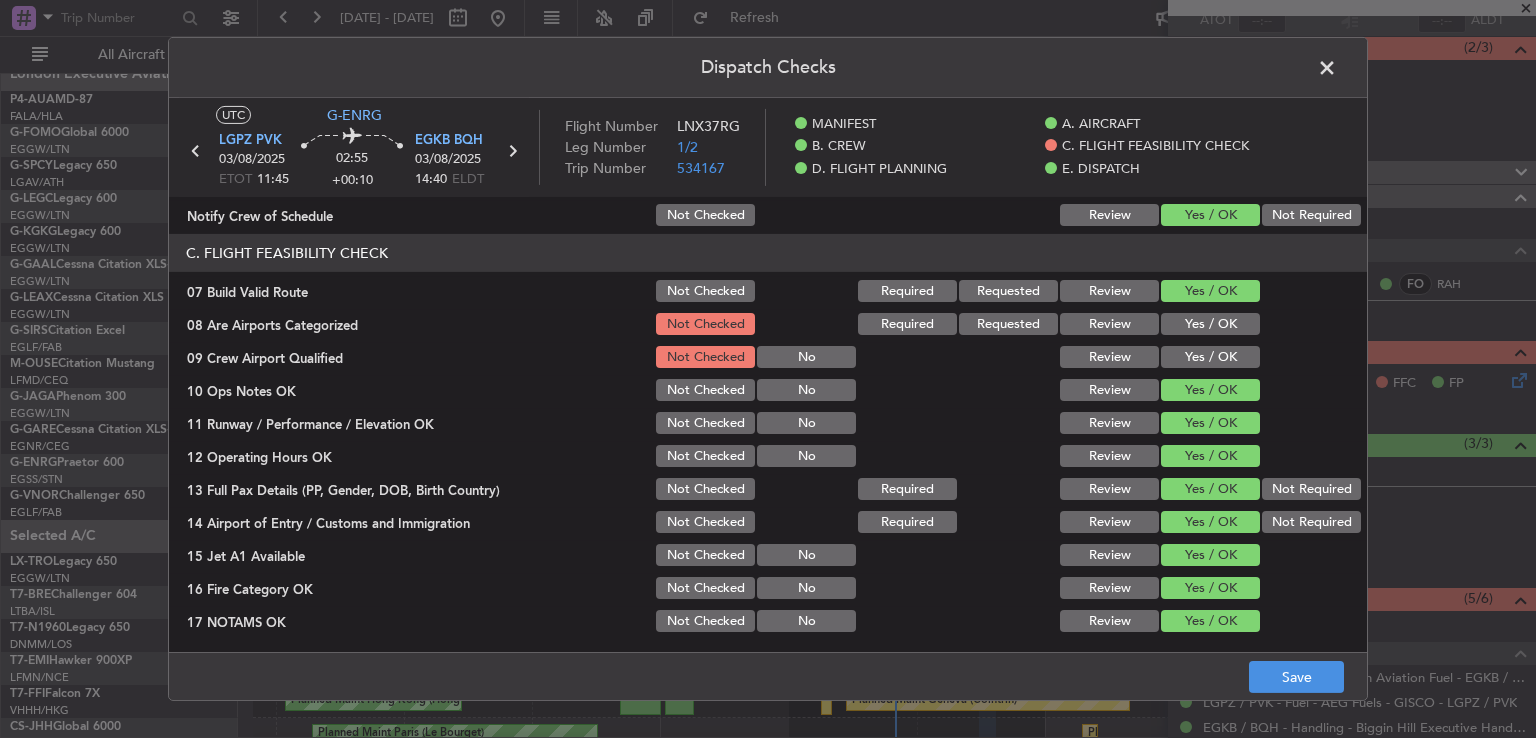 scroll, scrollTop: 432, scrollLeft: 0, axis: vertical 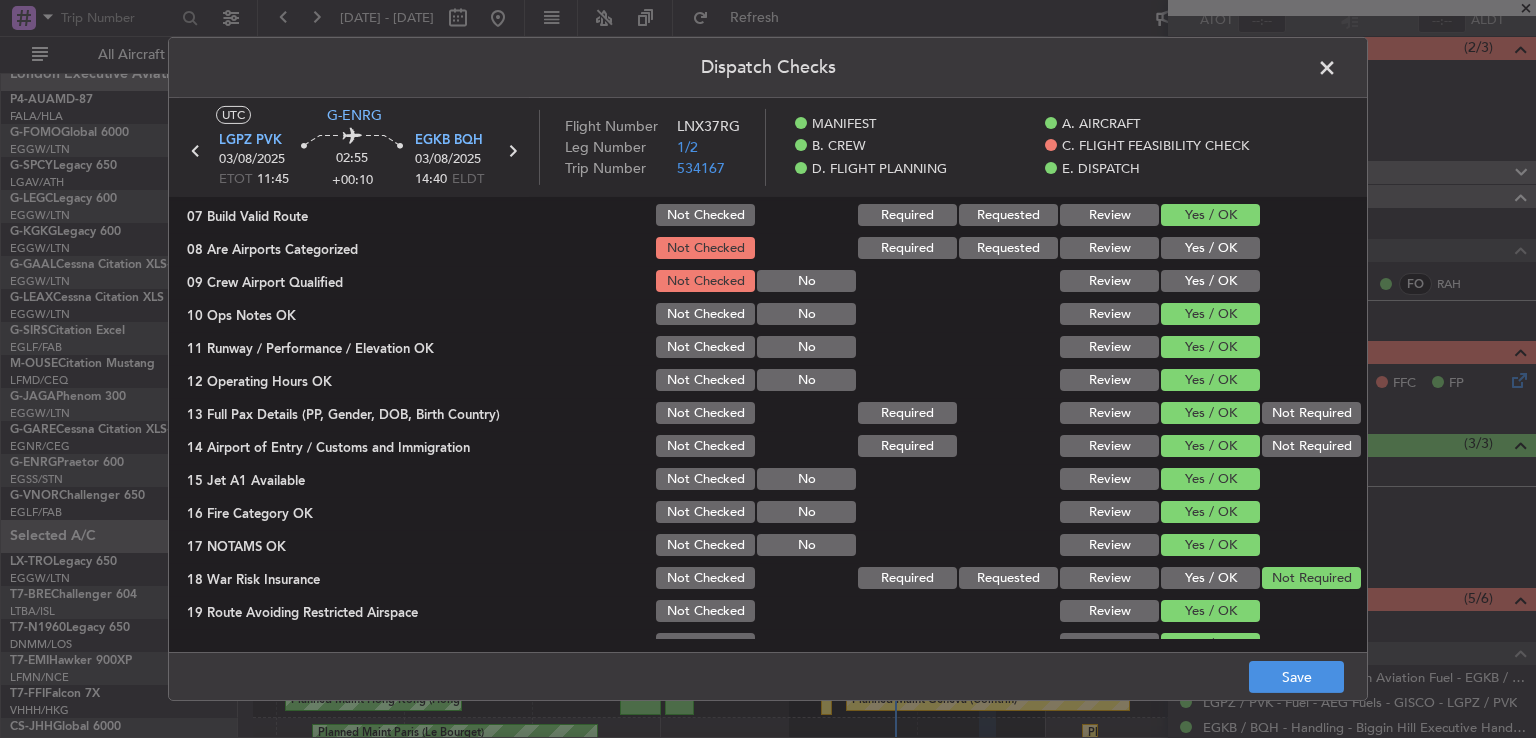 click on "Yes / OK" 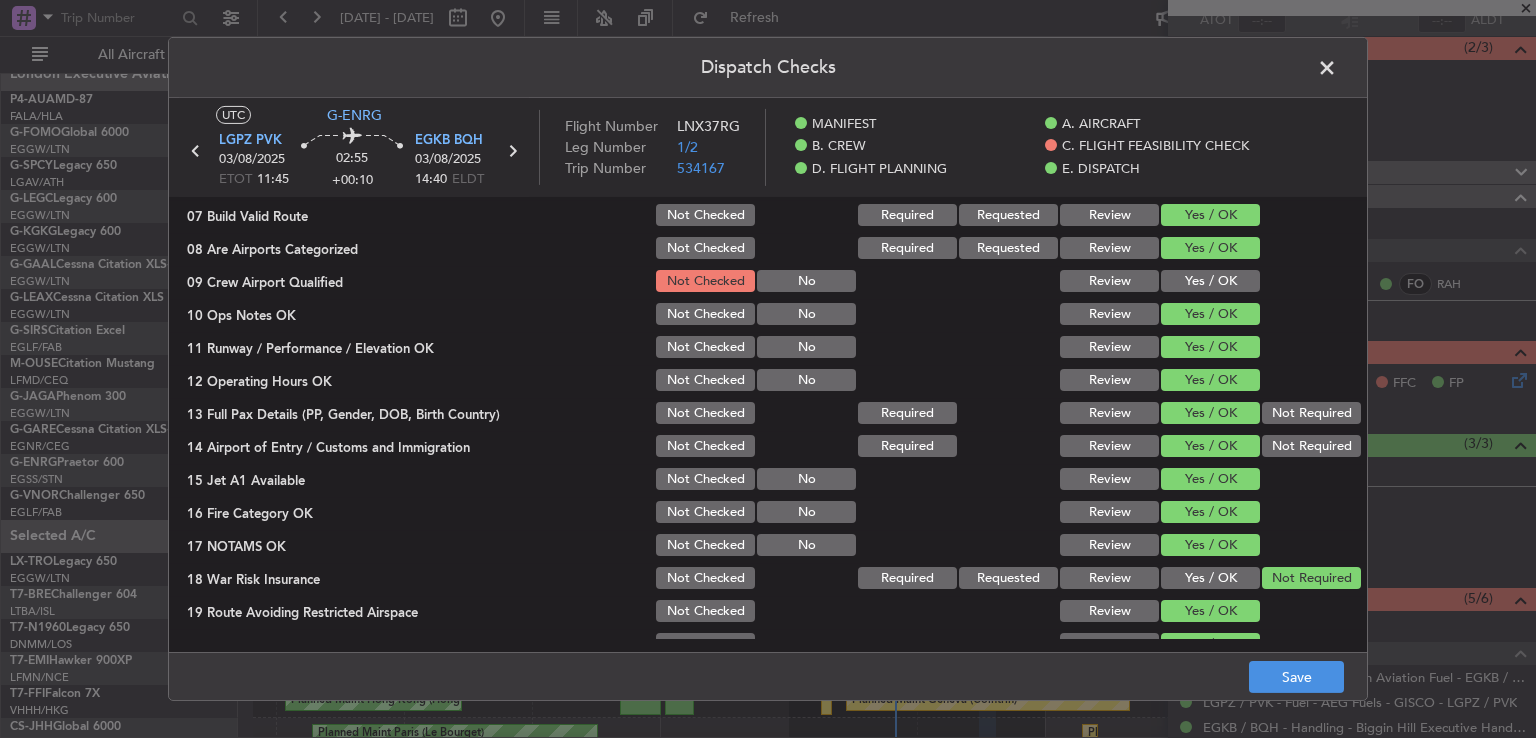 click on "Yes / OK" 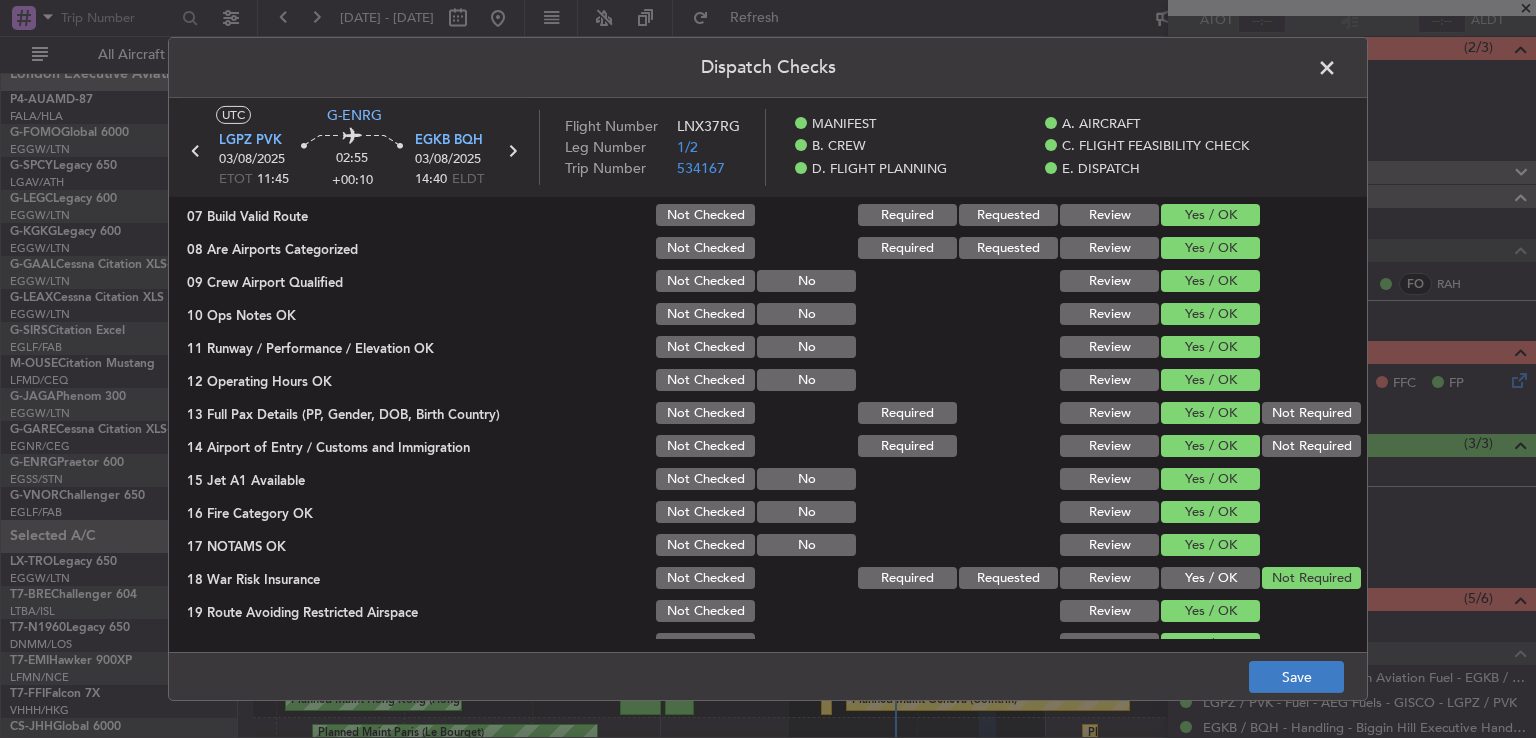 click on "Save" 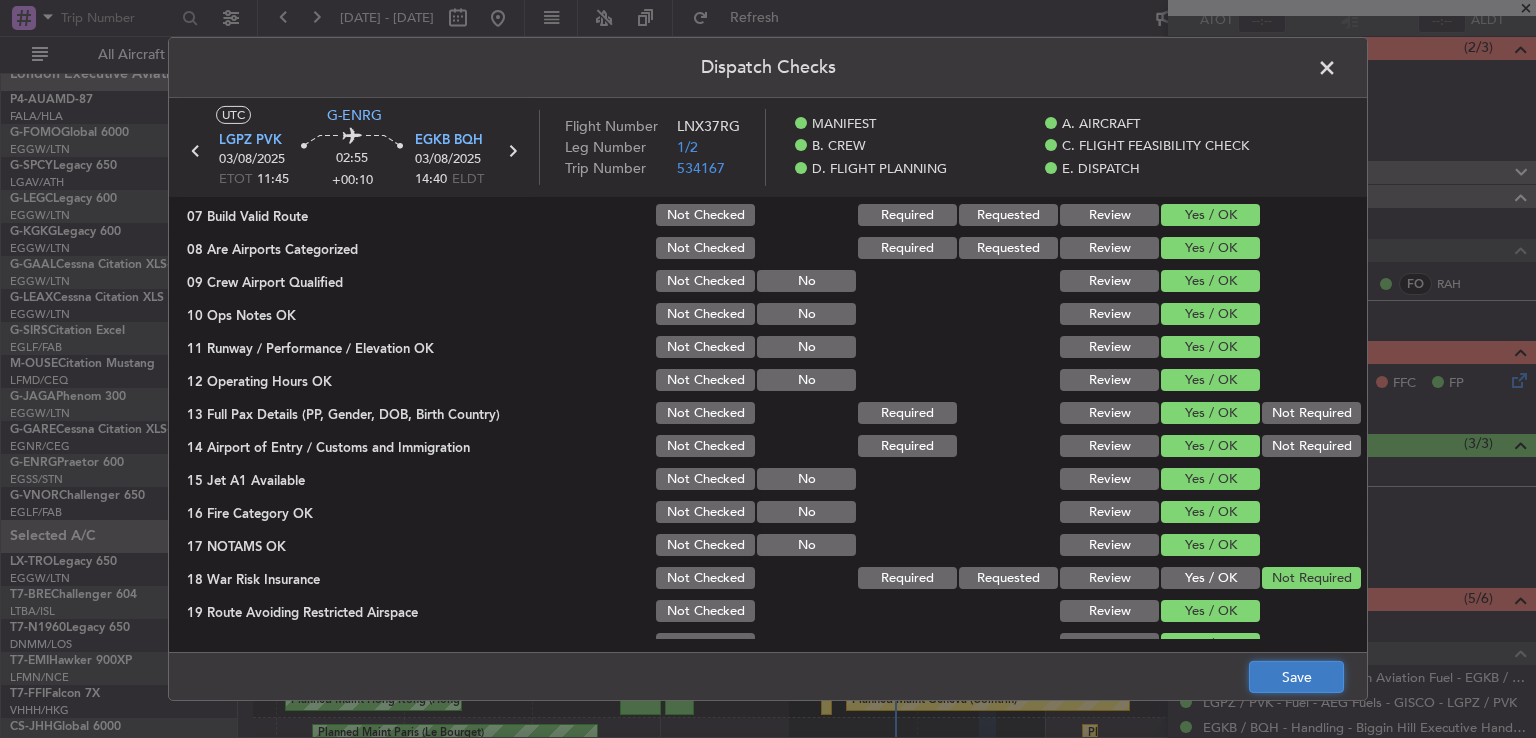 click on "Save" 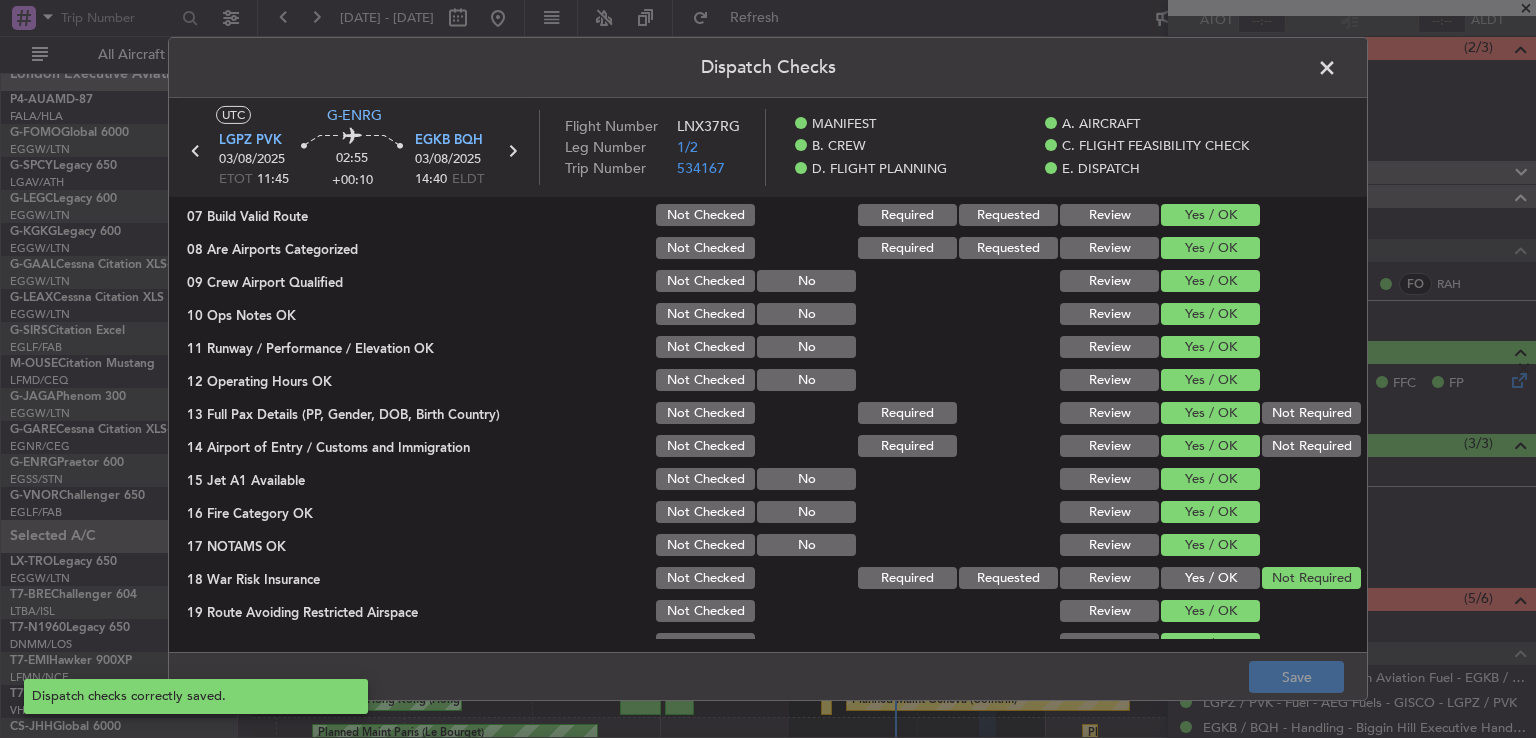 click 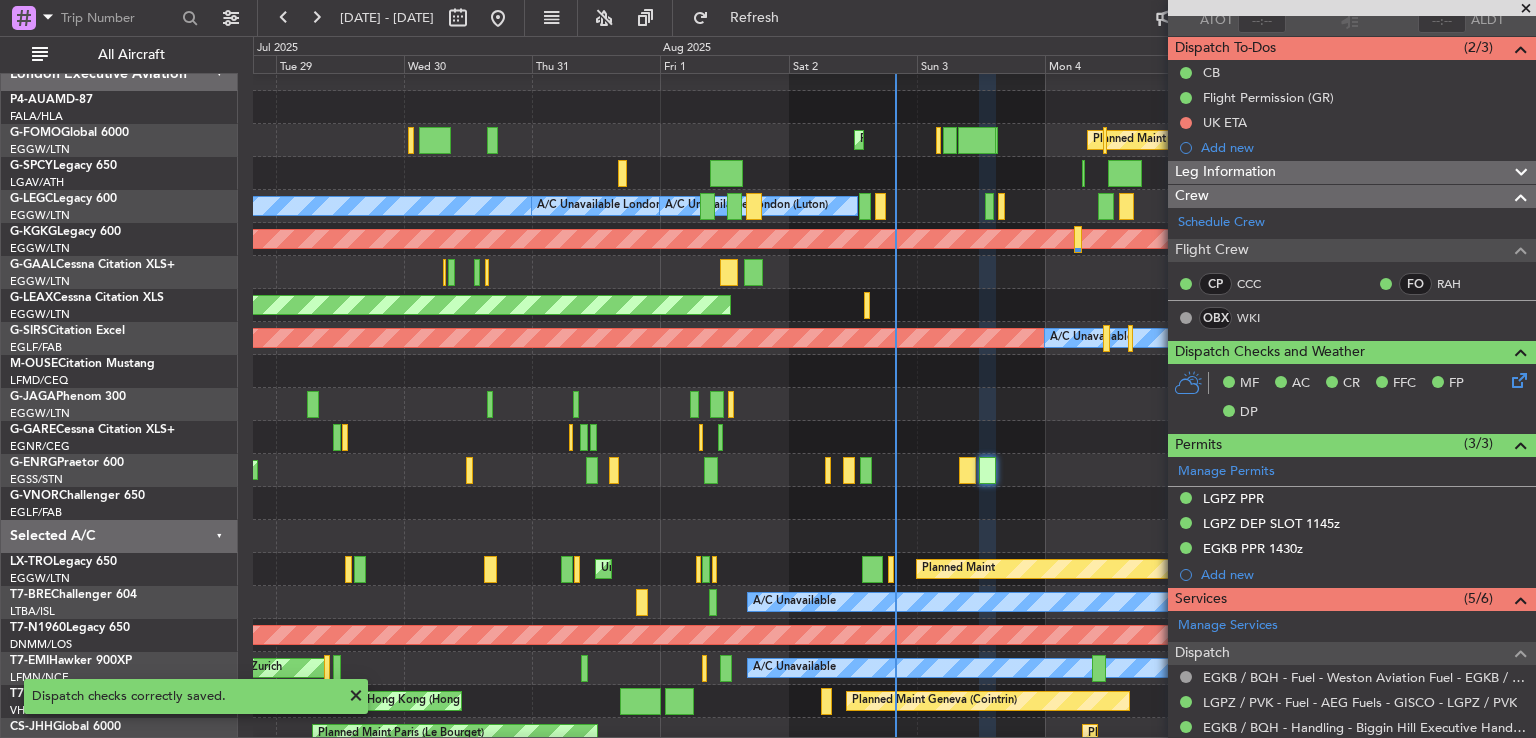 click at bounding box center [1526, 9] 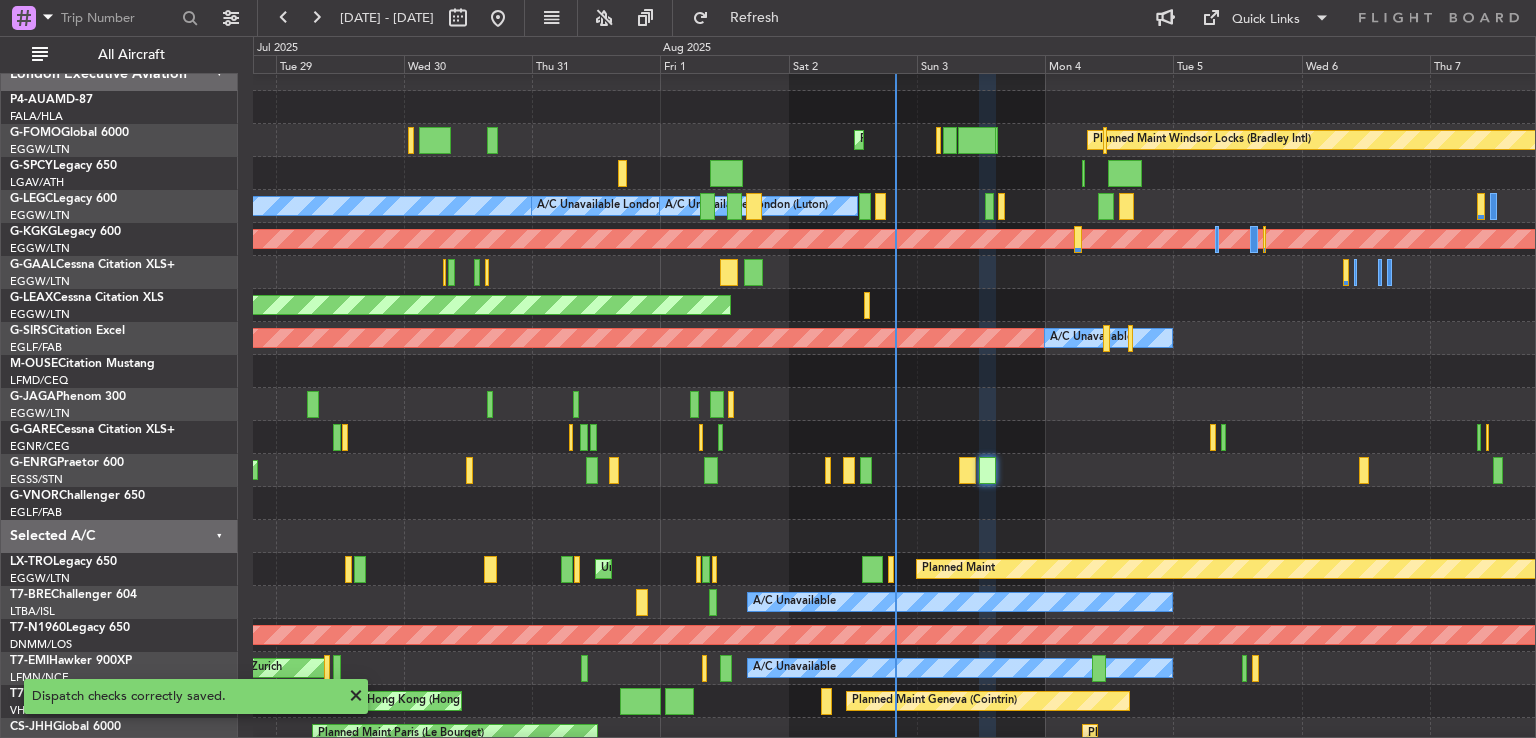 type on "0" 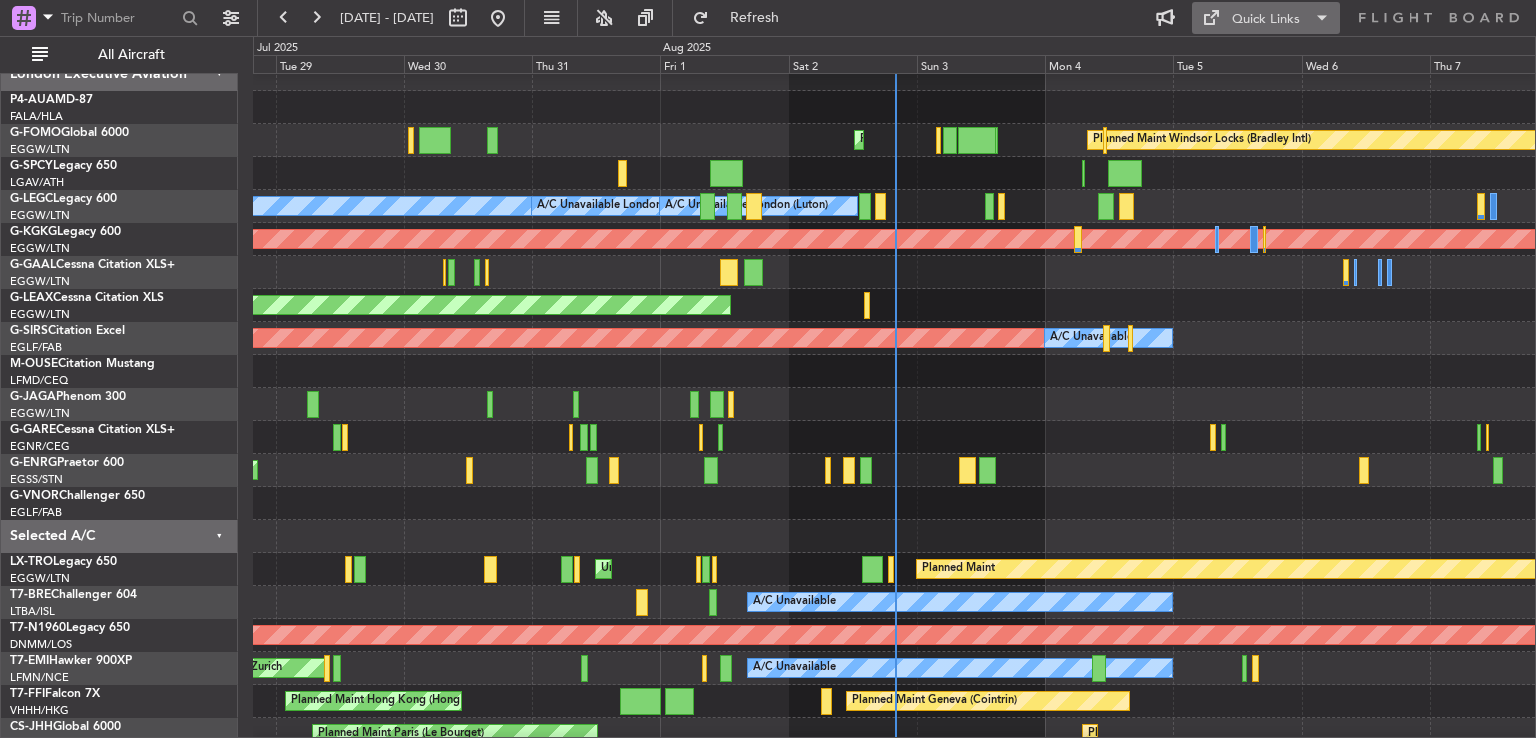 click on "Quick Links" at bounding box center (1266, 20) 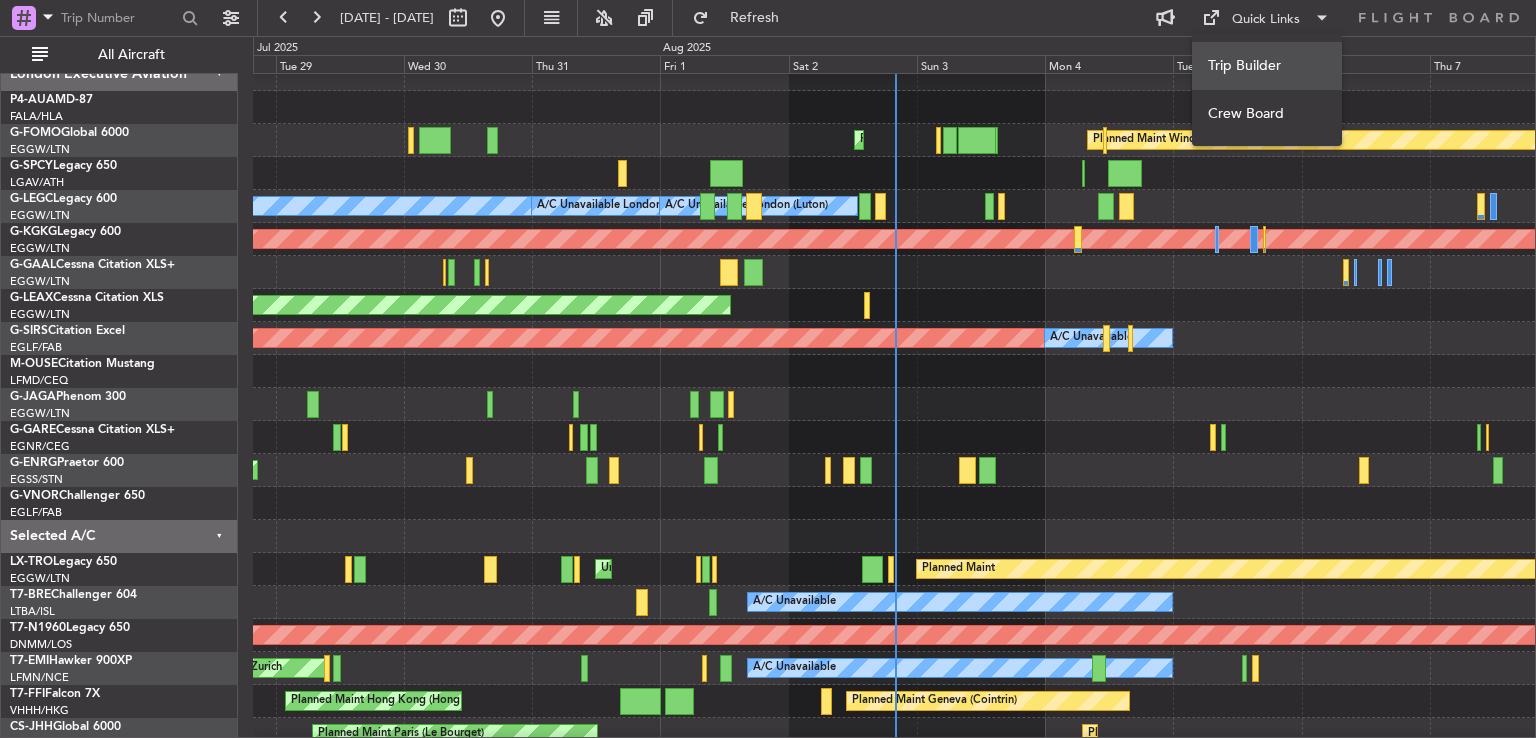 click on "Trip Builder" at bounding box center (1267, 66) 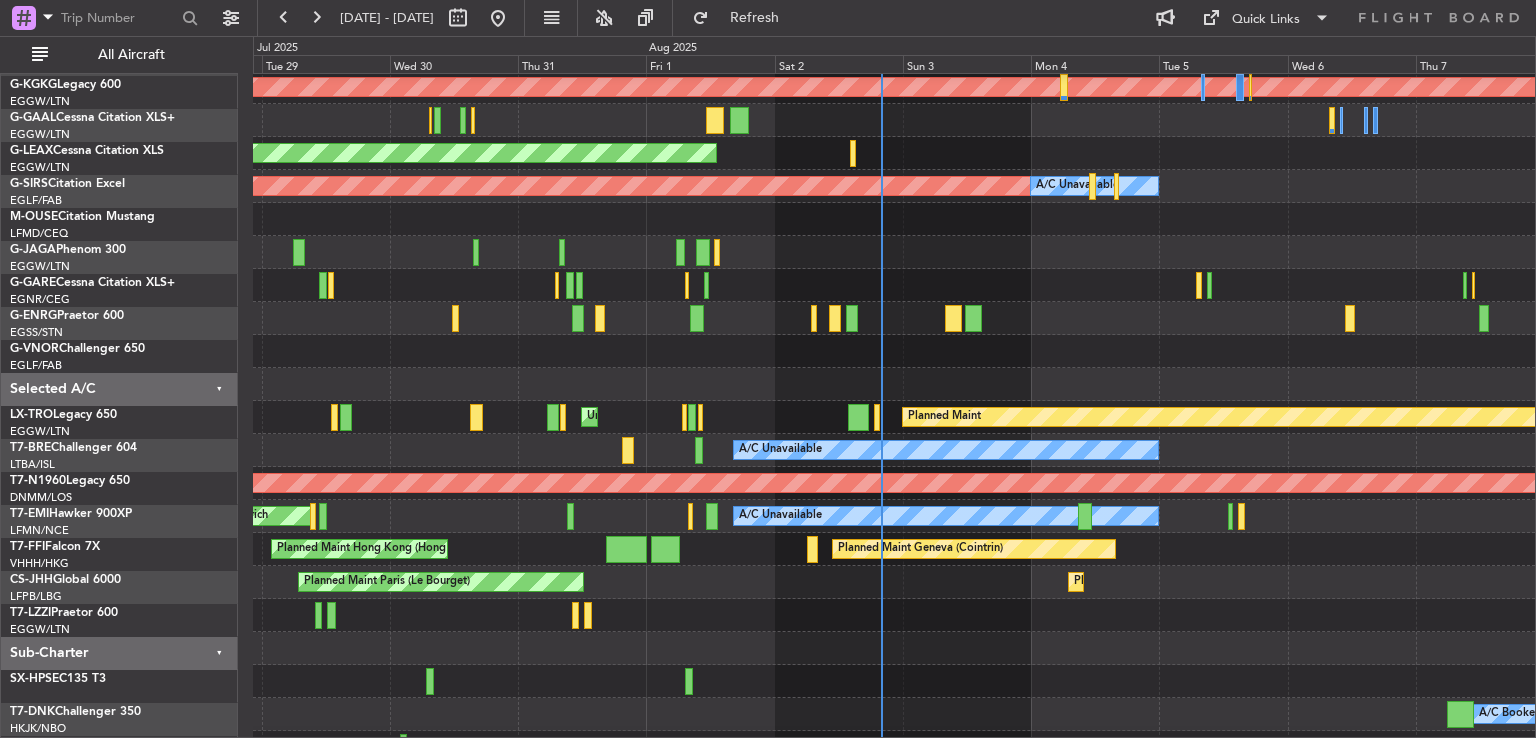 scroll, scrollTop: 168, scrollLeft: 0, axis: vertical 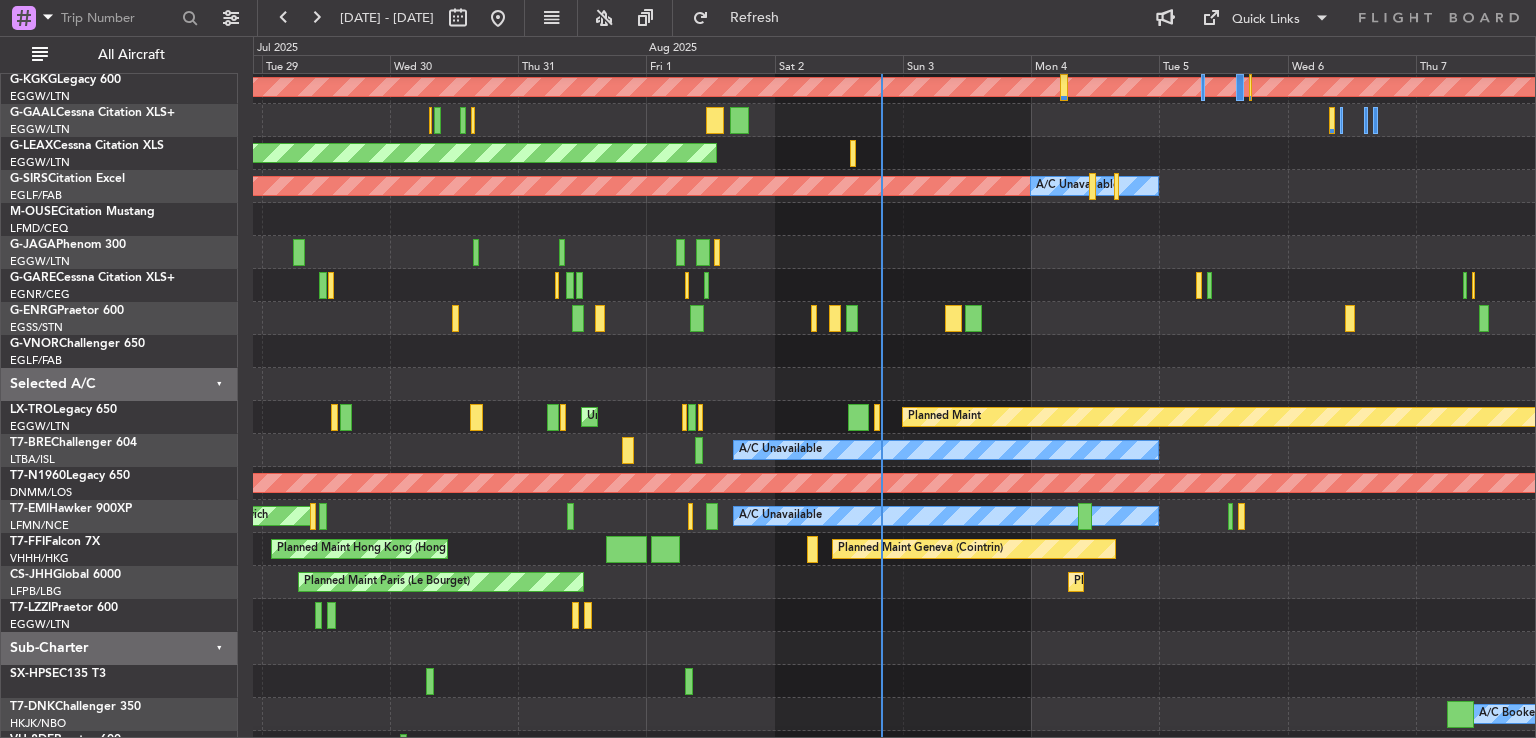 click on "AOG Maint Paris (Le Bourget)" 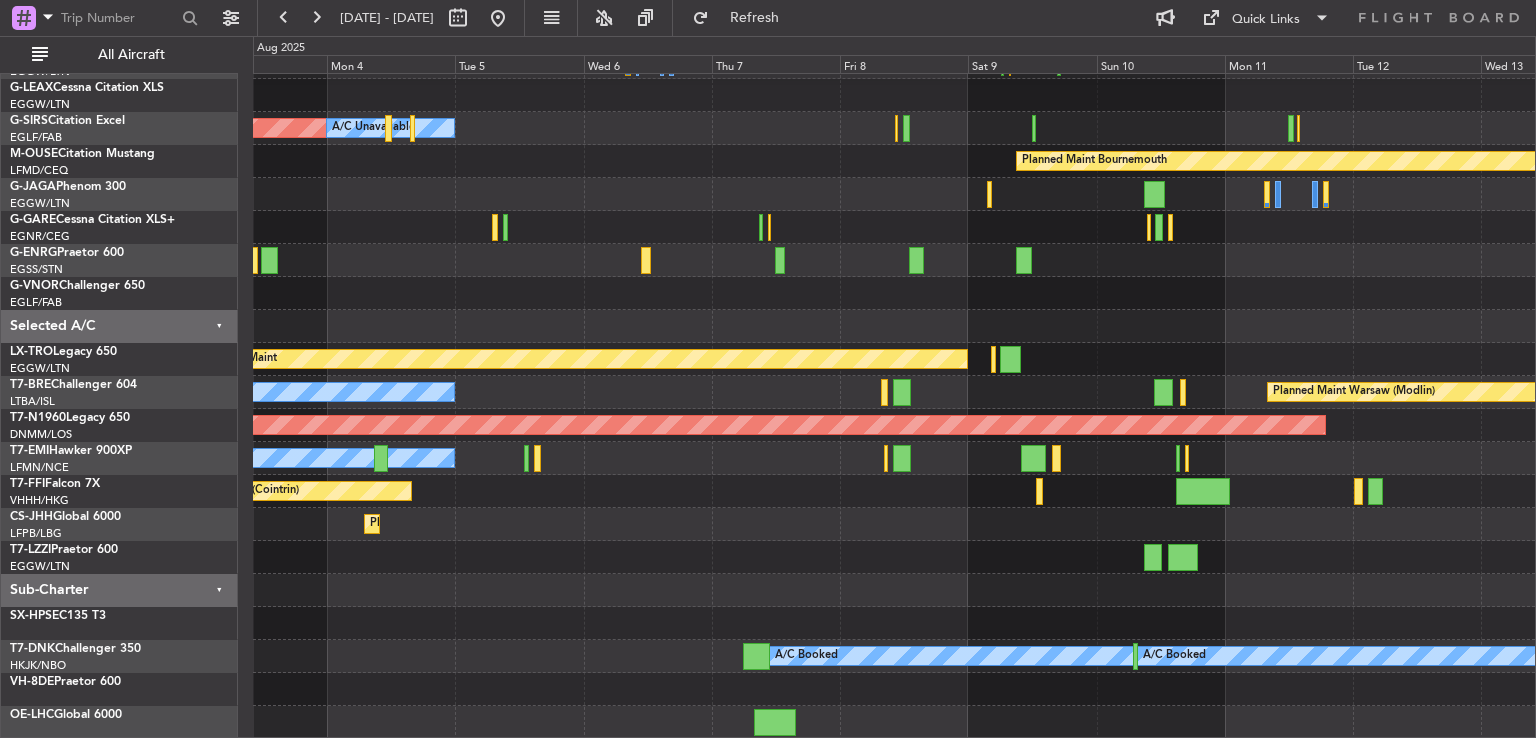 click 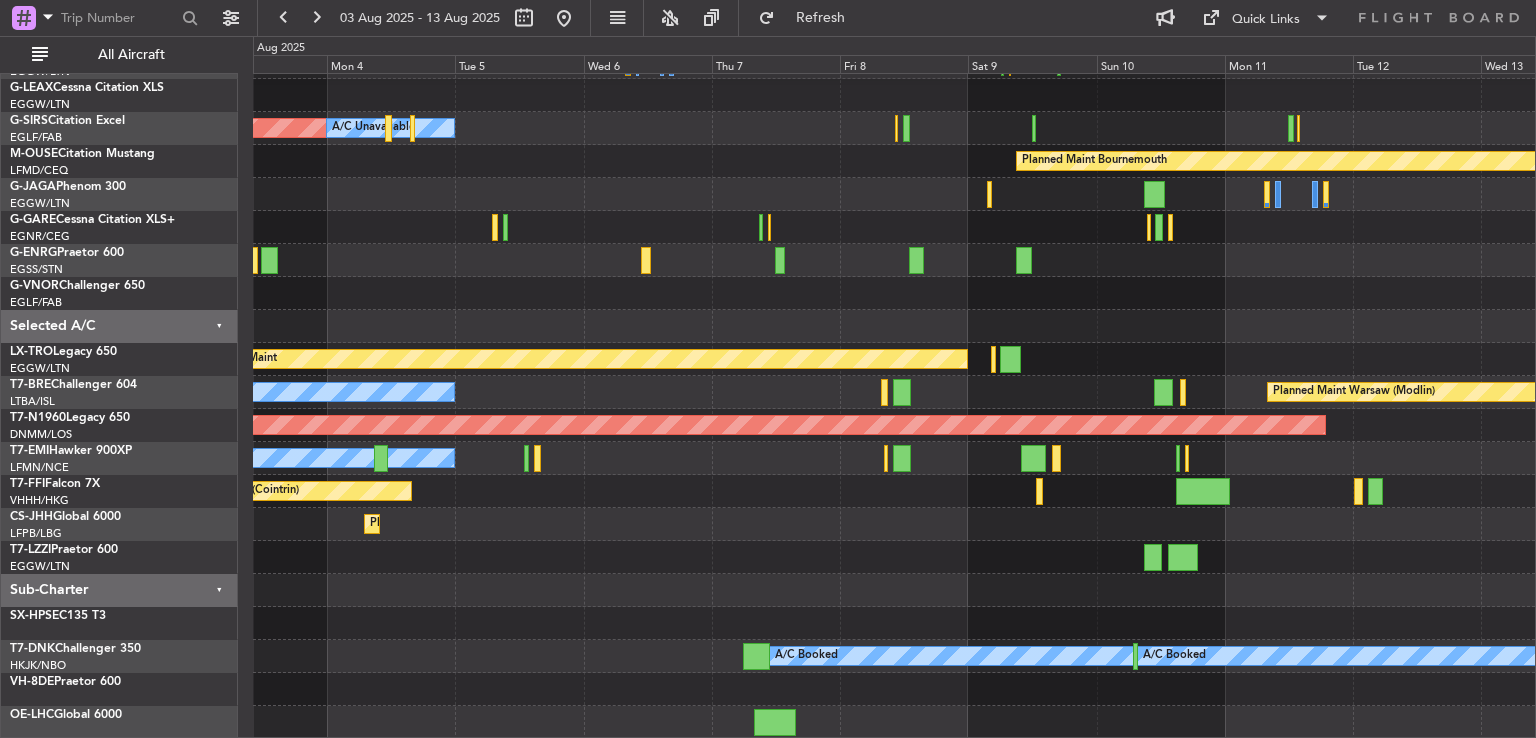 scroll, scrollTop: 192, scrollLeft: 0, axis: vertical 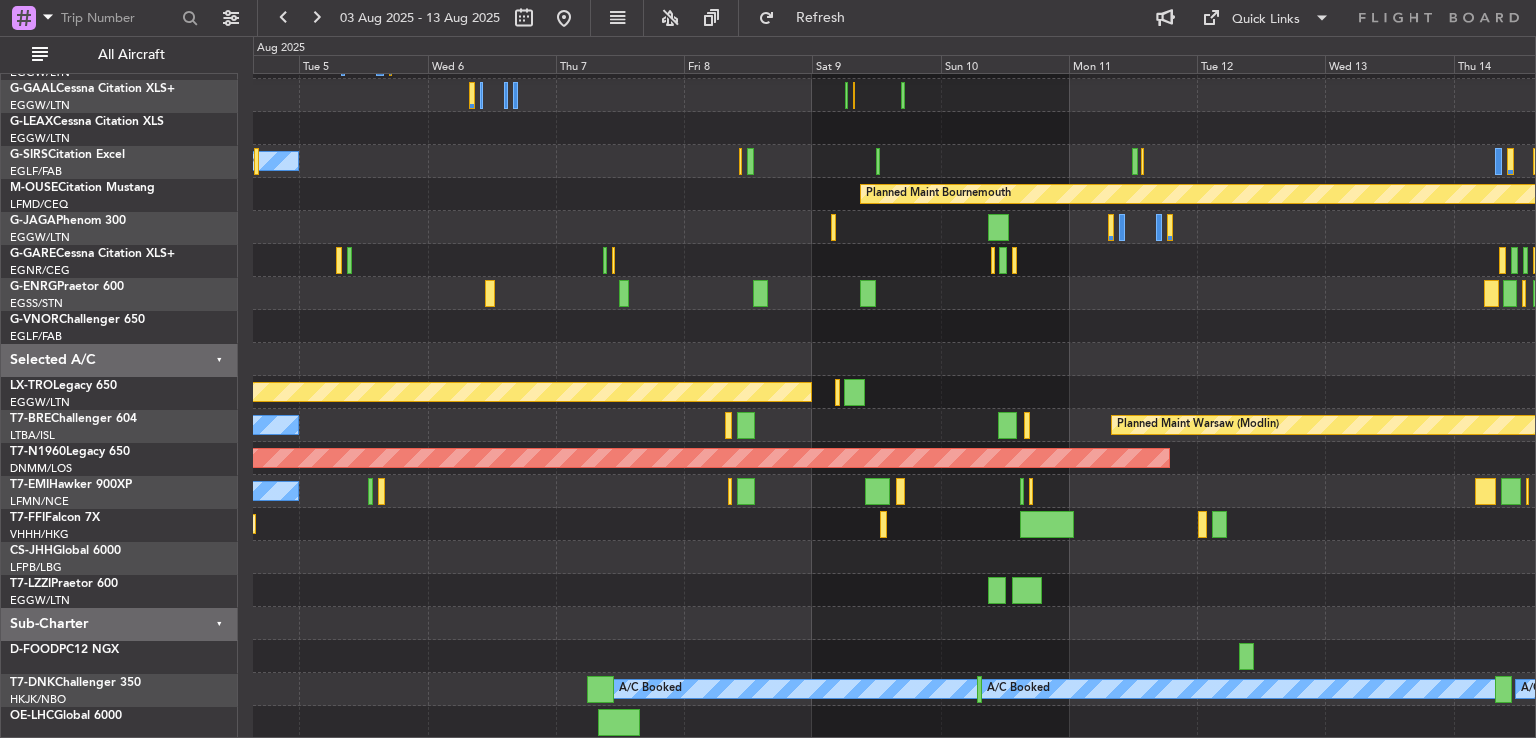 click on "AOG Maint Istanbul (Ataturk)
Owner London (Luton)
Planned Maint Oxford (Kidlington)
A/C Unavailable
Planned Maint Bournemouth
Planned Maint
A/C Unavailable
Planned Maint Warsaw (Modlin)
Planned Maint London (Stansted)
A/C Unavailable
Planned Maint Geneva (Cointrin)
Planned Maint Paris (Le Bourget)
A/C Booked
A/C Booked
A/C Booked" 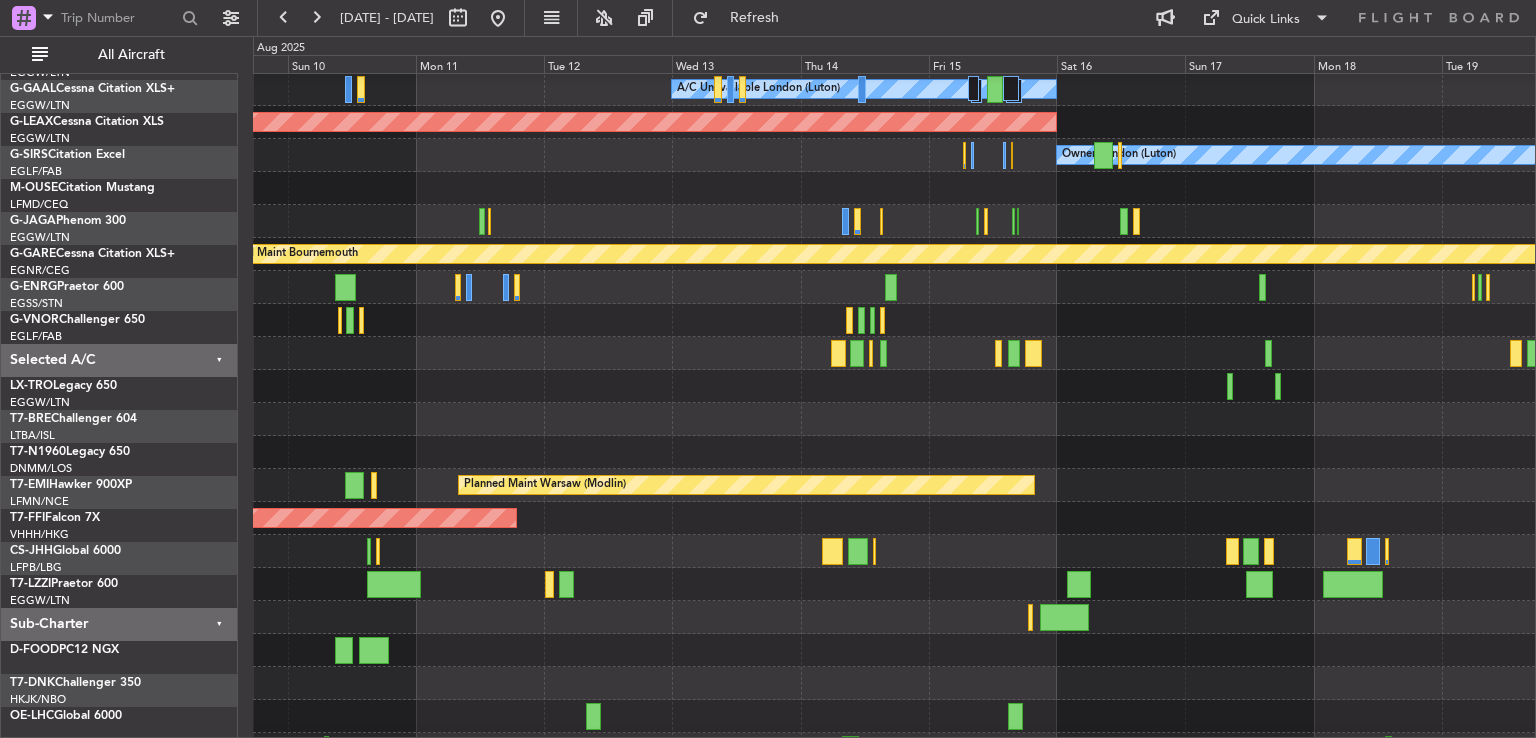 scroll, scrollTop: 132, scrollLeft: 0, axis: vertical 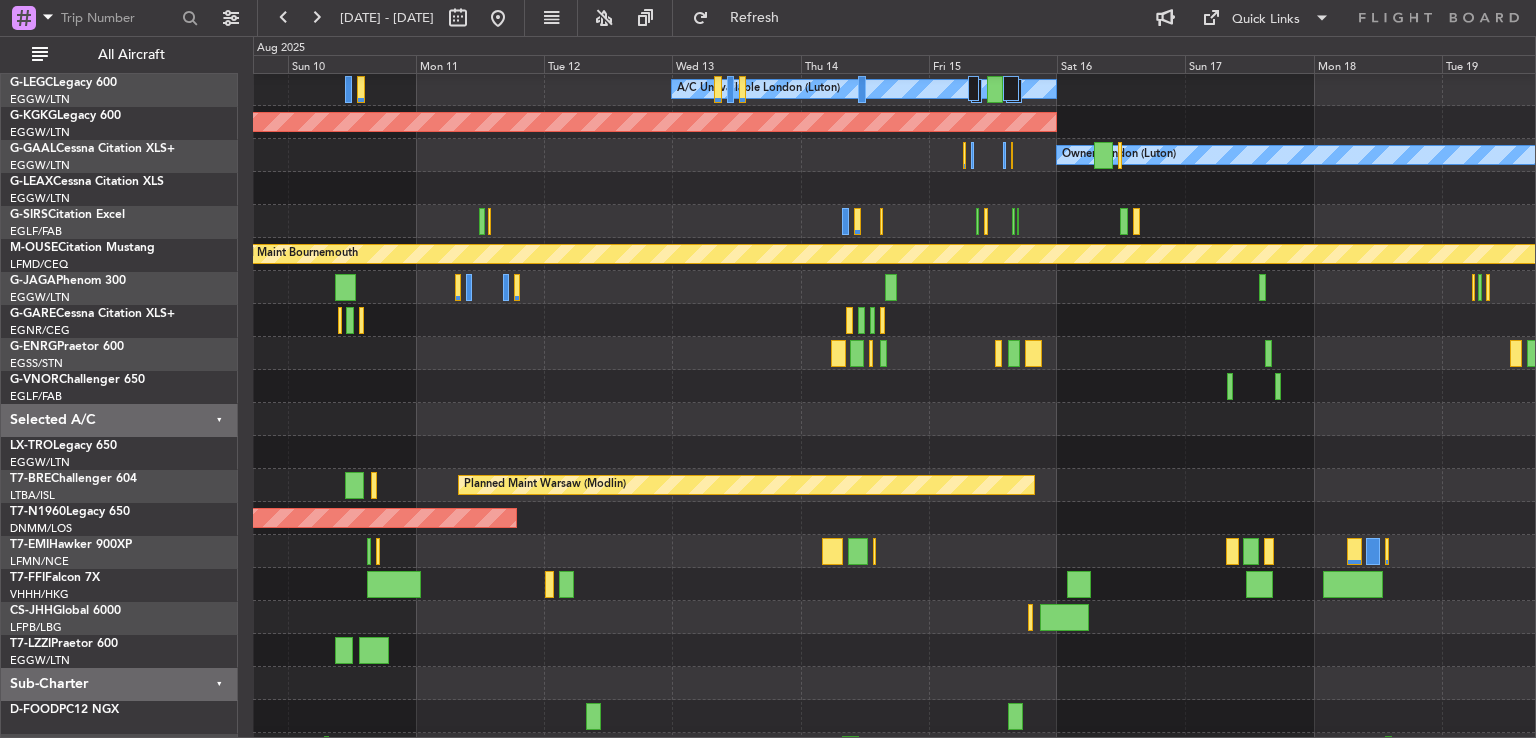 click 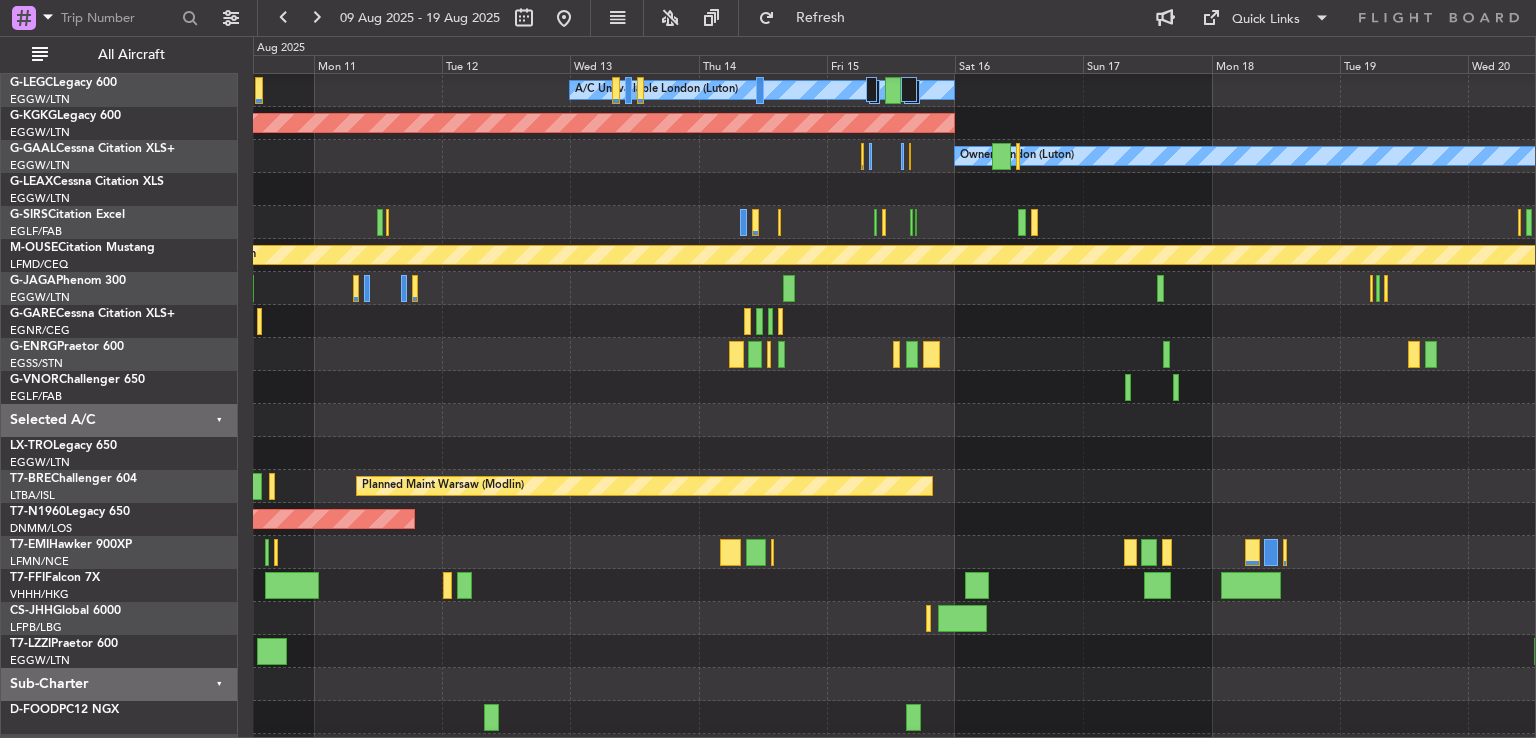 scroll, scrollTop: 160, scrollLeft: 0, axis: vertical 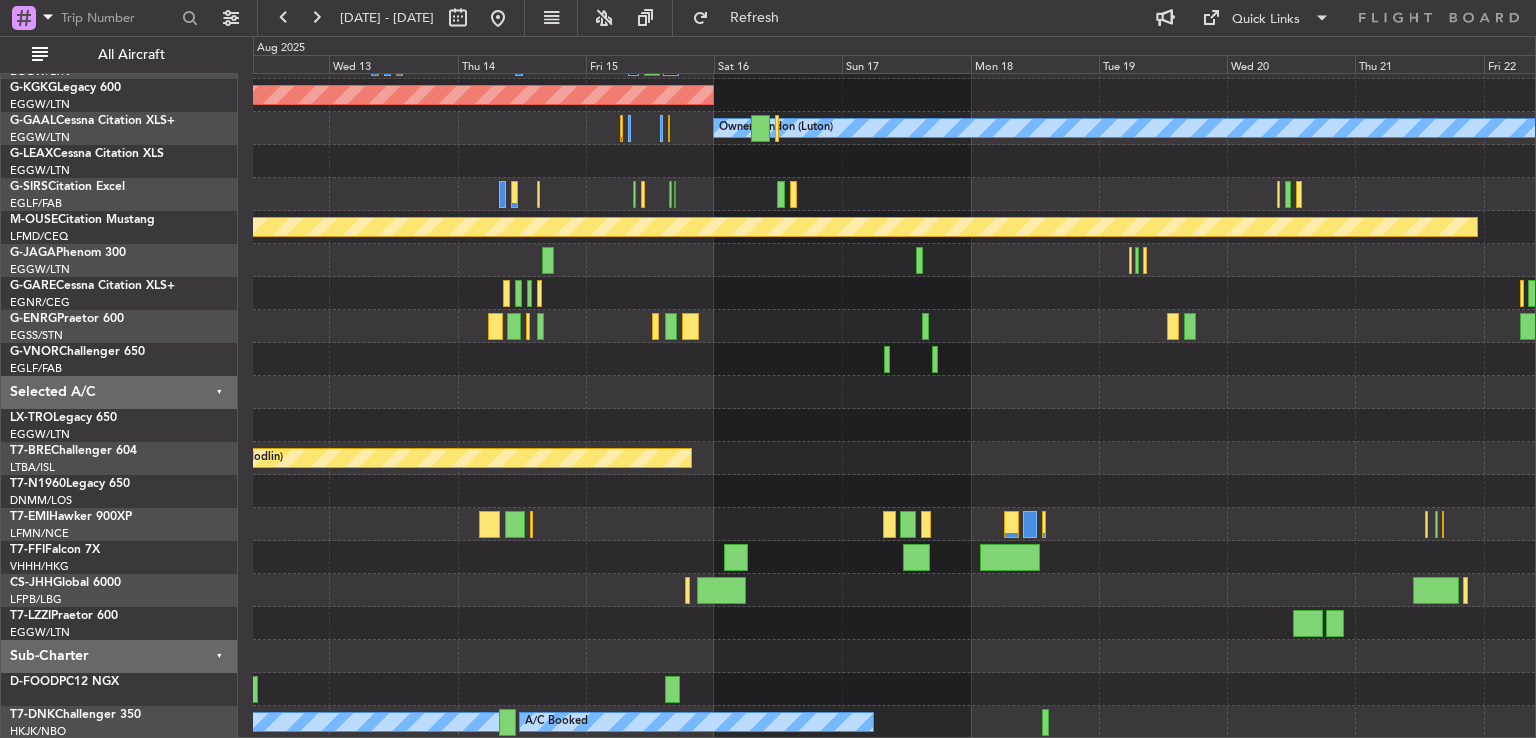 click on "A/C Unavailable London (Luton)
A/C Unavailable London (Luton)
AOG Maint Istanbul (Ataturk)
Owner London (Luton)
Planned Maint Bournemouth
Planned Maint Warsaw (Modlin)
Planned Maint London (Stansted)
A/C Booked
A/C Booked
A/C Booked" 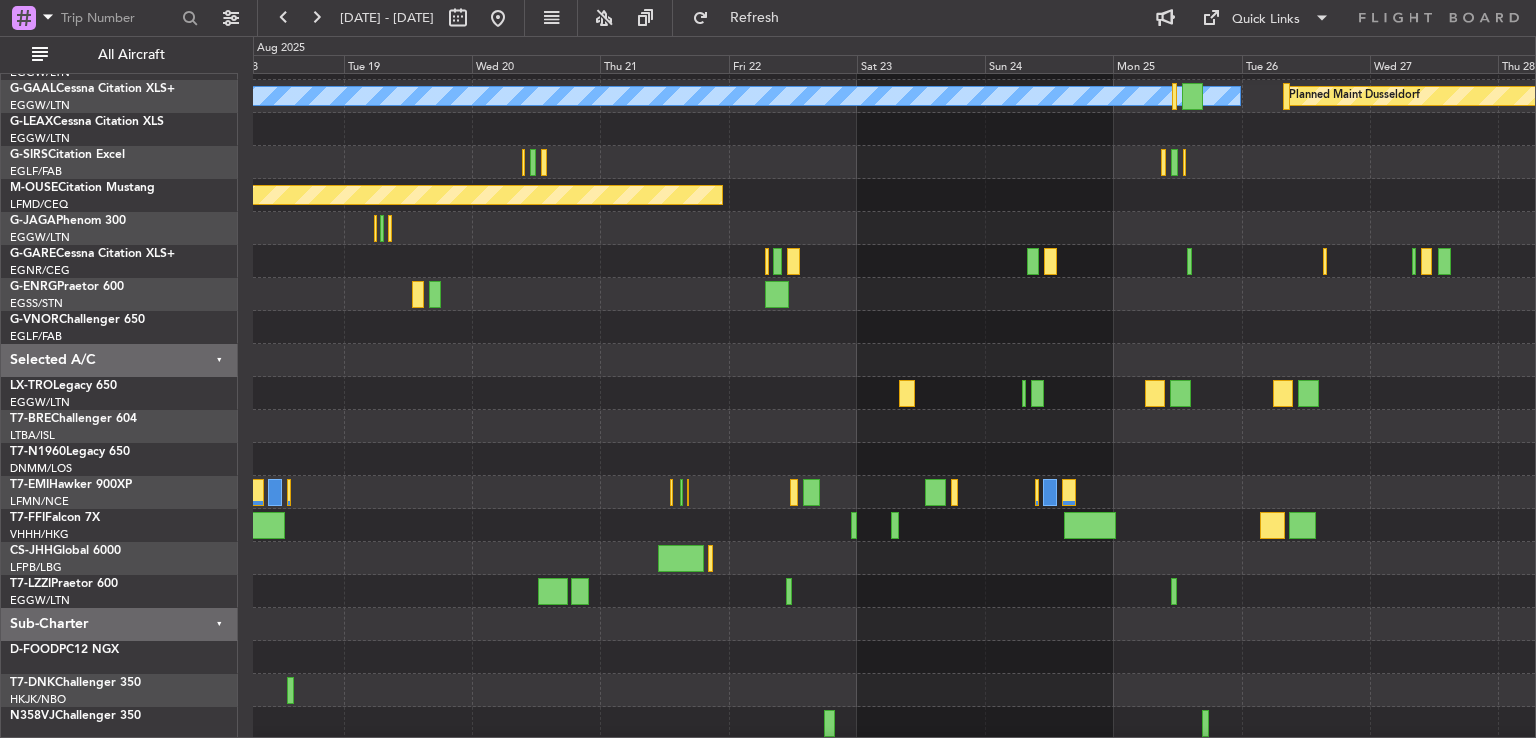 click 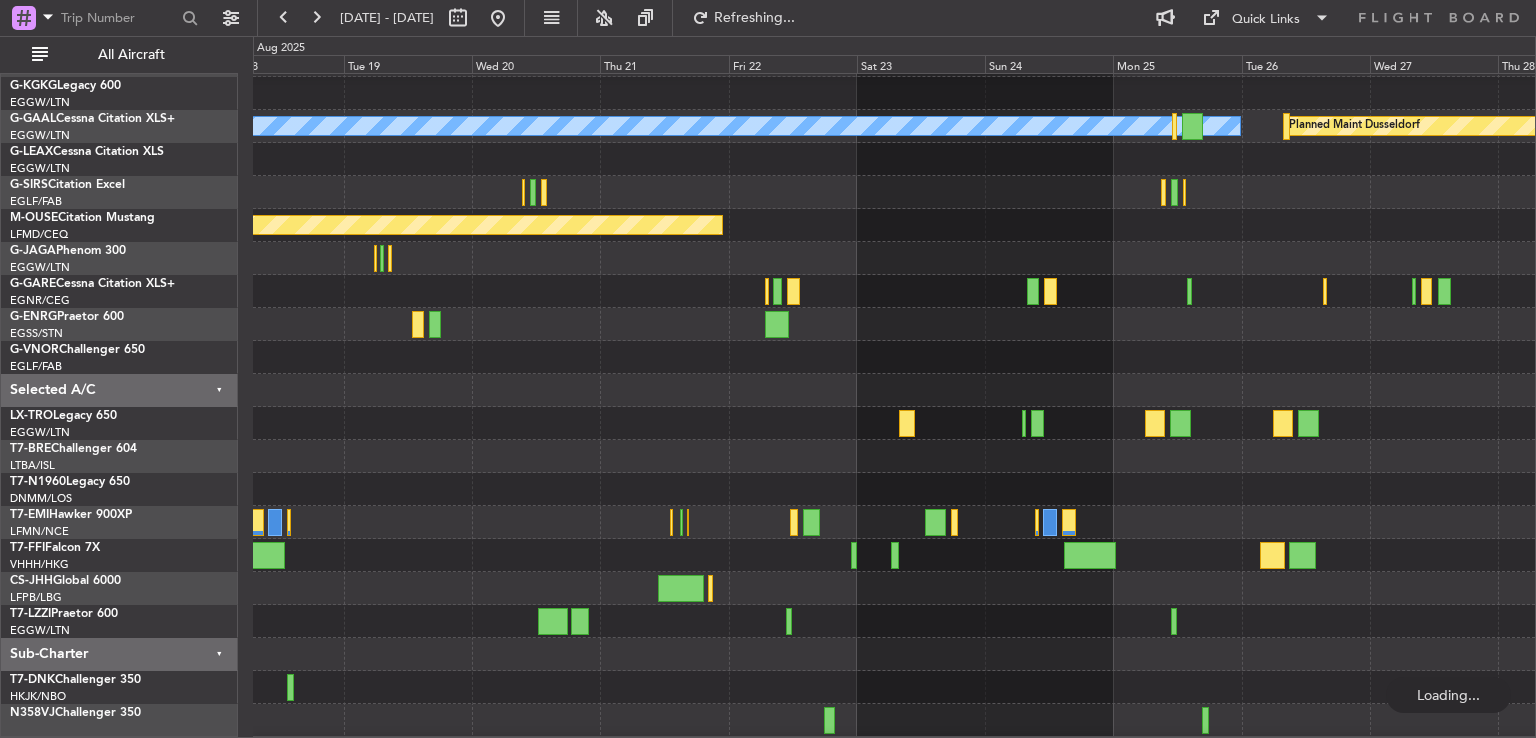 scroll, scrollTop: 160, scrollLeft: 0, axis: vertical 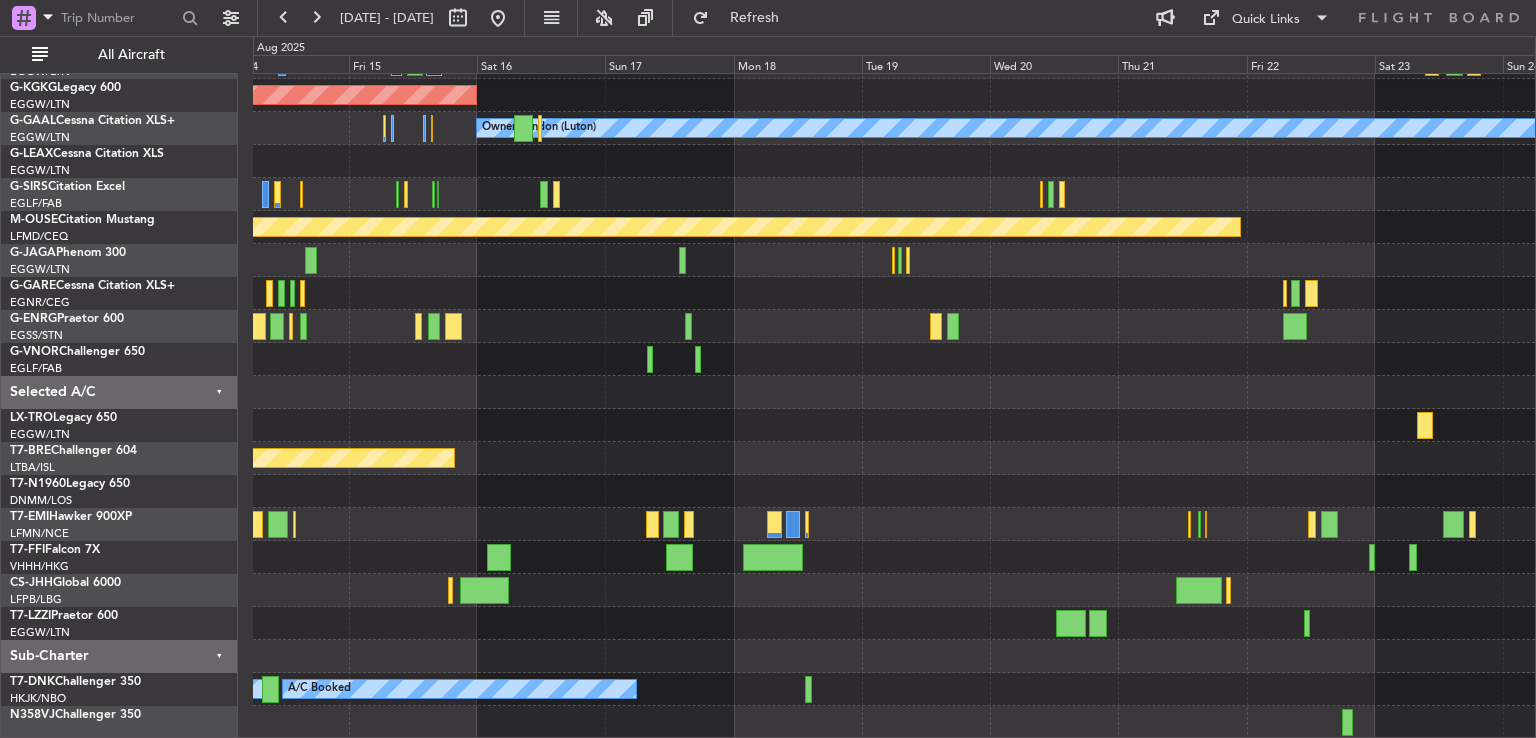 click on "A/C Unavailable London (Luton)
A/C Unavailable London (Luton)
AOG Maint Istanbul (Ataturk)
Owner London (Luton)
Planned Maint Dusseldorf
Planned Maint Bournemouth
Planned Maint Warsaw (Modlin)
Planned Maint London (Stansted)
A/C Booked
A/C Booked" 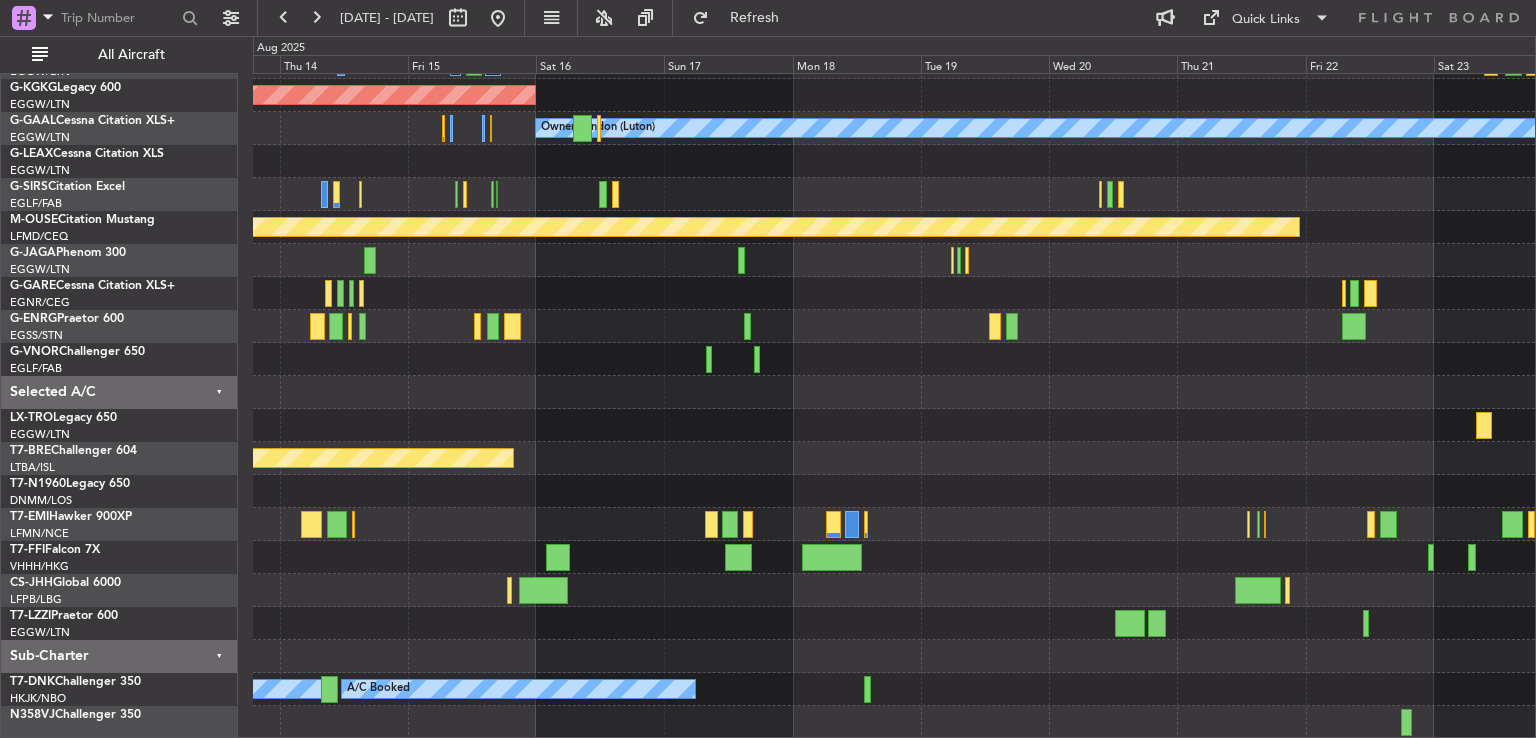 scroll, scrollTop: 100, scrollLeft: 0, axis: vertical 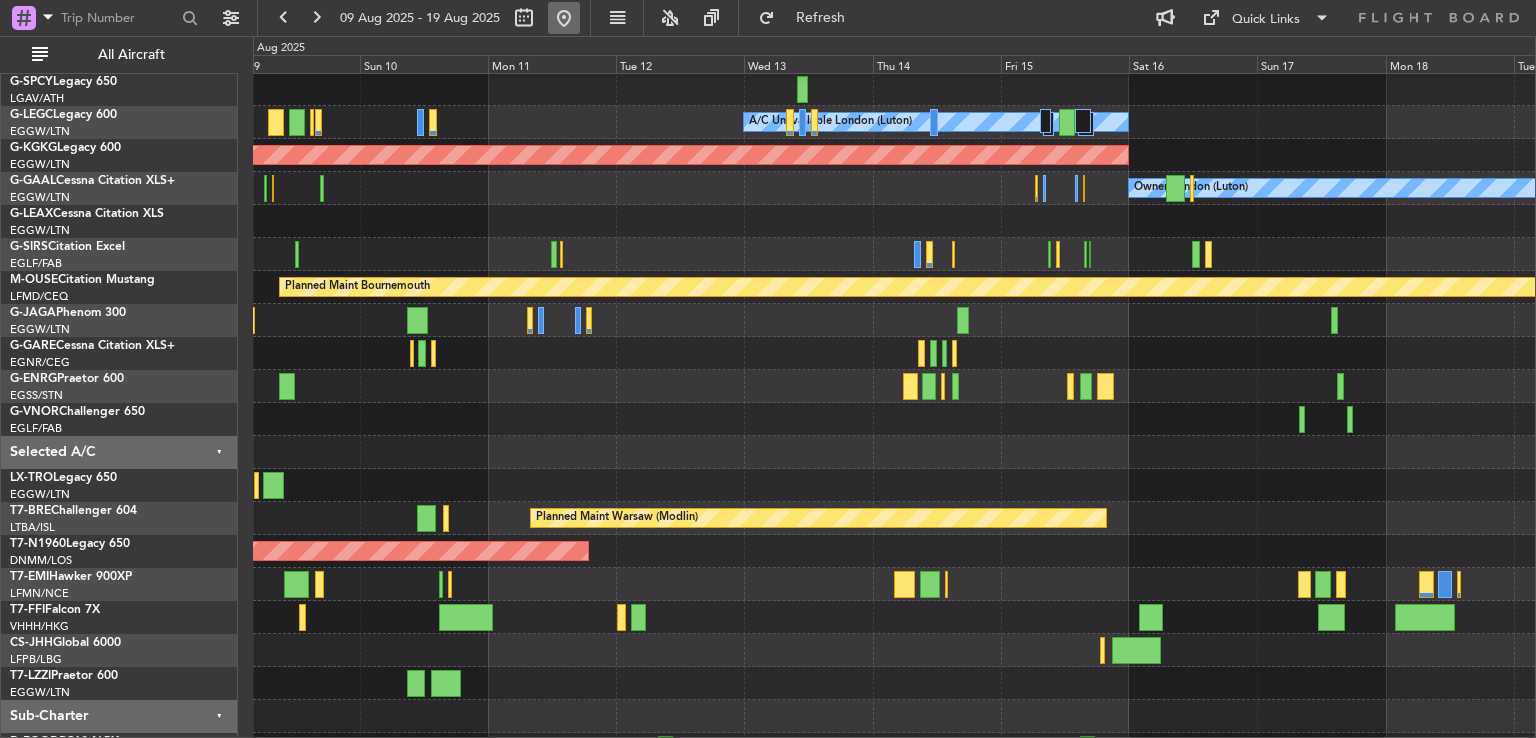 click at bounding box center [564, 18] 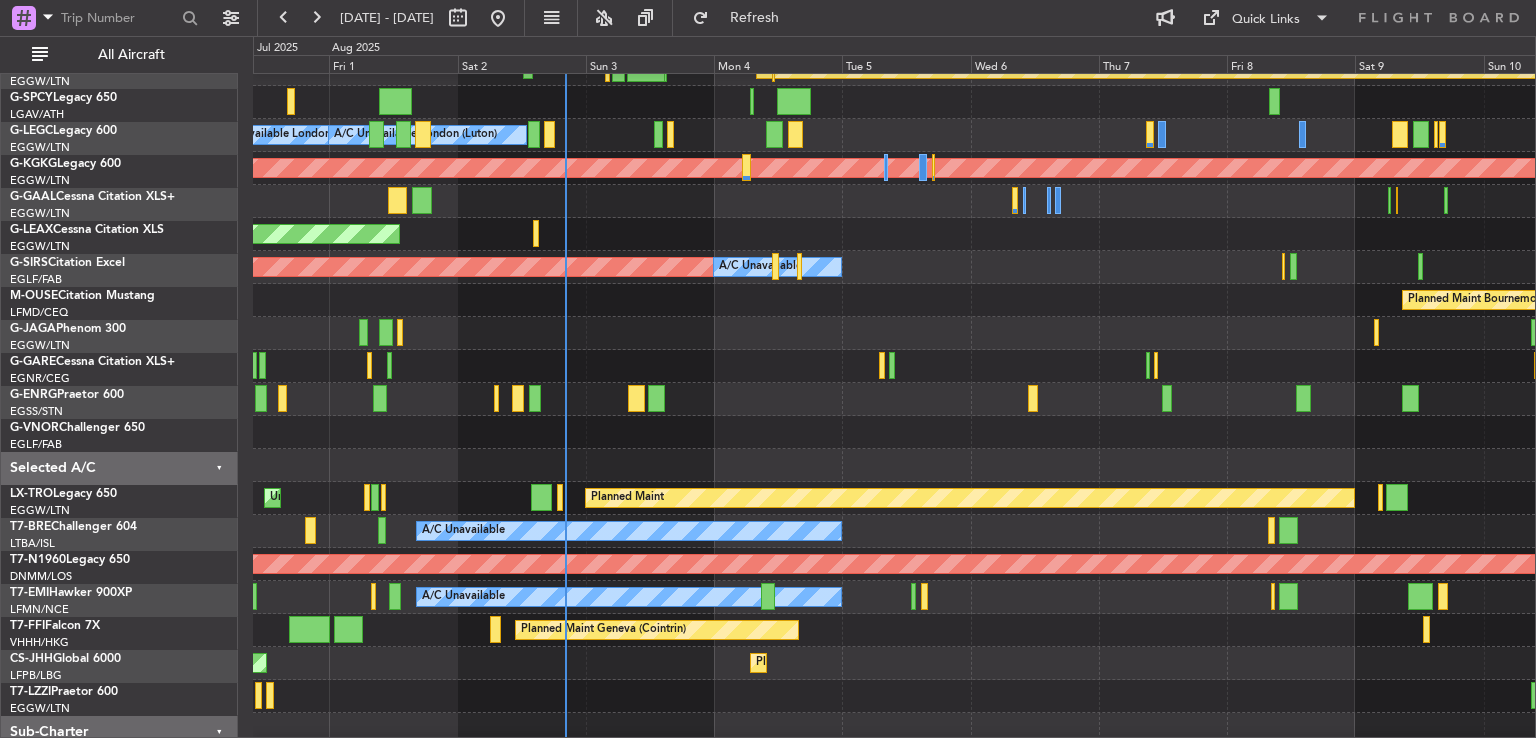 click 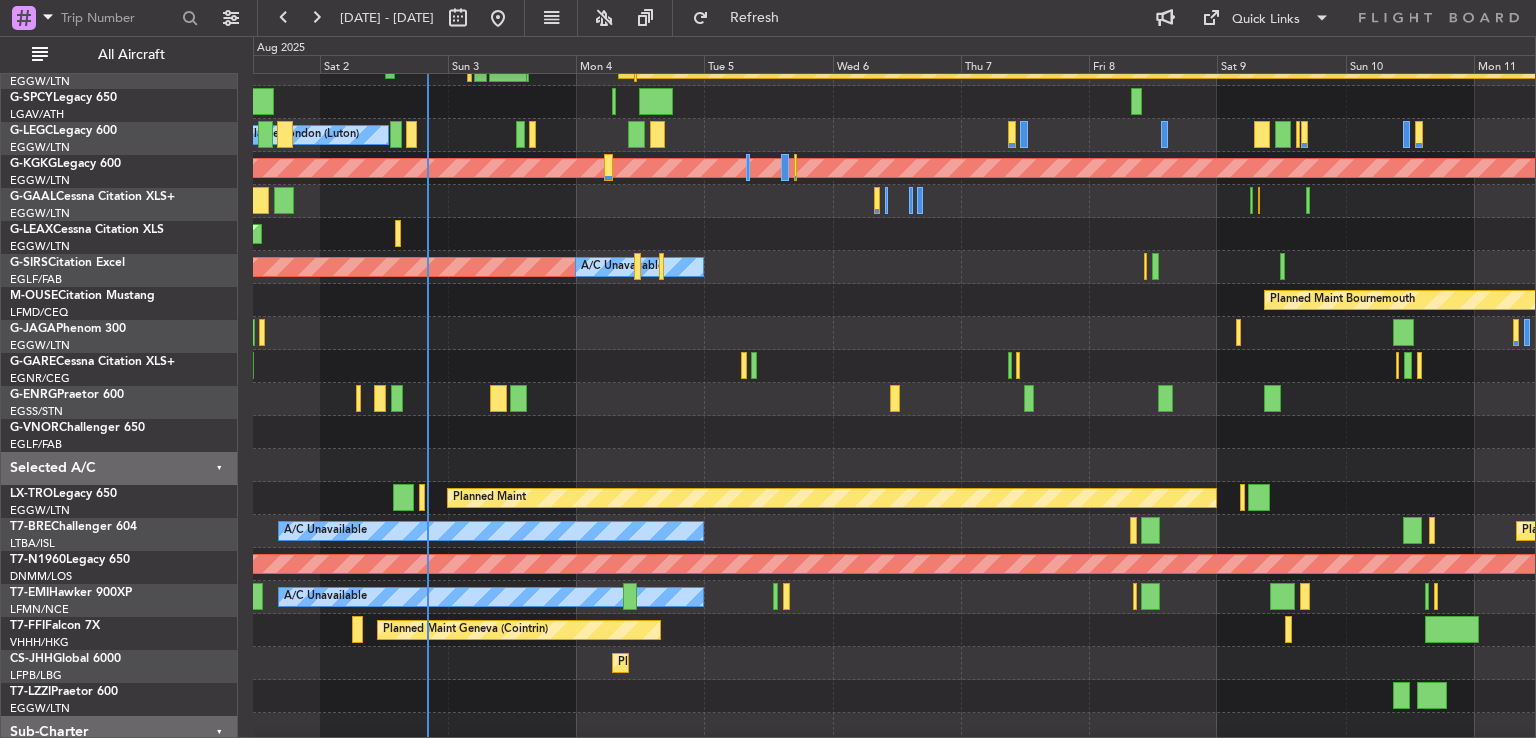 scroll, scrollTop: 87, scrollLeft: 0, axis: vertical 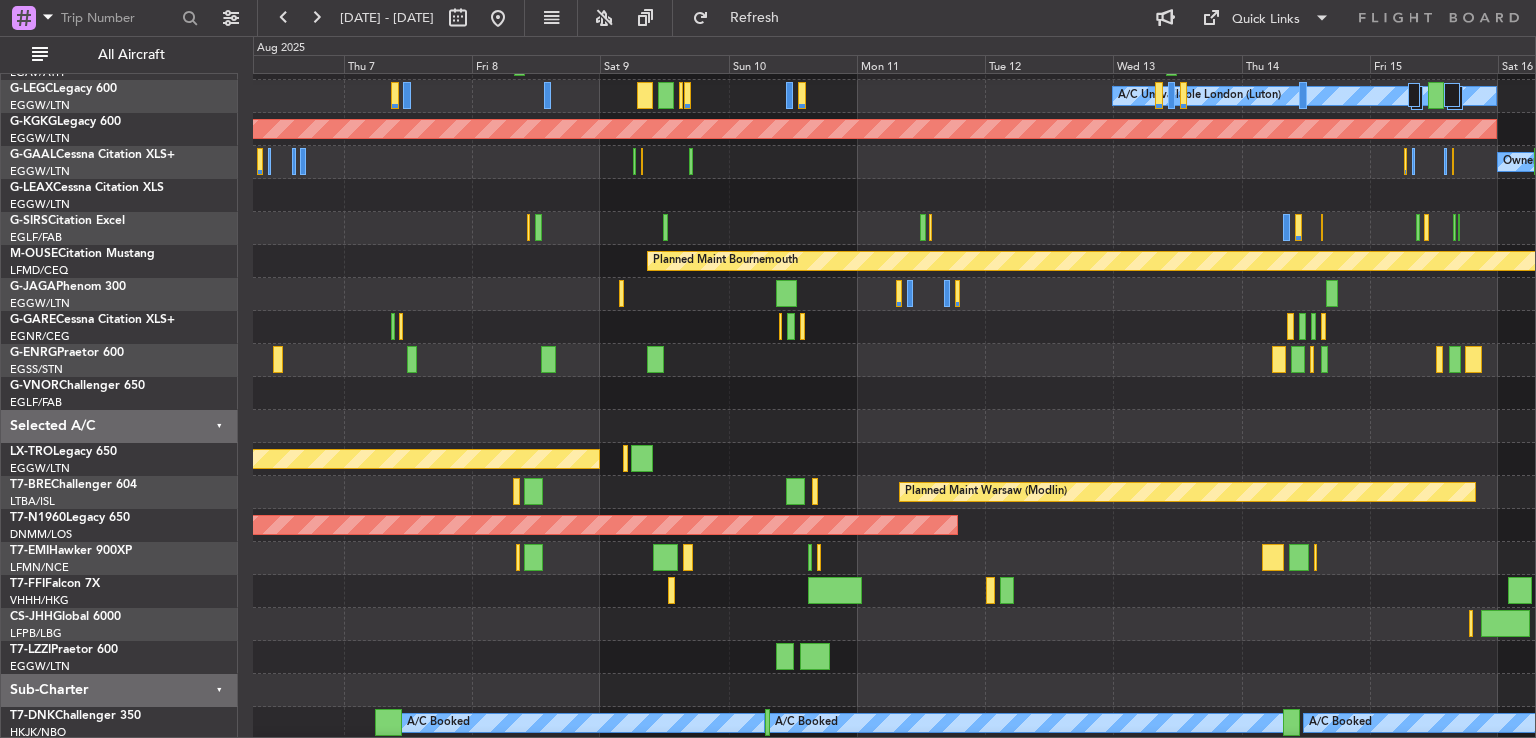 click 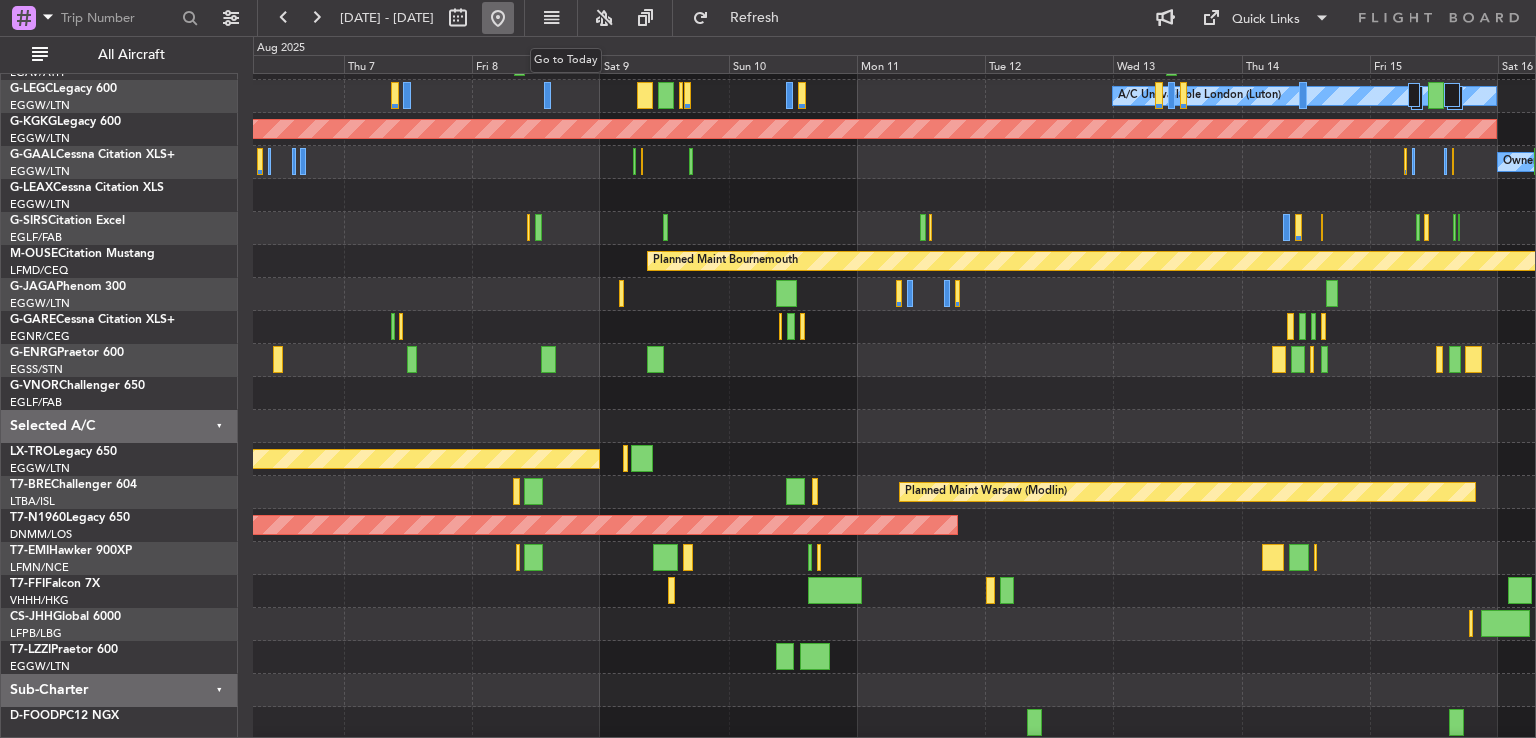 click at bounding box center [498, 18] 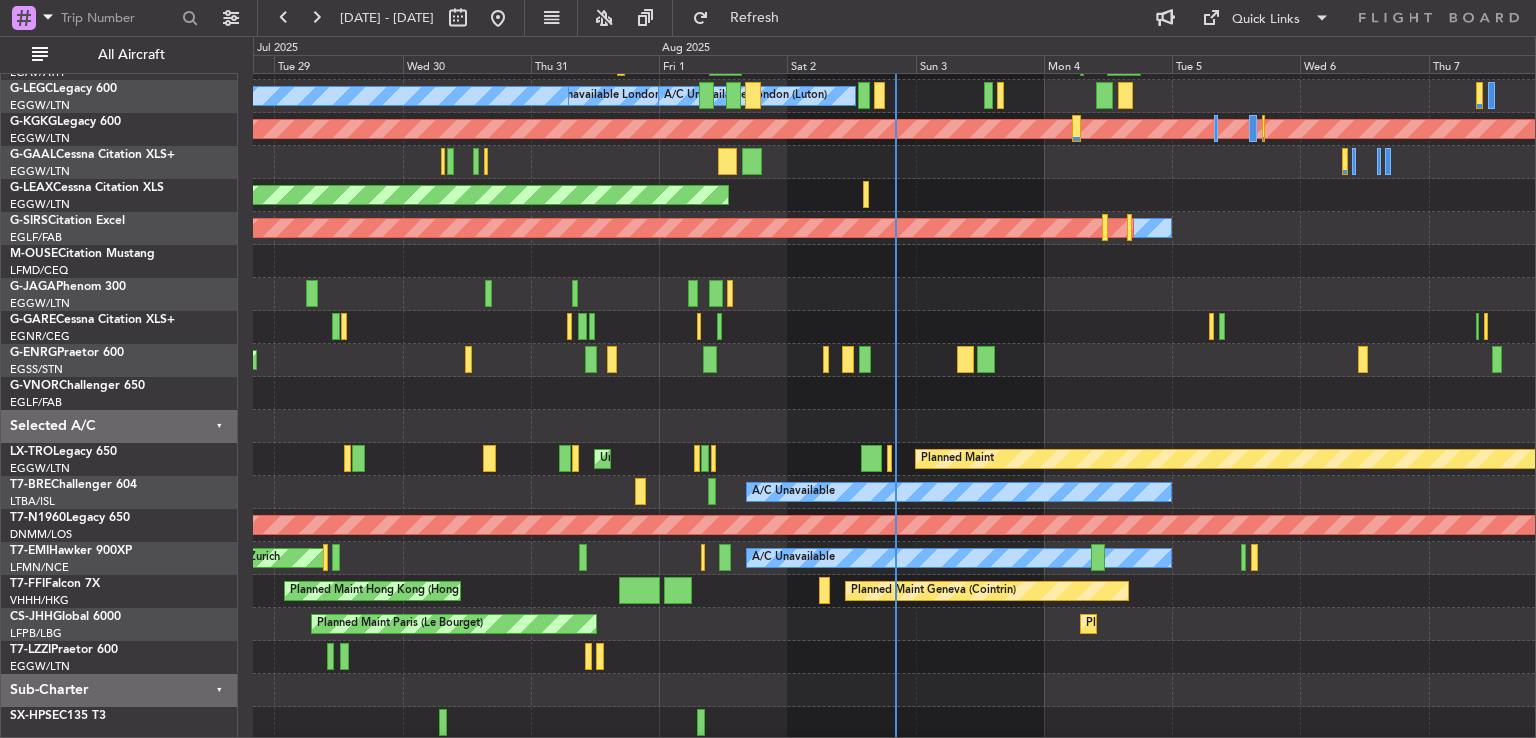 scroll, scrollTop: 12, scrollLeft: 0, axis: vertical 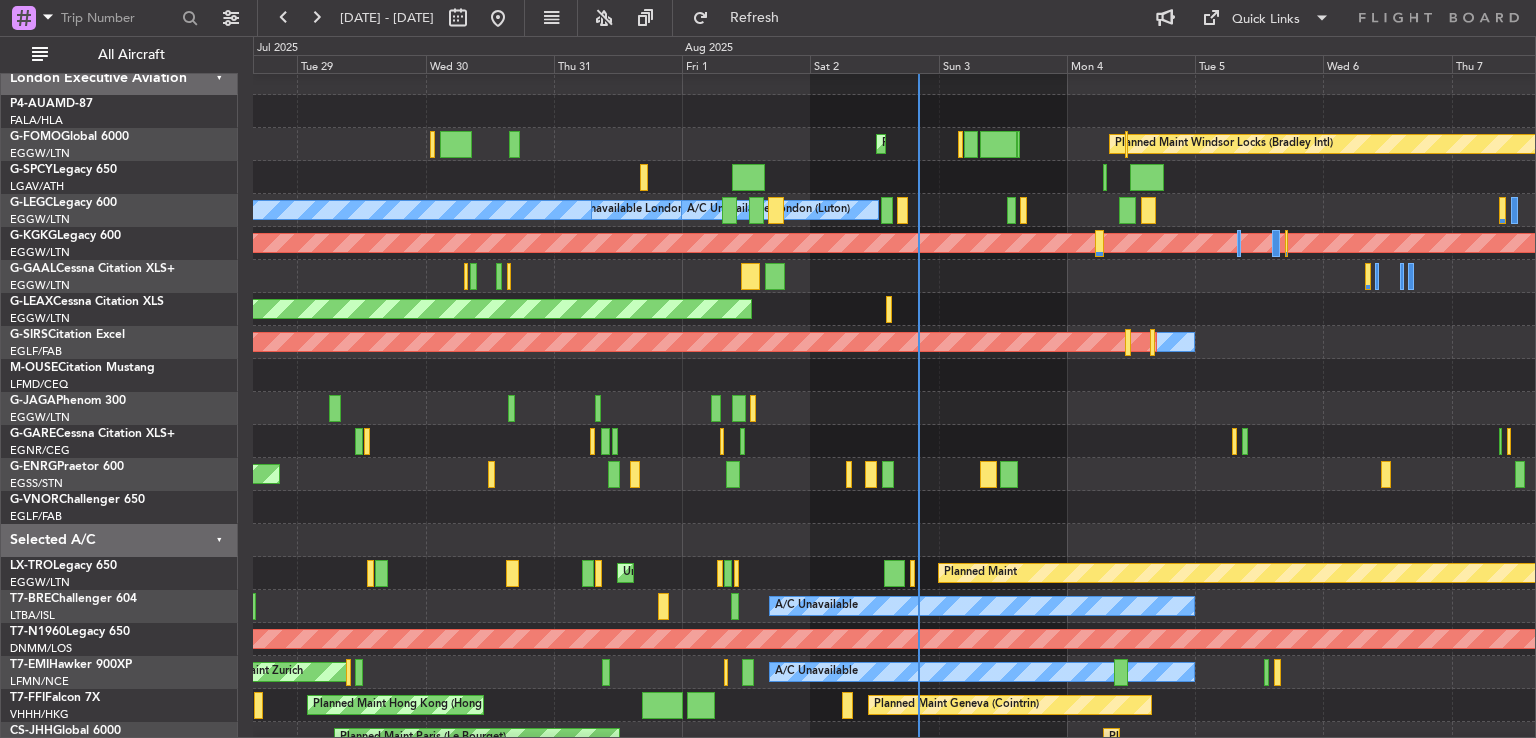 click on "Planned Maint Bournemouth" 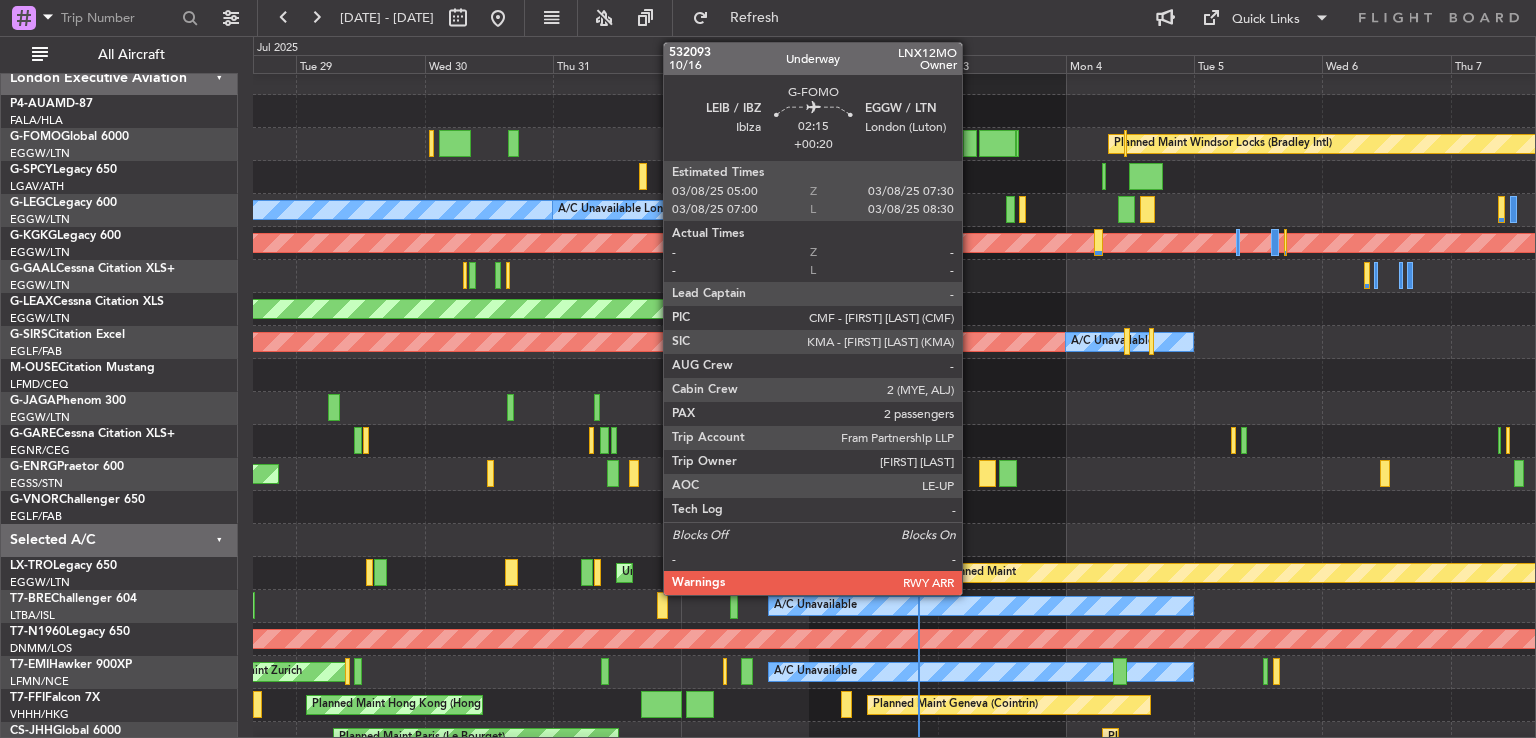 click 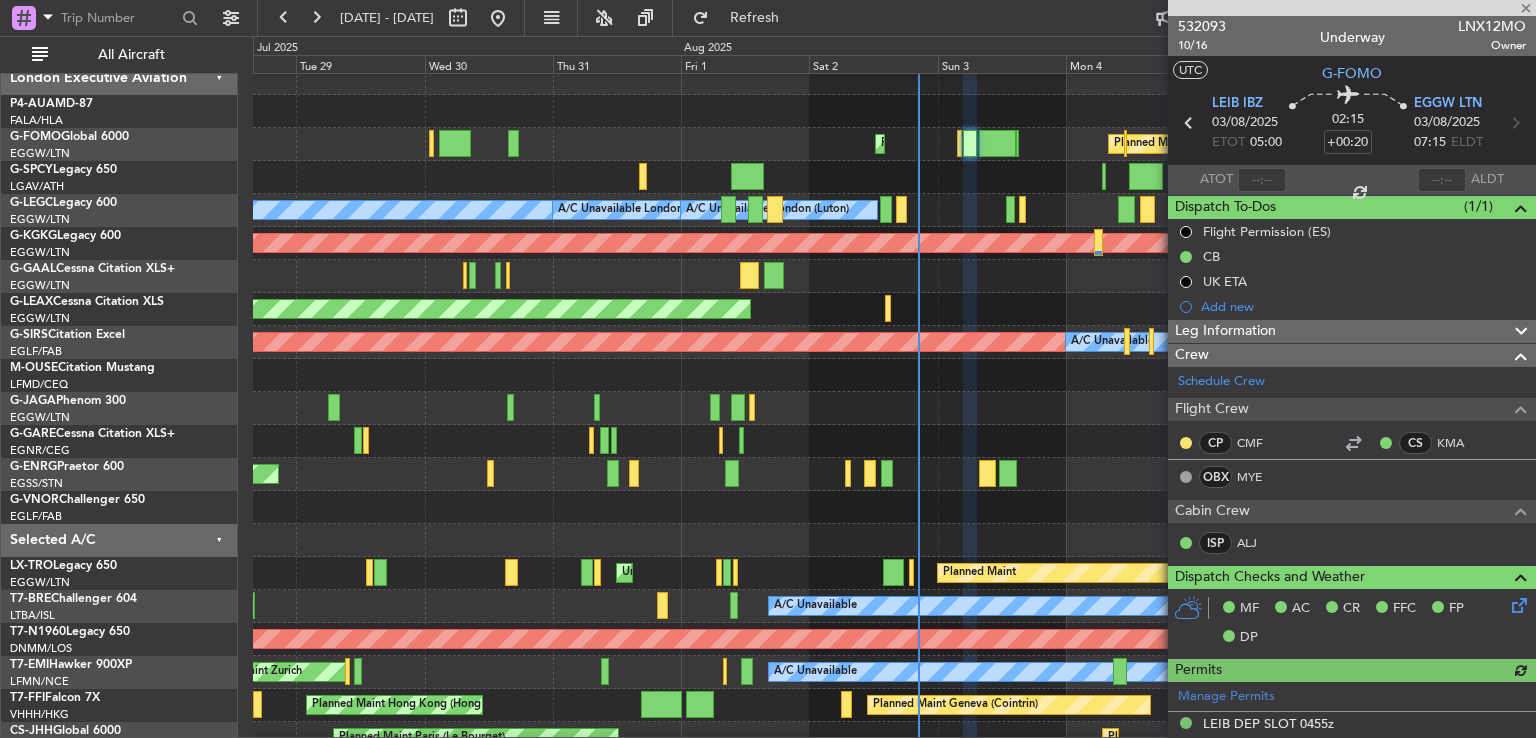 scroll, scrollTop: 543, scrollLeft: 0, axis: vertical 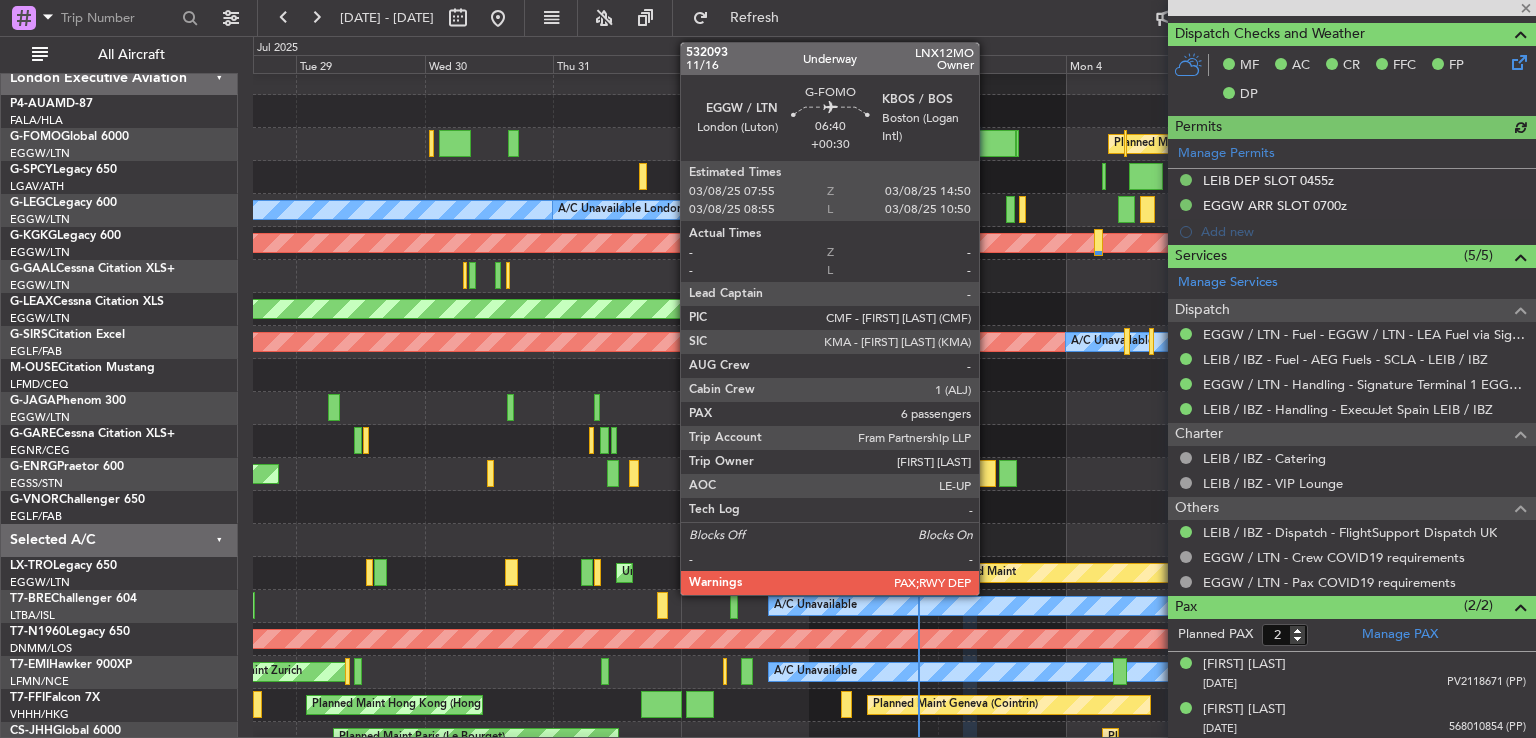 click 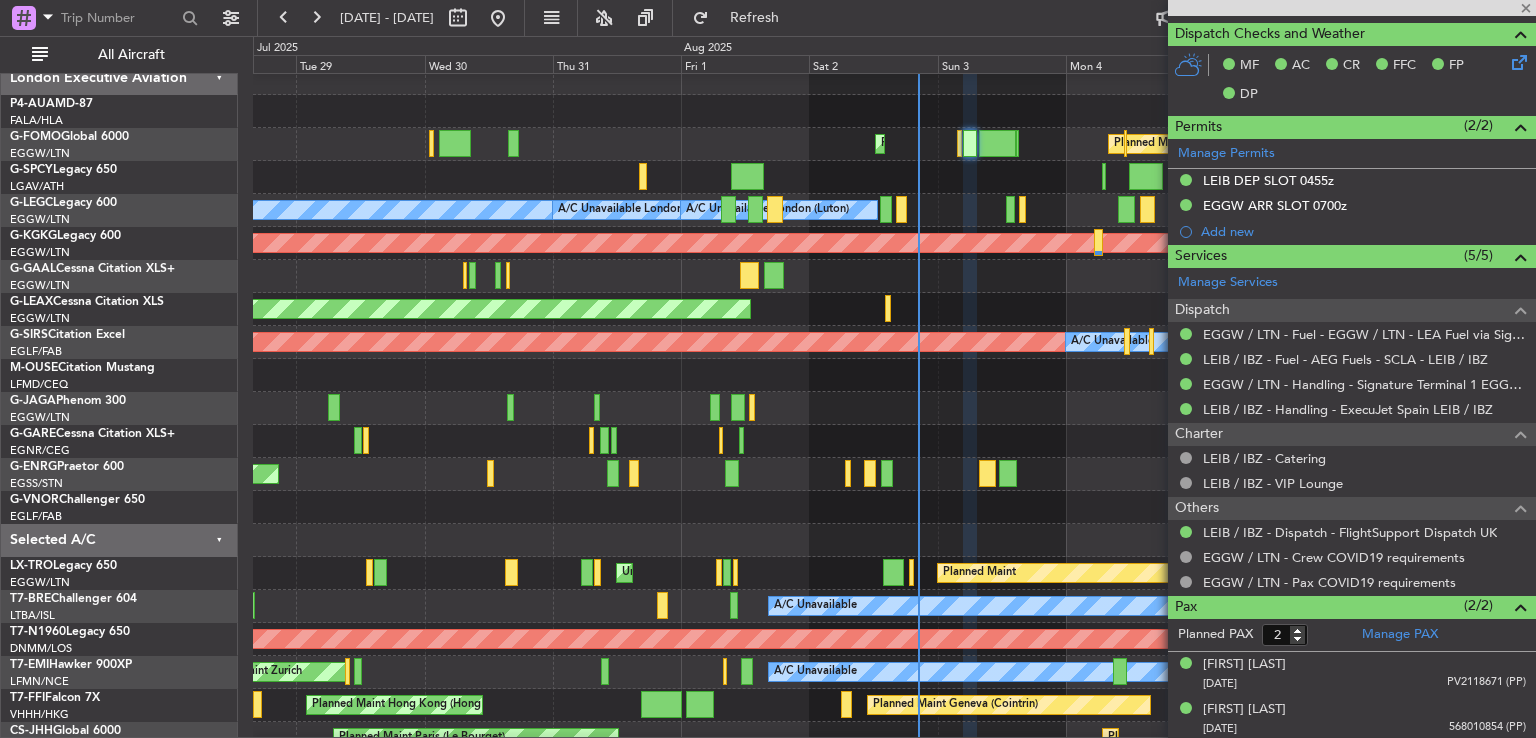 type on "+00:30" 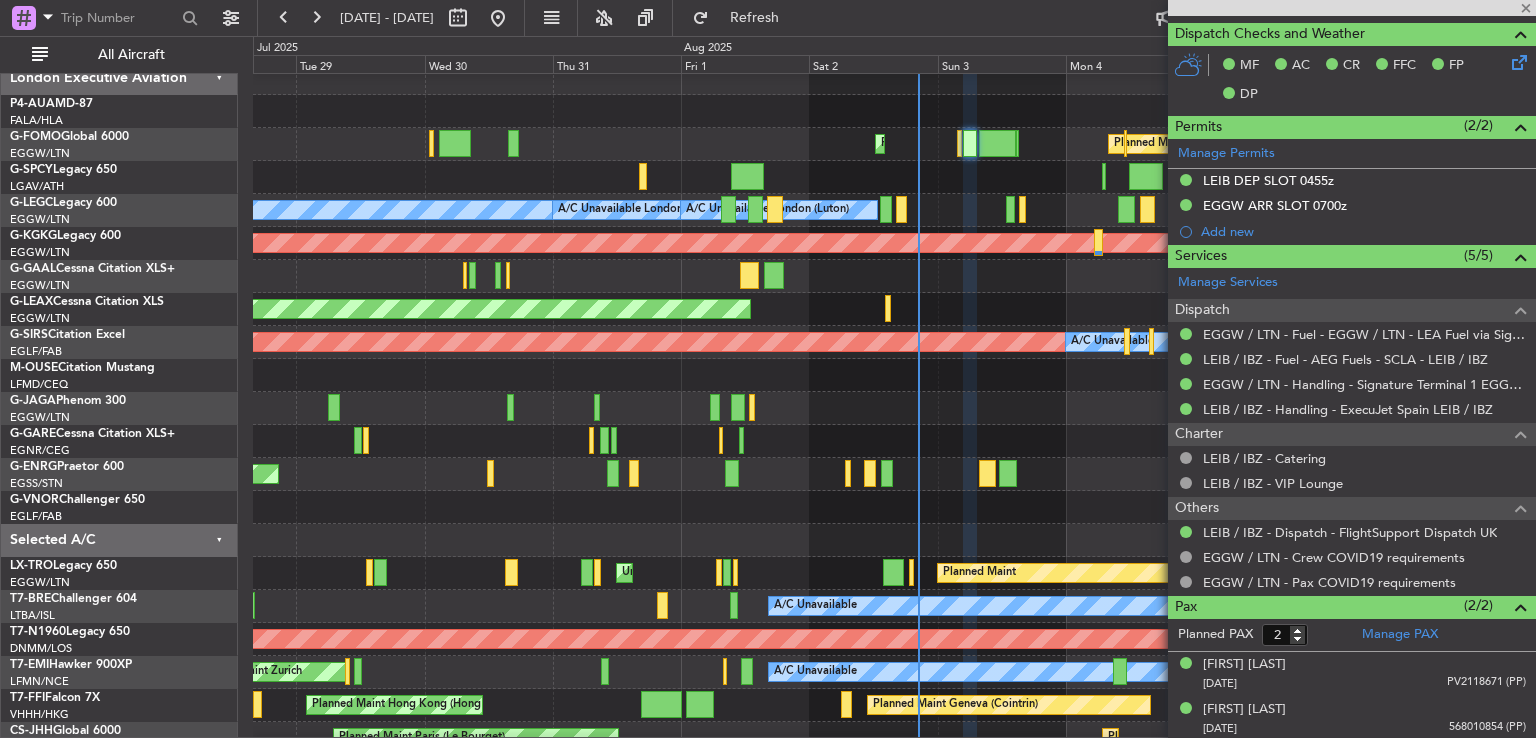 type on "6" 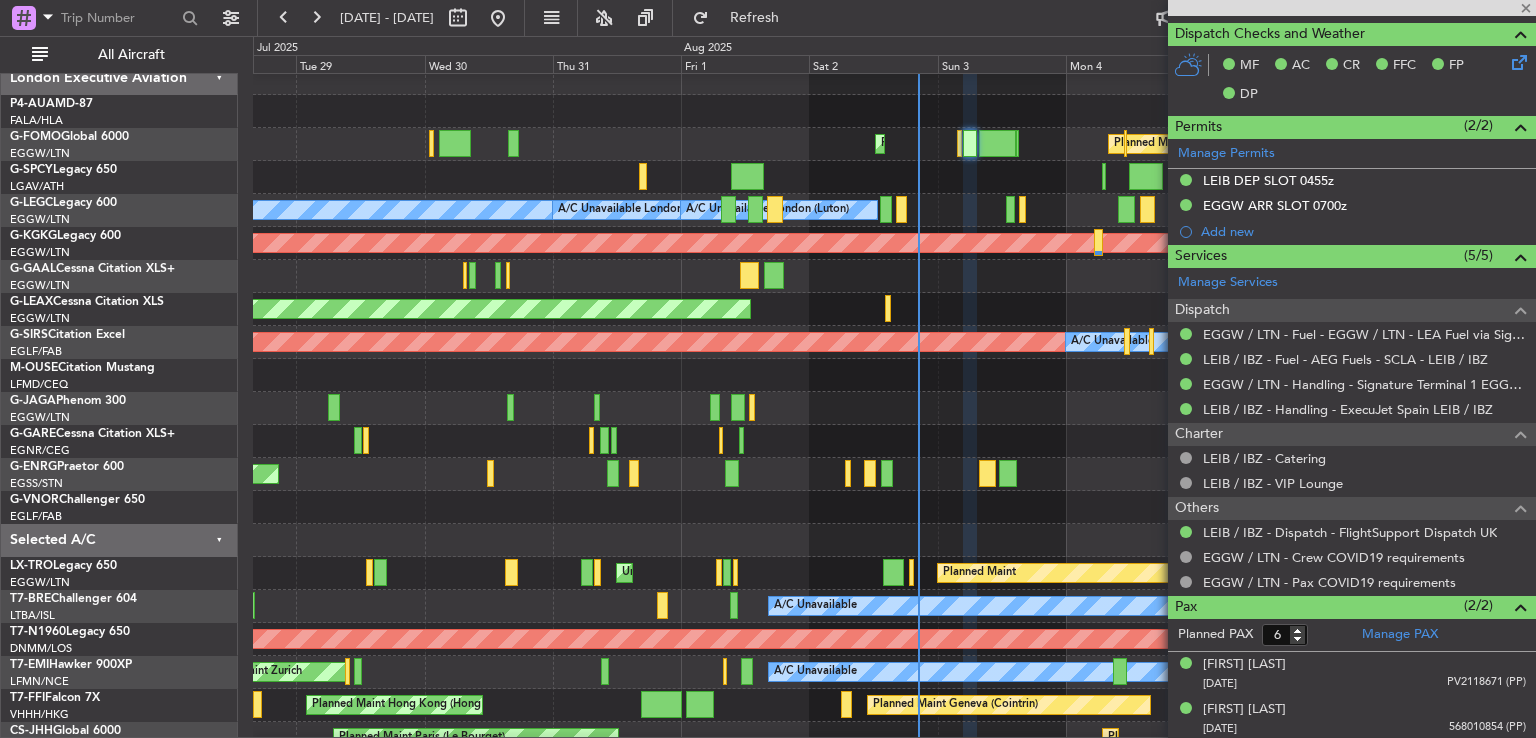 scroll, scrollTop: 0, scrollLeft: 0, axis: both 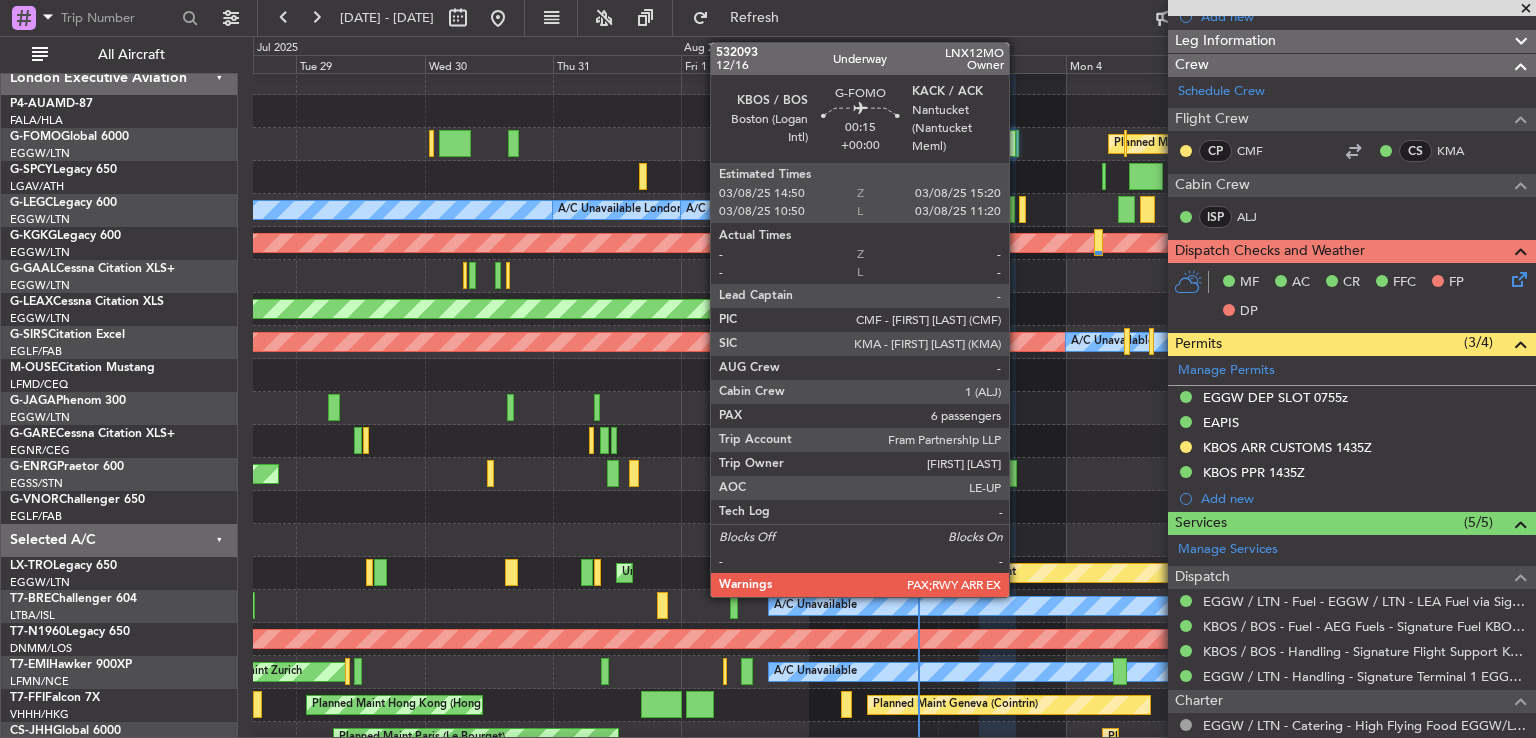 click 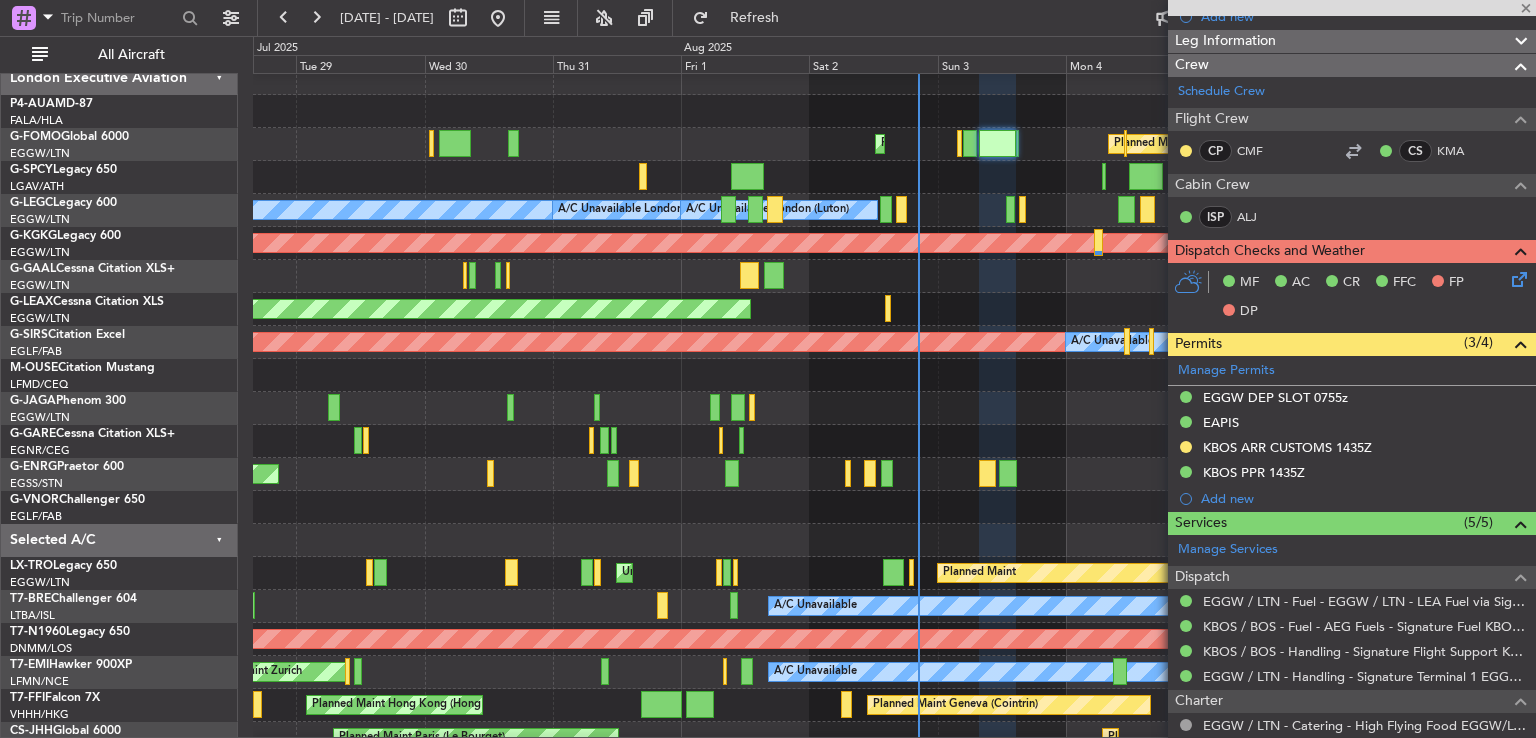 type 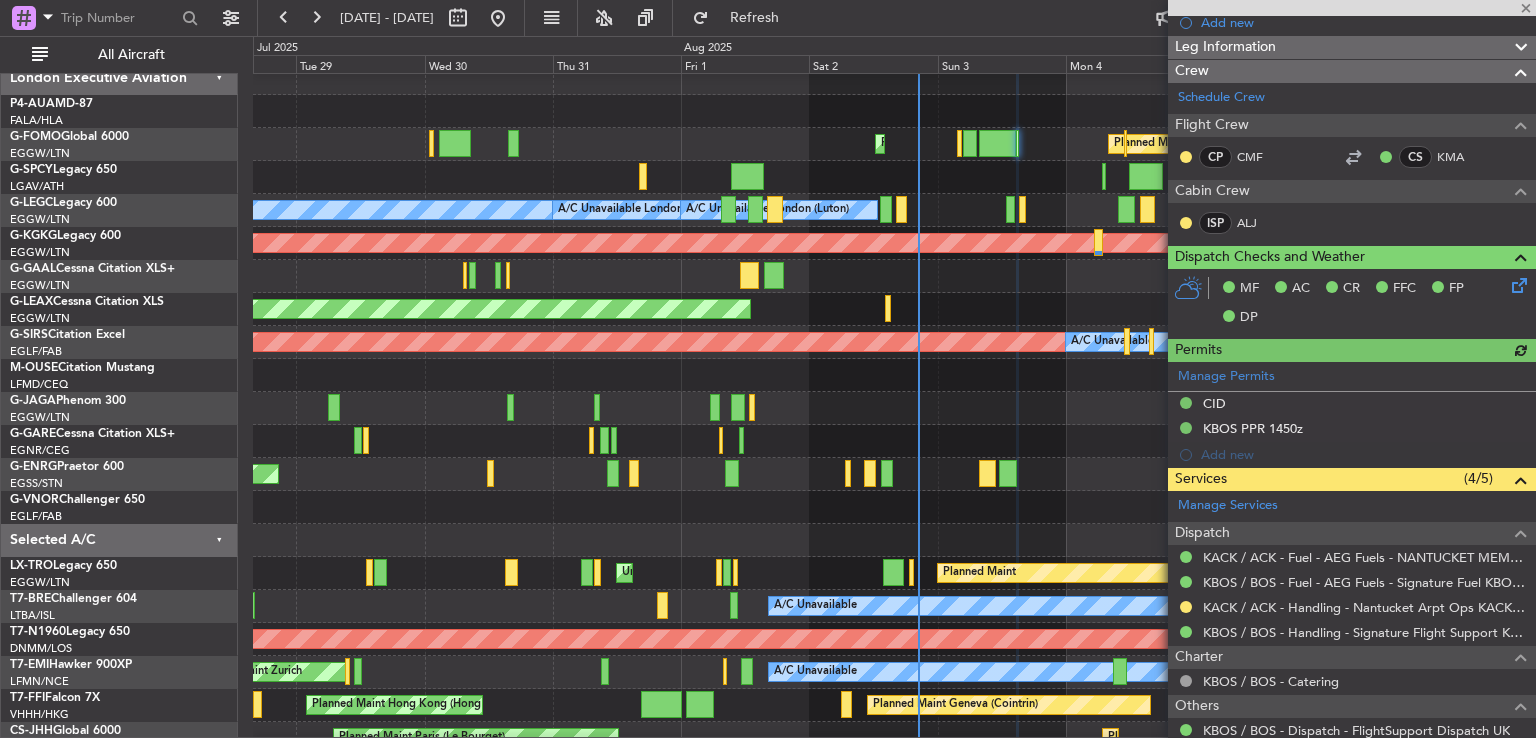 scroll, scrollTop: 275, scrollLeft: 0, axis: vertical 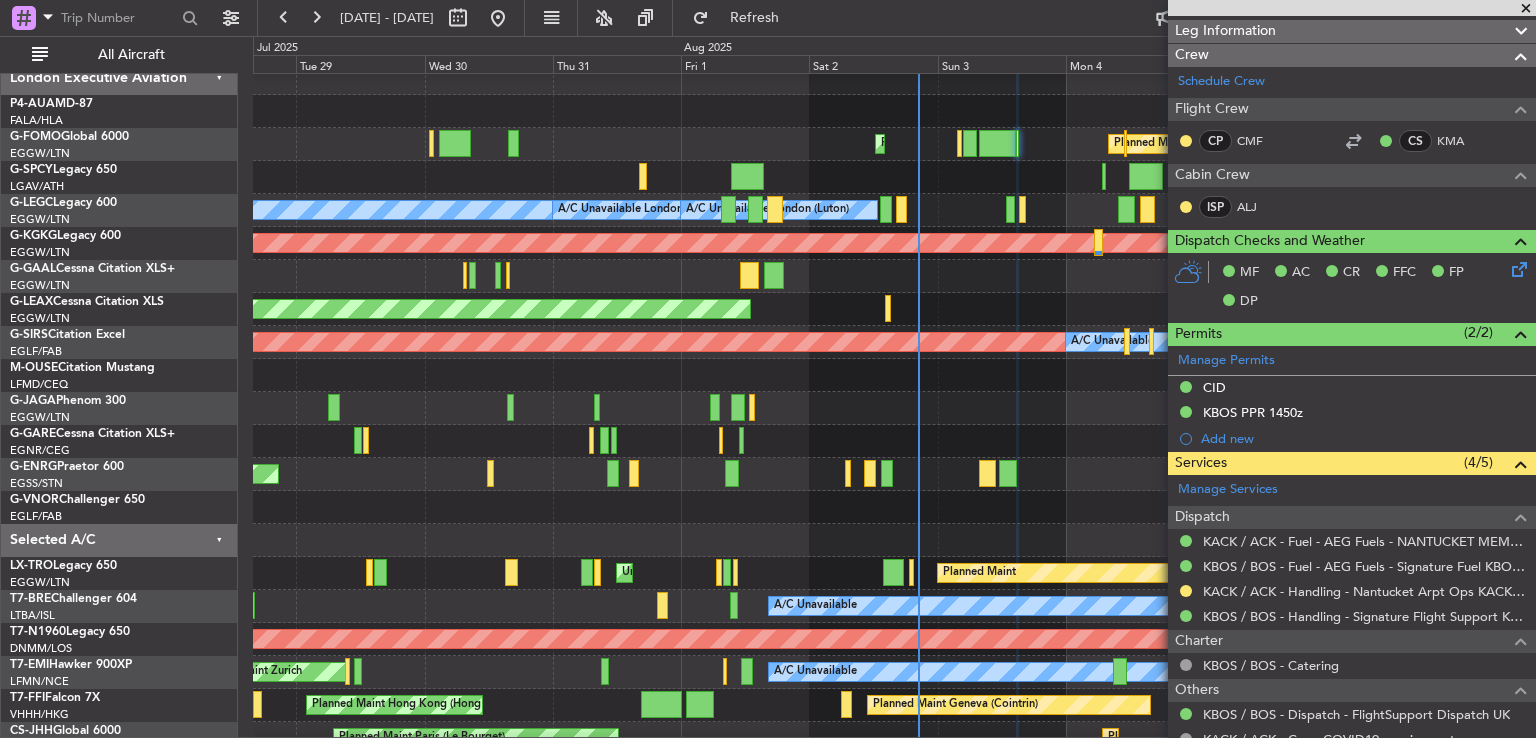 click at bounding box center [1526, 9] 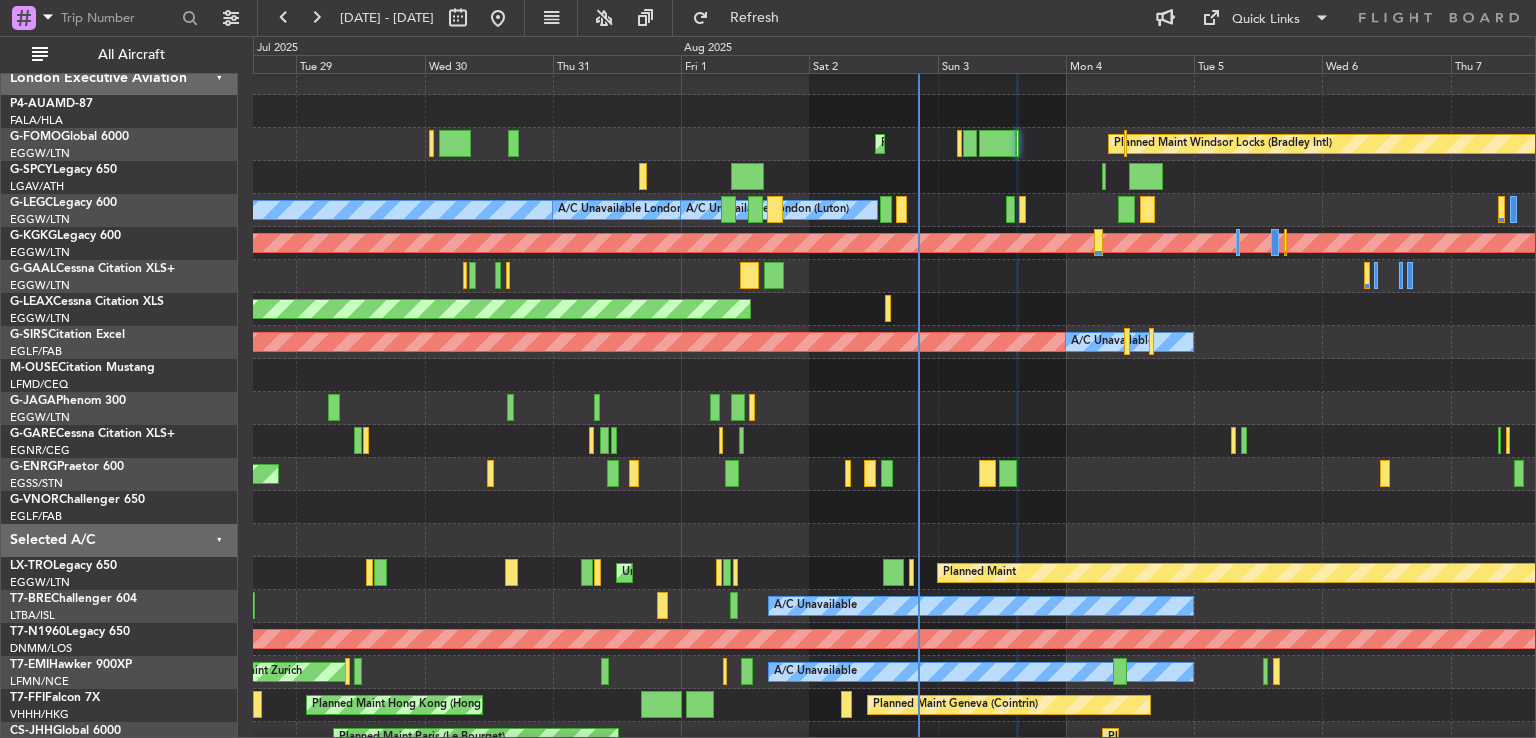 type on "0" 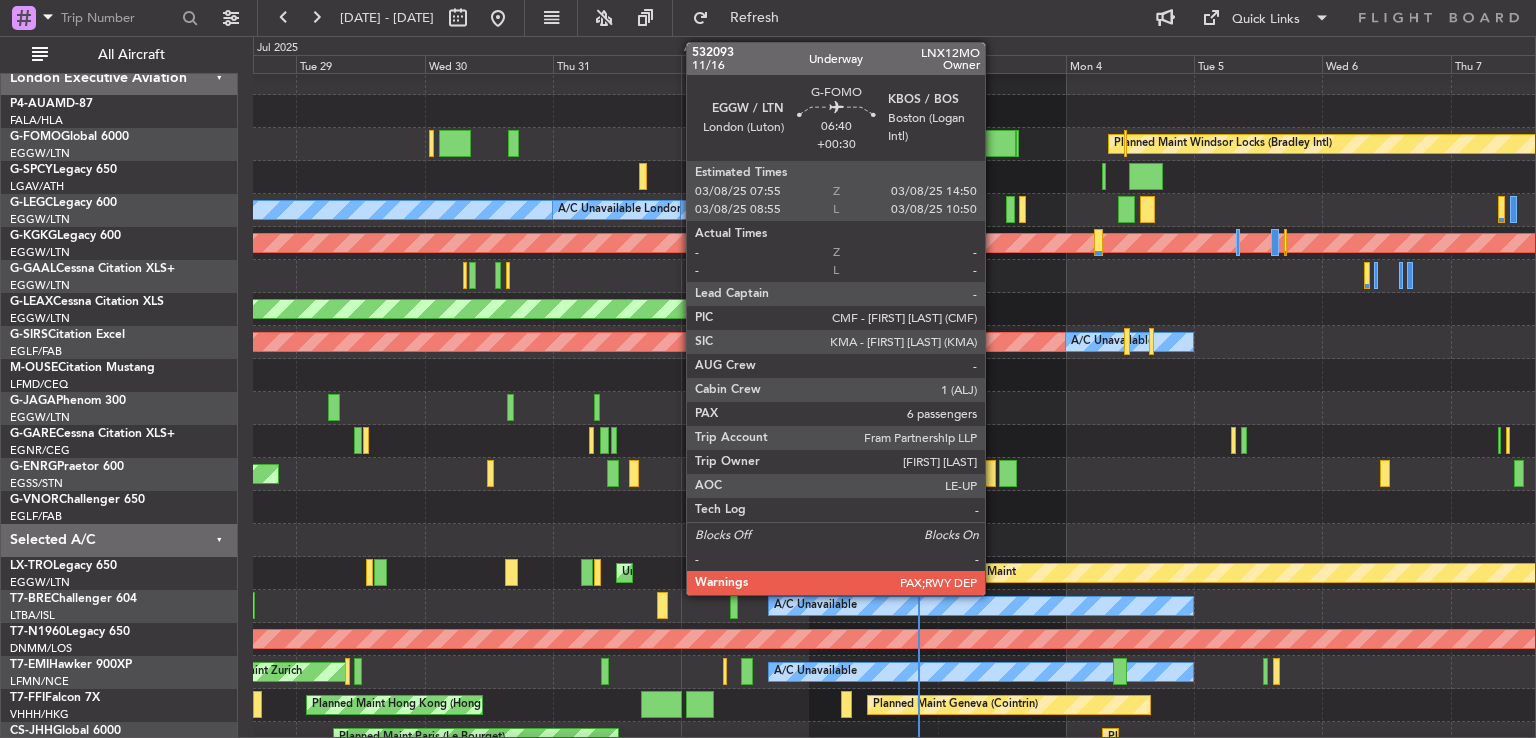 click 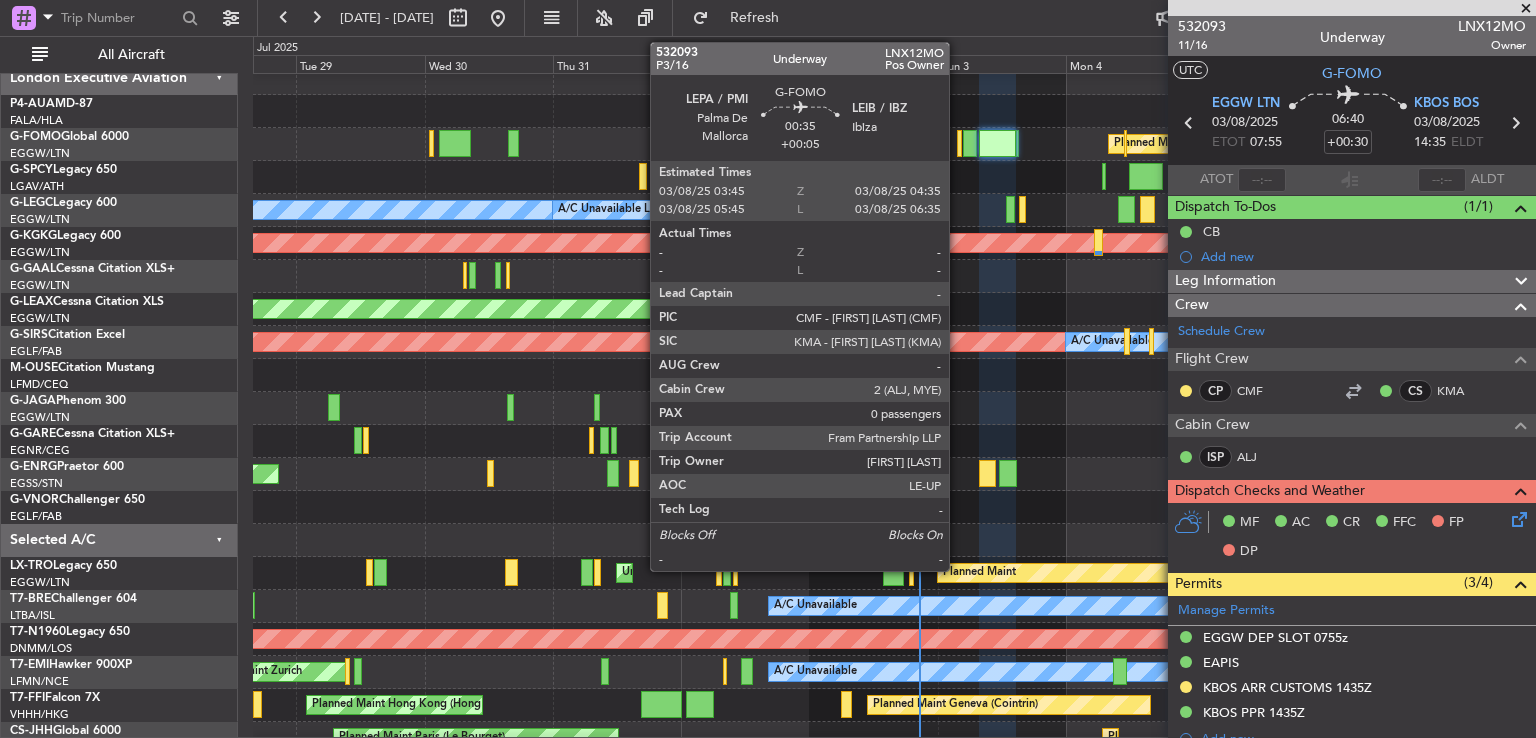 click 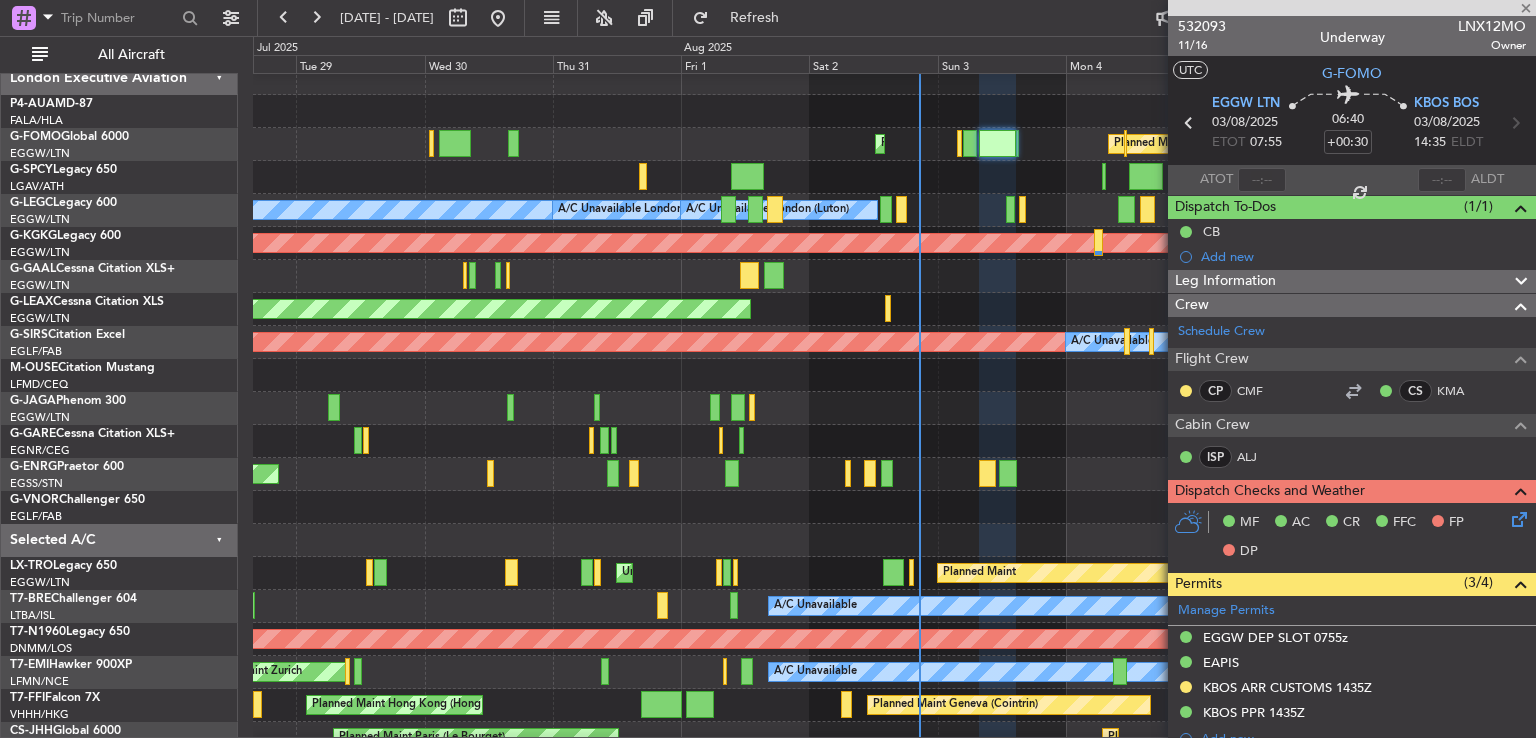 type on "+00:05" 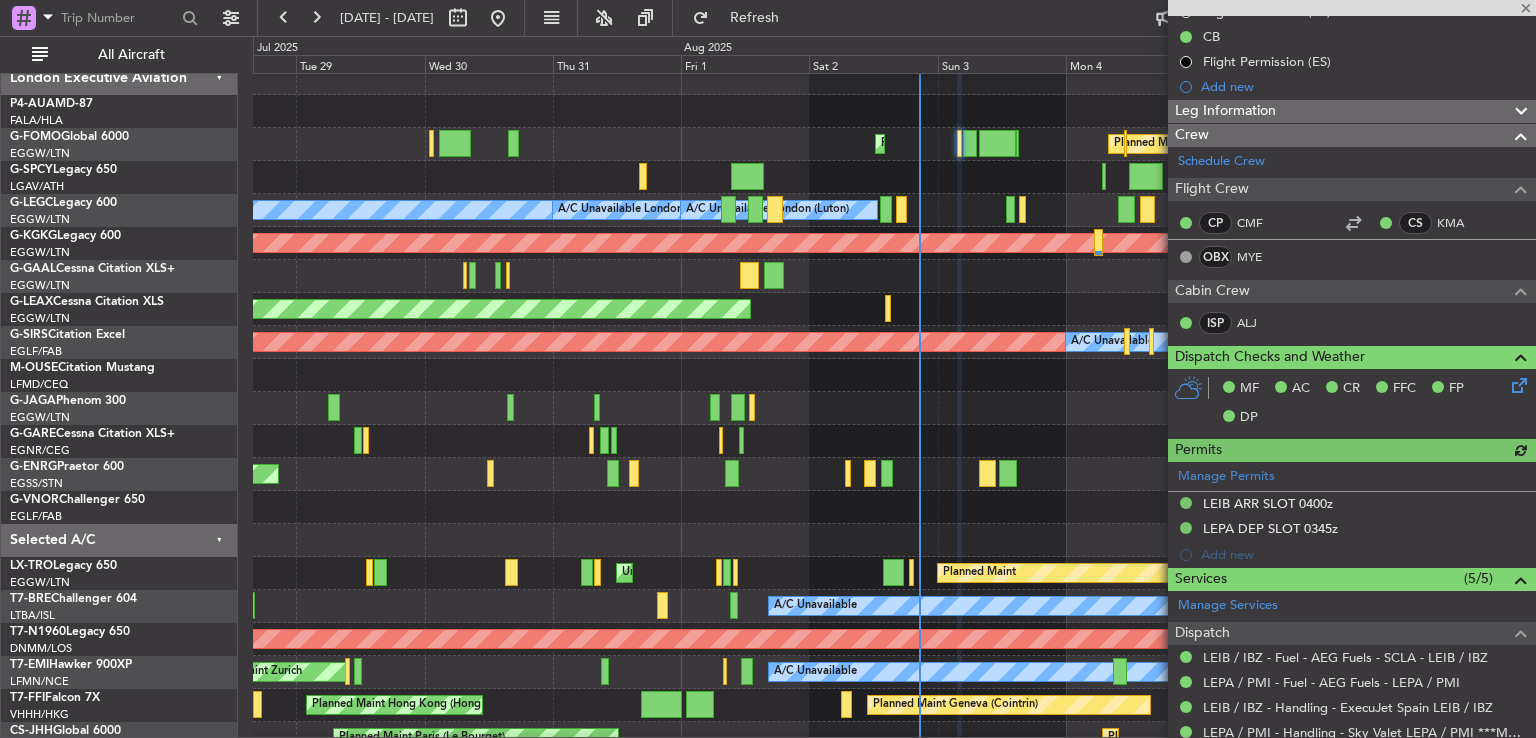scroll, scrollTop: 234, scrollLeft: 0, axis: vertical 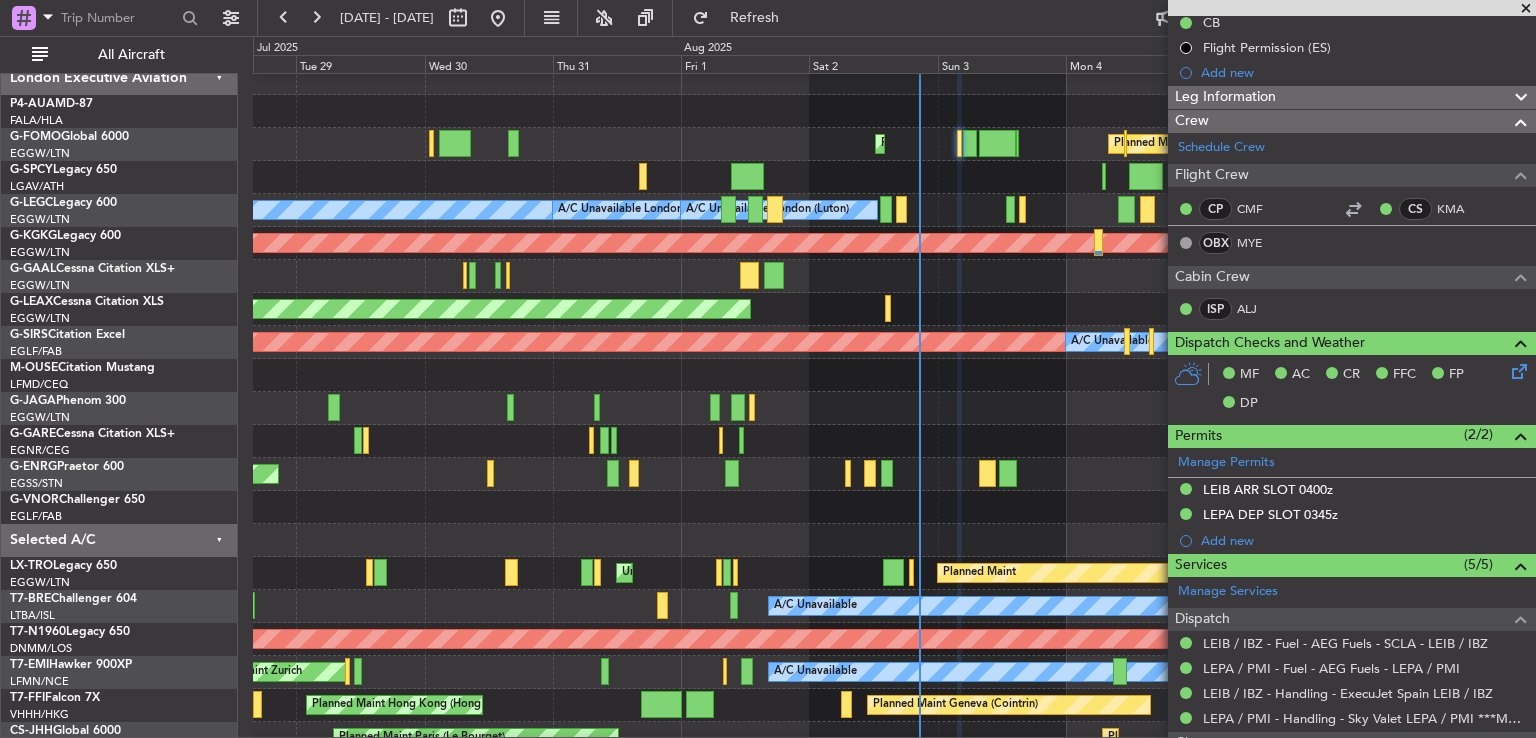click on "Leg Information" 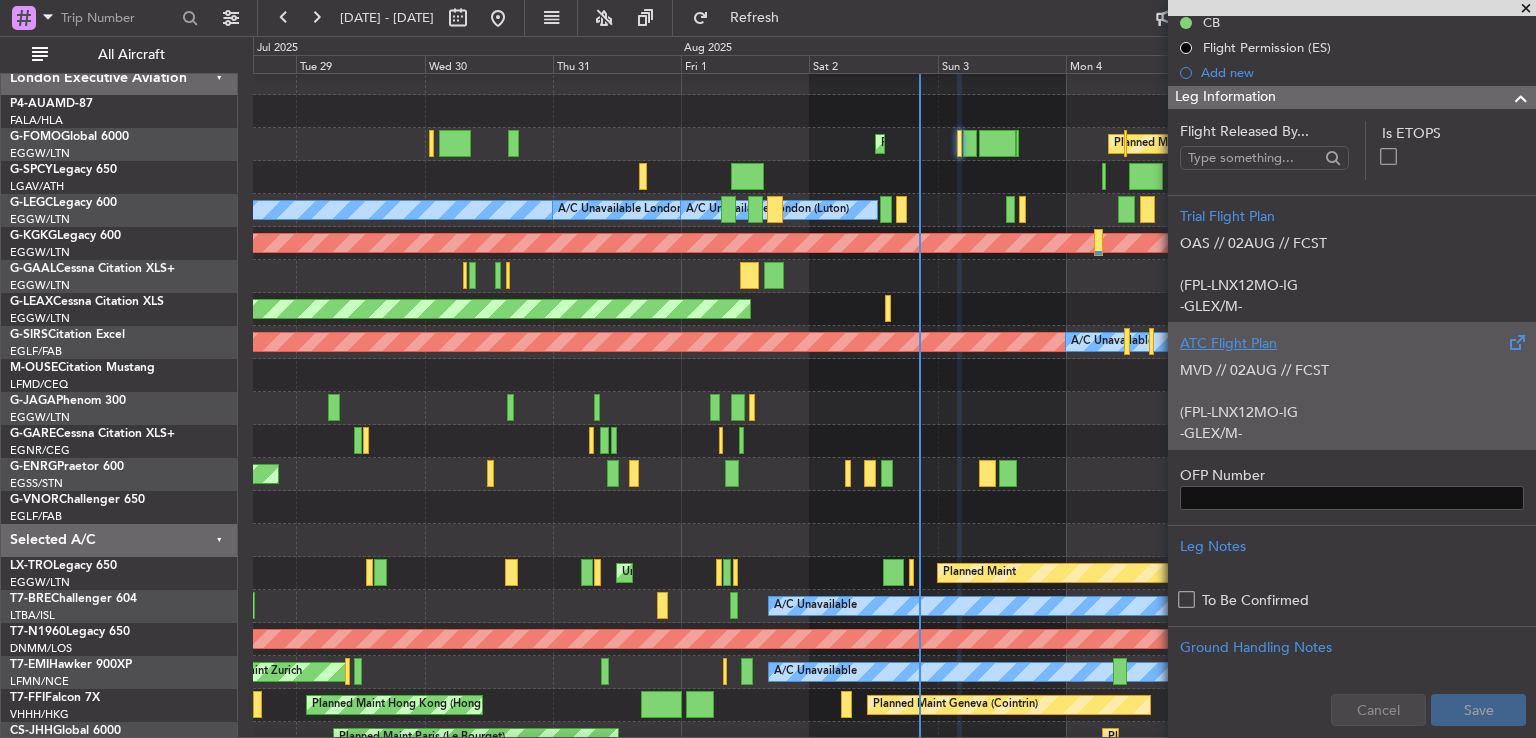 click 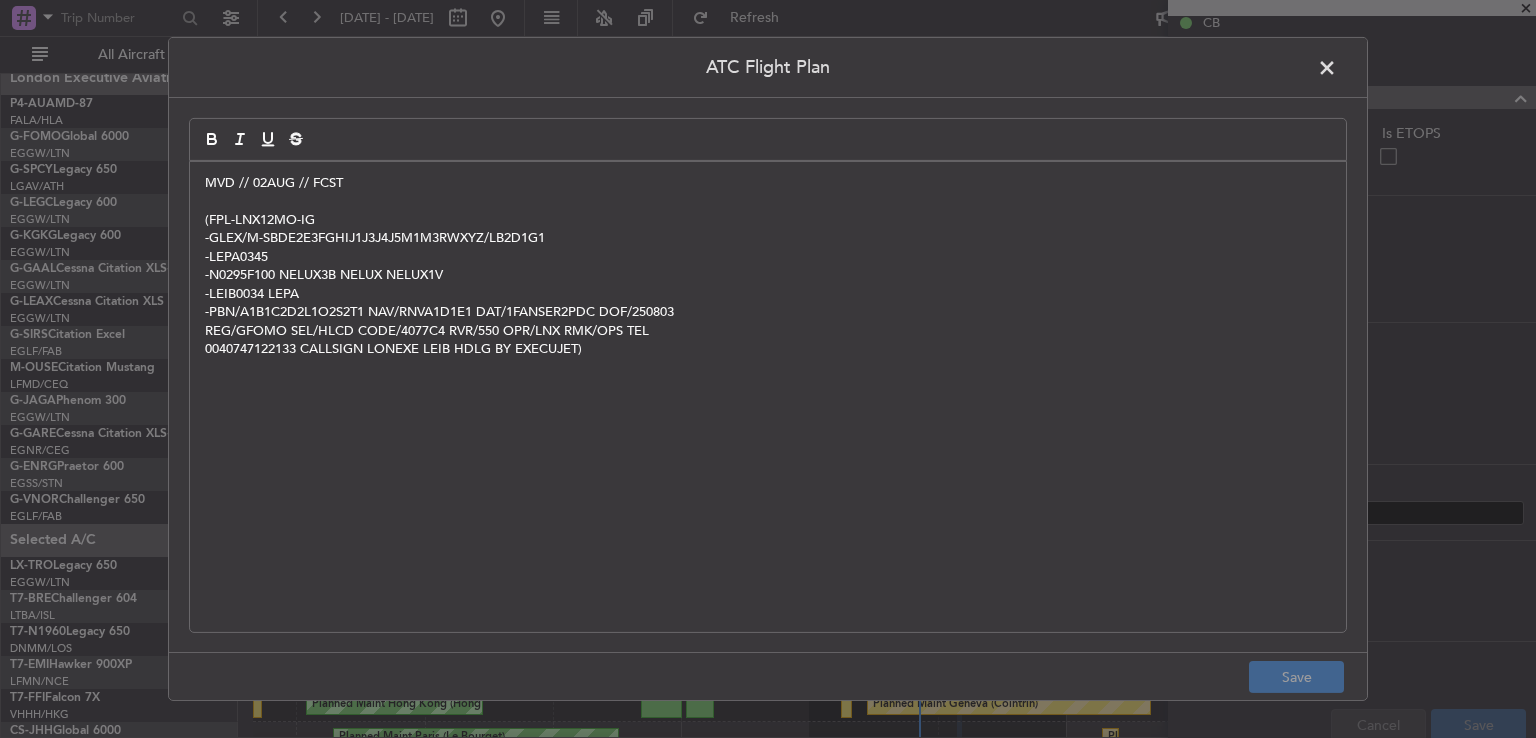 click 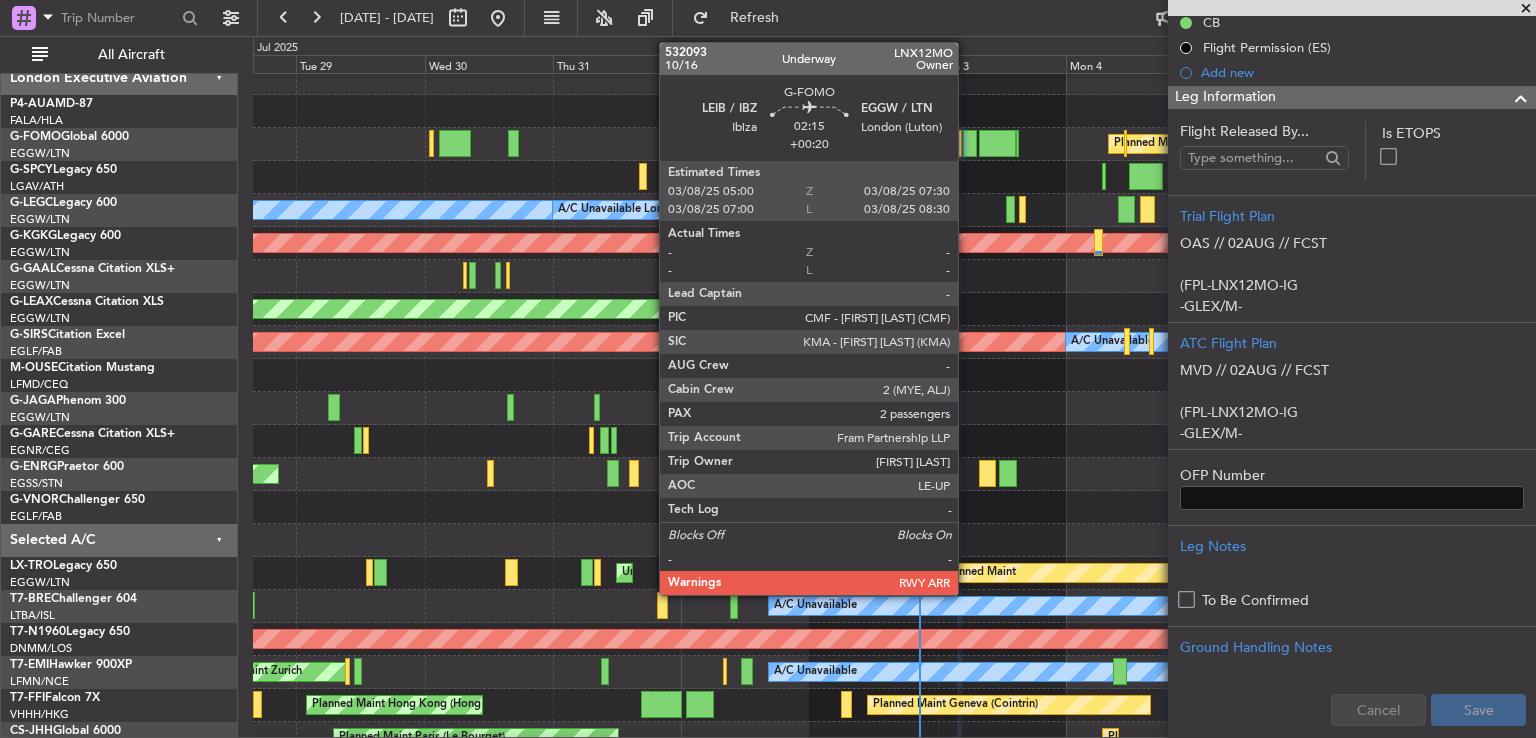 click 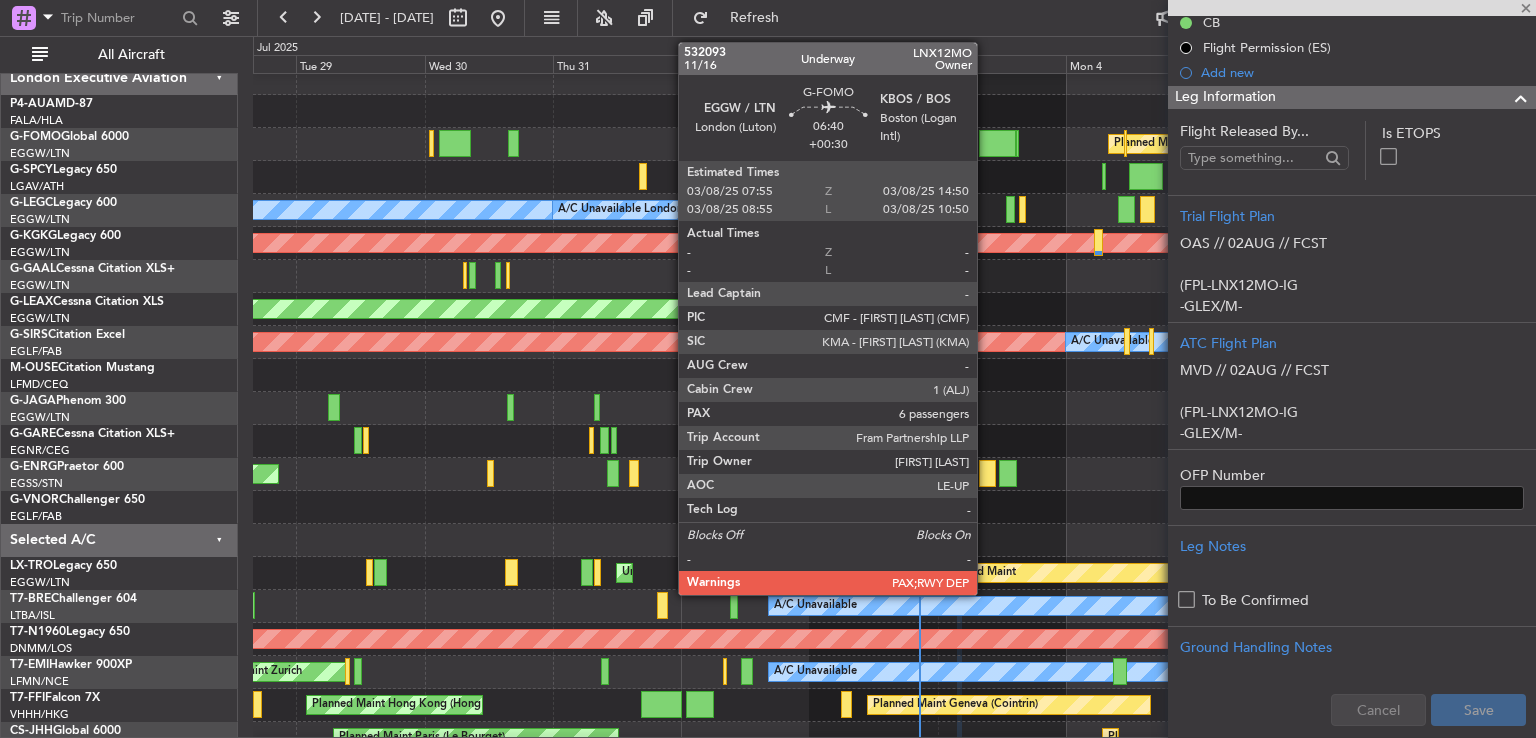type on "+00:20" 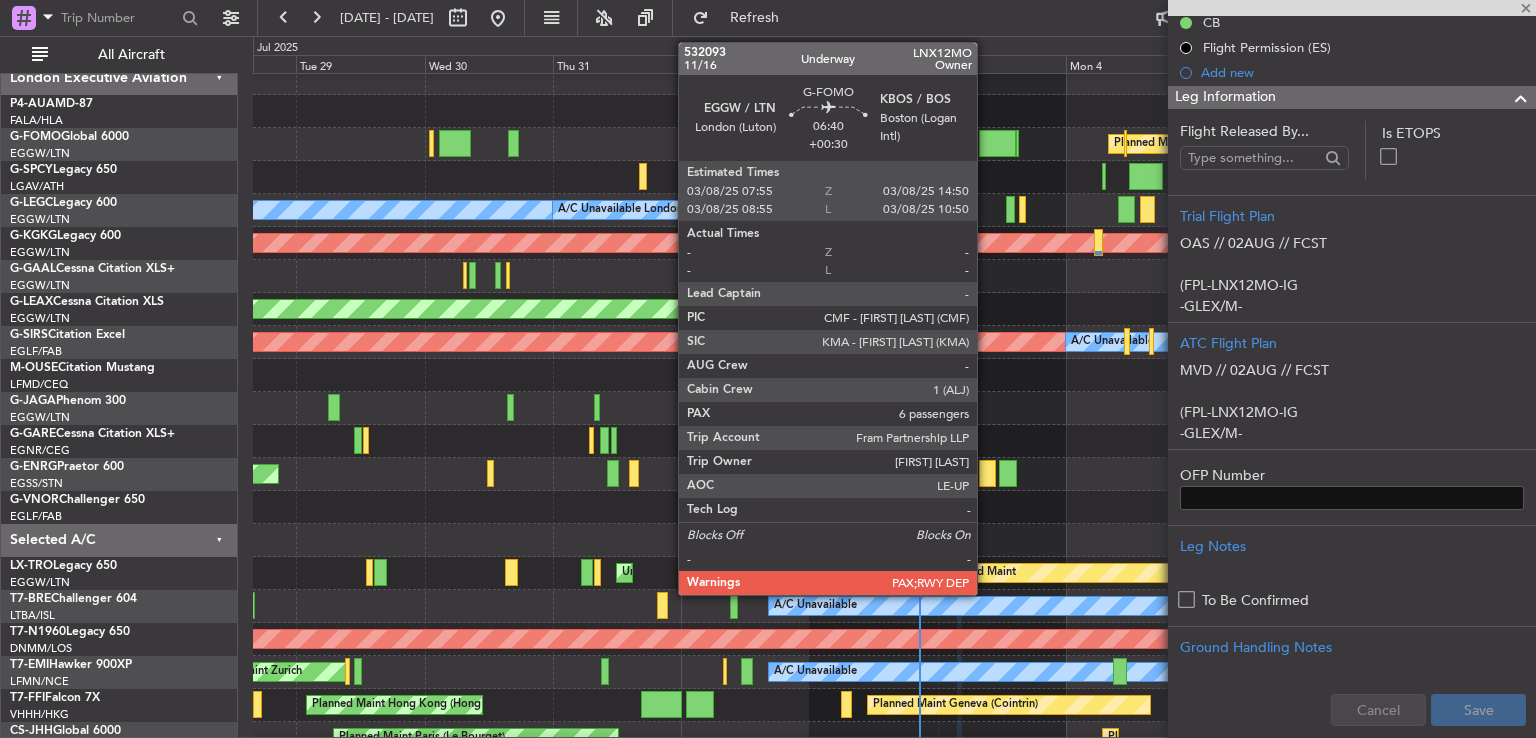 type on "2" 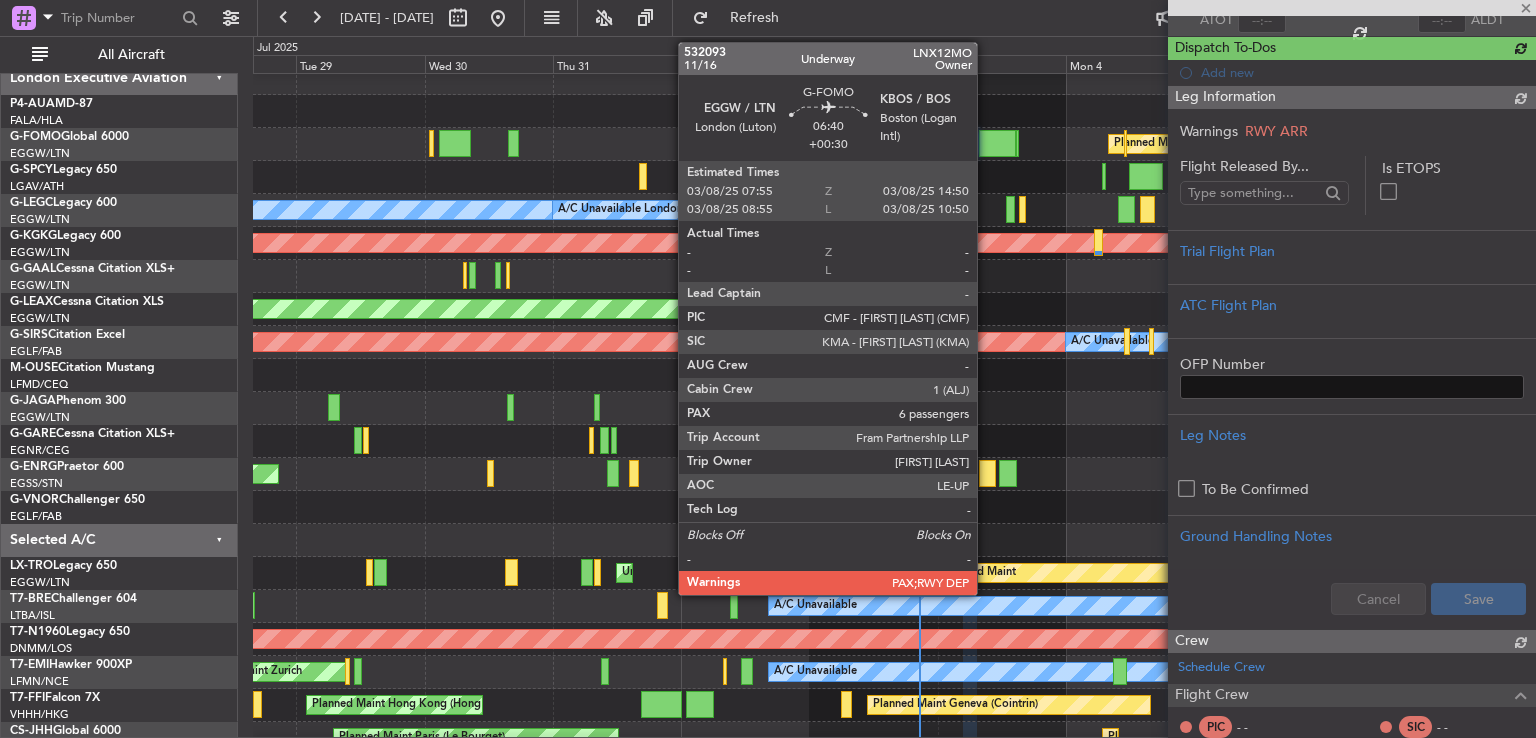 scroll, scrollTop: 234, scrollLeft: 0, axis: vertical 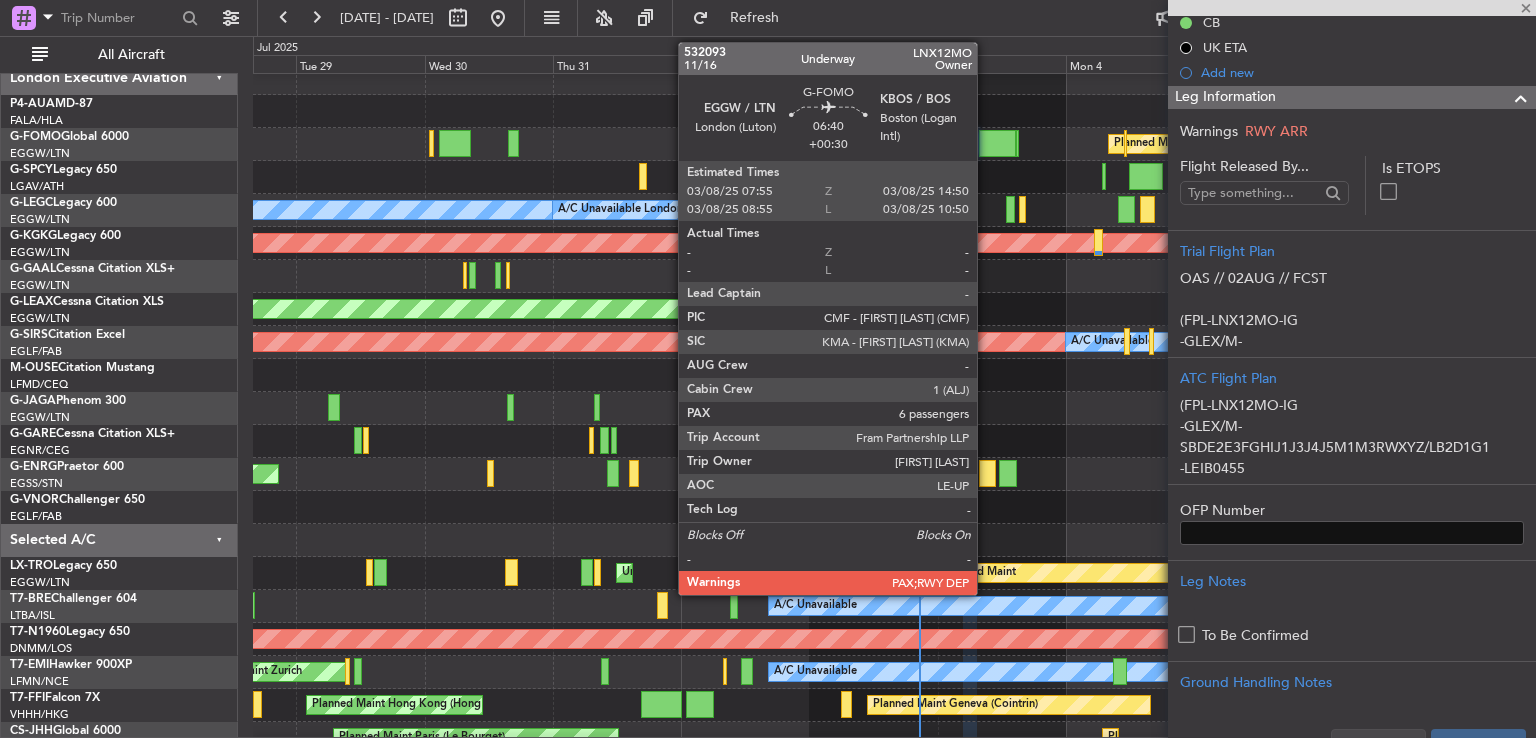 click 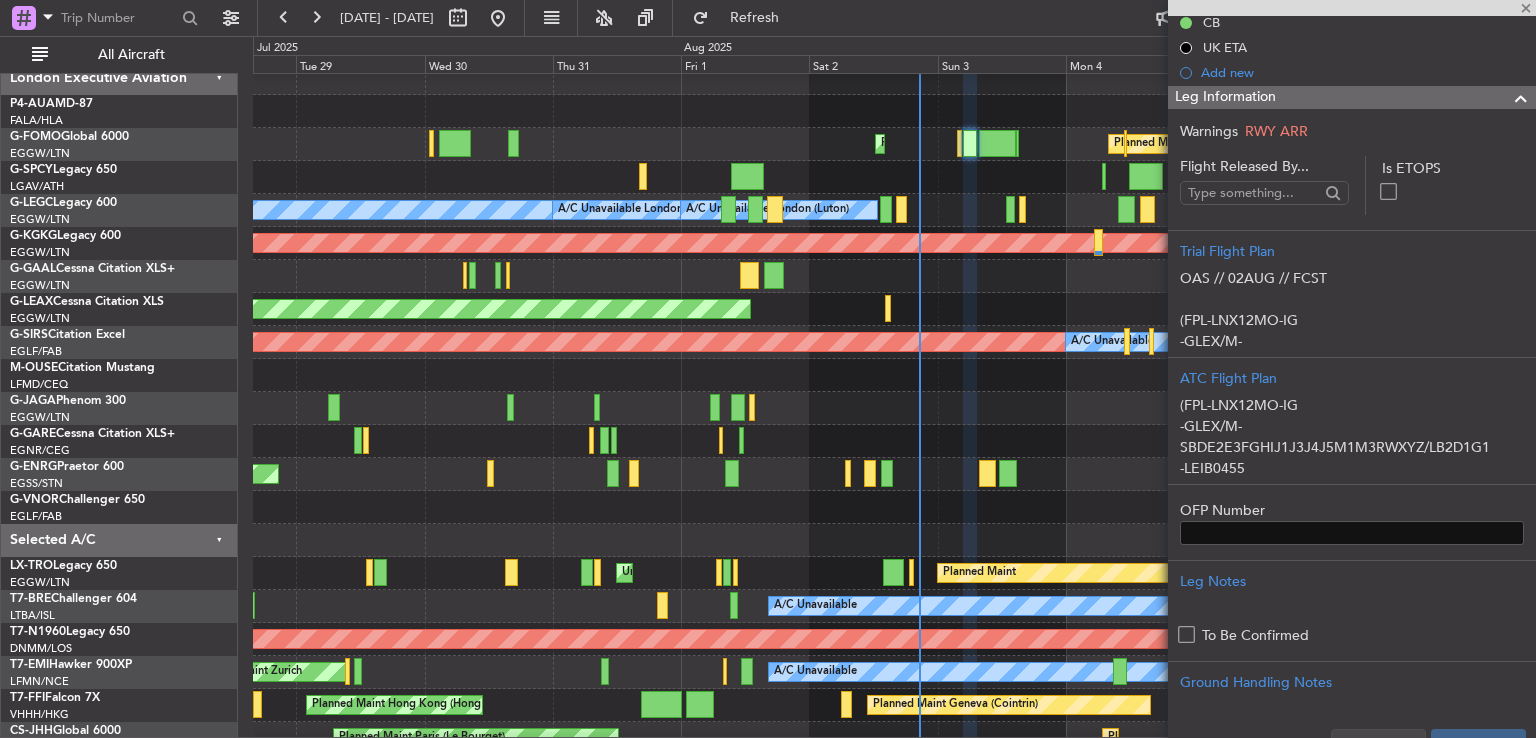 type on "+00:30" 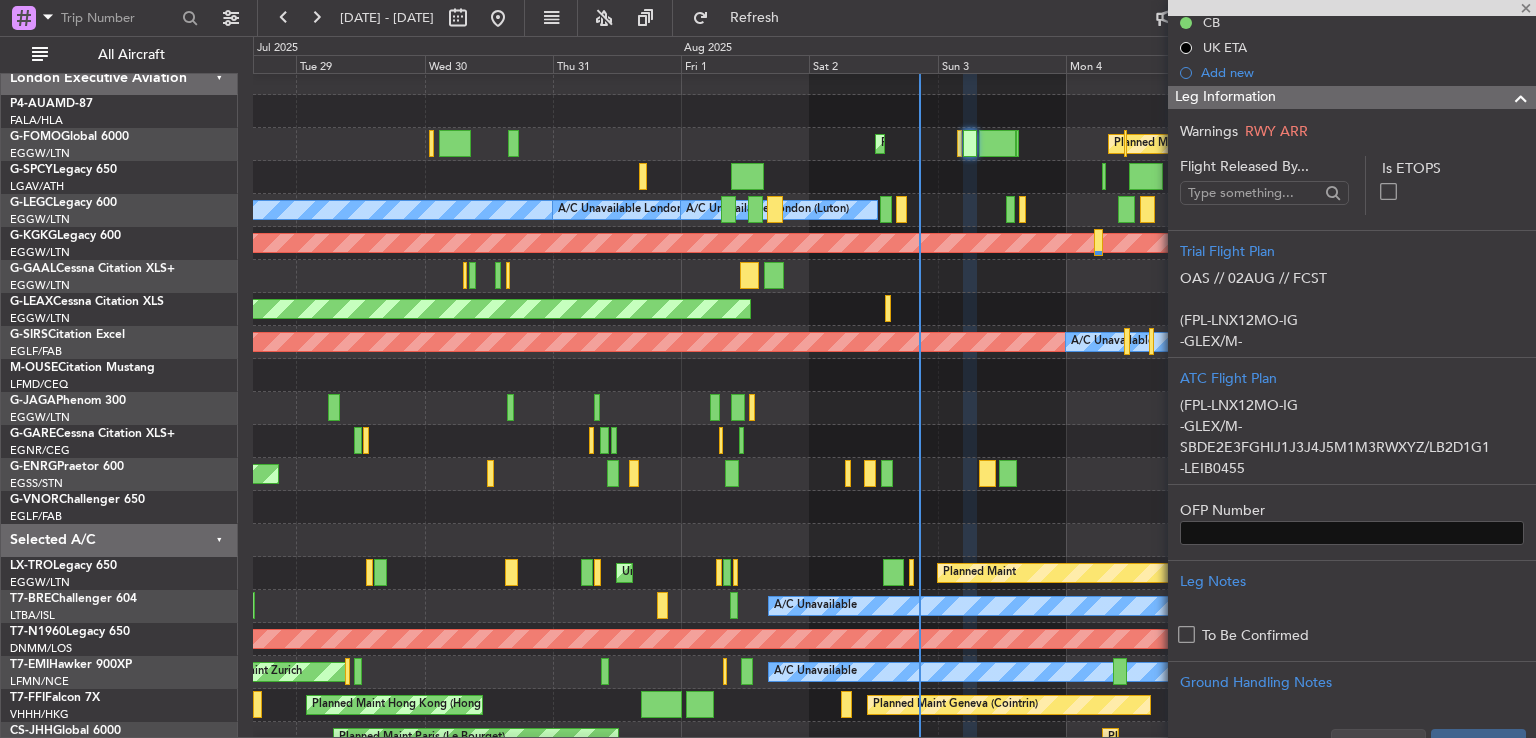 type on "6" 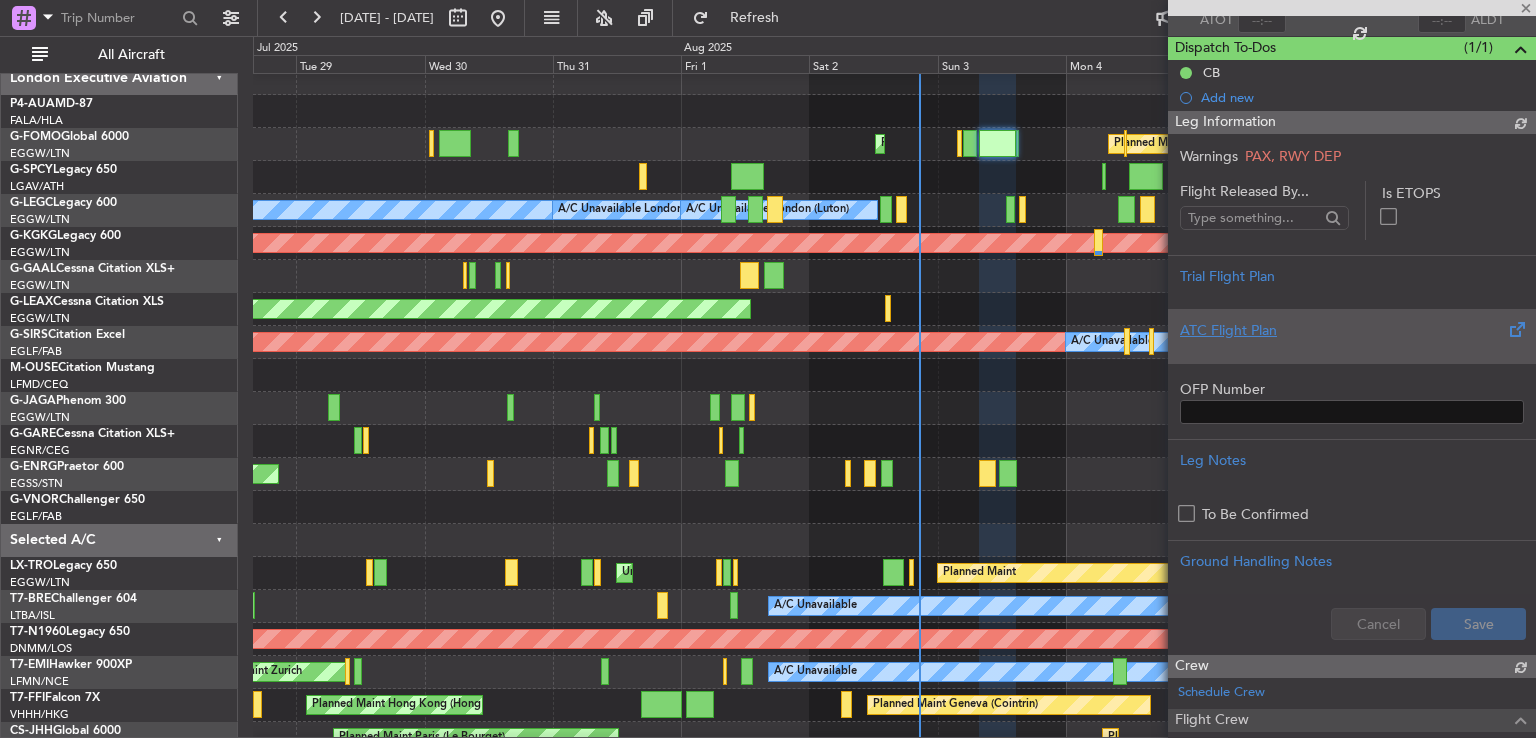 scroll, scrollTop: 184, scrollLeft: 0, axis: vertical 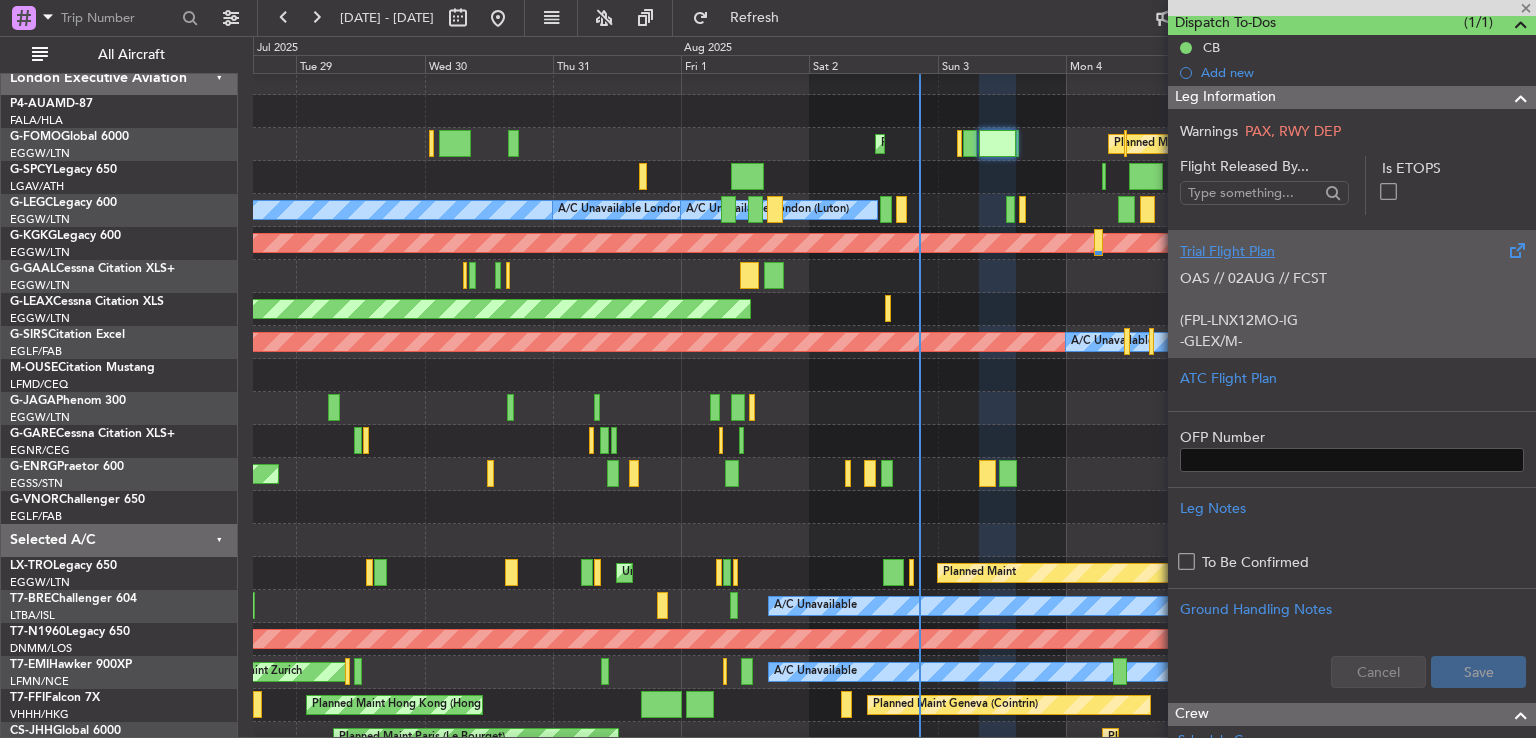 click on "OAS // 02AUG // FCST (FPL-LNX12MO-IG -GLEX/M-SBDE2E3FGHIJ1J3J4J5M1M3RWXYZ/LB2D1G1 -EGGW0755 -N0490F430 RODNI1C RODNI N27 ICTAM T421 DIDZA N14 OKSAW DCT BIBPE DCT FELCA DCT NICXI DCT BAKUR DCT ABAGU DCT TIPUR DCT NEBIN/M085F430 DCT 54N020W DCT 55N030W DCT 55N040W DCT 54N050W DCT PELTU/N0492F430 N592A TOPPS DCT AJJAY OOSHN5 -KBOS0642 KBED -PBN/A1B1C2D2L1O2S2T1 NAV/RNVA1D1E1 DAT/1FANSER2PDC DOF/250803 REG/GFOMO EET/EISN0035 EGGX0123 CZQX0241 CZQX0435 CZUL0454 CZQX0455 CZUL0519 CZQM0533 KZBW0604 SEL/HLCD CODE/4077C4 RVR/550 OPR/LNX RALT/EINN CYQX RMK/OPS TEL 0040747122133, CALLSIGN LONEXE) APA // 01AUG // FCST" 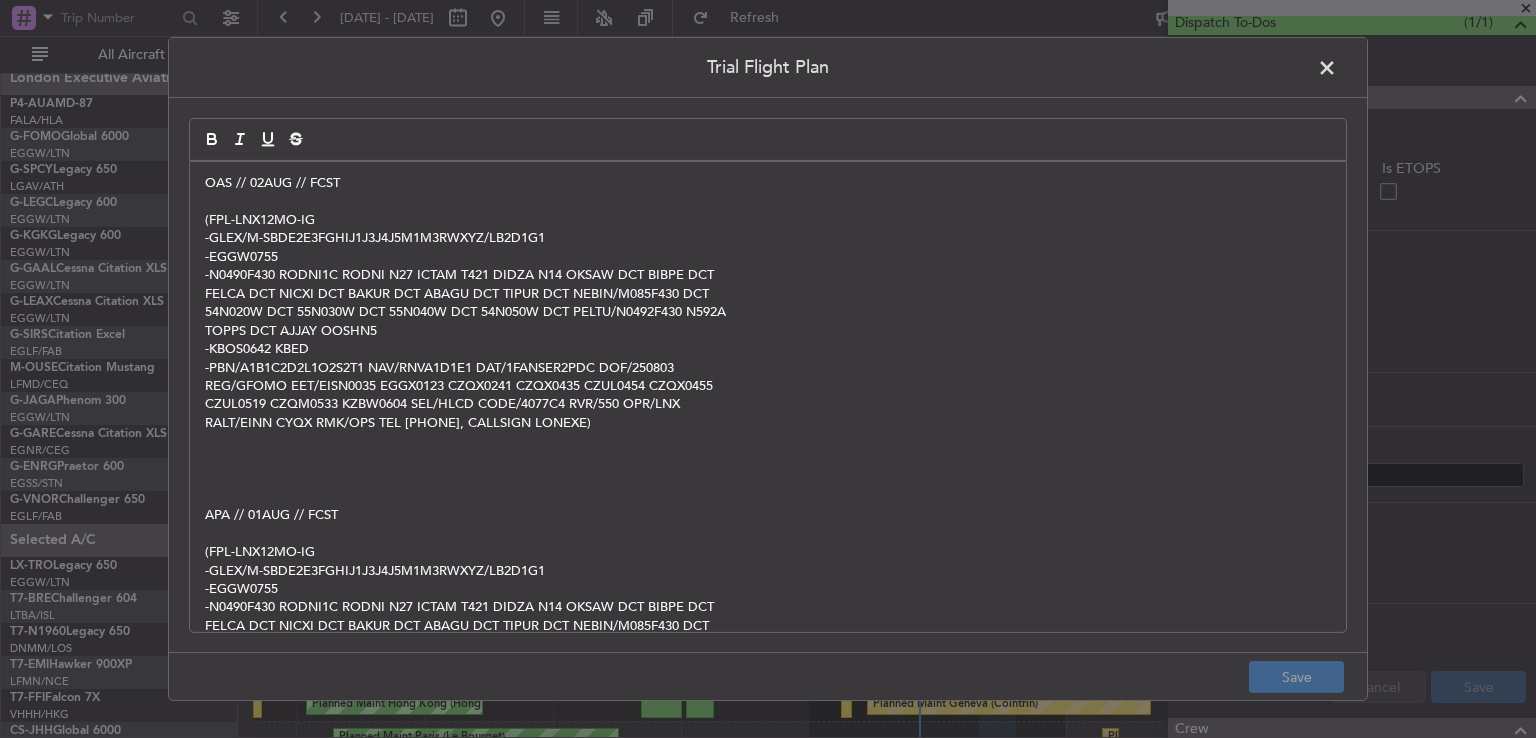 click 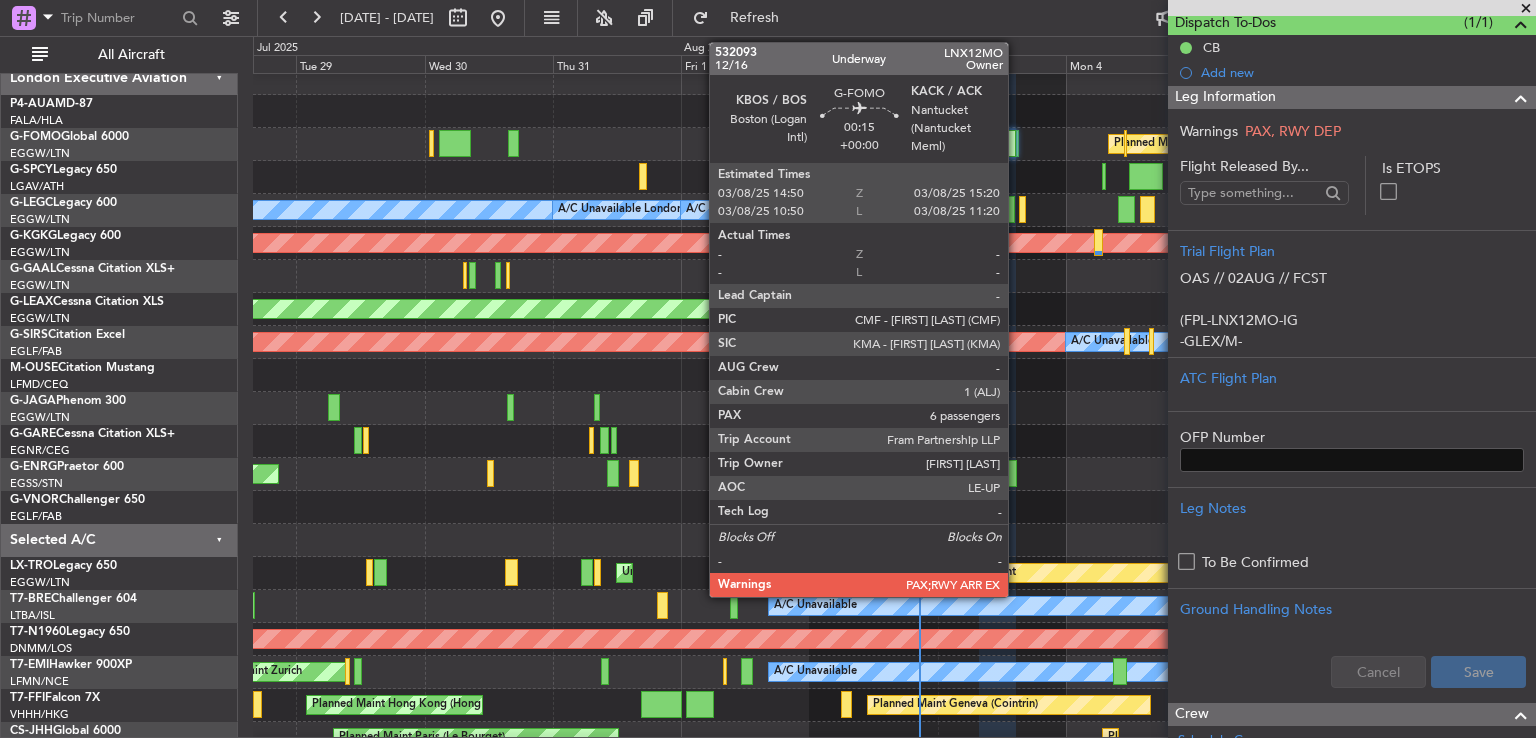 click 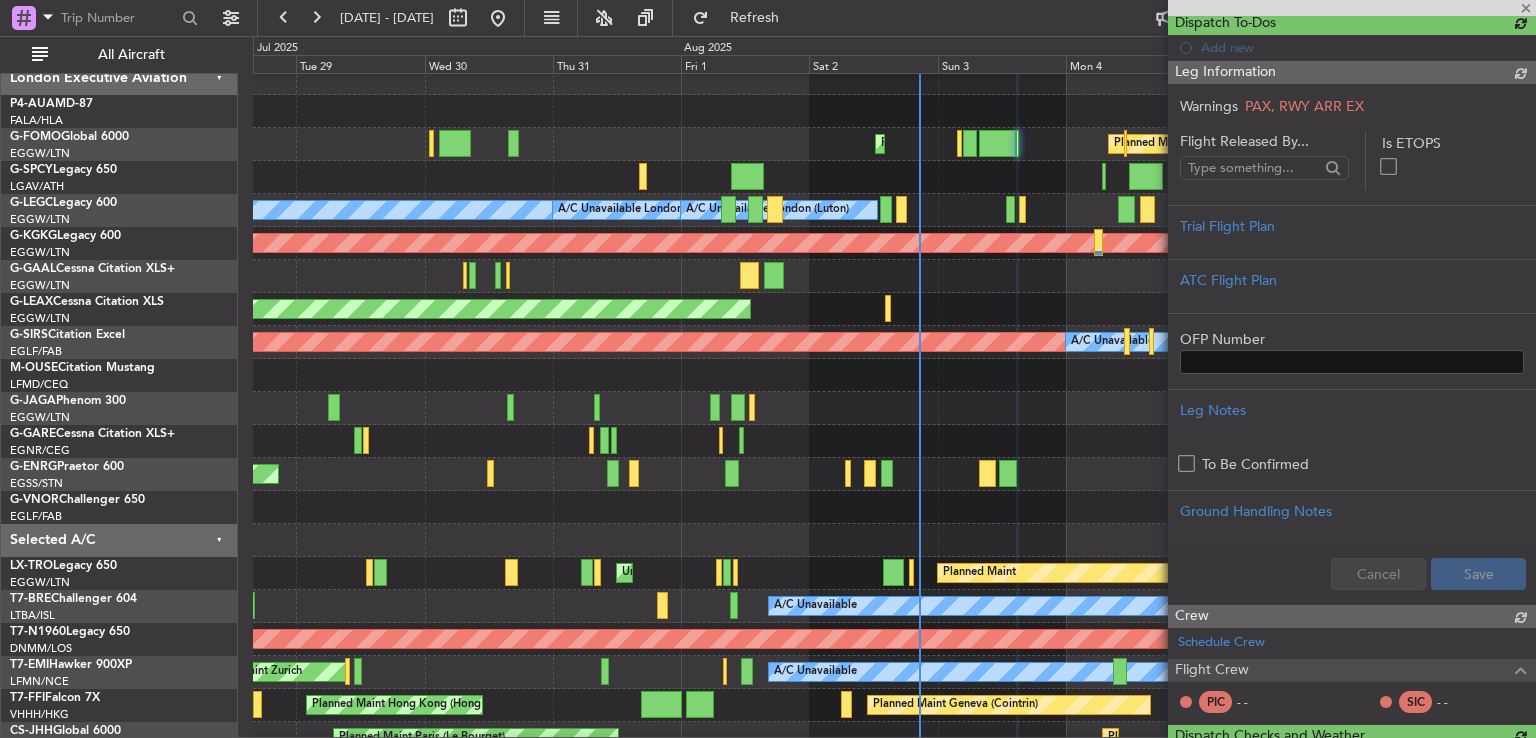 scroll, scrollTop: 208, scrollLeft: 0, axis: vertical 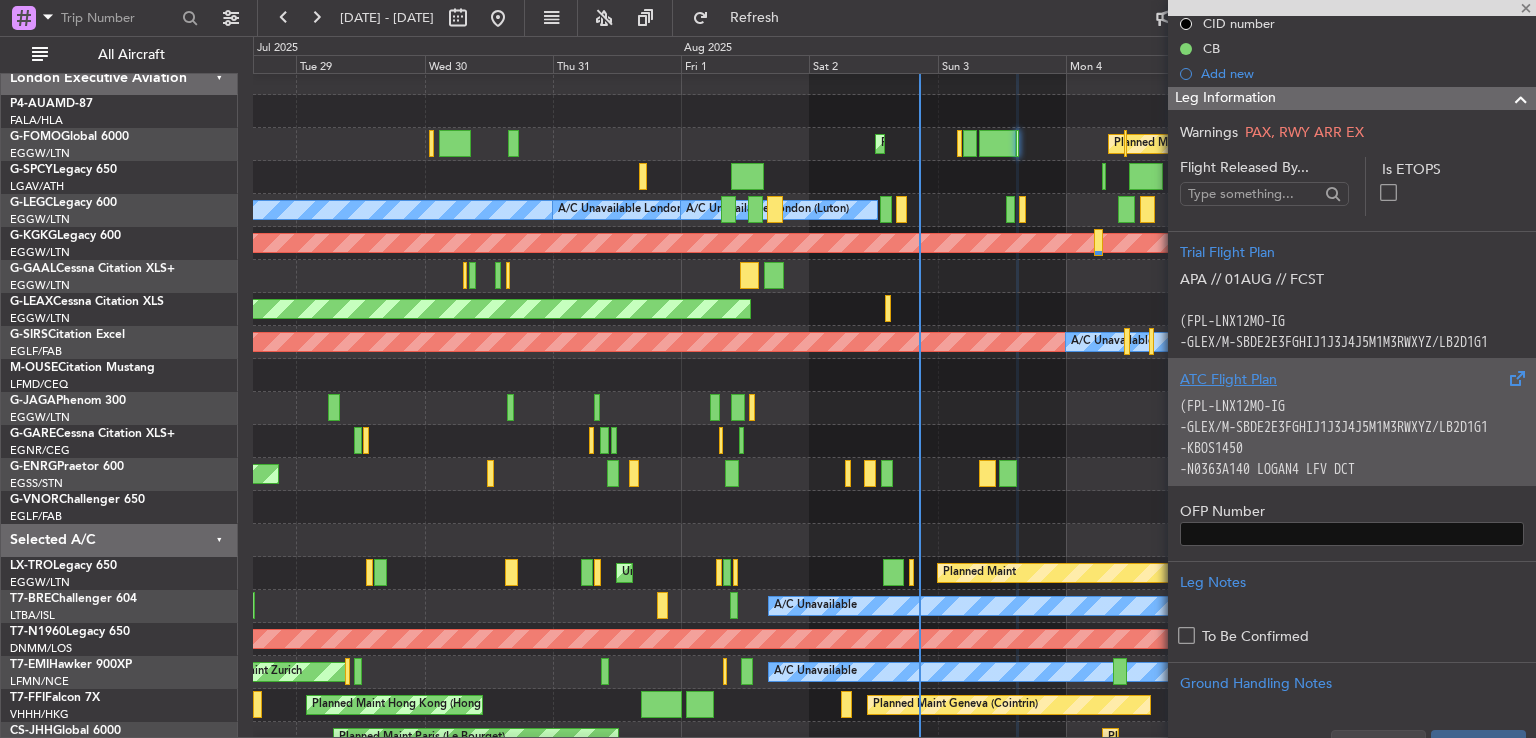 click on "-GLEX/M-SBDE2E3FGHIJ1J3J4J5M1M3RWXYZ/LB2D1G1" 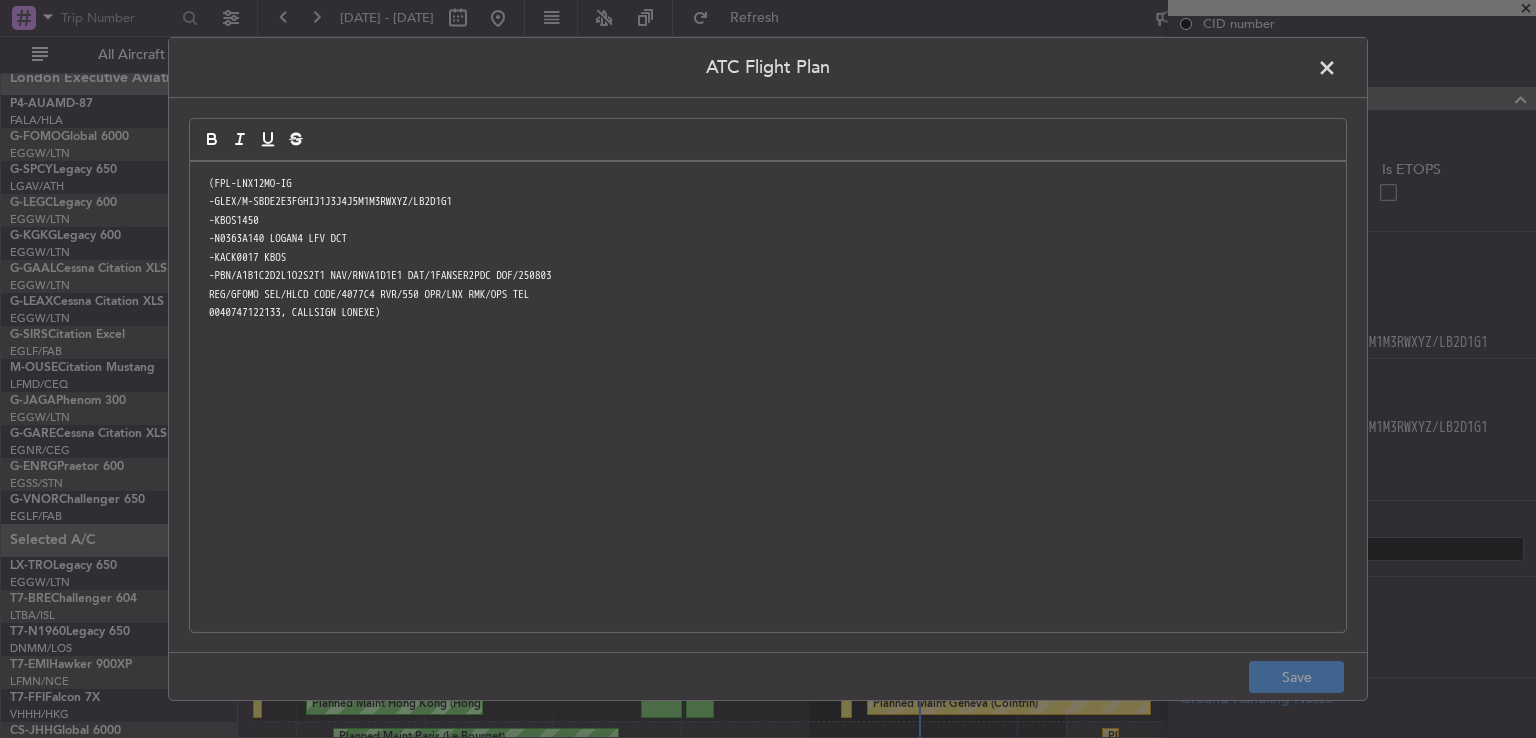 click 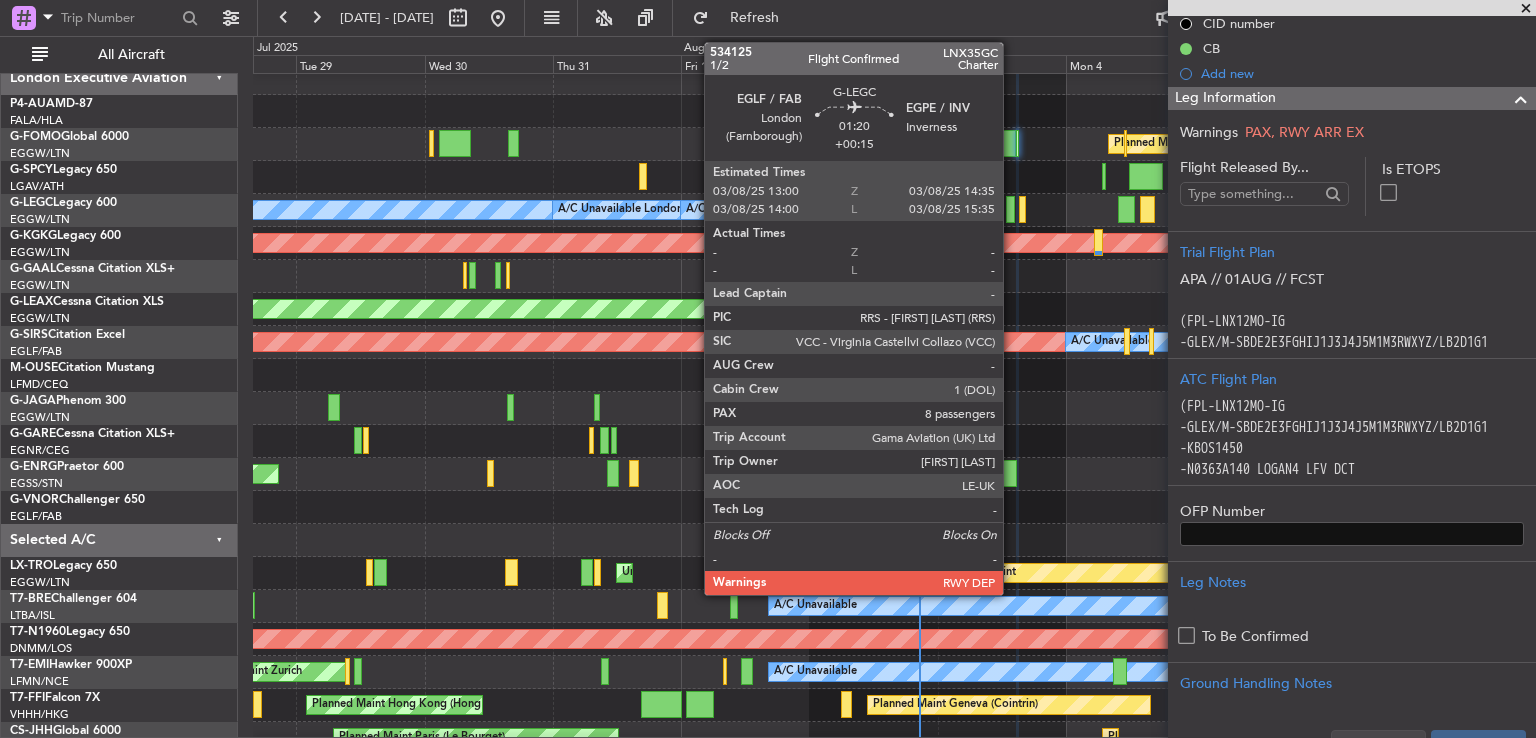 click 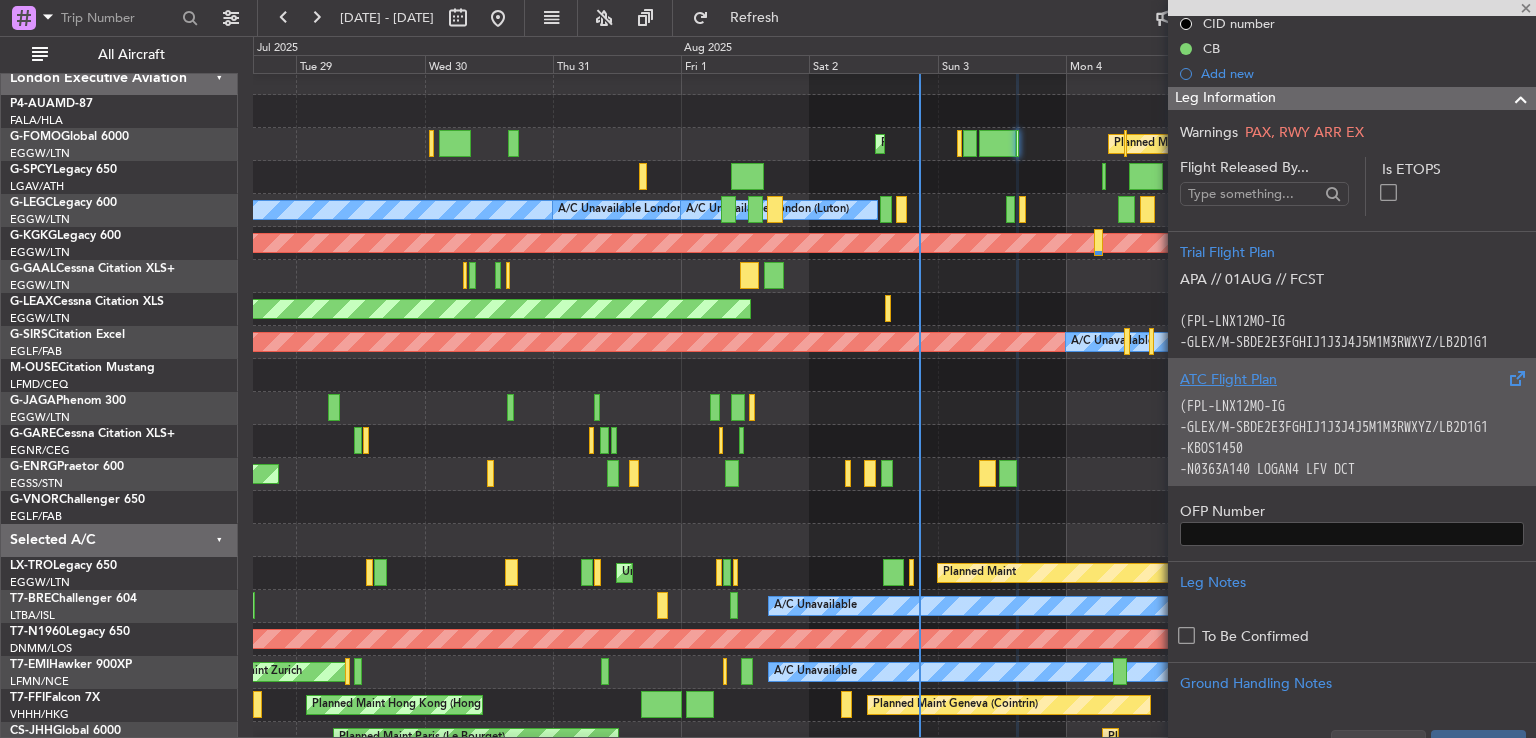 type on "+00:15" 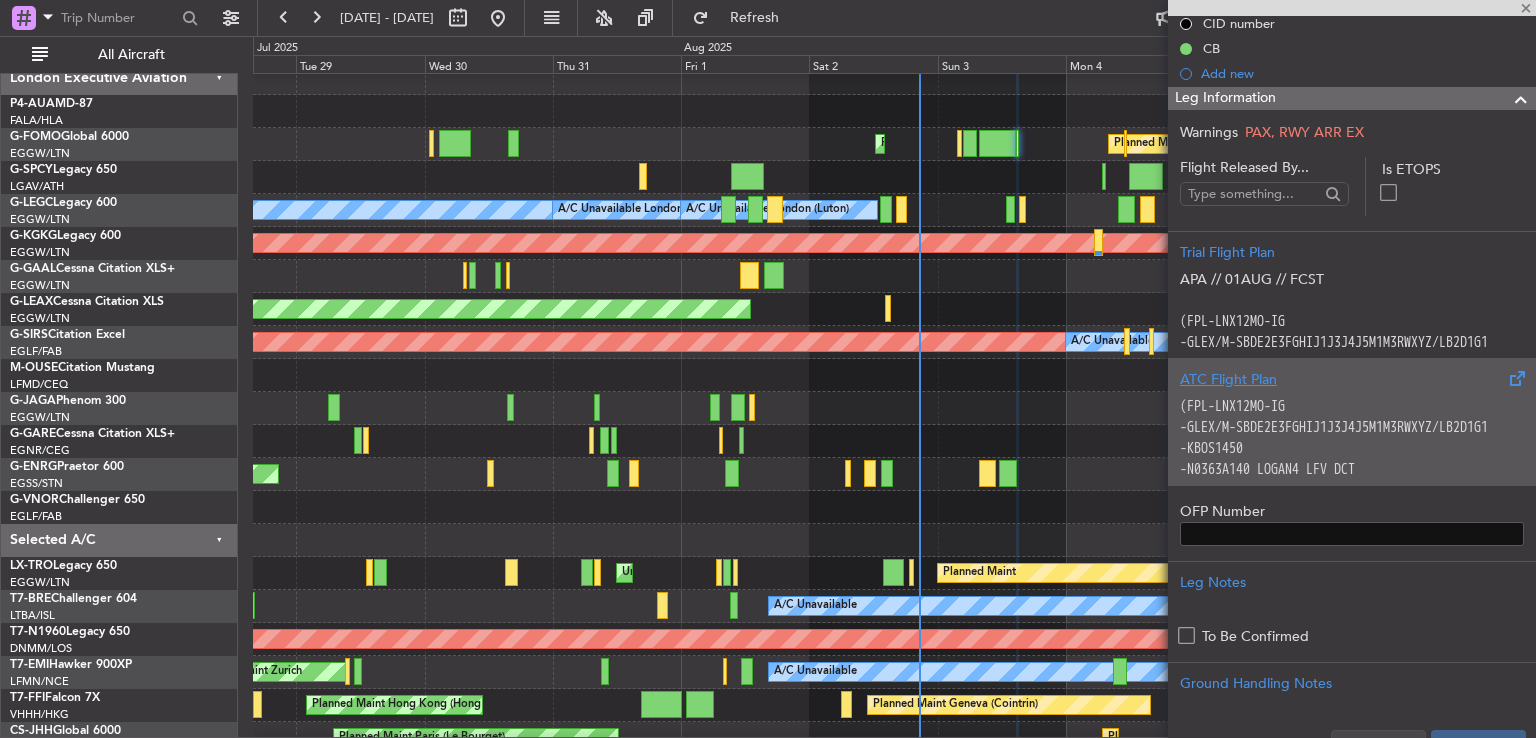 type on "8" 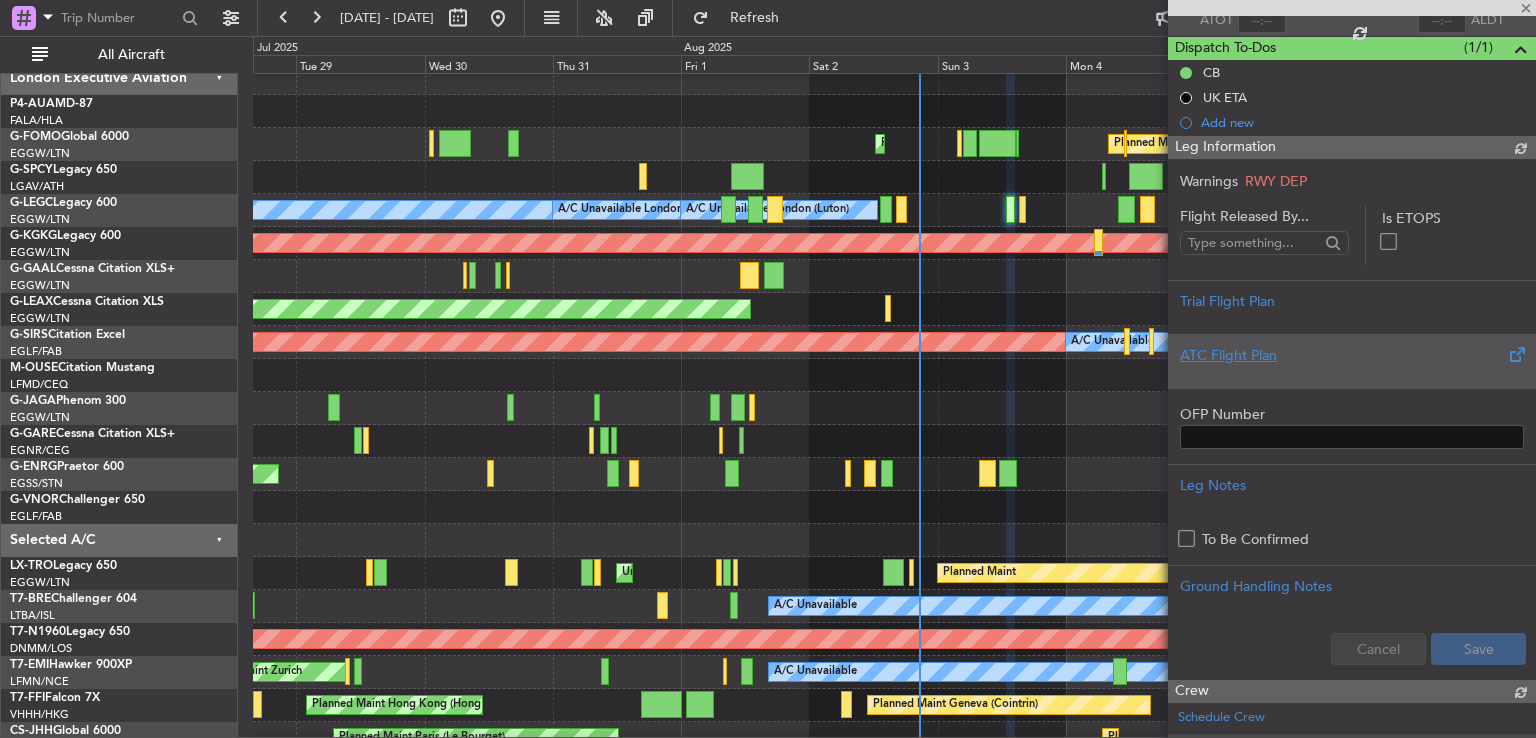 scroll, scrollTop: 208, scrollLeft: 0, axis: vertical 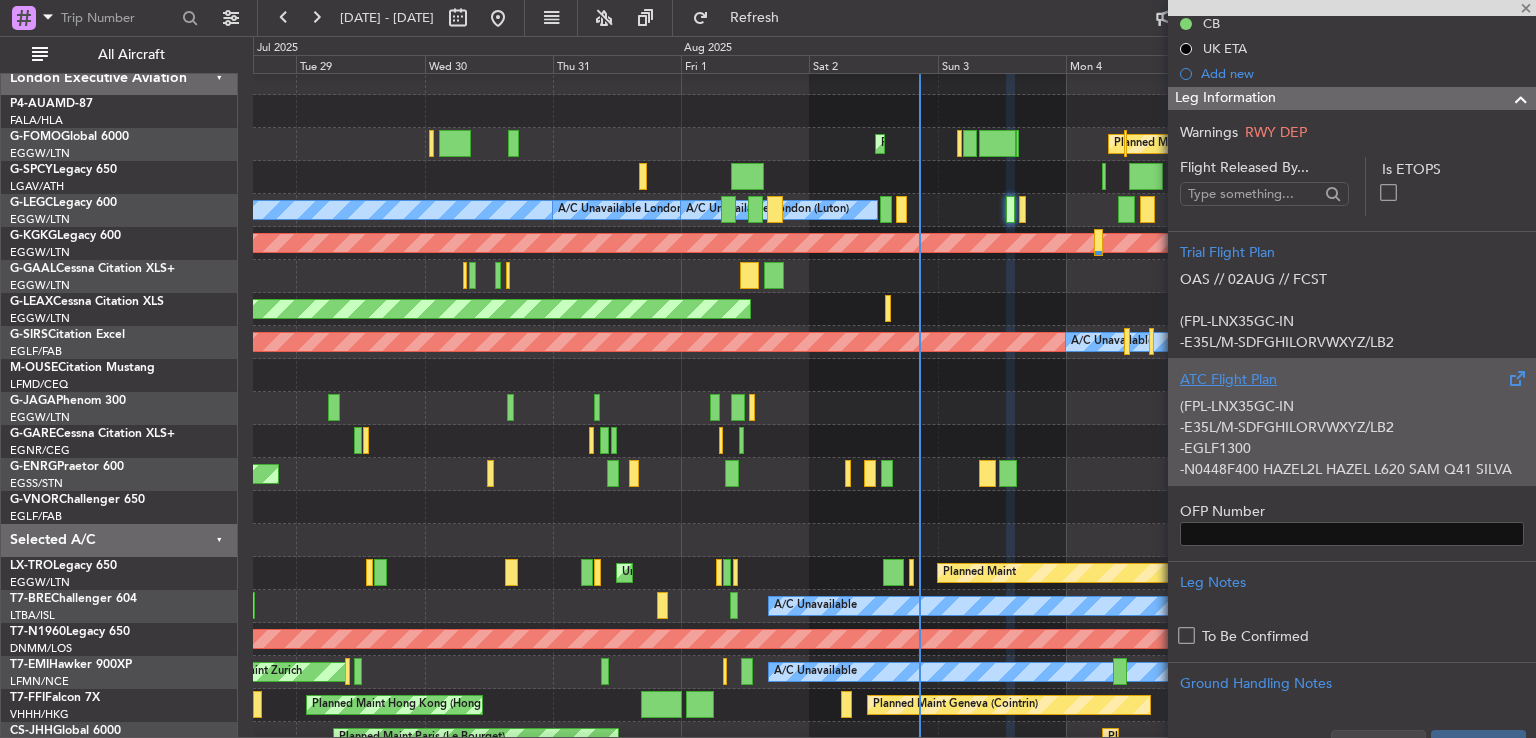click on "(FPL-LNX35GC-IN" 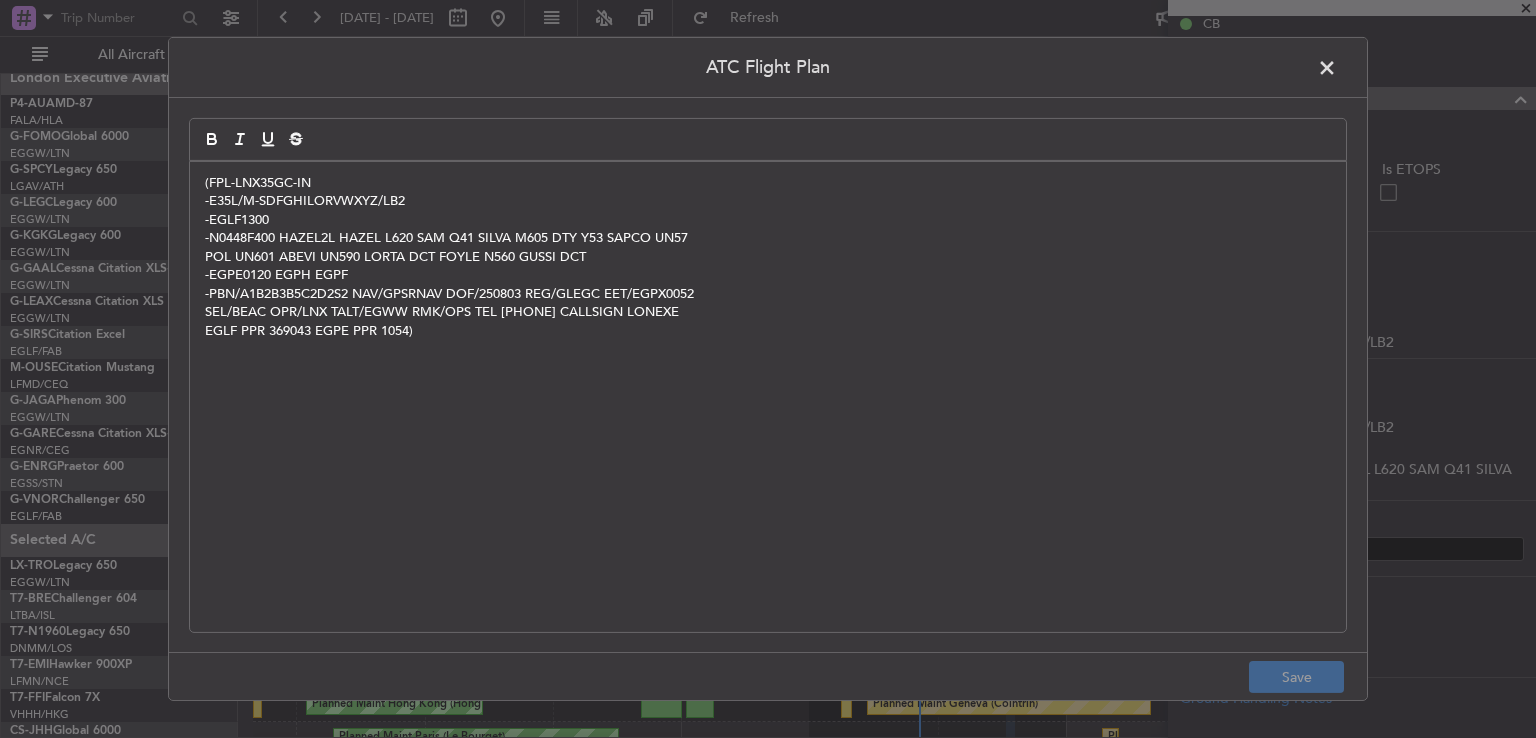 click 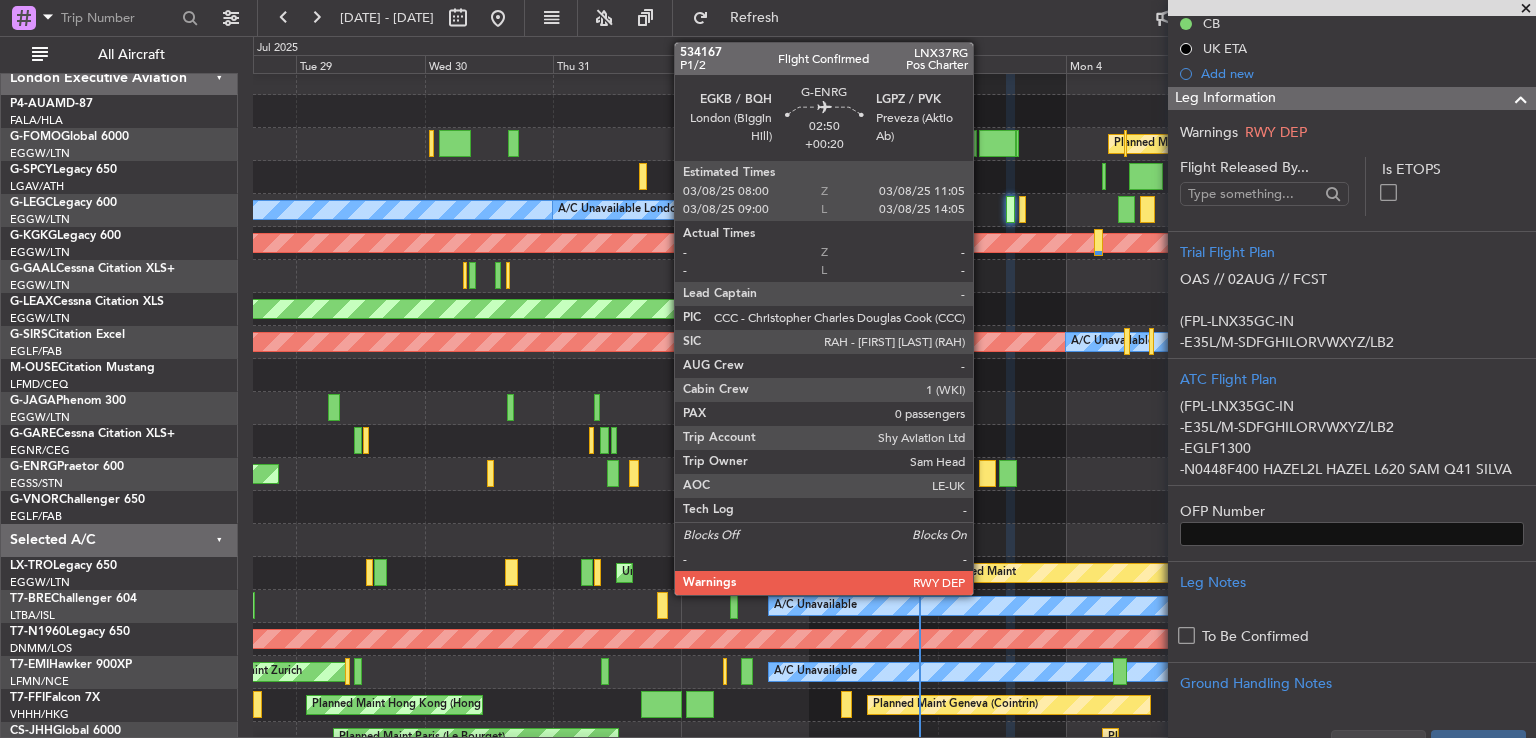 click 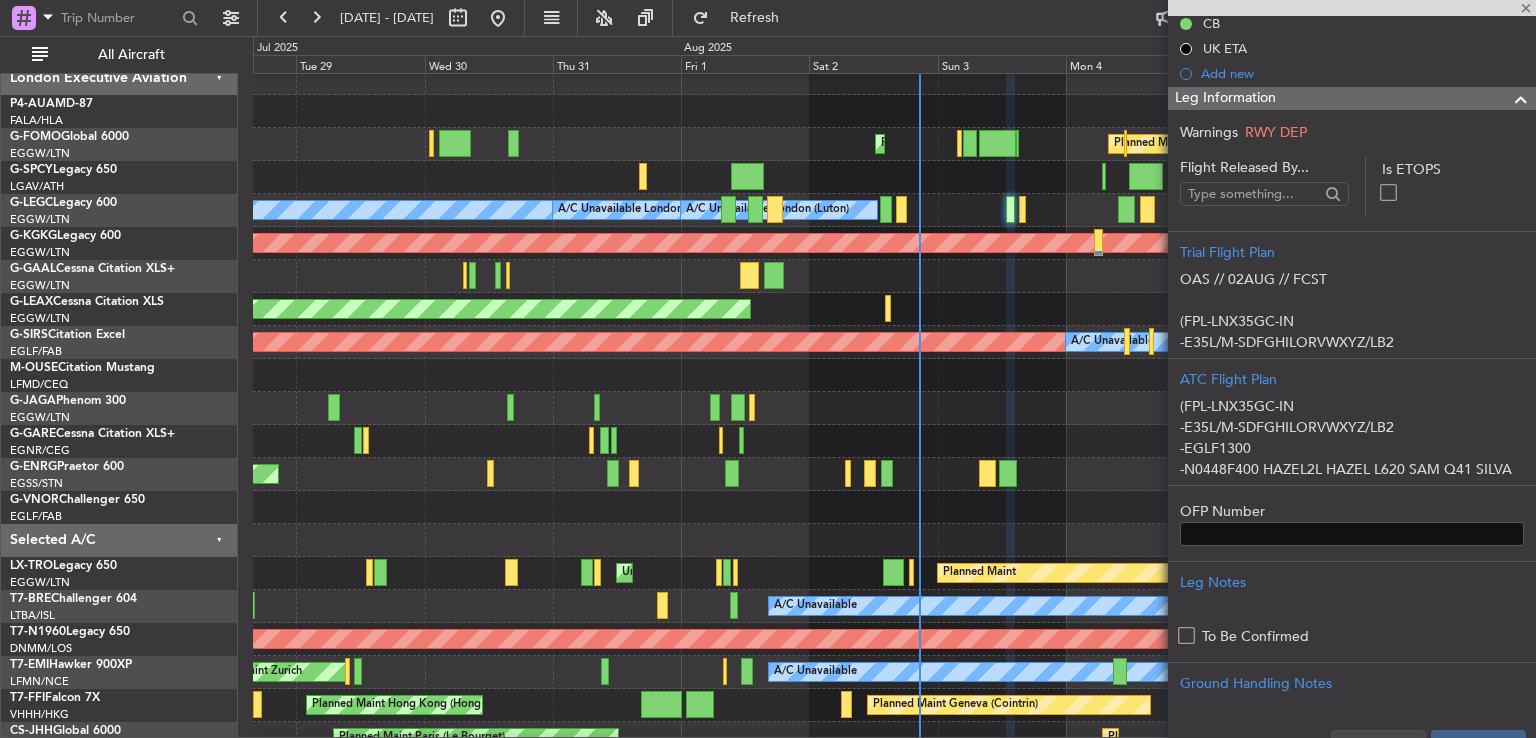 type on "+00:20" 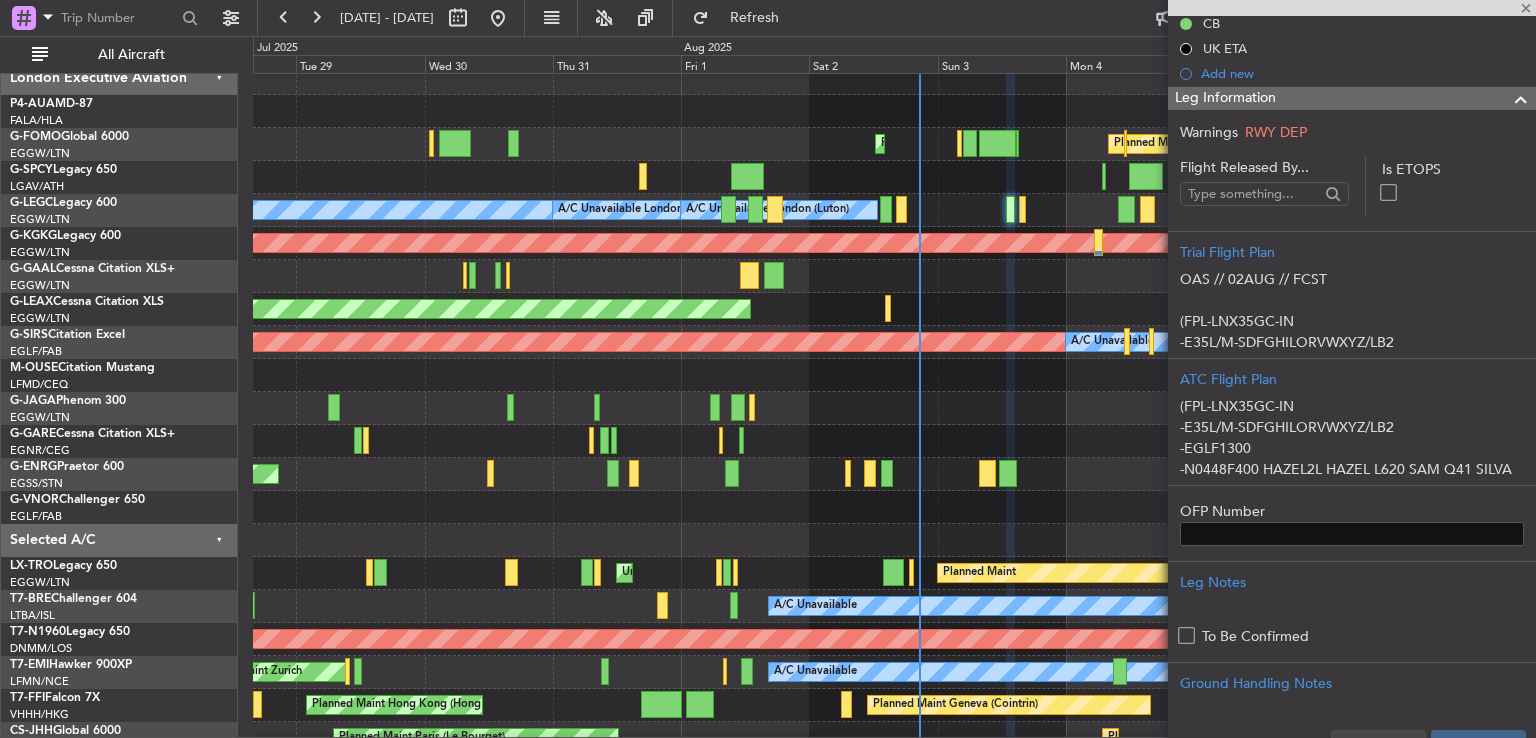 type on "0" 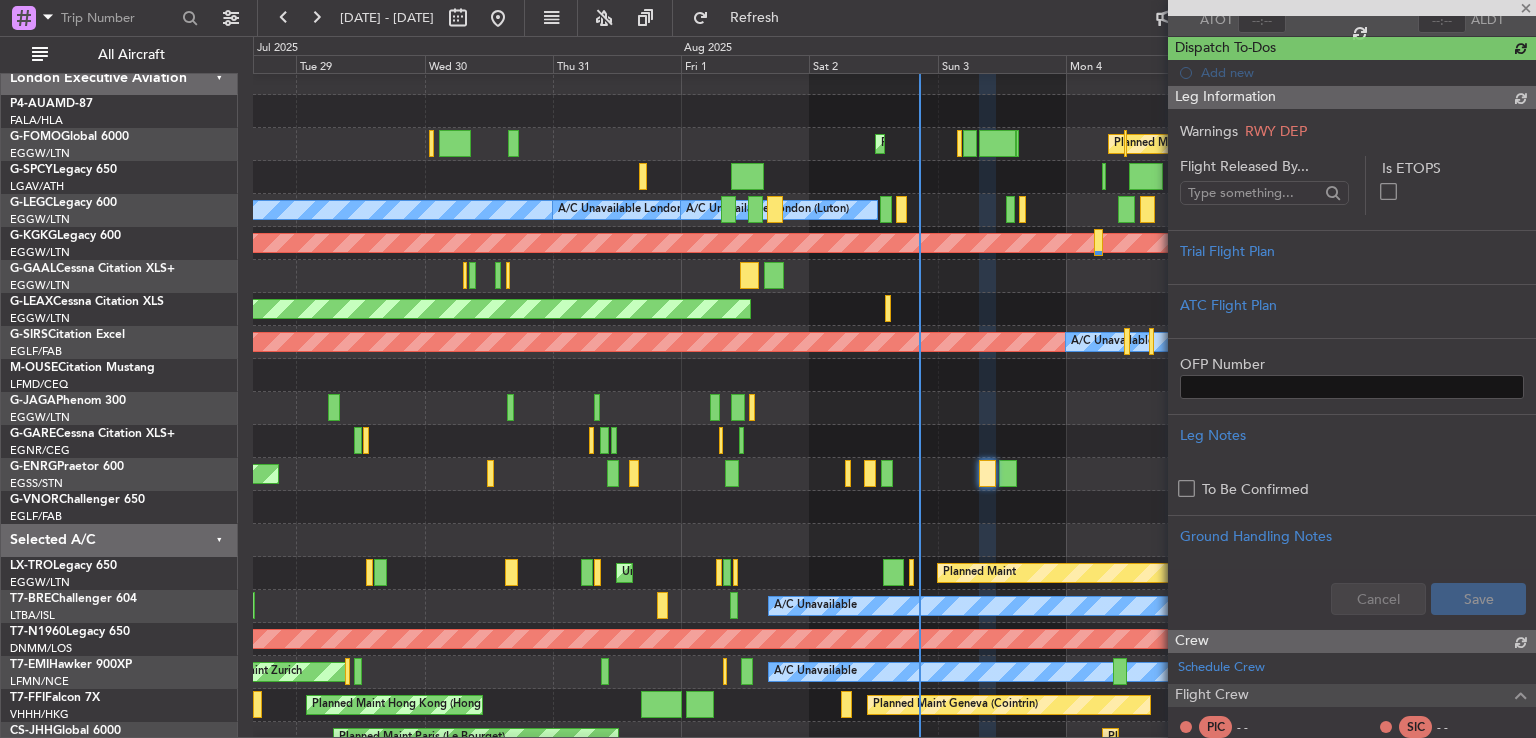 scroll, scrollTop: 208, scrollLeft: 0, axis: vertical 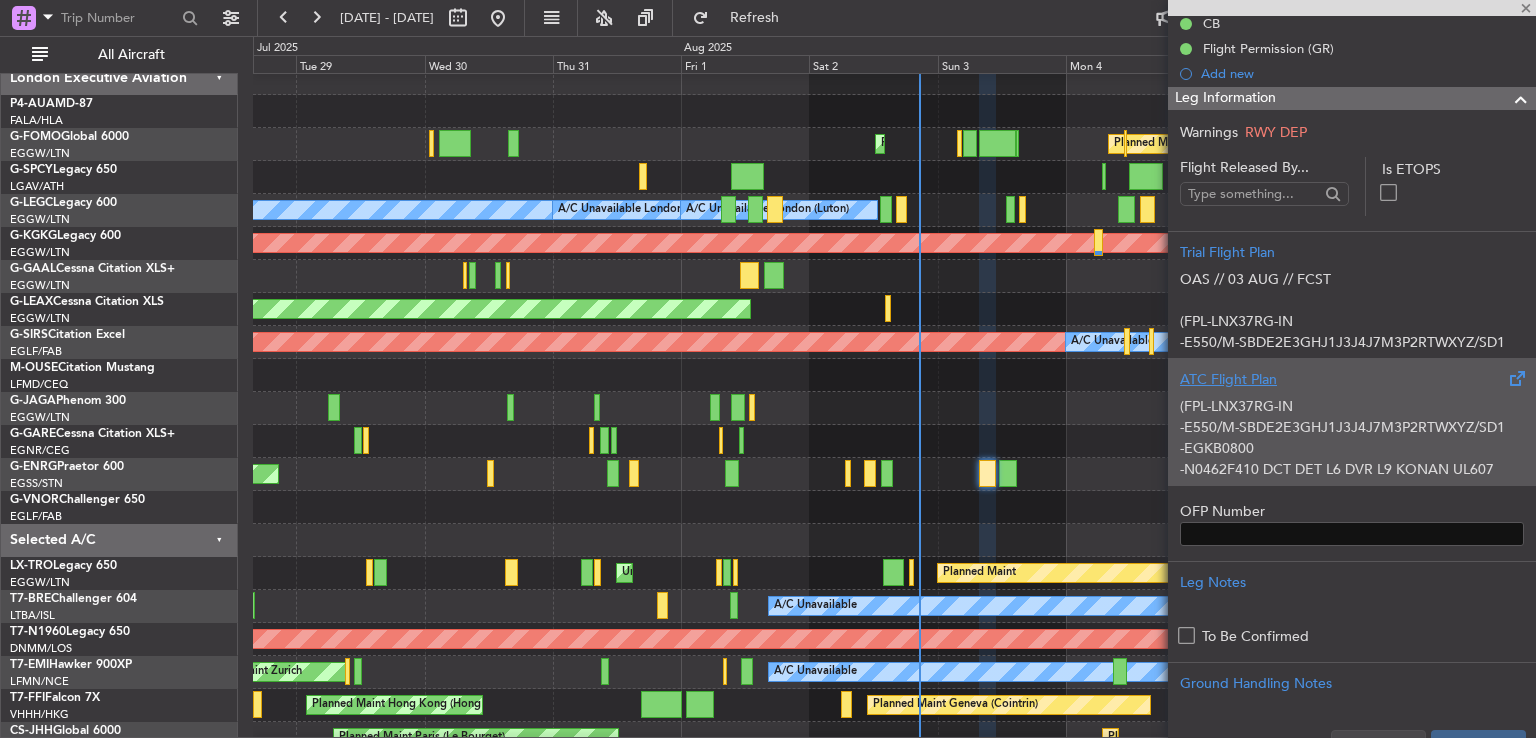 click on "-E550/M-SBDE2E3GHJ1J3J4J7M3P2RTWXYZ/SD1" 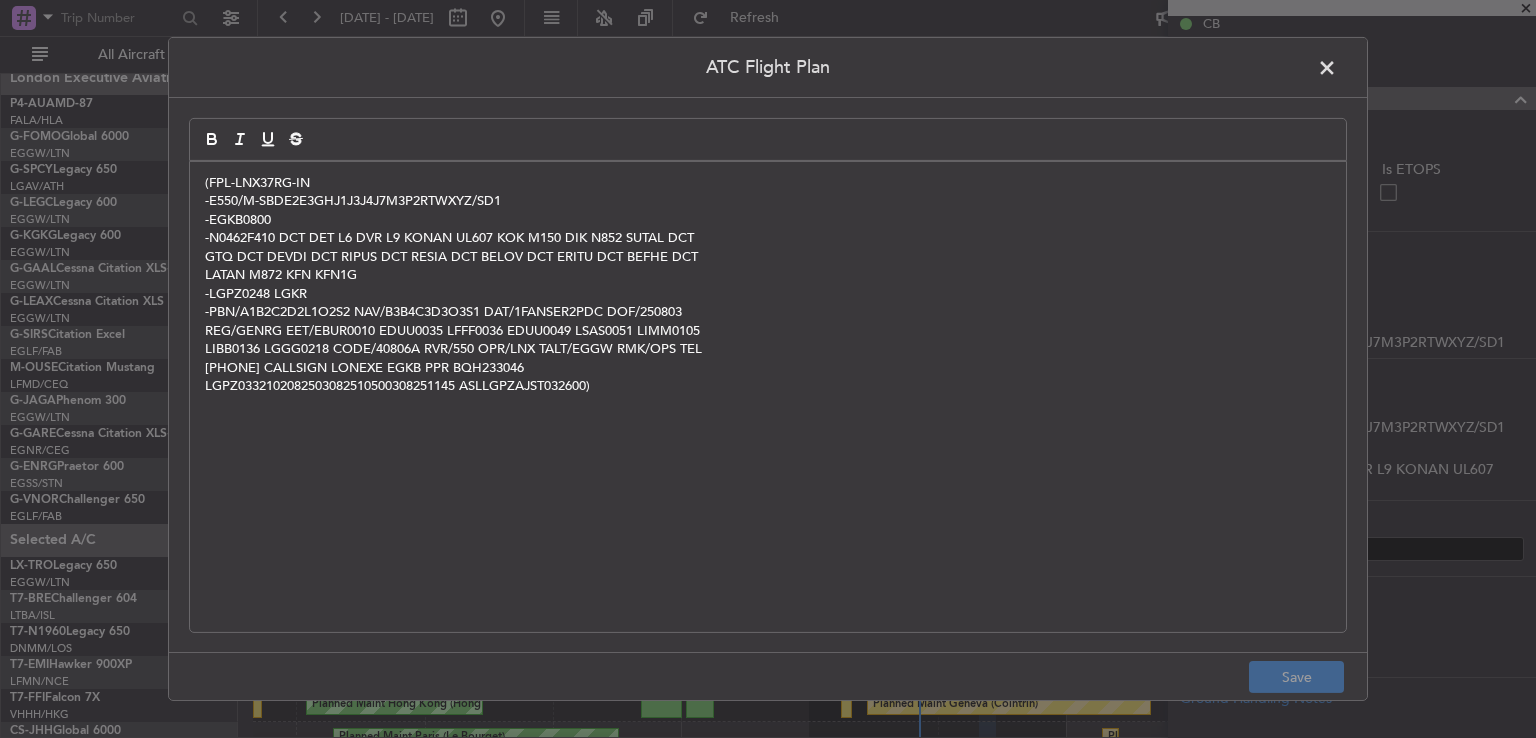 click 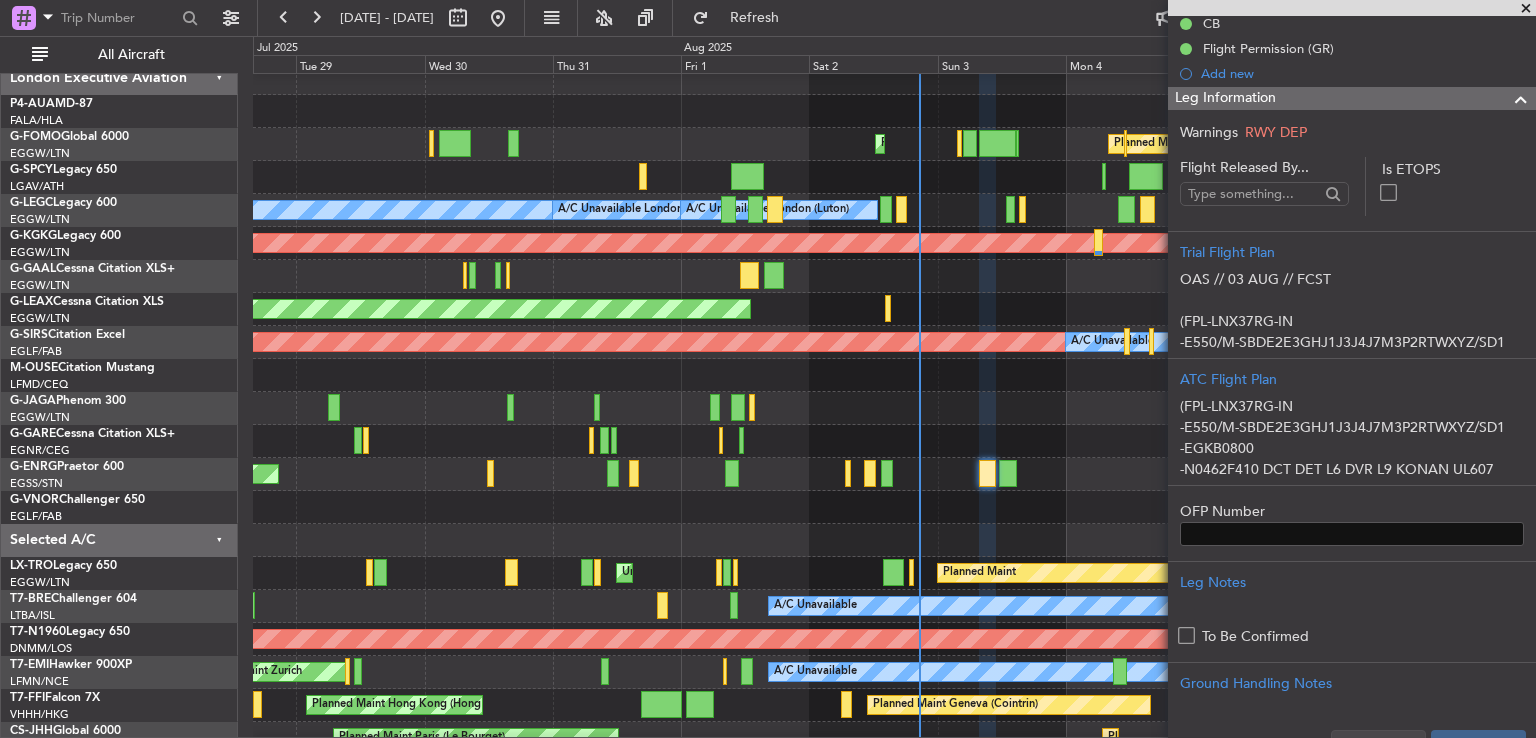 click at bounding box center (1526, 9) 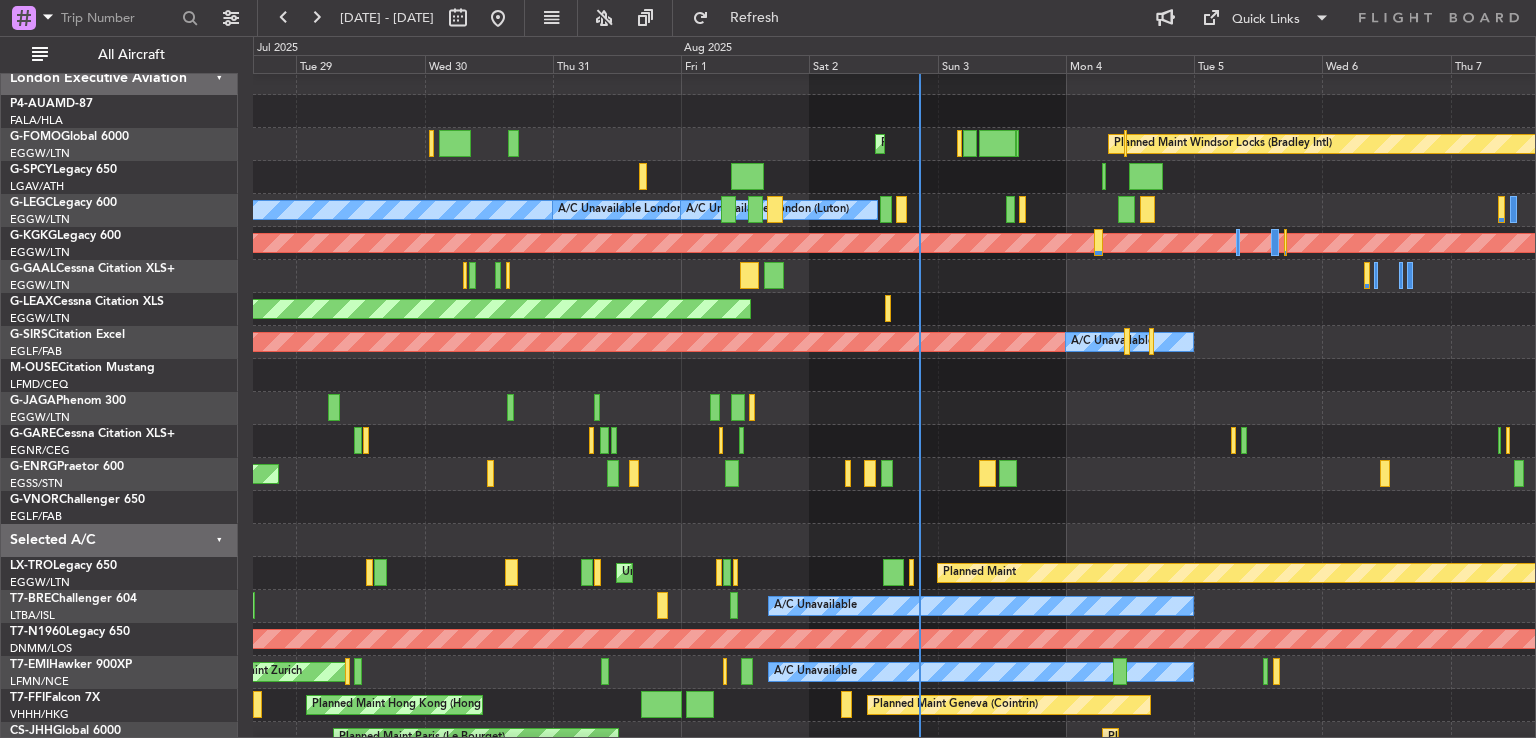 scroll, scrollTop: 0, scrollLeft: 0, axis: both 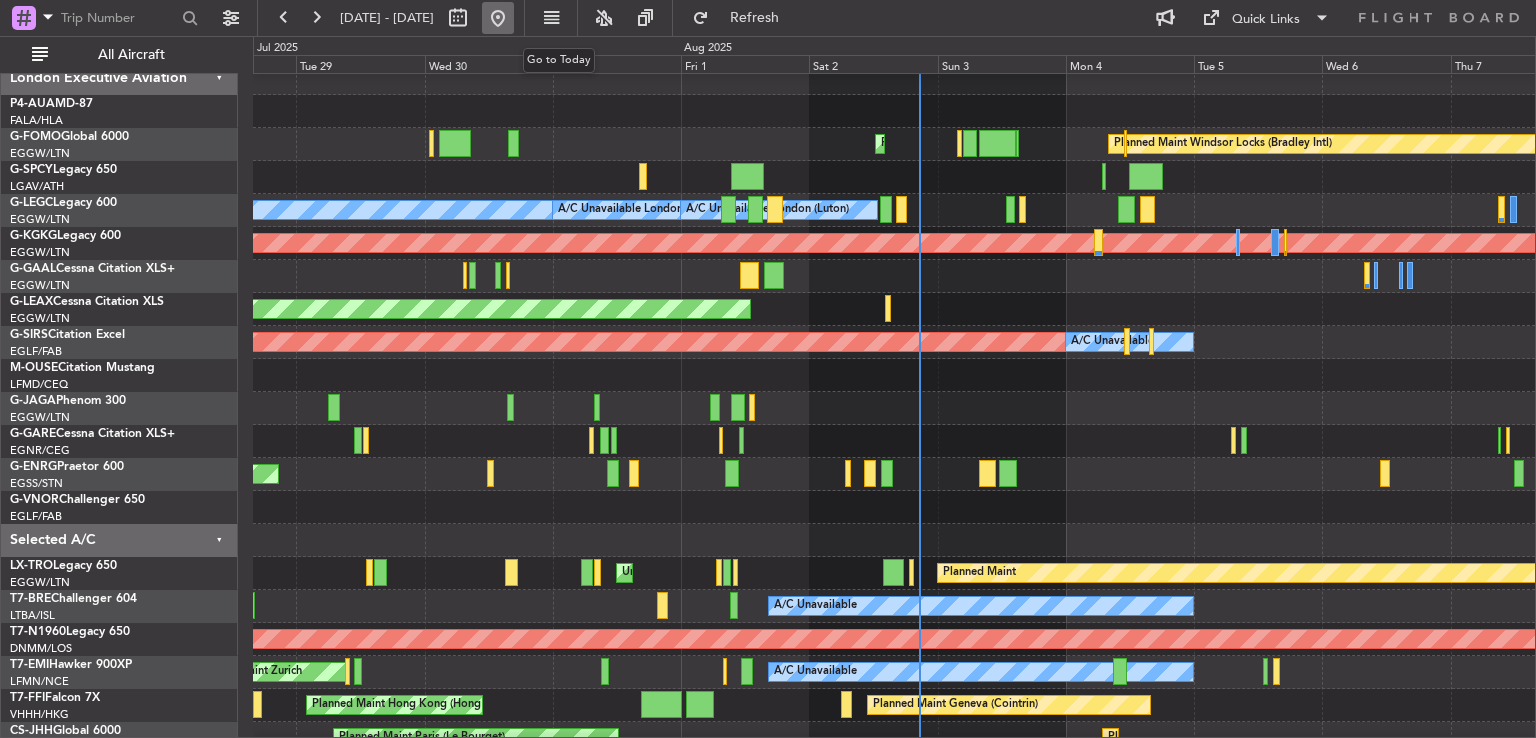 click at bounding box center (498, 18) 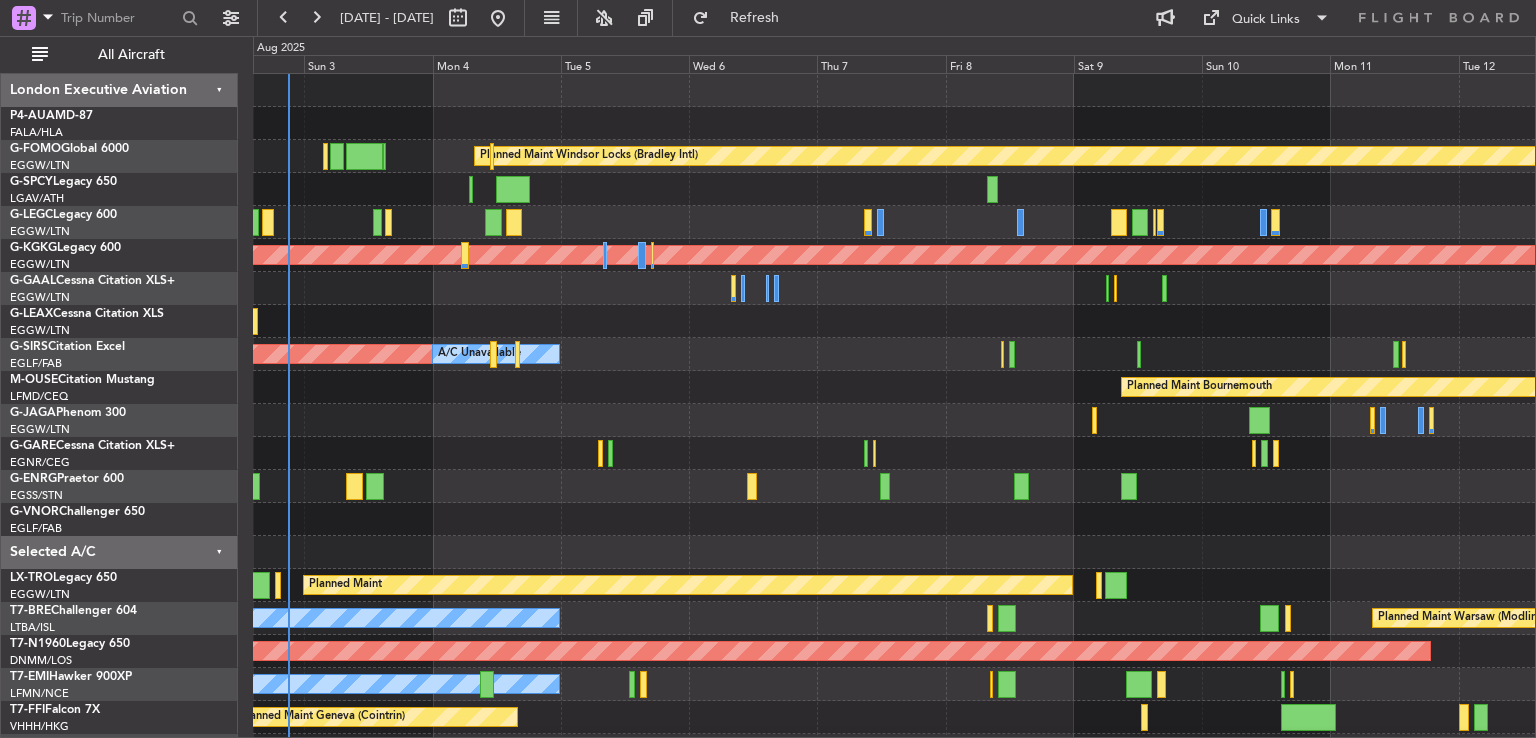 click on "Planned Maint Windsor Locks (Bradley Intl)
Planned Maint Palma De Mallorca
A/C Unavailable London (Luton)
A/C Unavailable London (Luton)
A/C Unavailable London (Luton)
A/C Unavailable London (Luton)
AOG Maint Istanbul (Ataturk)
Planned Maint Dusseldorf
Planned Maint Oxford (Kidlington)
A/C Unavailable
Planned Maint Bournemouth
Planned Maint
Unplanned Maint London (Luton)
A/C Unavailable
Planned Maint Warsaw (Modlin)
Planned Maint London (Stansted)
A/C Unavailable
Planned Maint Geneva (Cointrin)
Planned Maint Paris (Le Bourget)
Planned Maint Paris (Le Bourget)" 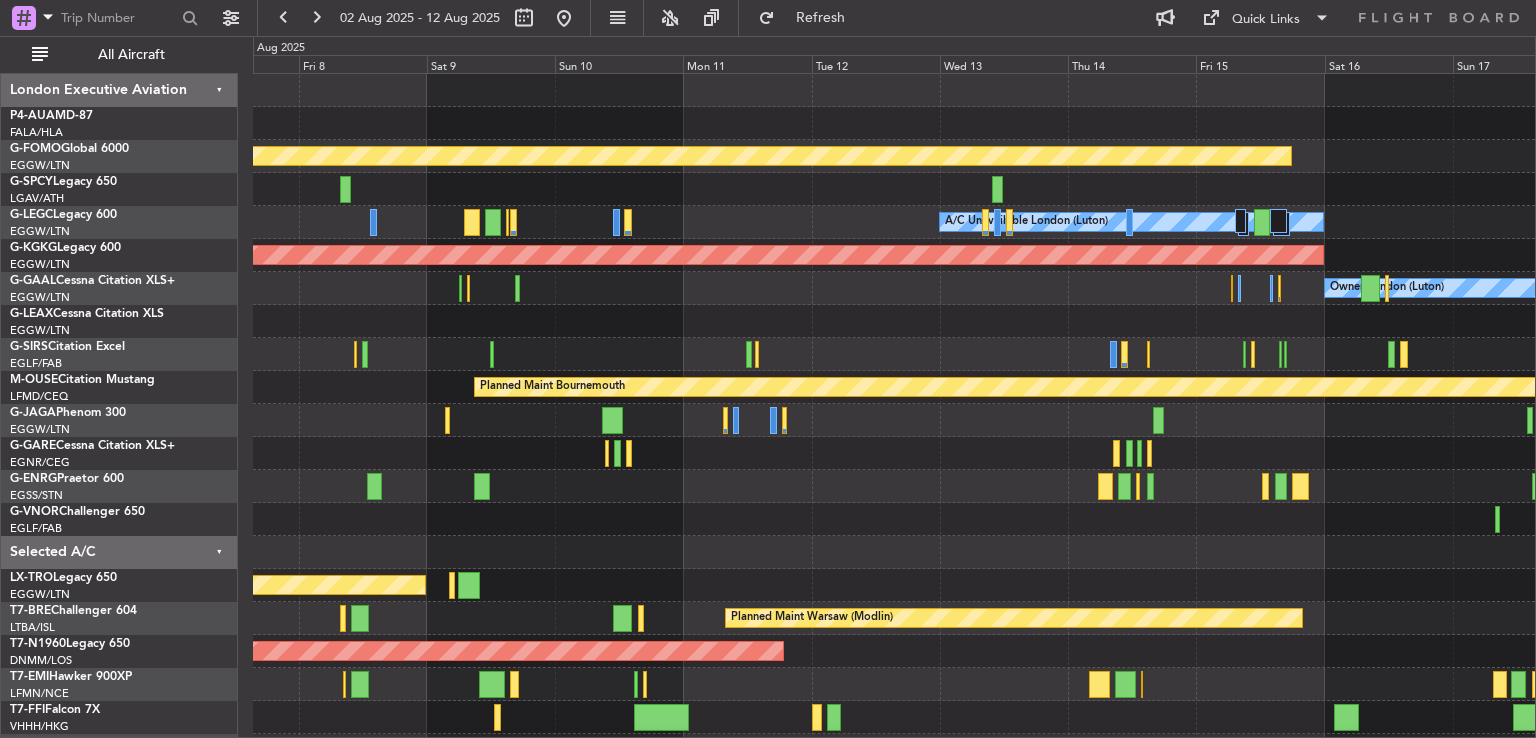 scroll, scrollTop: 0, scrollLeft: 0, axis: both 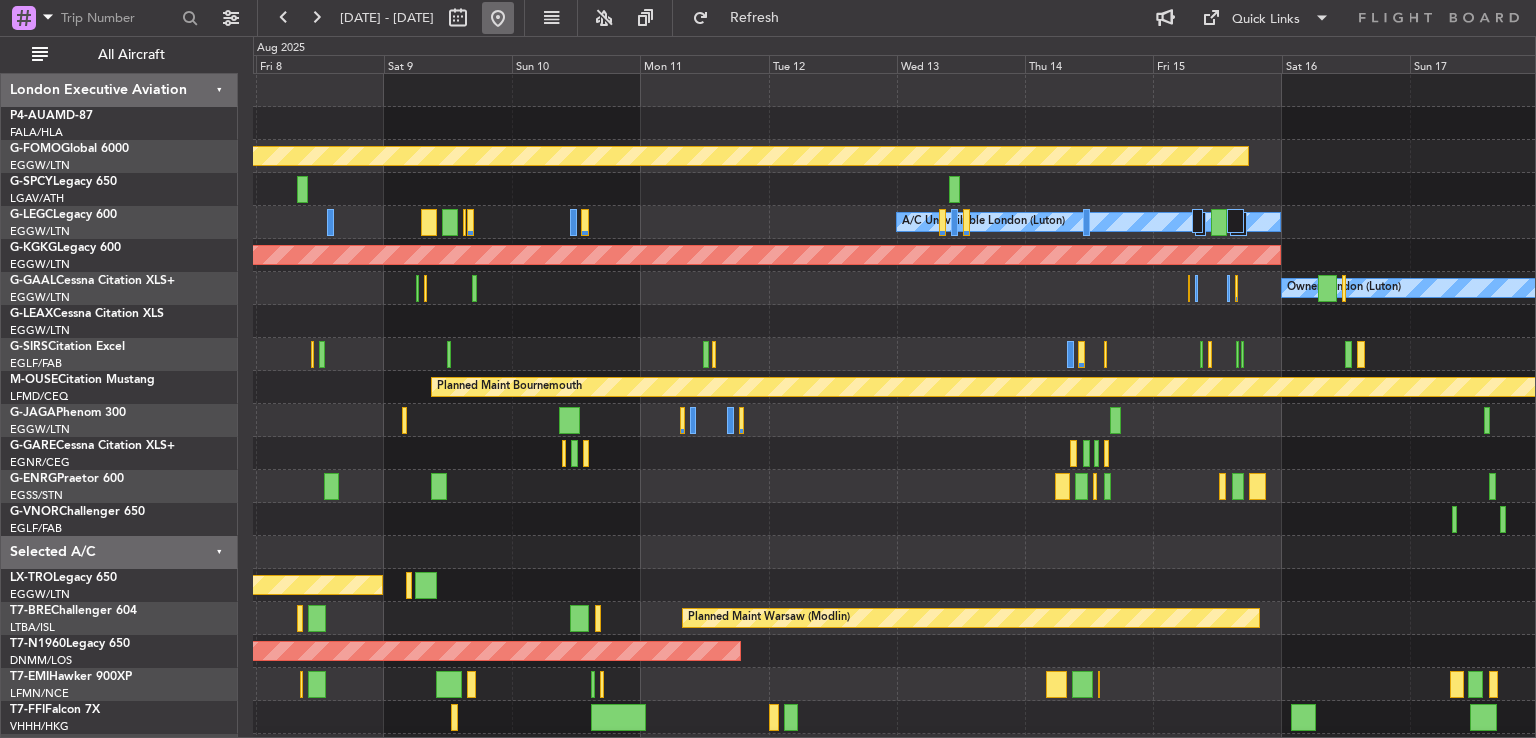click at bounding box center (498, 18) 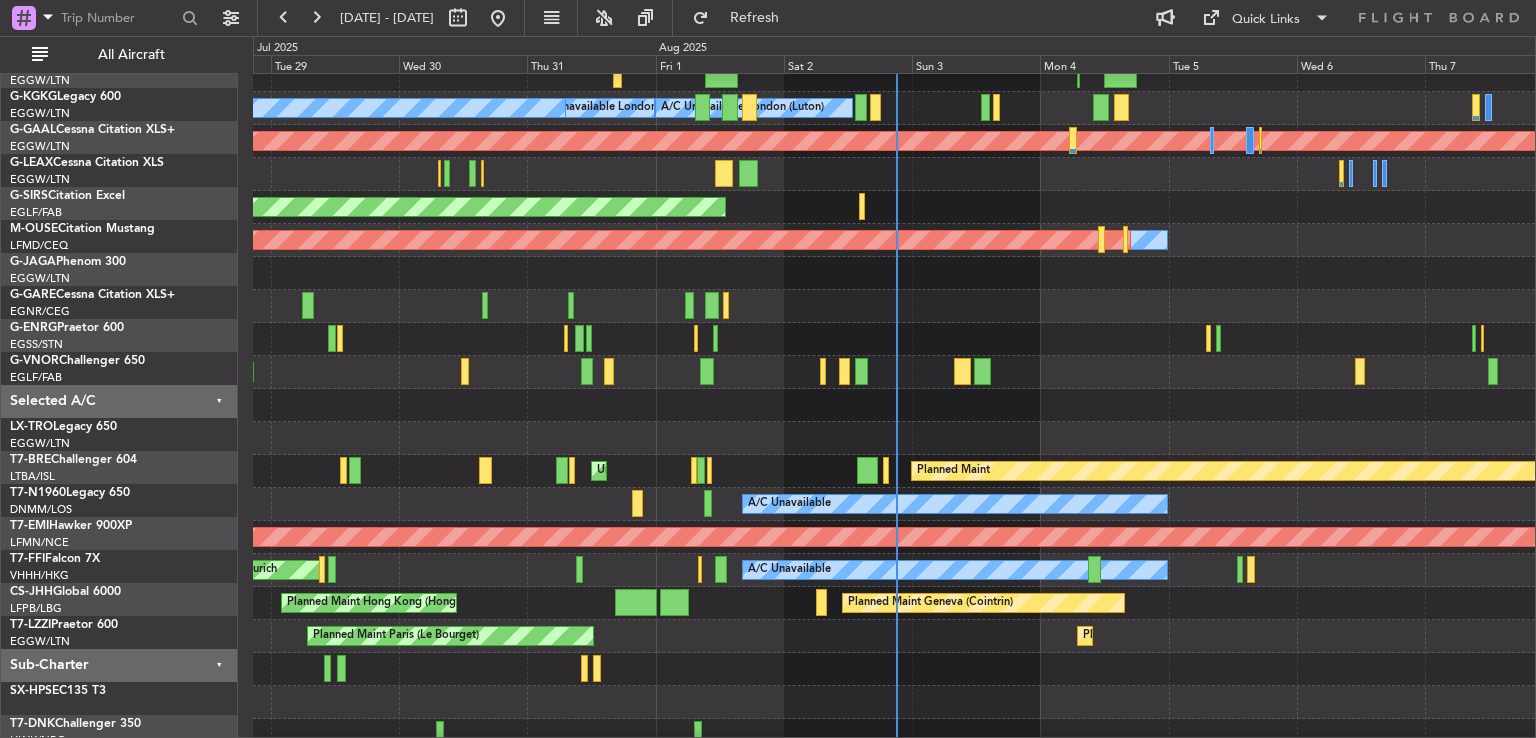 scroll, scrollTop: 112, scrollLeft: 0, axis: vertical 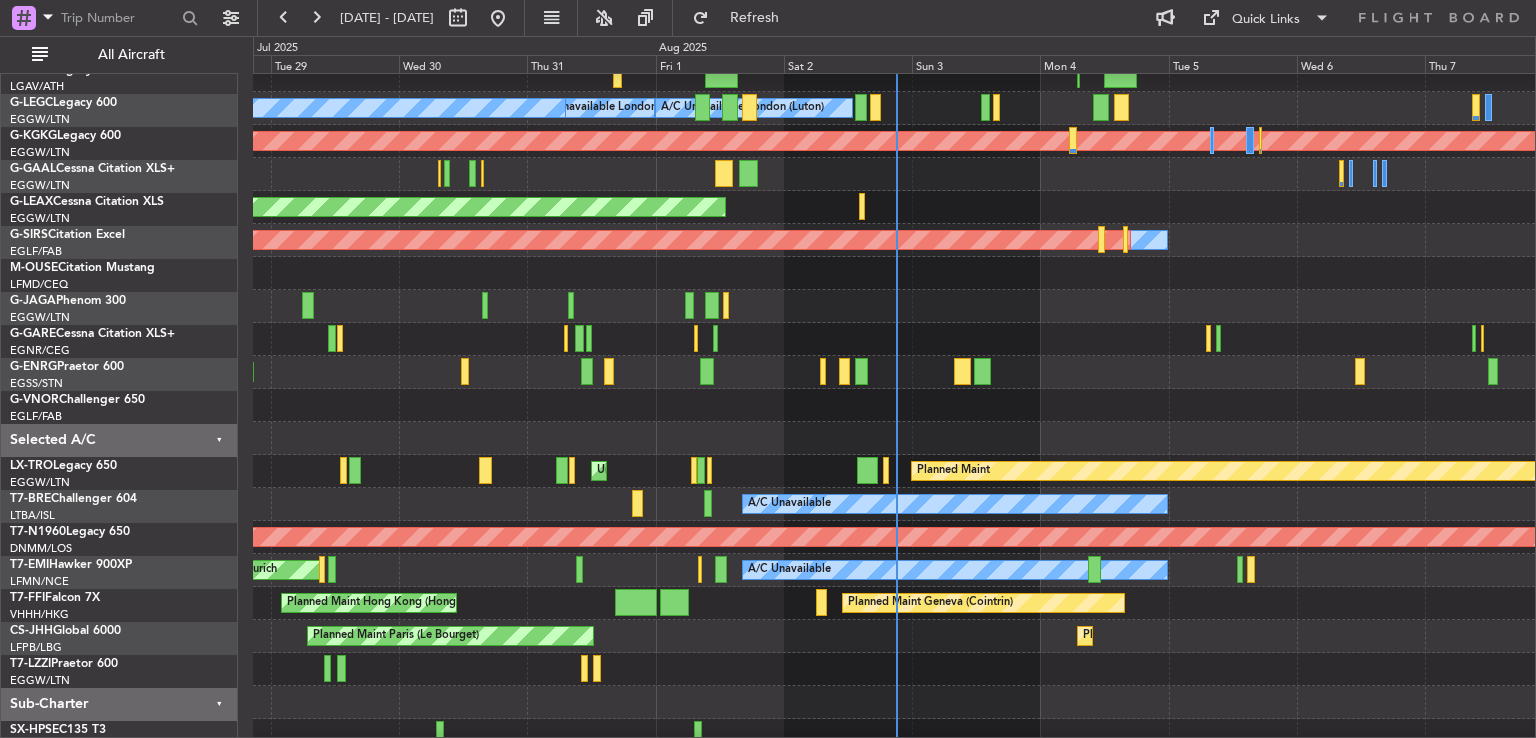 click on "Planned Maint London (Stansted)" 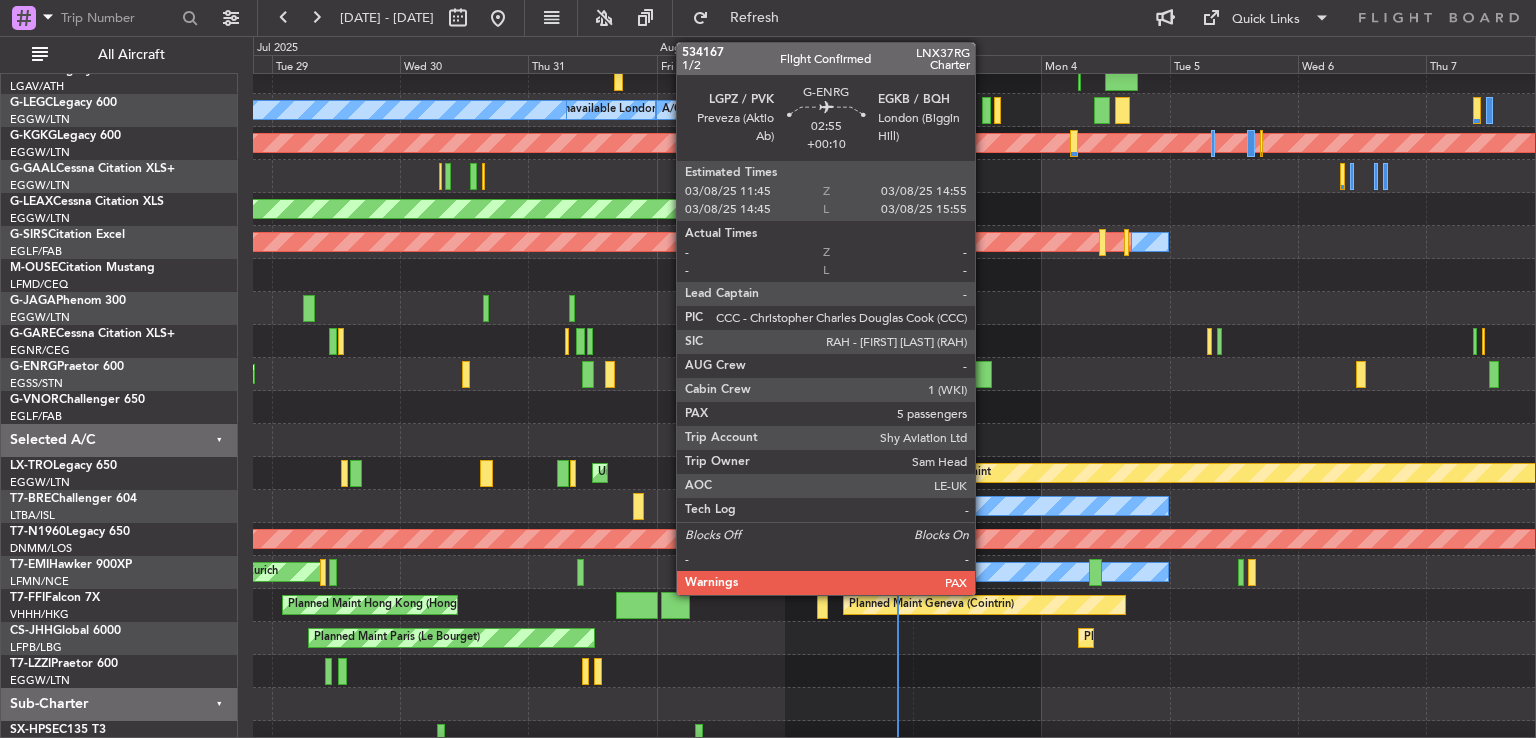 click 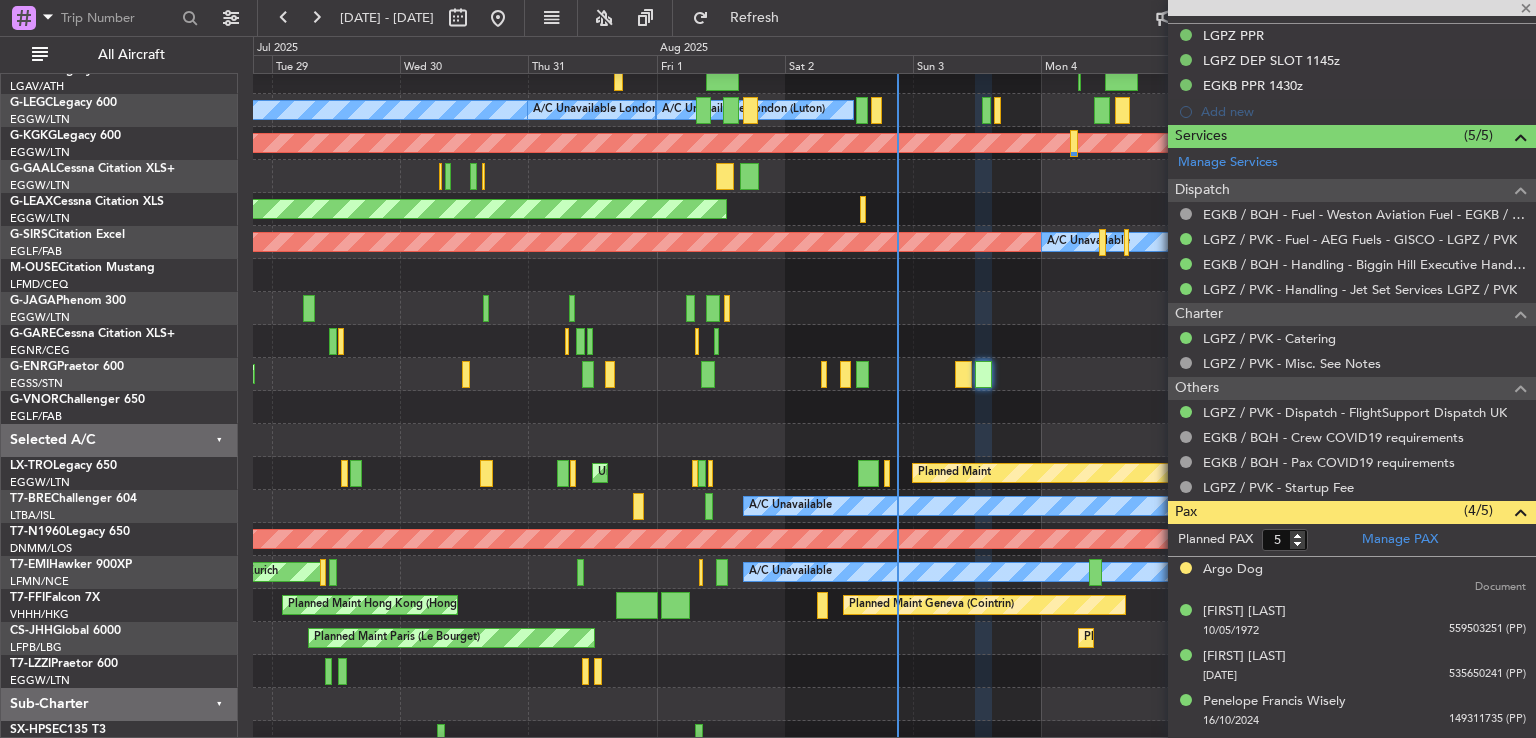 scroll, scrollTop: 659, scrollLeft: 0, axis: vertical 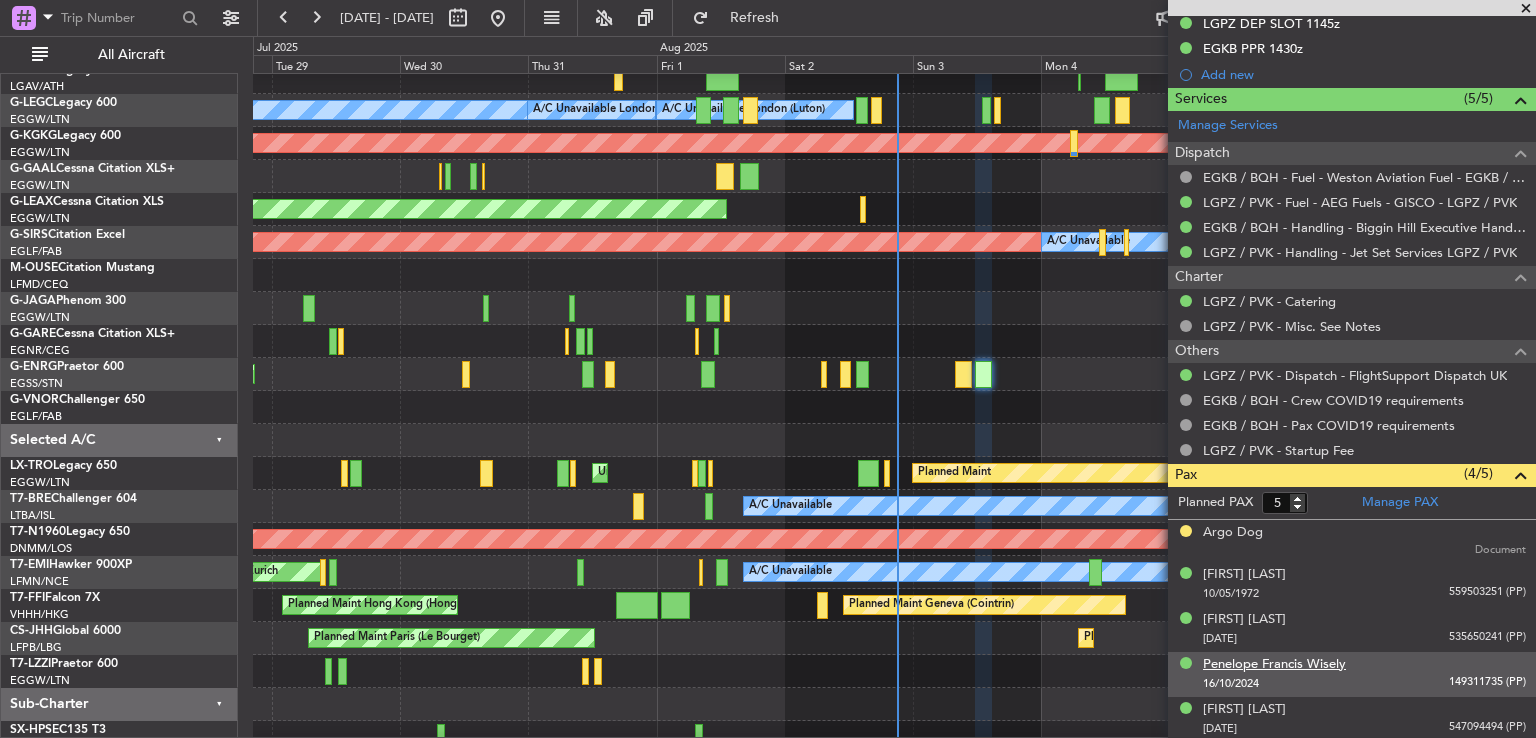click on "Penelope Francis Wisely" 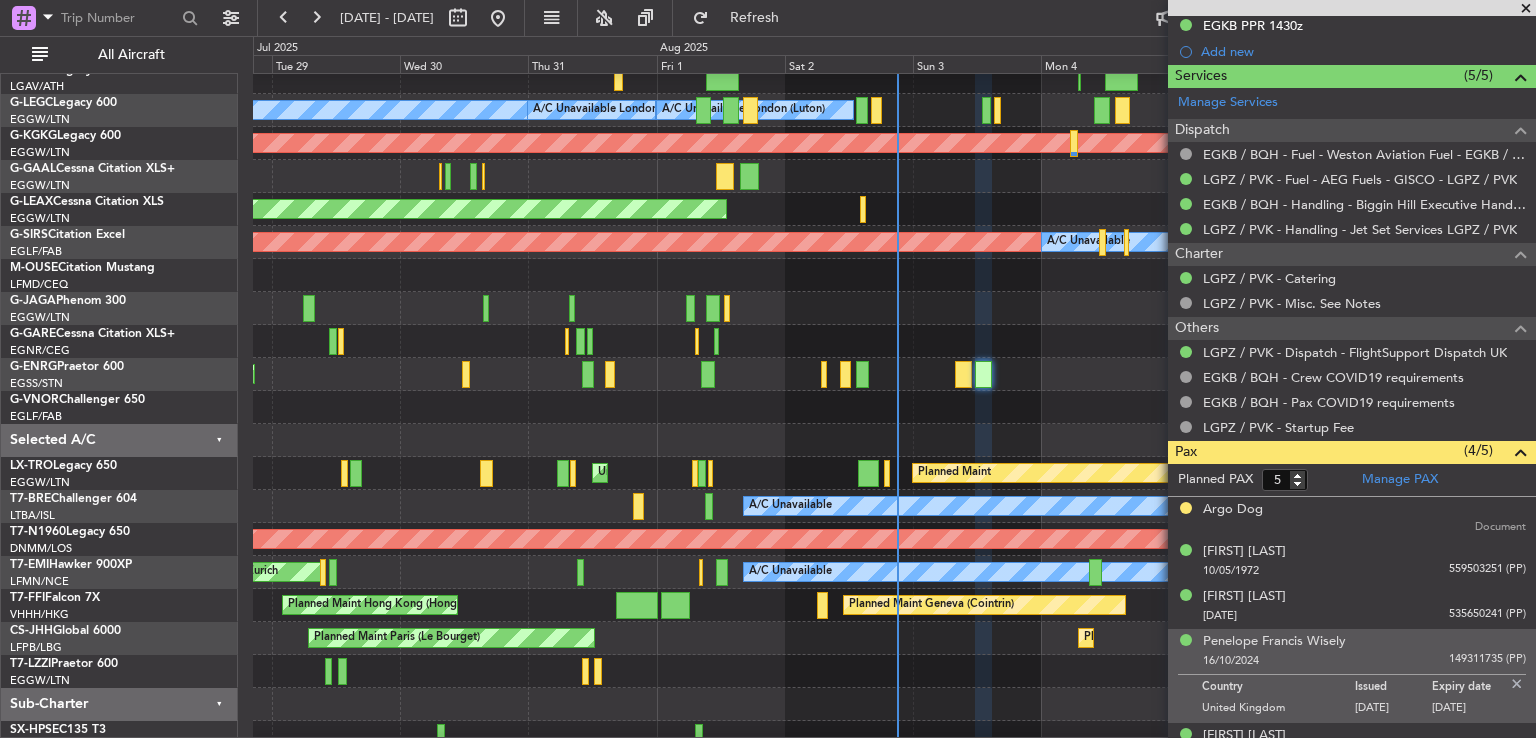scroll, scrollTop: 708, scrollLeft: 0, axis: vertical 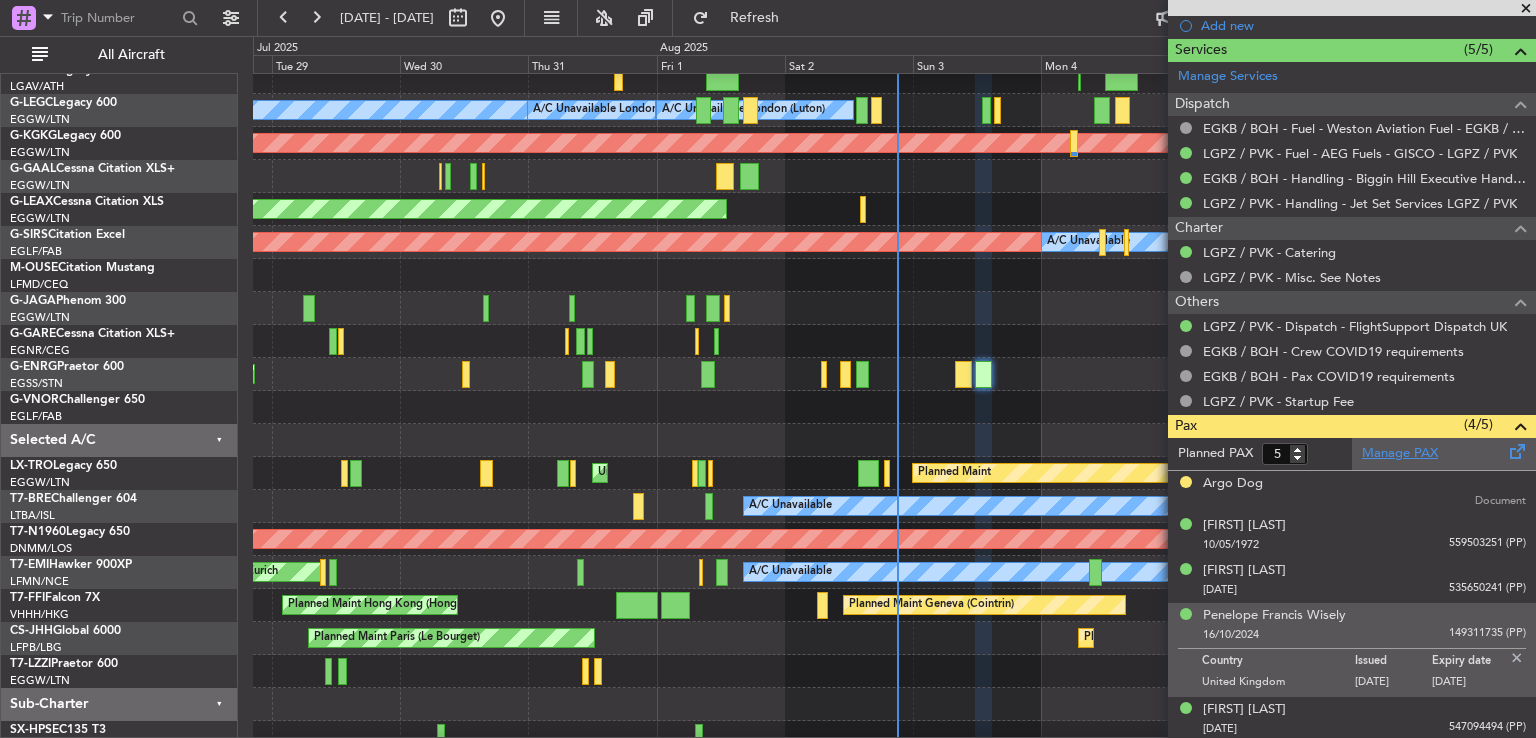 click on "Manage PAX" 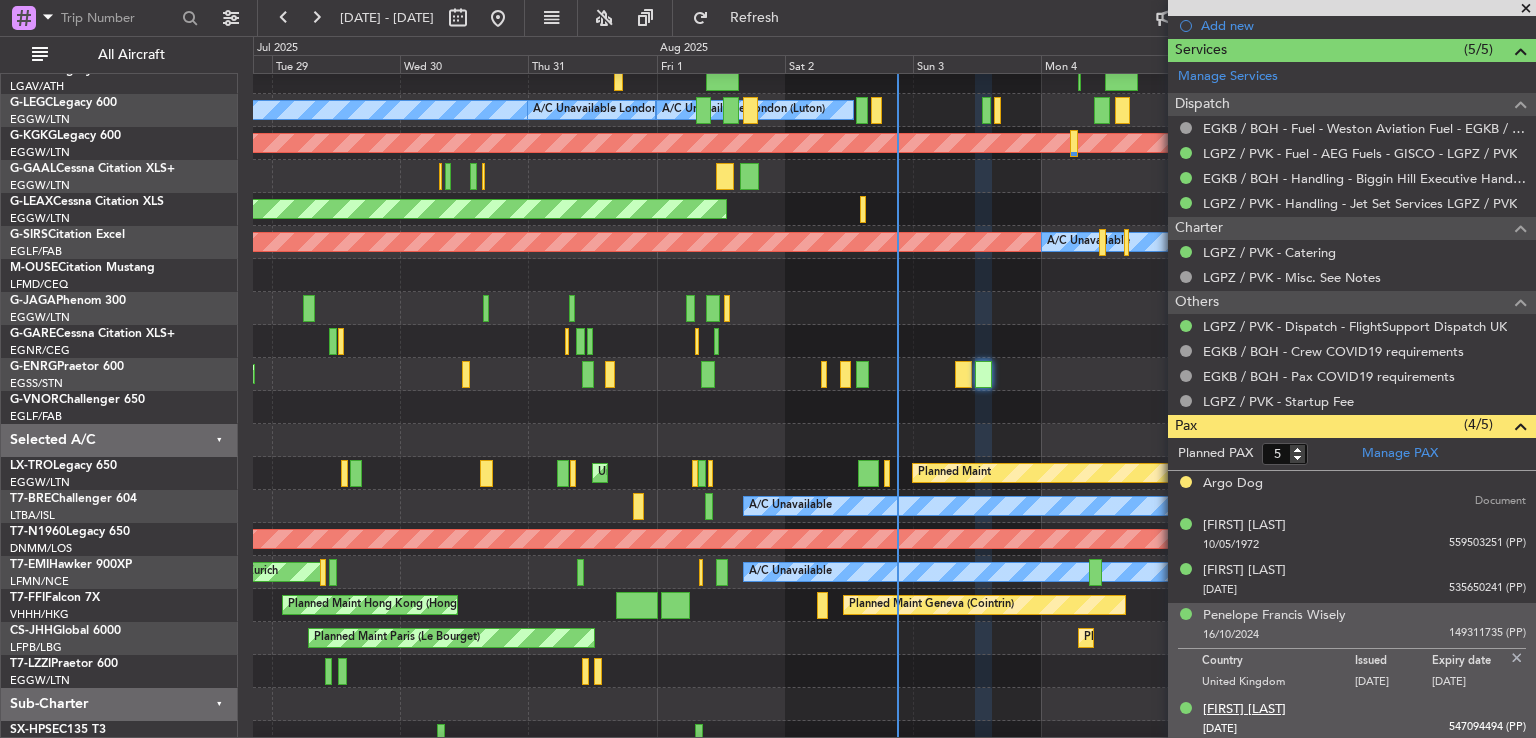 click on "Sabrina Wisely" 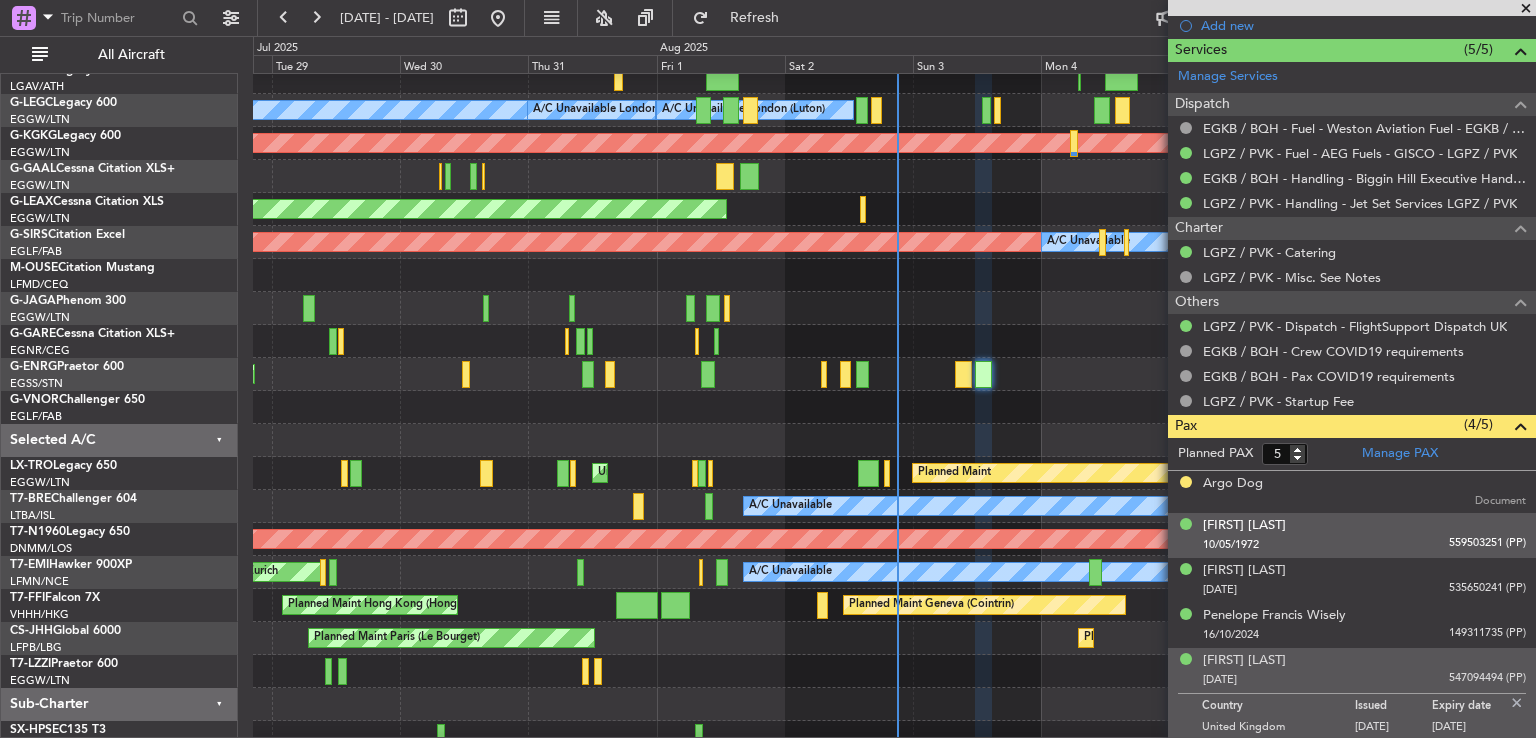 click on "10/05/1972  559503251 (PP)" 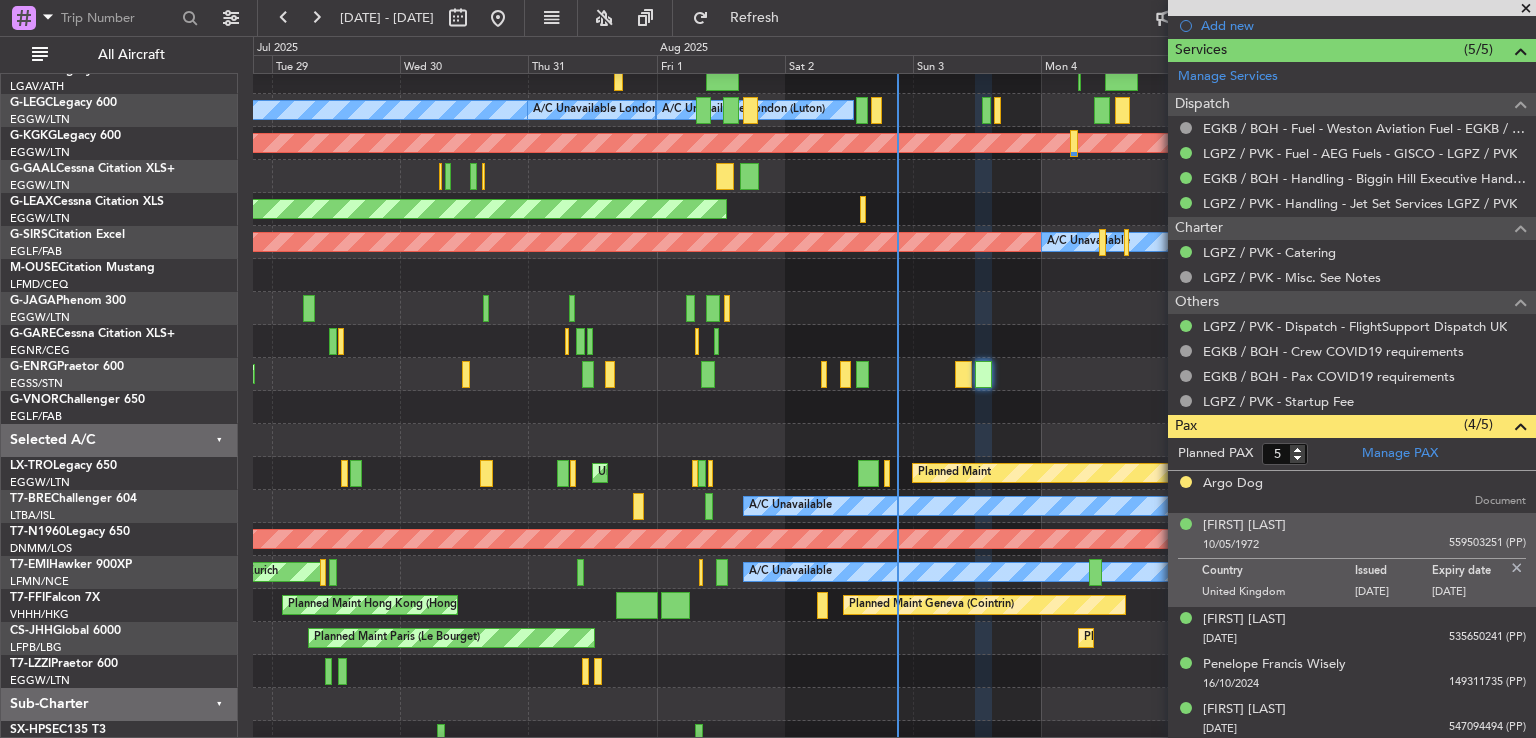 scroll, scrollTop: 708, scrollLeft: 0, axis: vertical 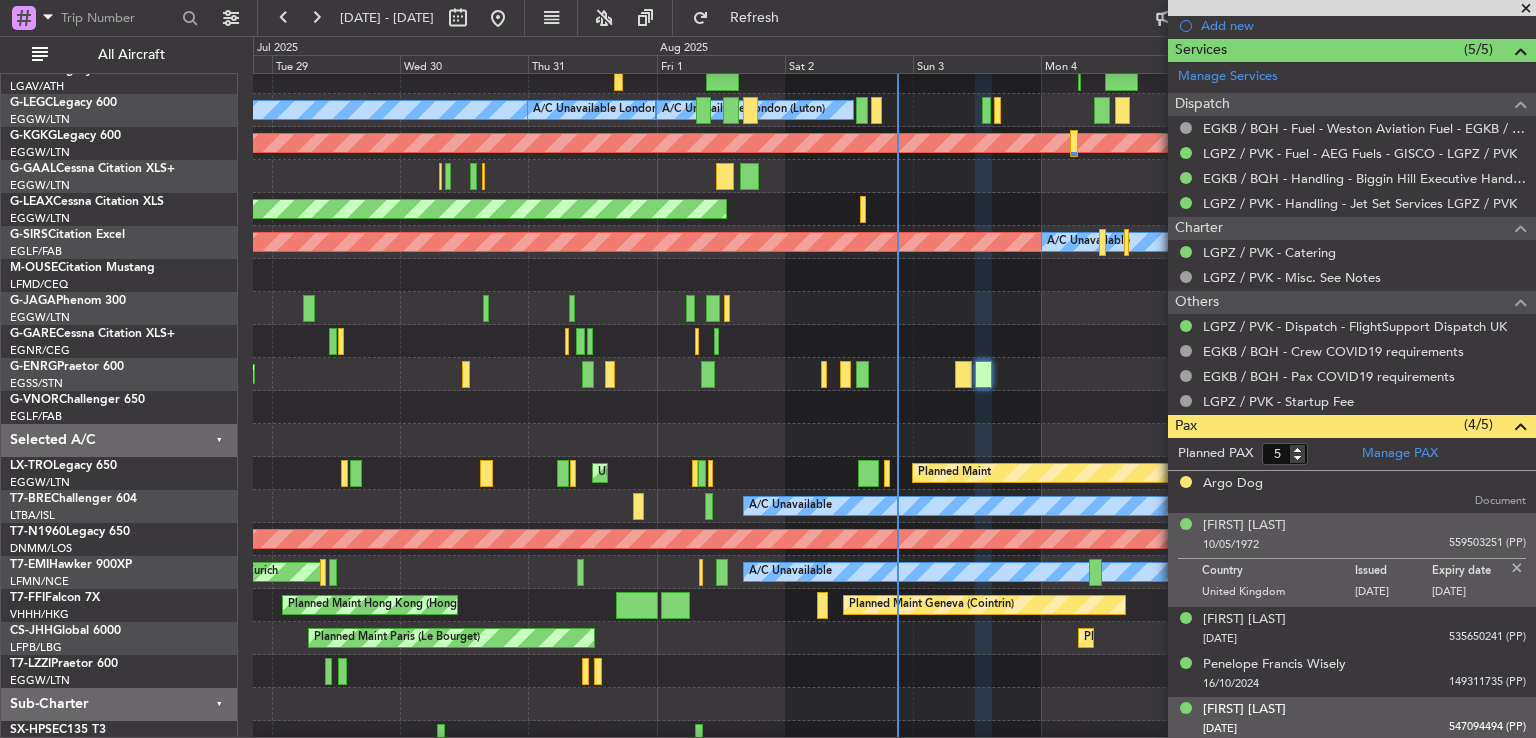 click on "547094494 (PP)" 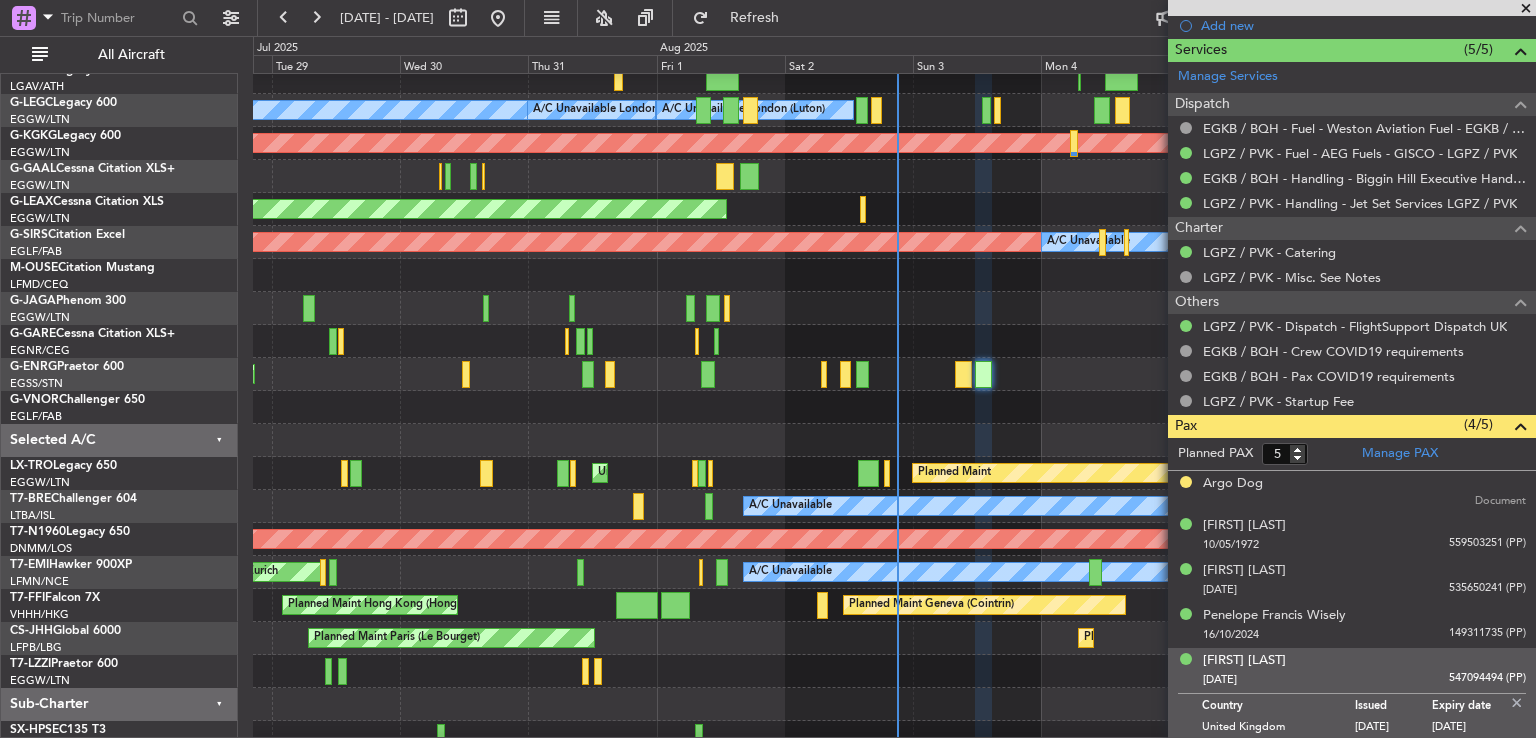 click on "547094494 (PP)" 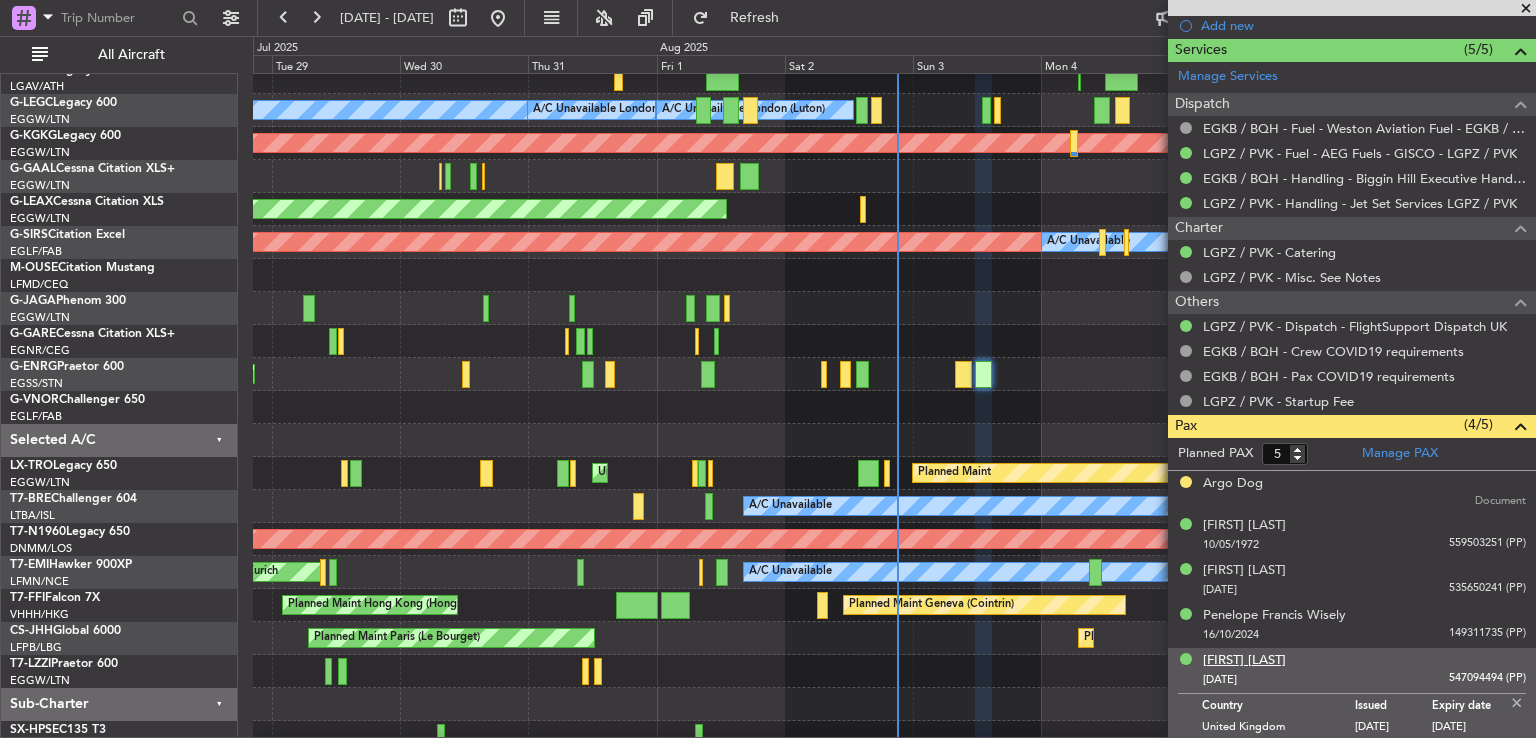 click on "Sabrina Wisely" 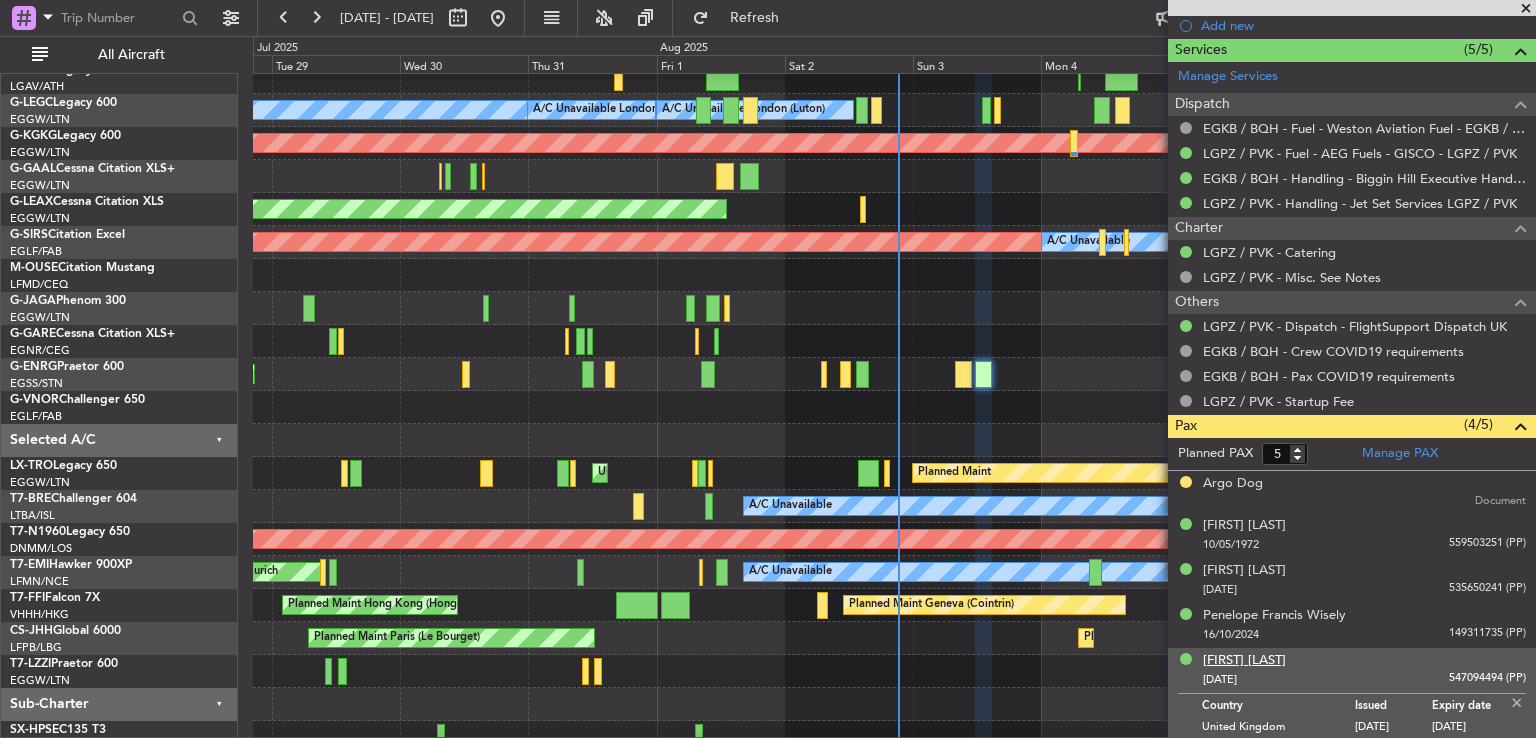 click on "Sabrina Wisely" 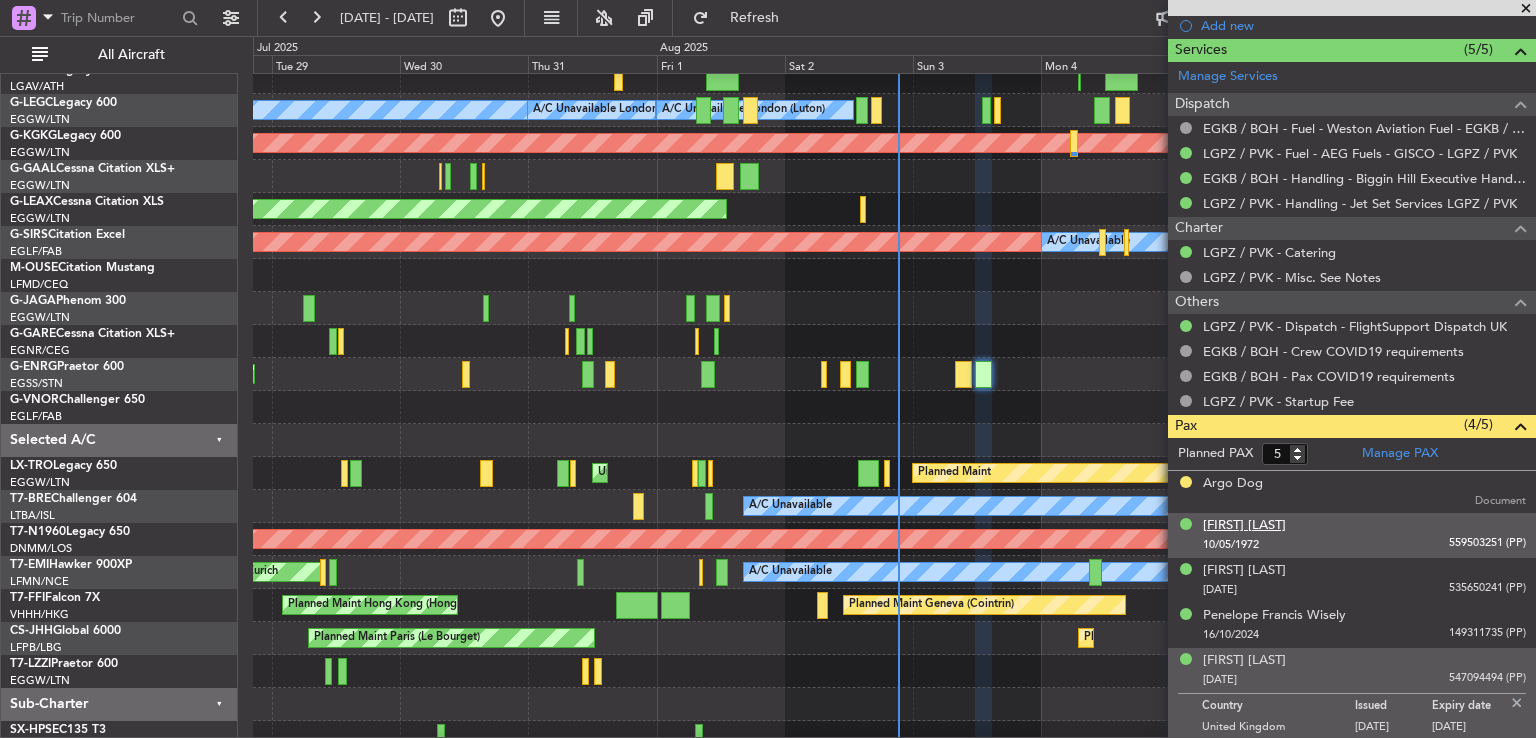 click on "Christopher John Wisely" 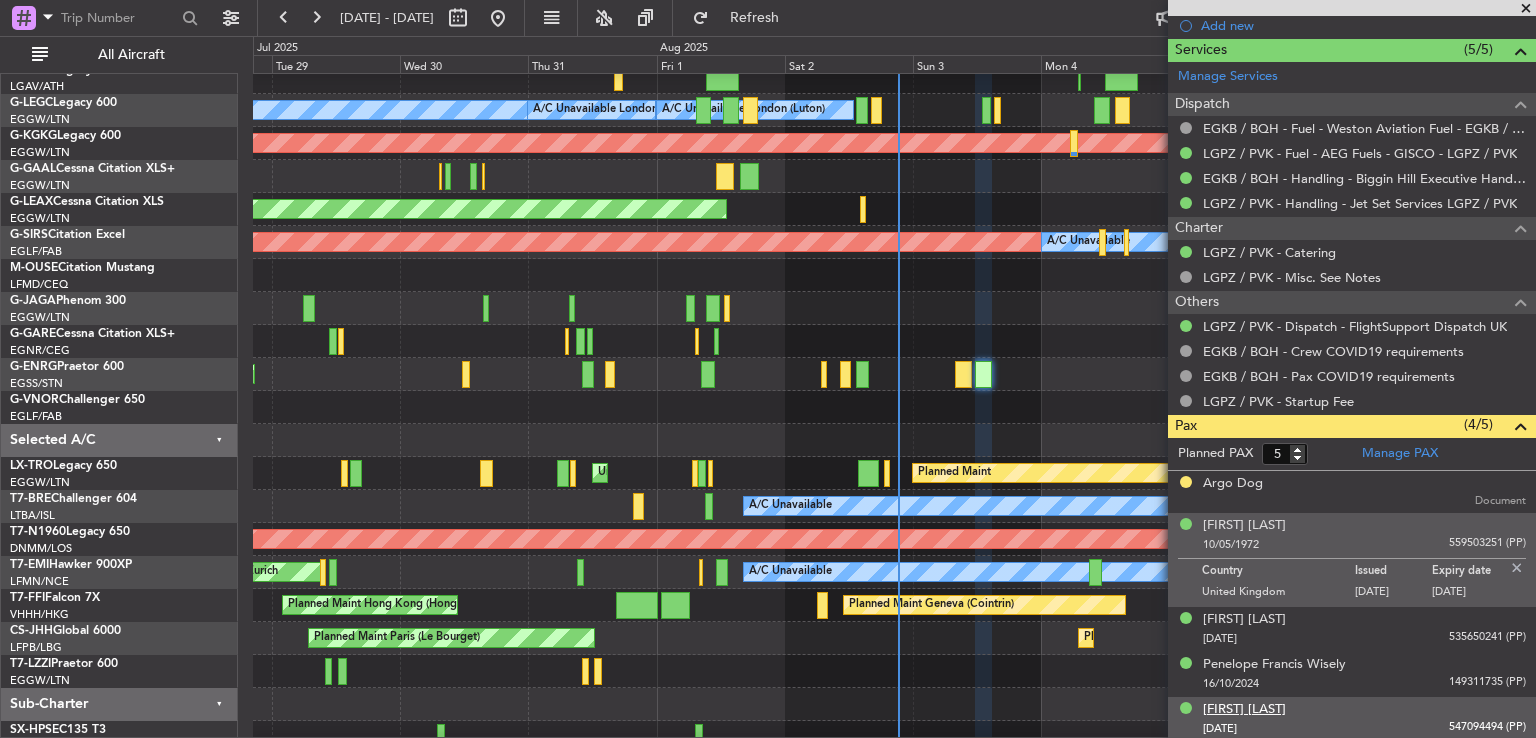 click on "Sabrina Wisely" 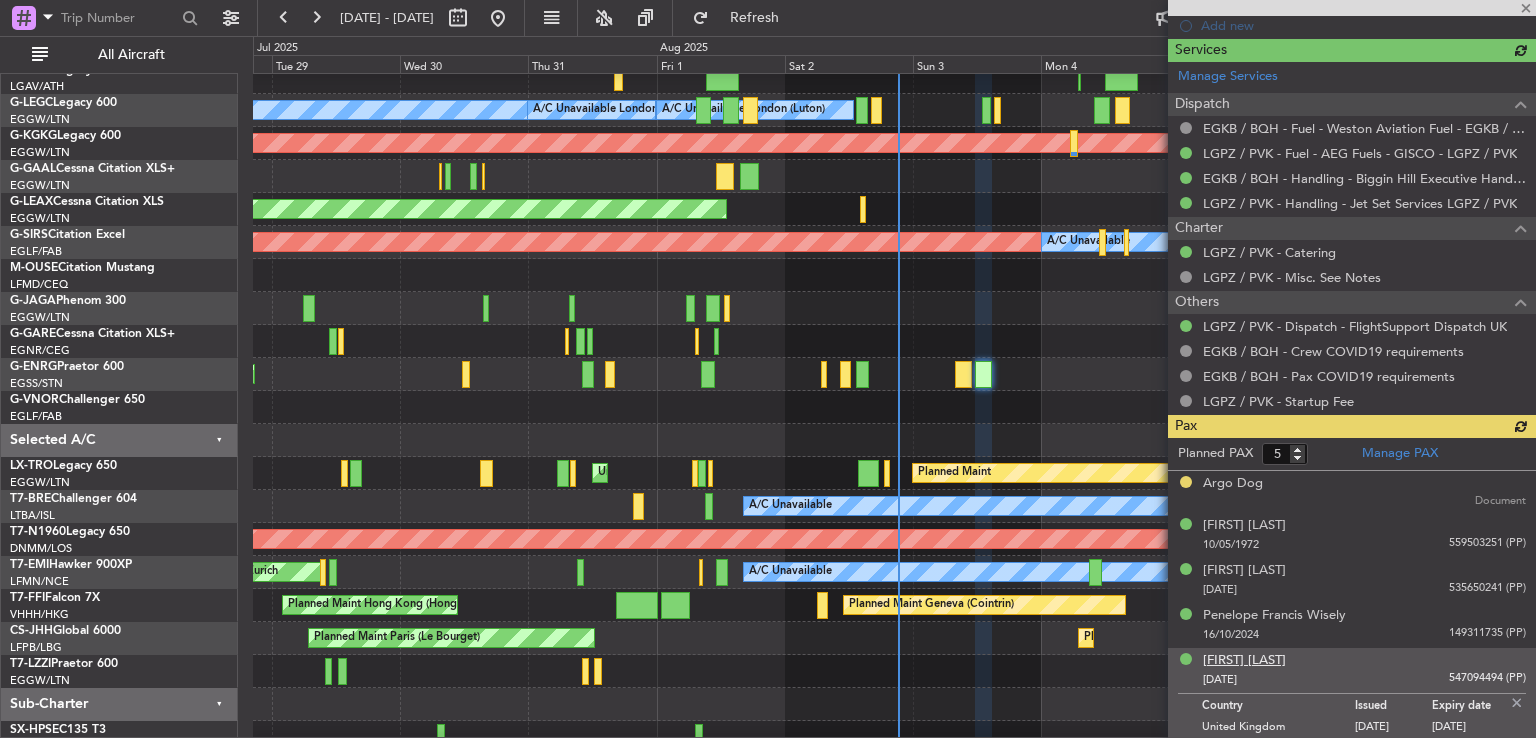 click on "Planned PAX 5 Manage PAX     Argo Dog   Document      Christopher John Wisely  10/05/1972  559503251 (PP)      Emily Louise Baker  12/08/1999  535650241 (PP)      Penelope Francis Wisely  16/10/2024  149311735 (PP)      Sabrina Wisely  15/05/1982  547094494 (PP)  Country United Kingdom Issued 23/05/2017 Expiry date 23/11/2027" 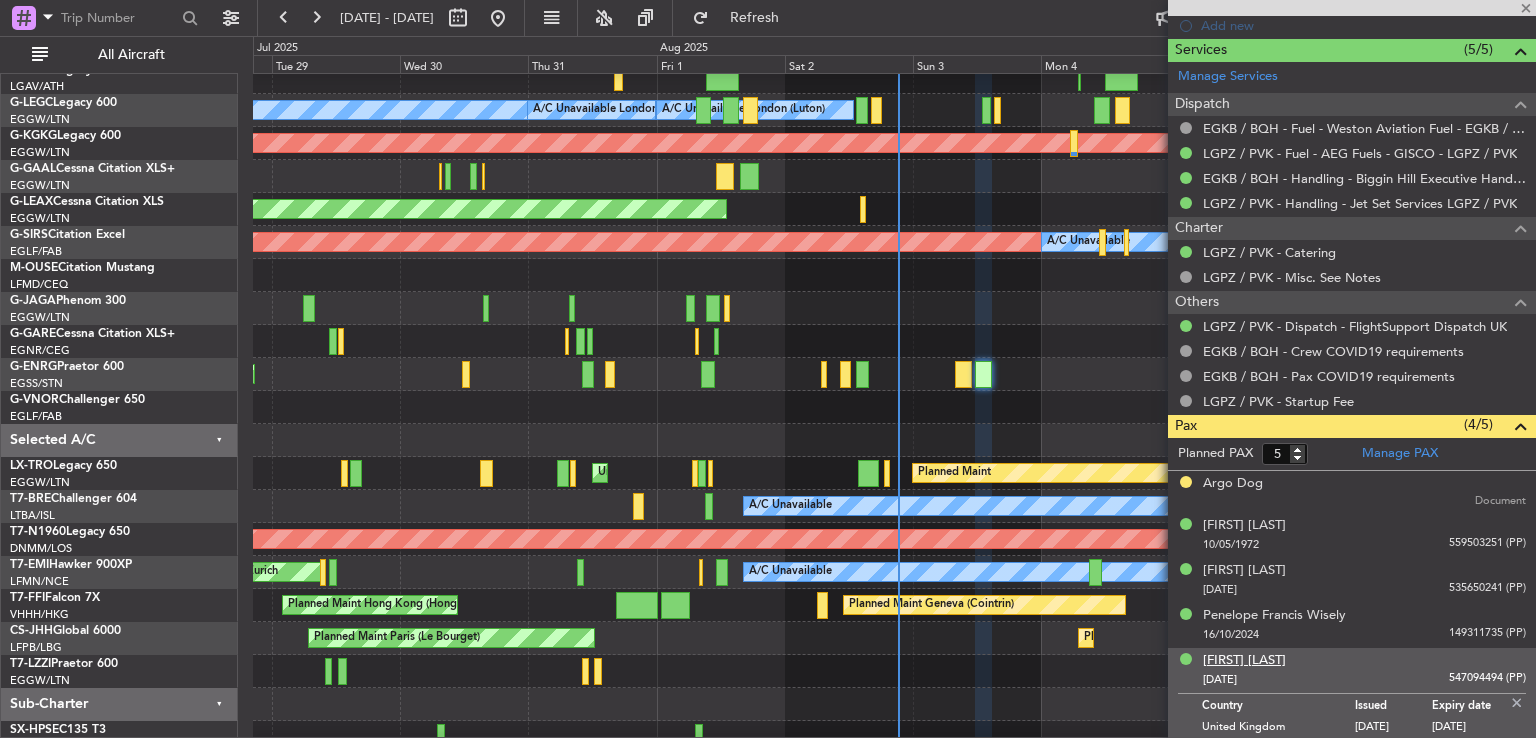 click on "Sabrina Wisely" 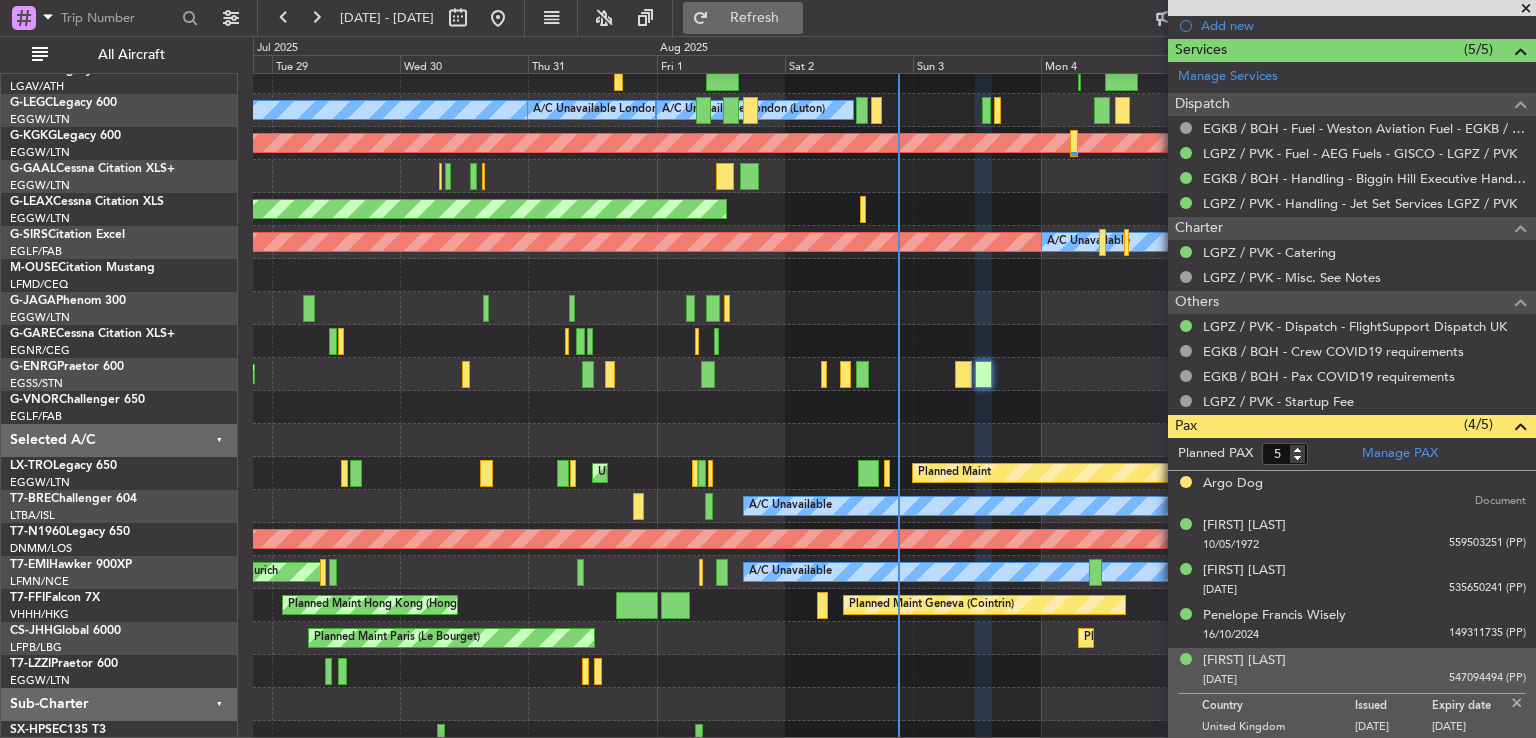 click on "Refresh" 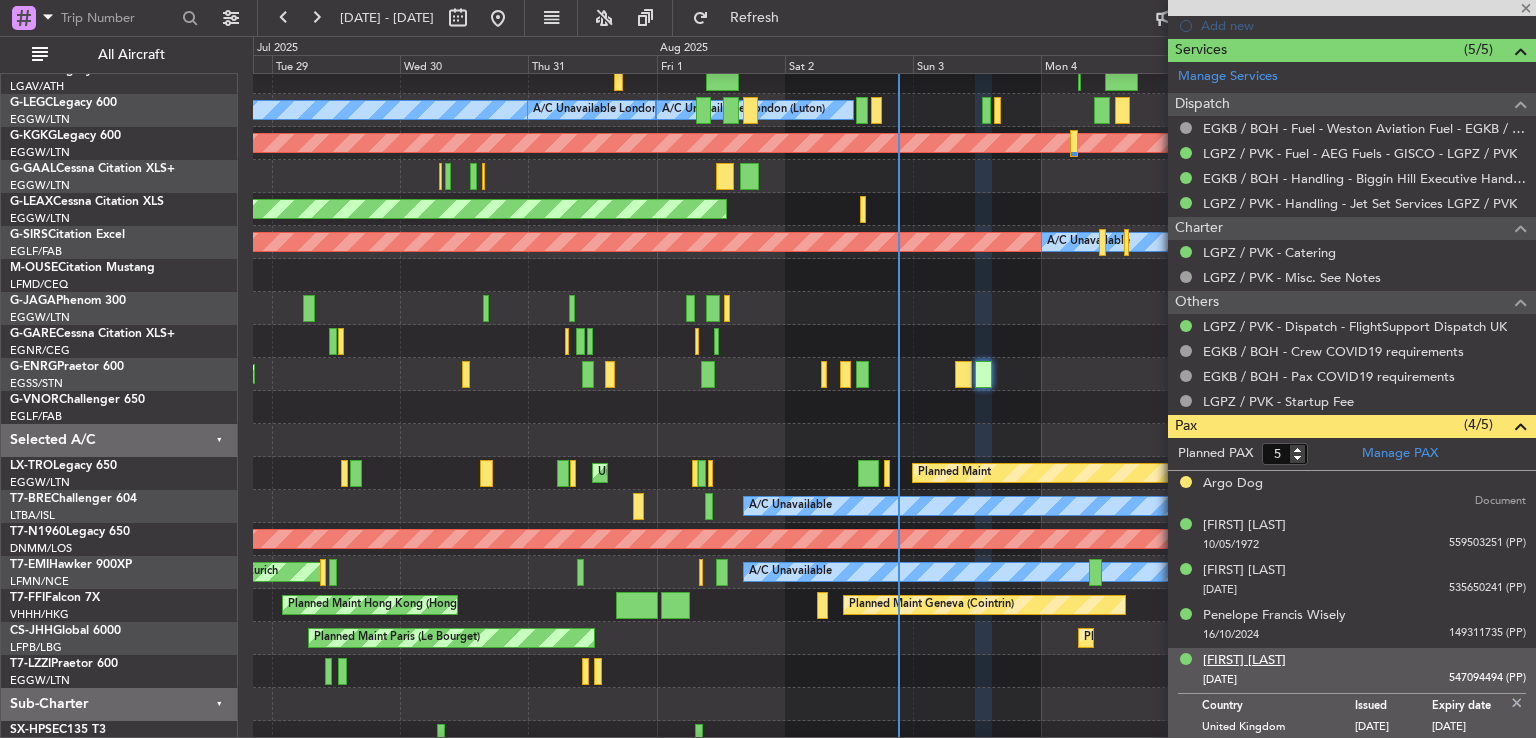 click on "Sabrina Wisely" 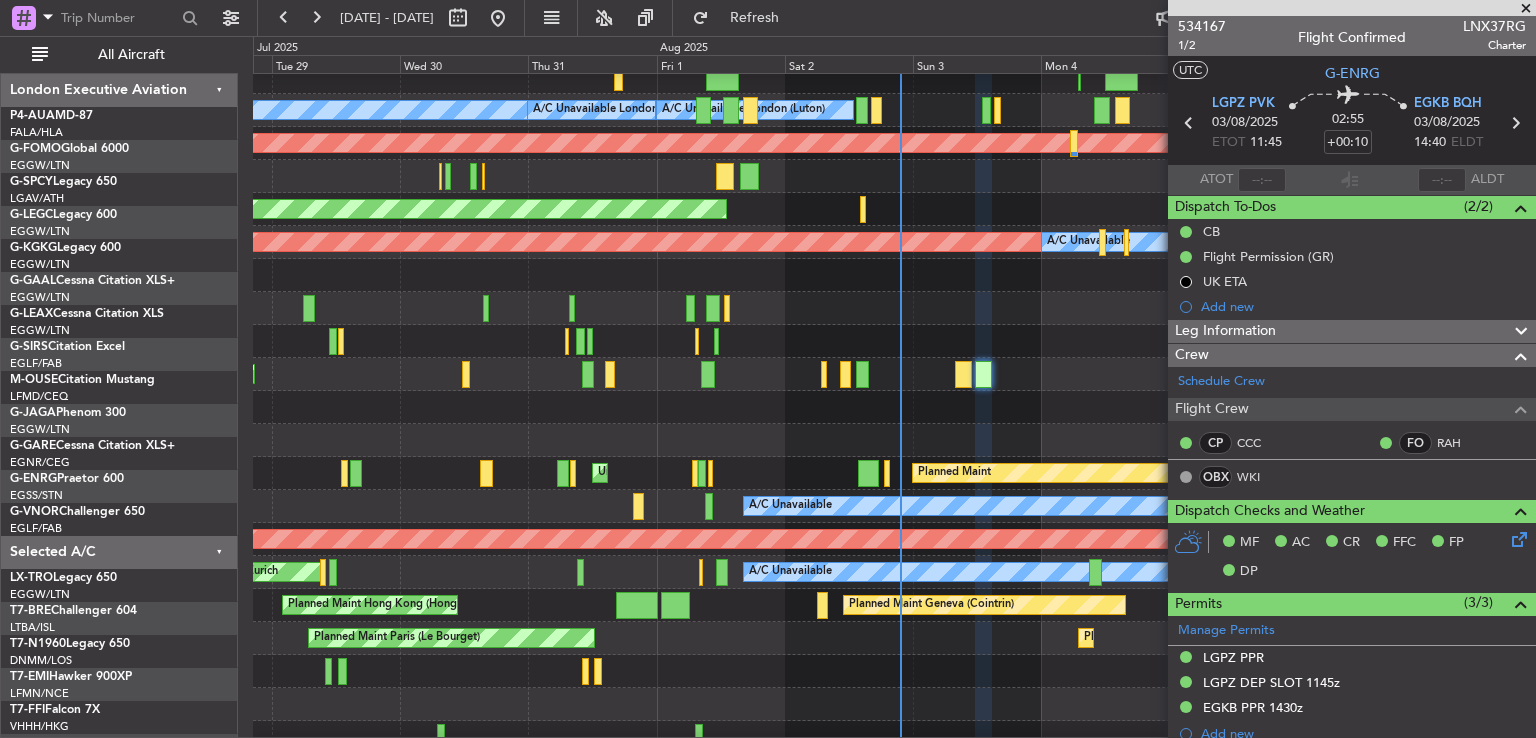 scroll, scrollTop: 0, scrollLeft: 0, axis: both 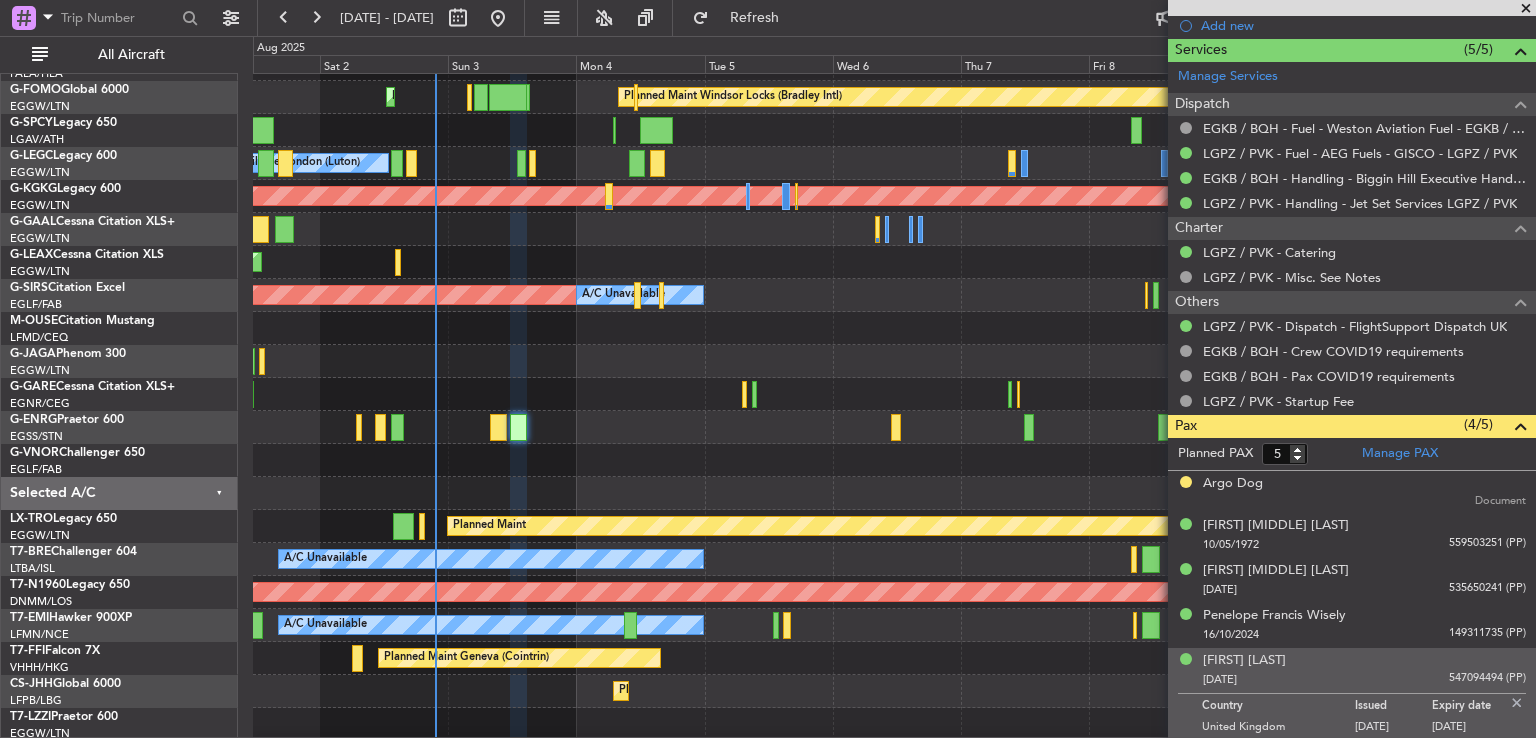 click 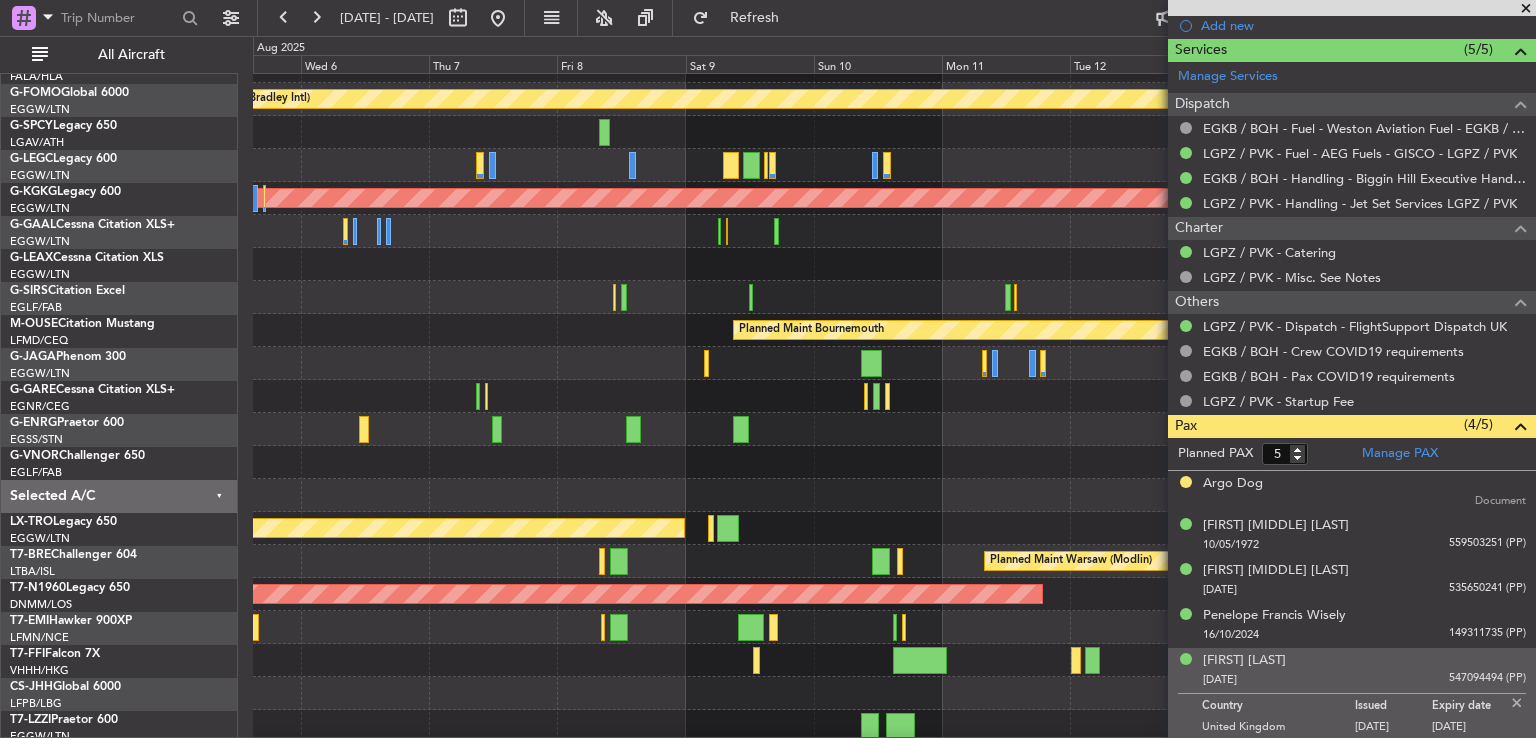 click 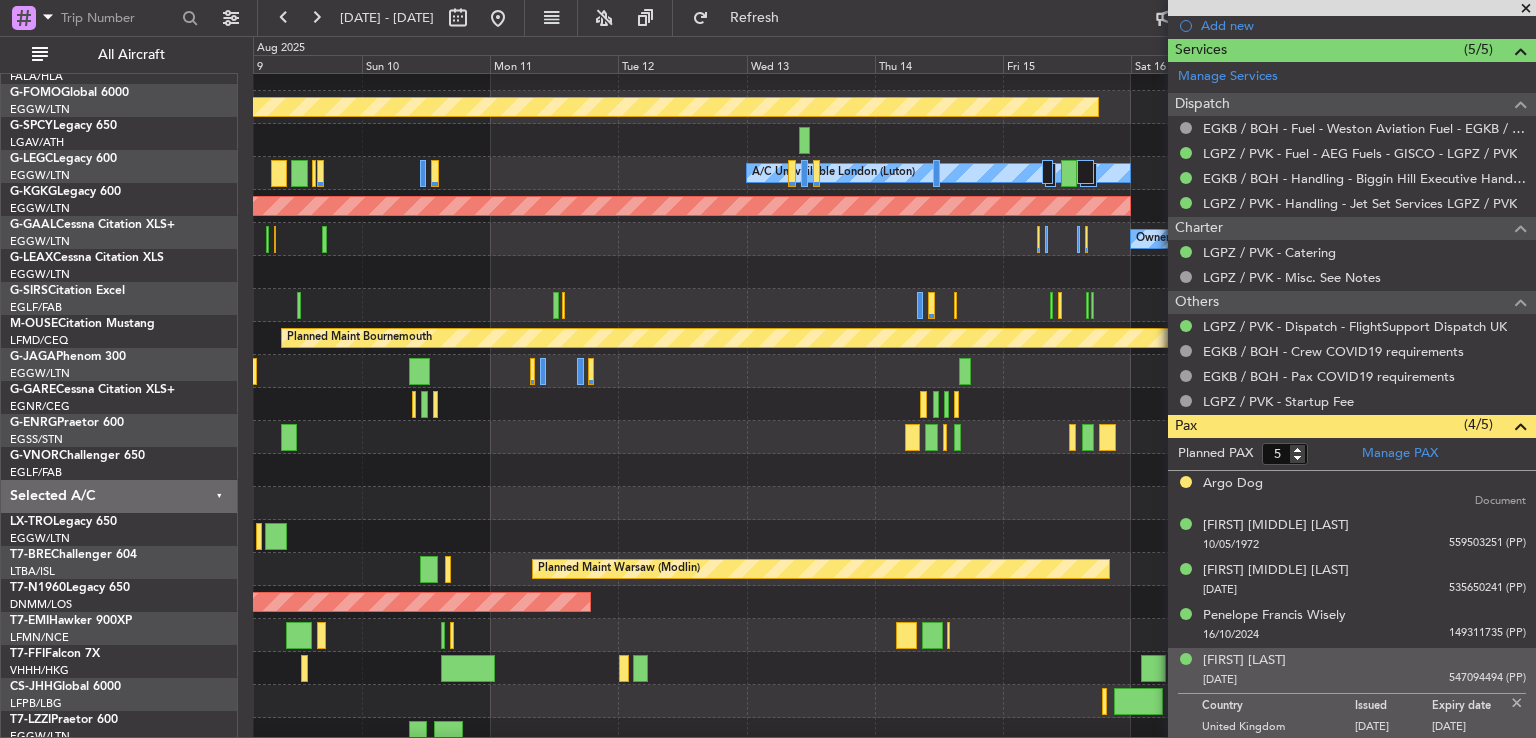 scroll, scrollTop: 48, scrollLeft: 0, axis: vertical 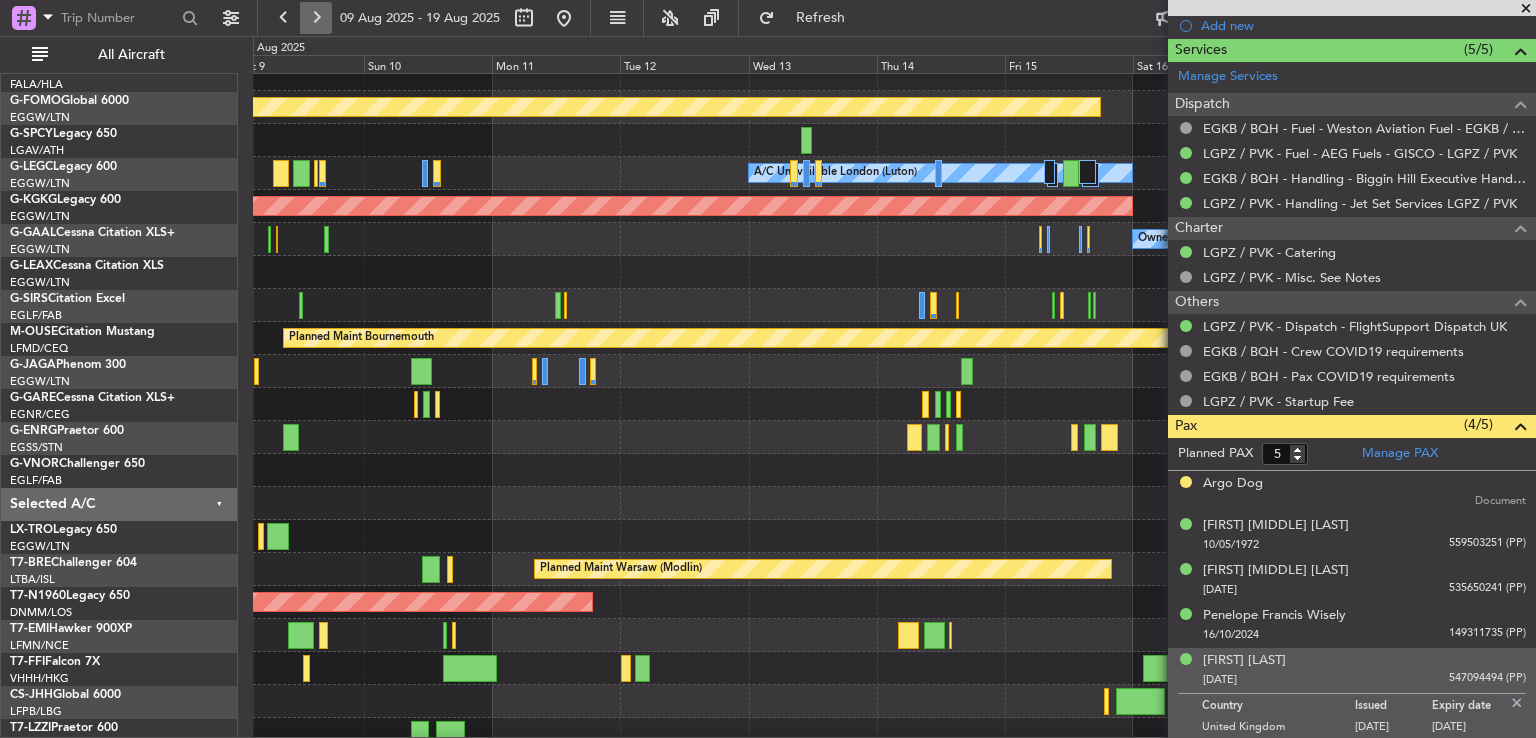 click at bounding box center [316, 18] 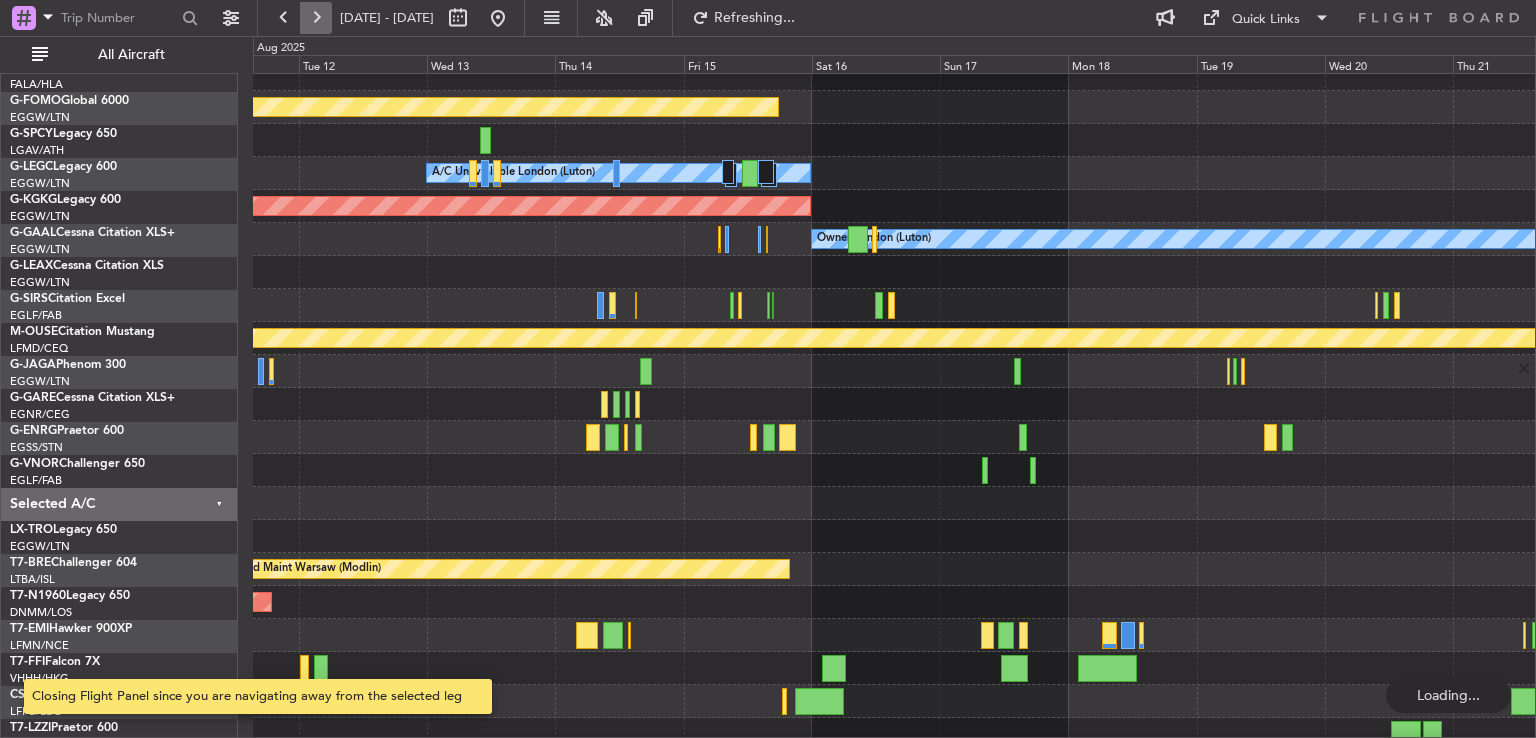 scroll, scrollTop: 0, scrollLeft: 0, axis: both 